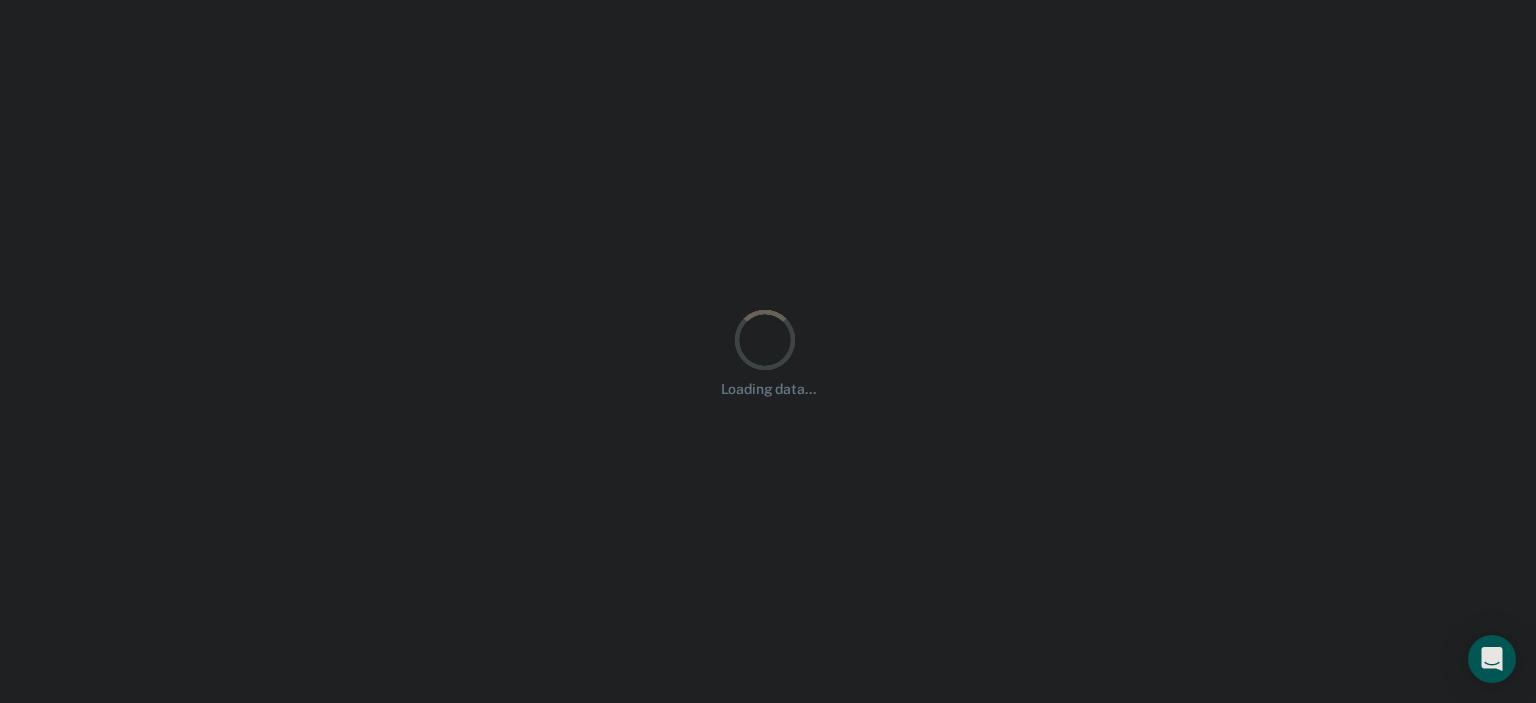 scroll, scrollTop: 0, scrollLeft: 0, axis: both 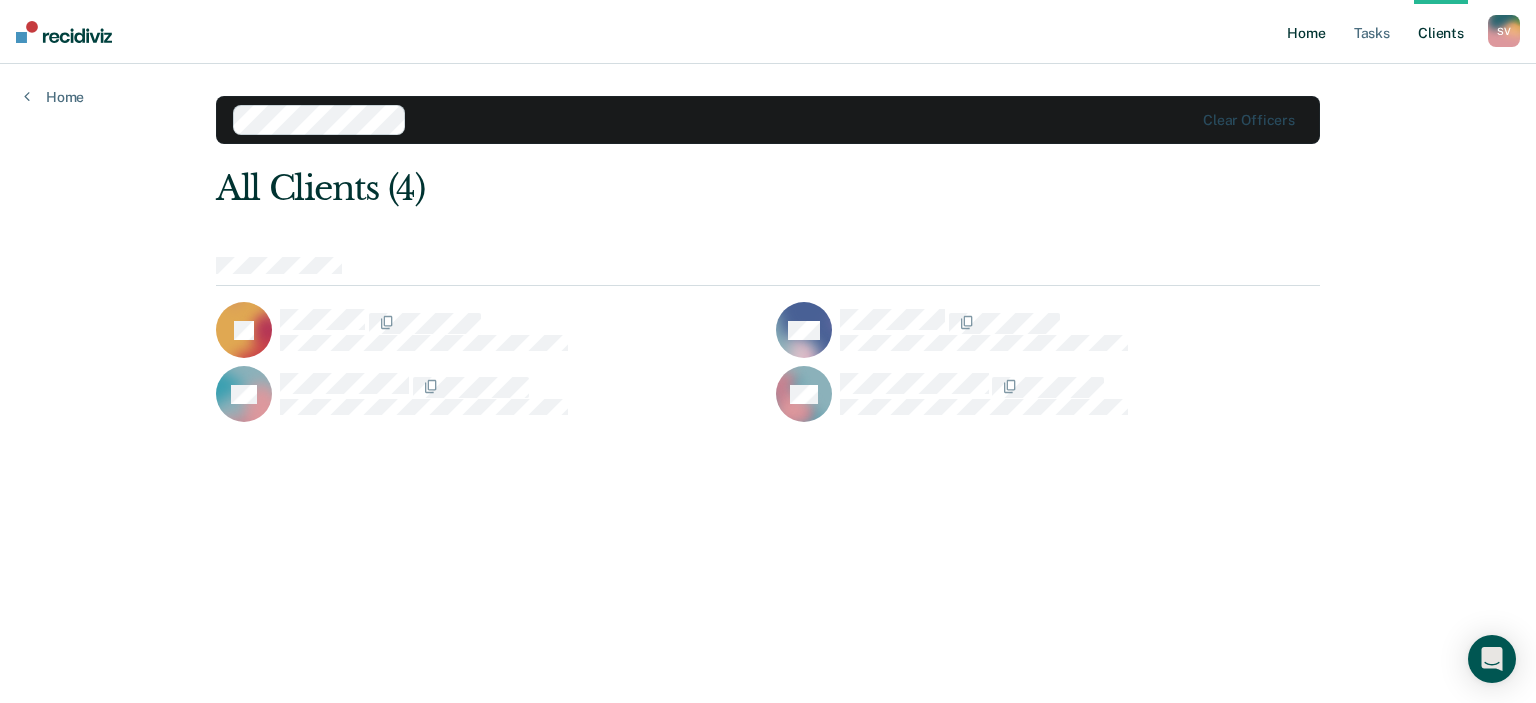 click on "Home" at bounding box center [1306, 32] 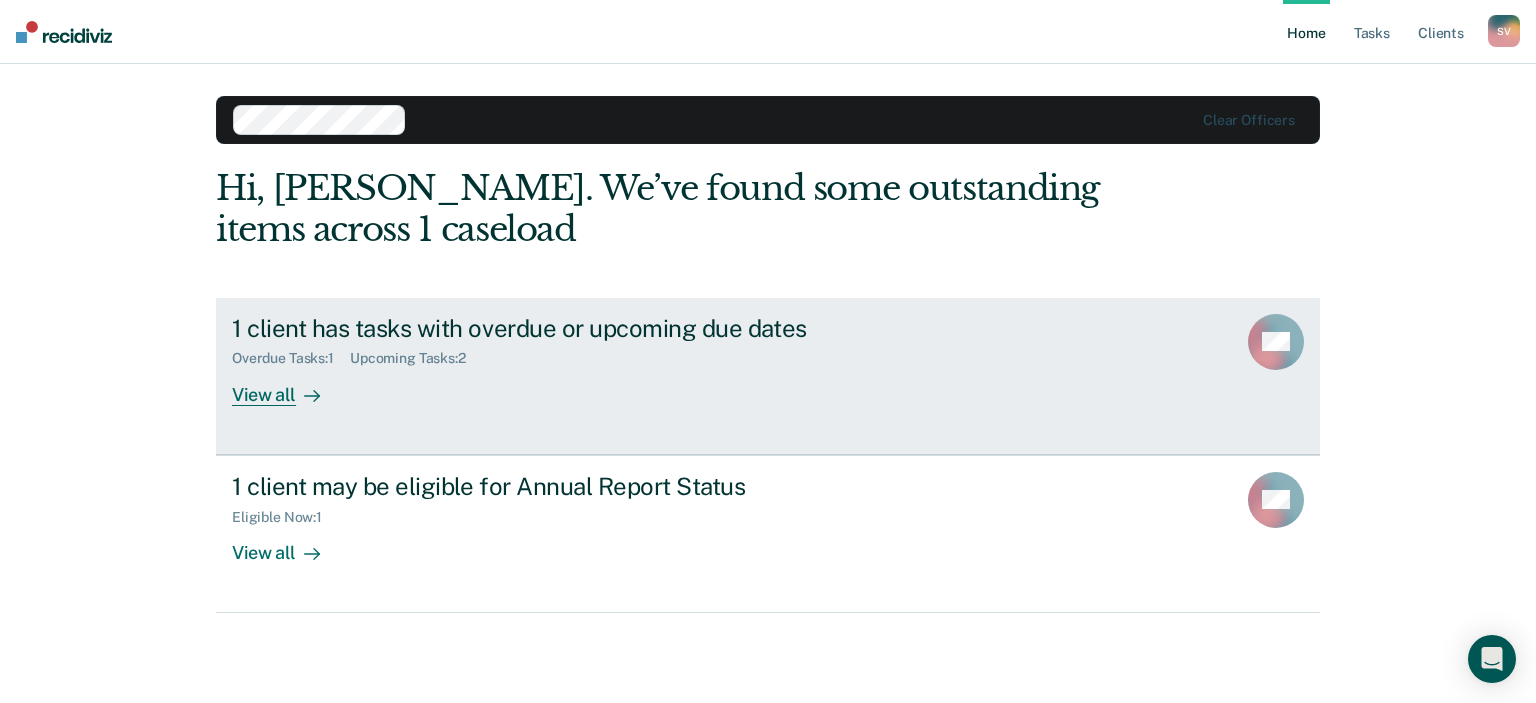 click on "1 client has tasks with overdue or upcoming due dates" at bounding box center (583, 328) 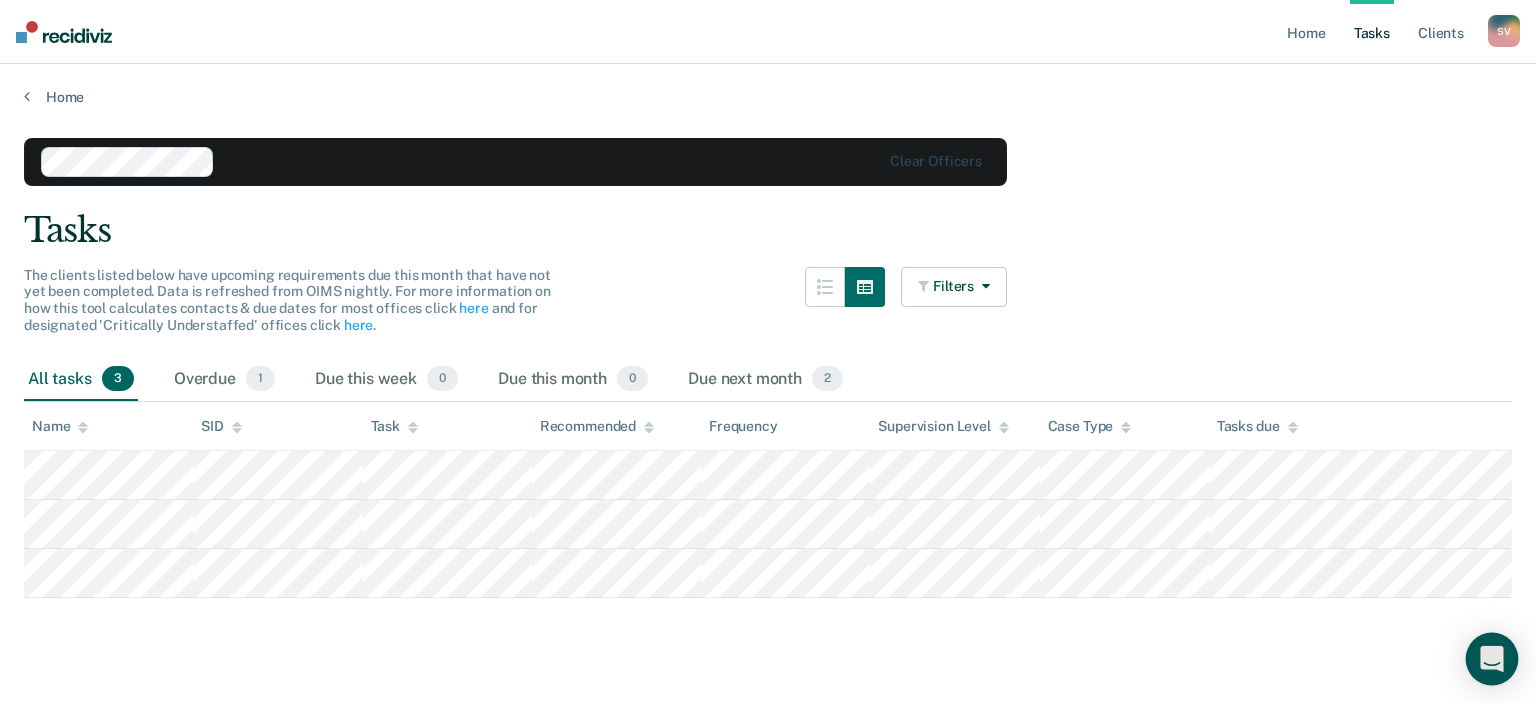 click 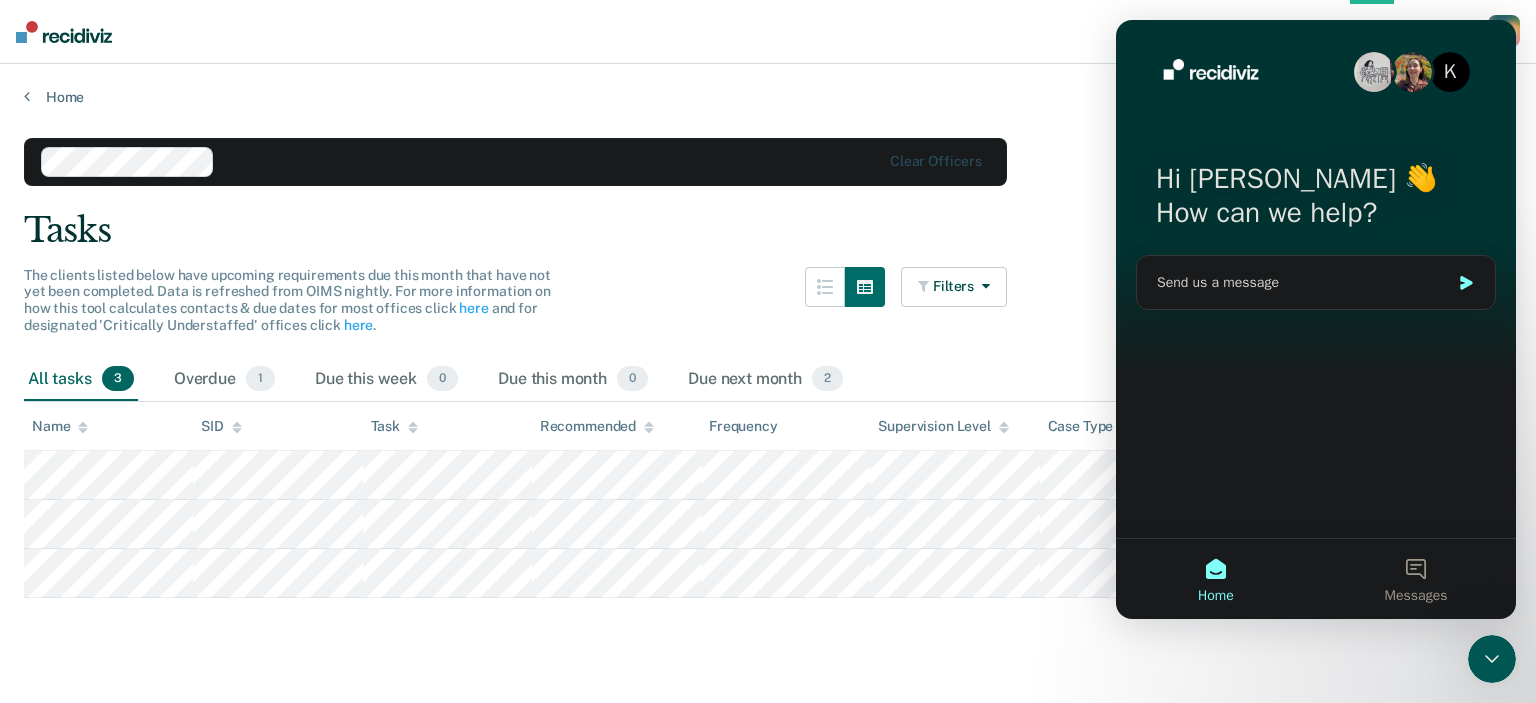 scroll, scrollTop: 0, scrollLeft: 0, axis: both 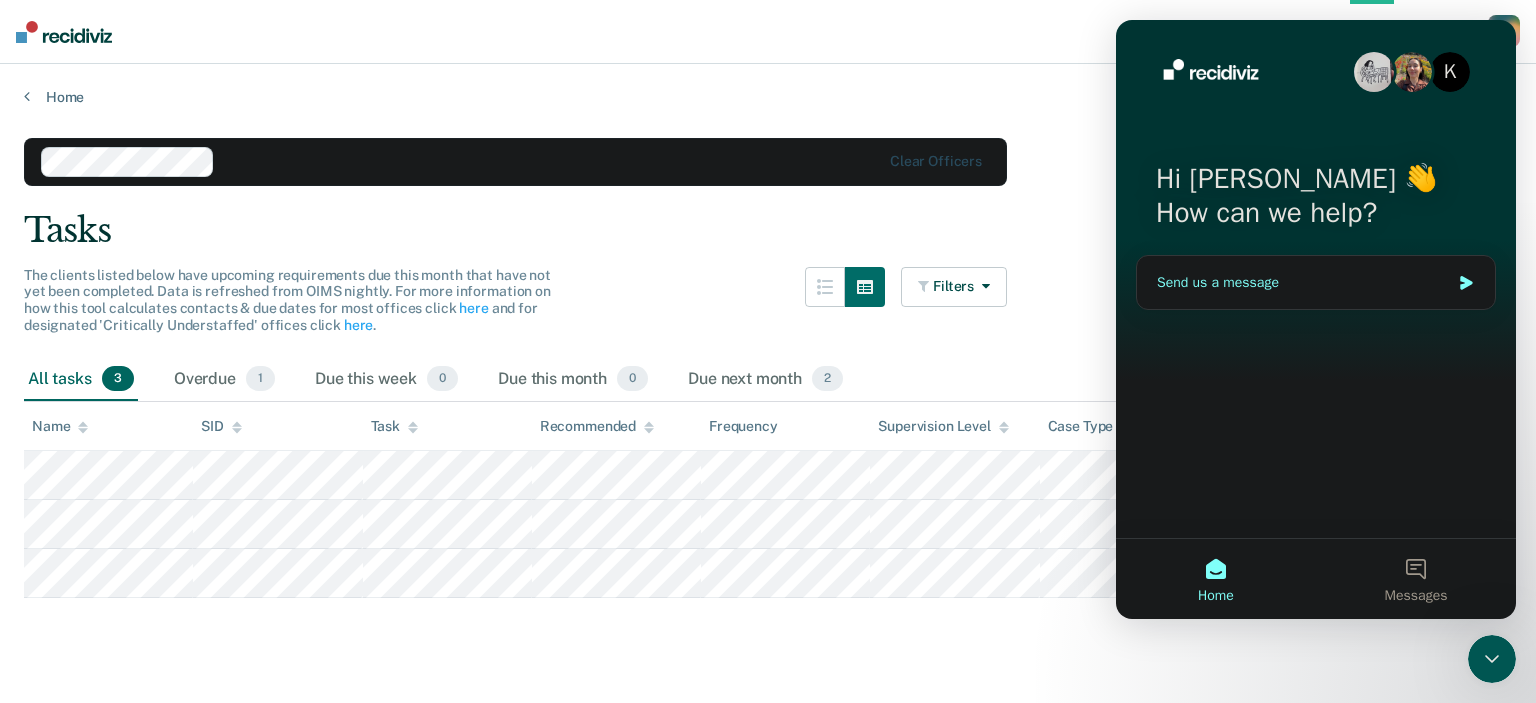 click on "Send us a message" at bounding box center (1303, 282) 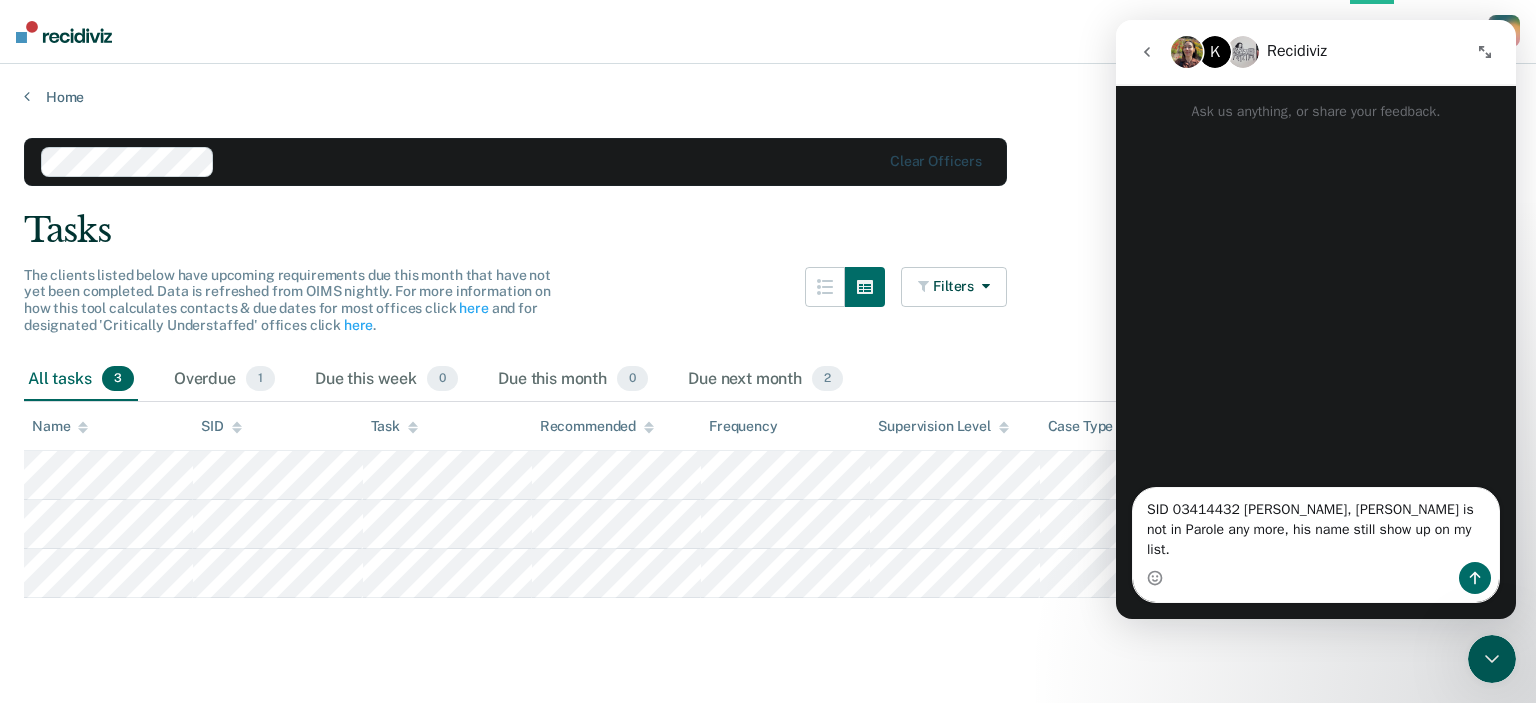 click on "SID 03414432 Raymond, Neasbitt is not in Parole any more, his name still show up on my list." at bounding box center [1316, 525] 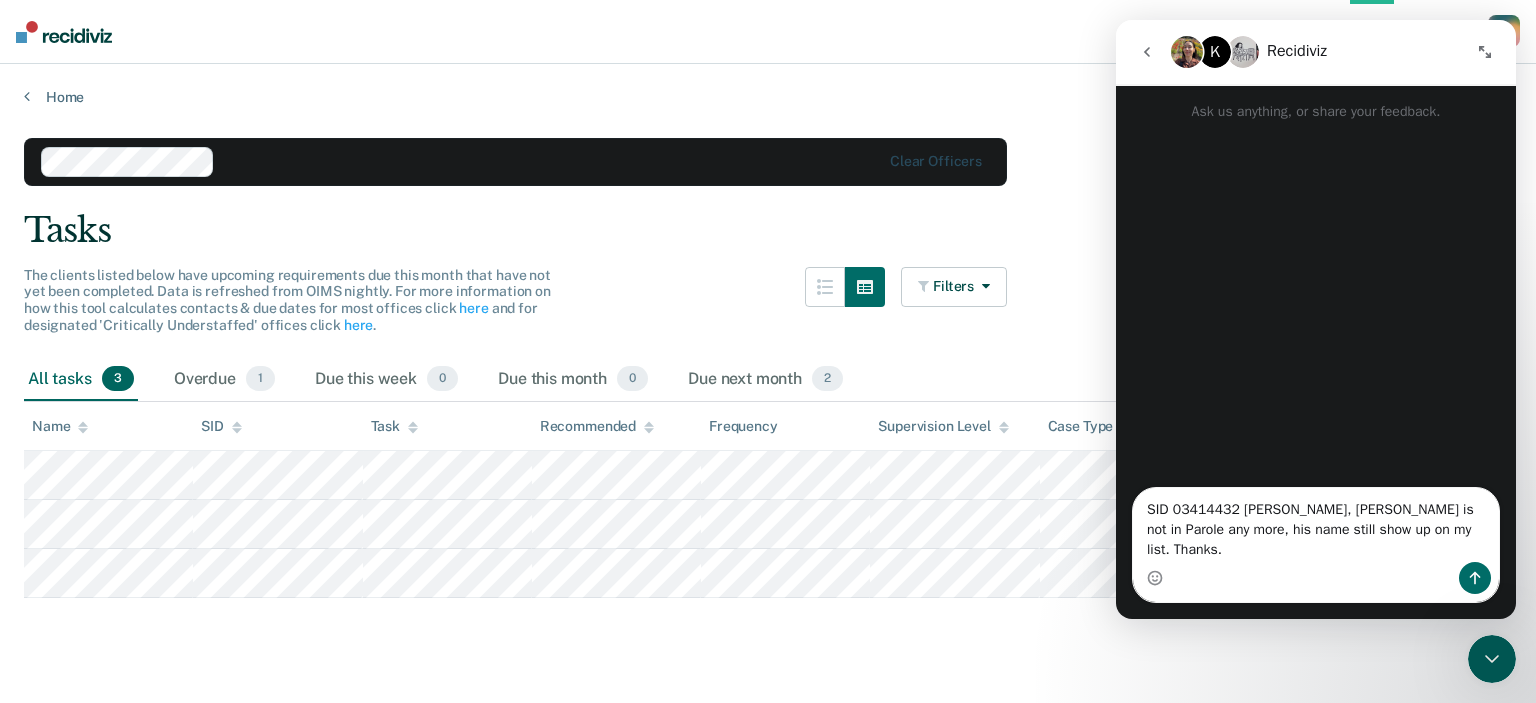 type on "SID 03414432 Raymond, Neasbitt is not in Parole any more, his name still show up on my list. Thanks." 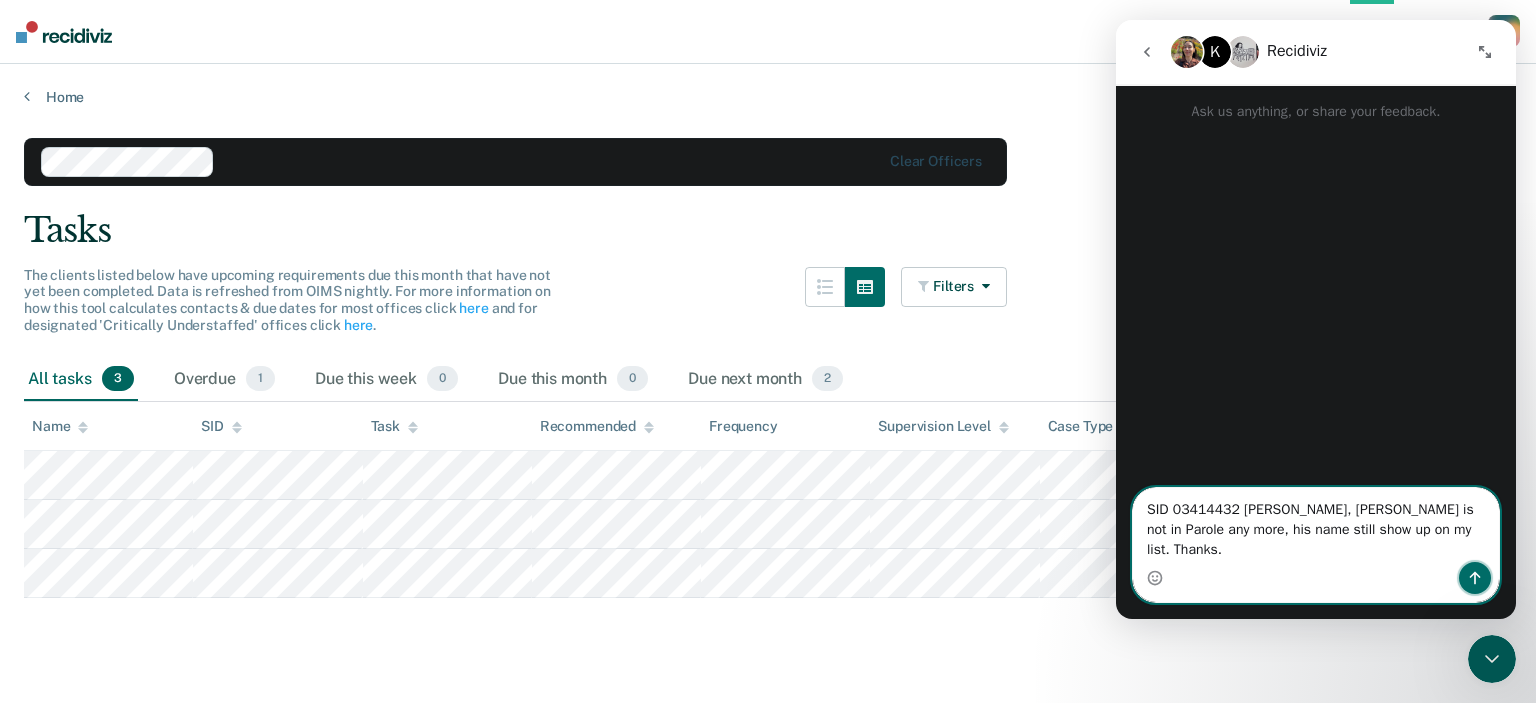 click 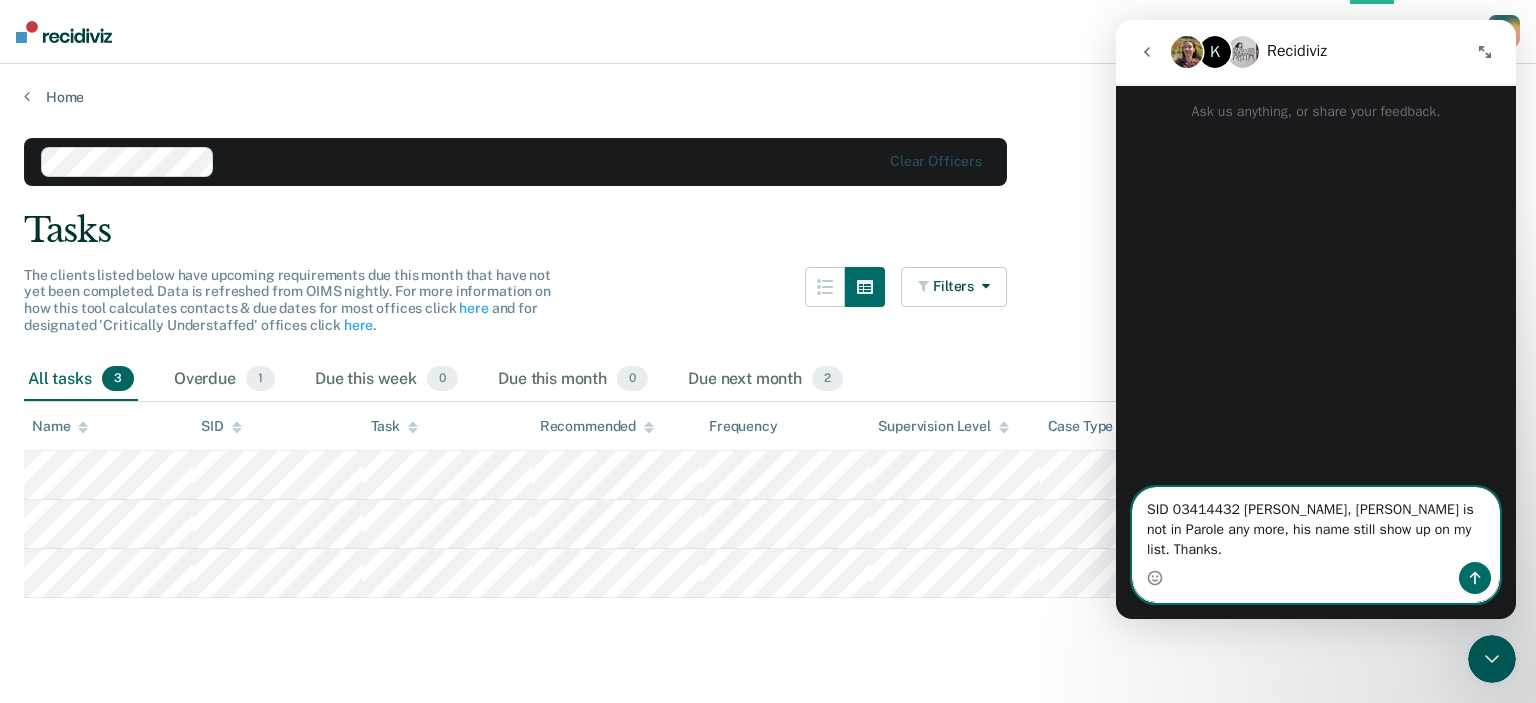 type 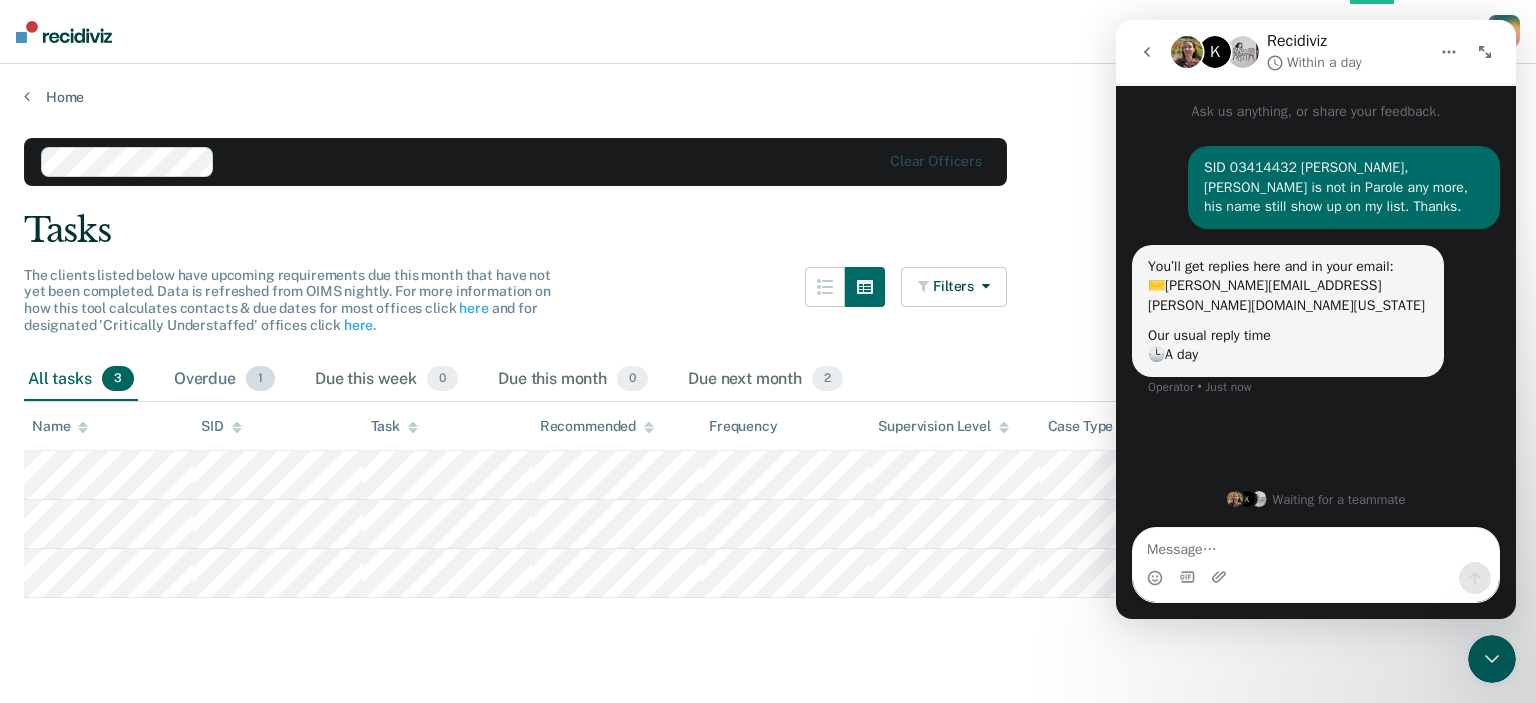 click on "Overdue 1" at bounding box center (224, 380) 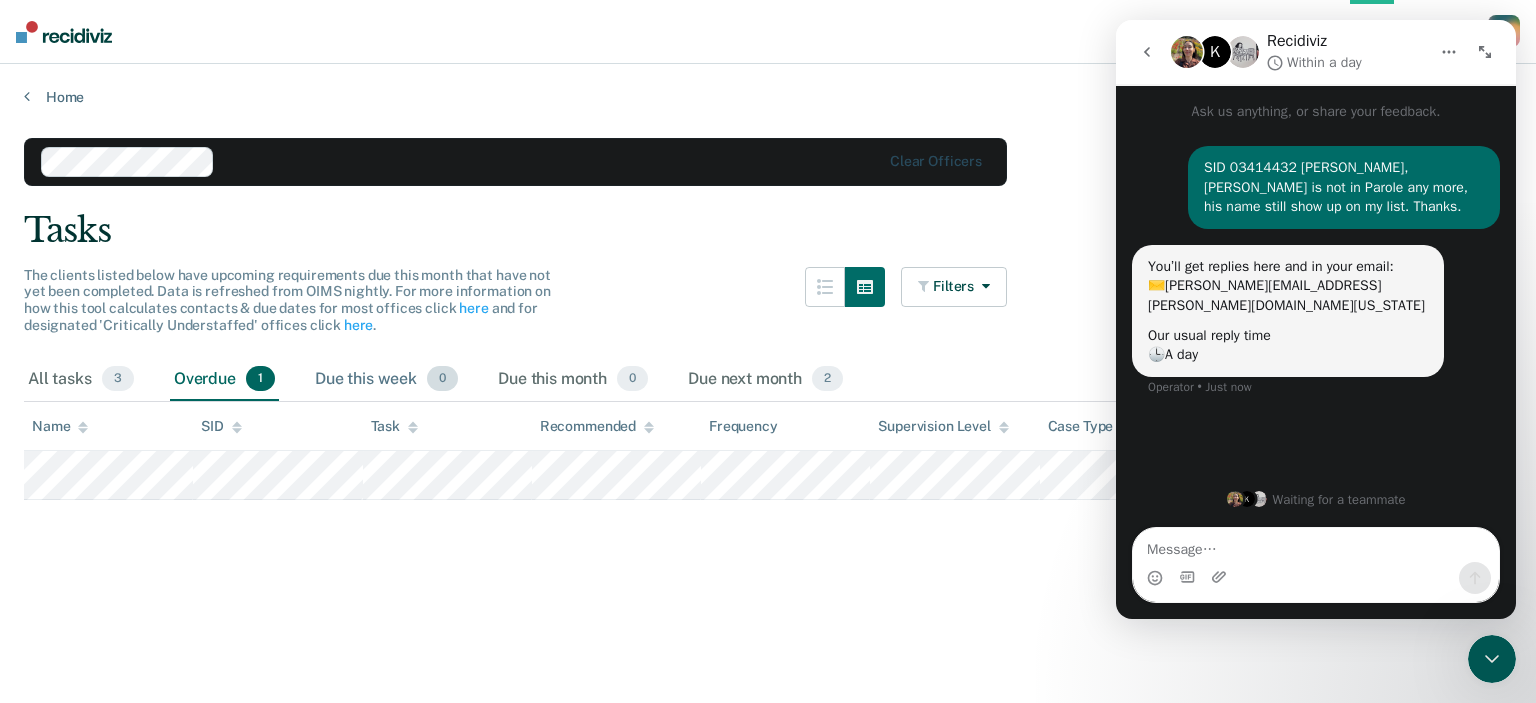 click on "Due this week 0" at bounding box center [386, 380] 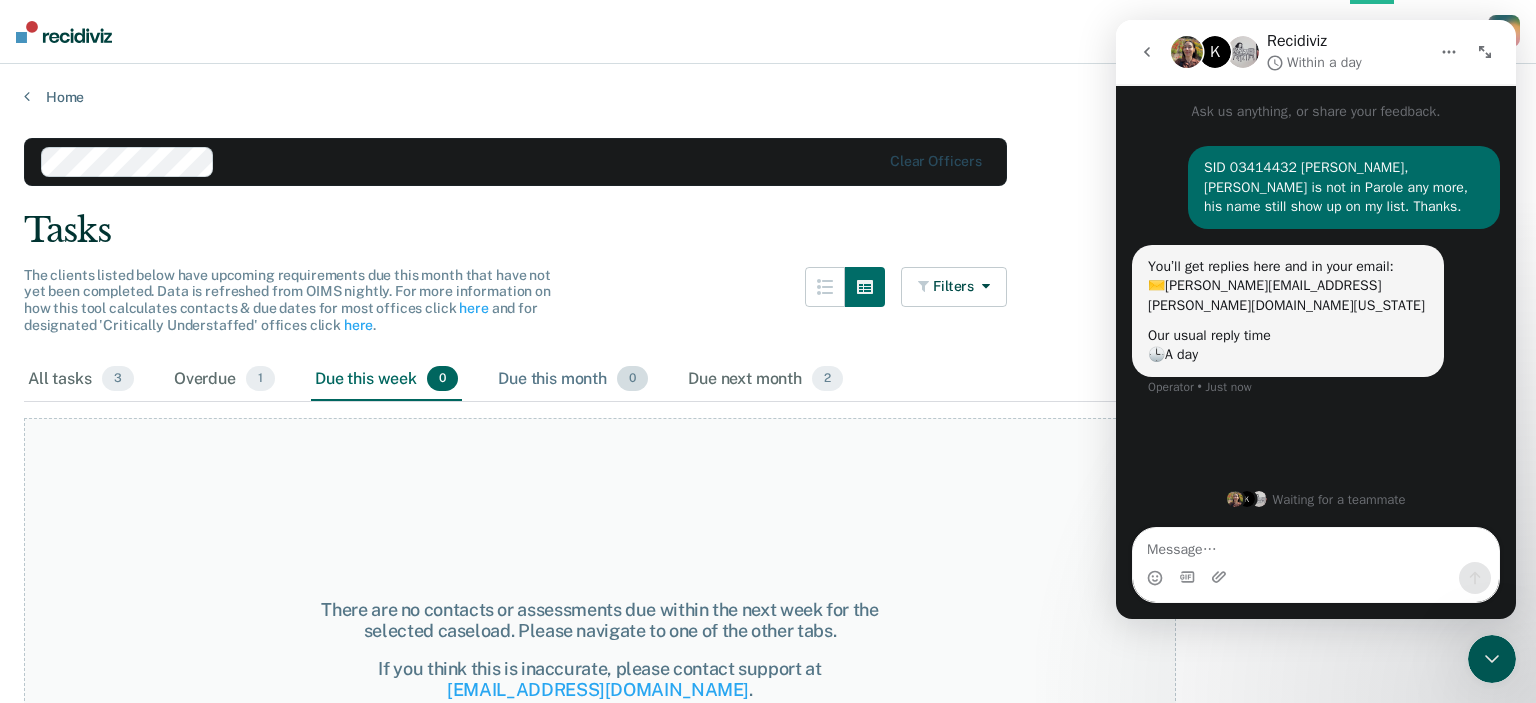 click on "Due this month 0" at bounding box center (573, 380) 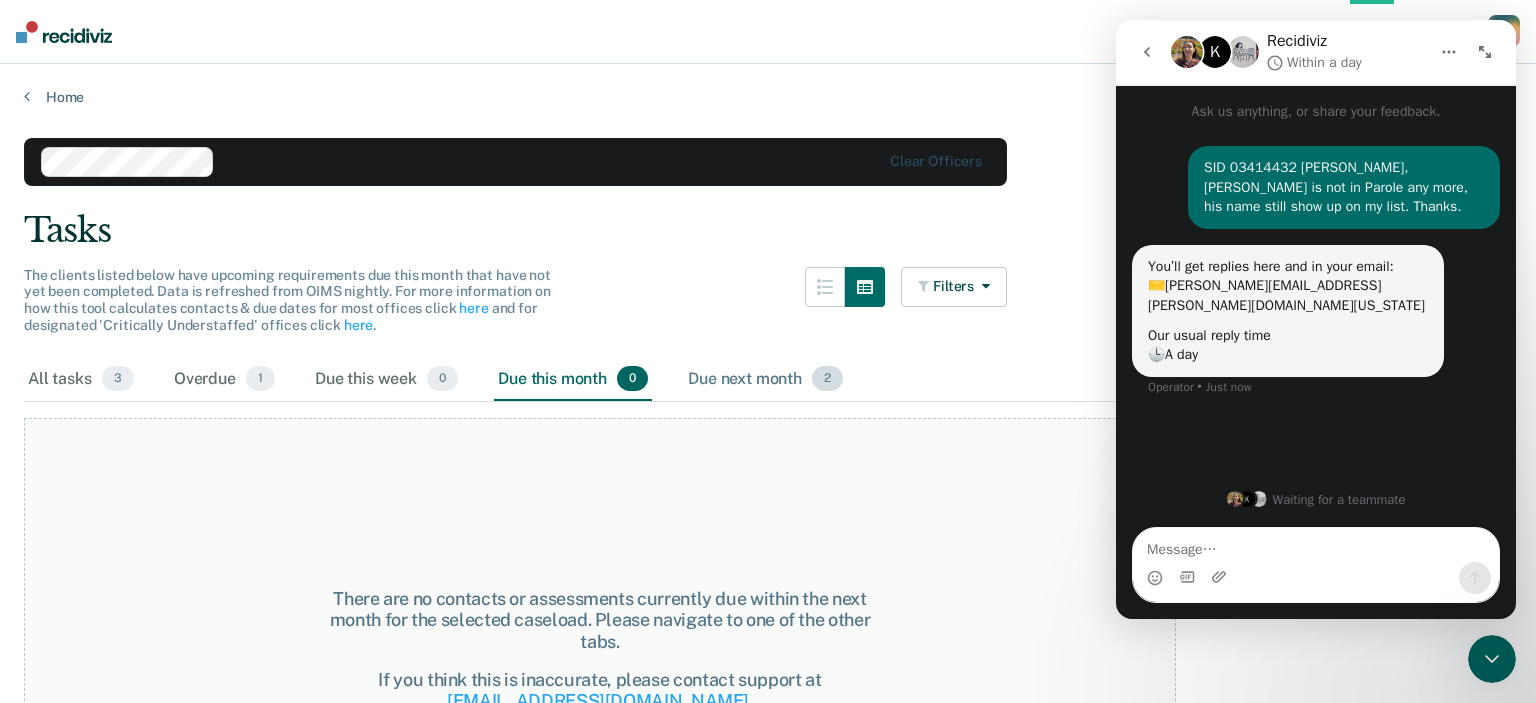 click on "Due next month 2" at bounding box center [765, 380] 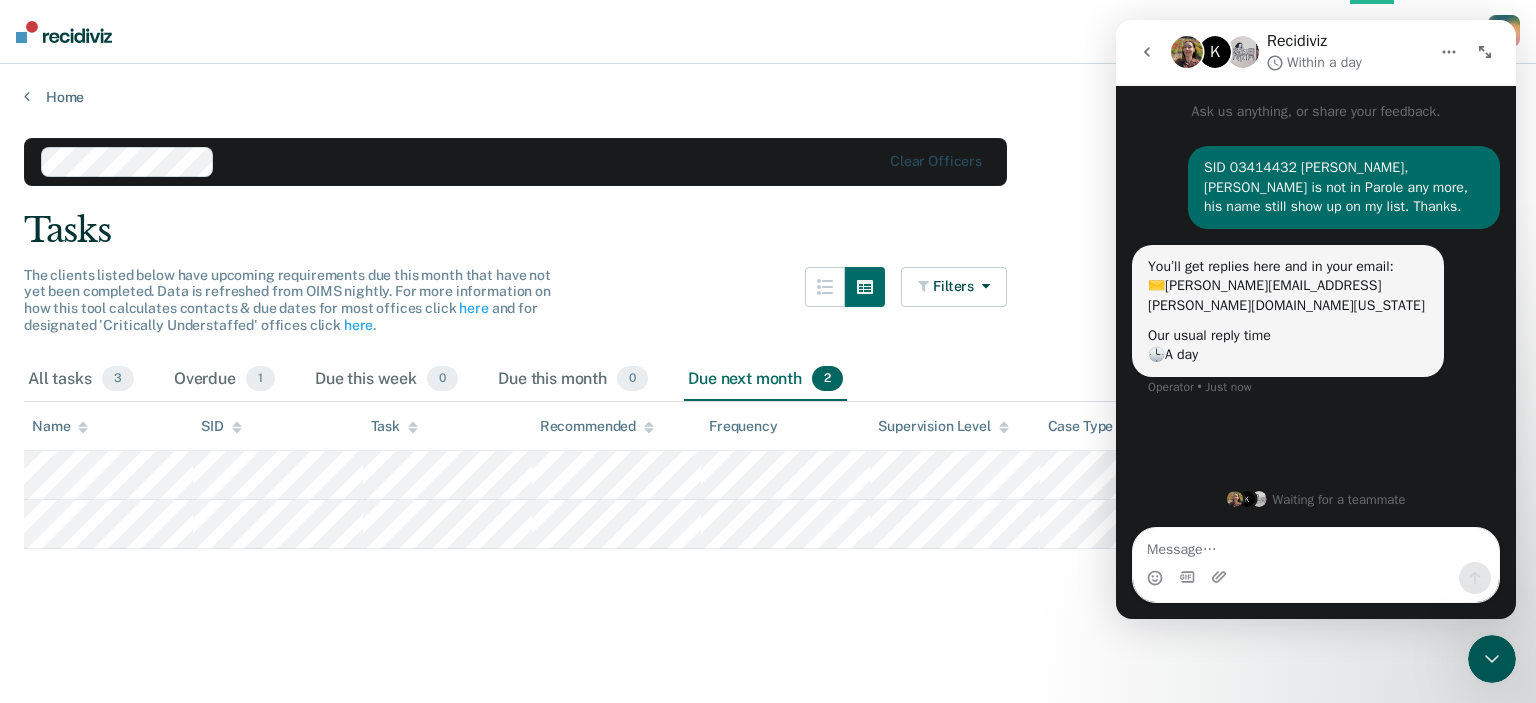 click on "K Recidiviz Within a day" at bounding box center [1316, 52] 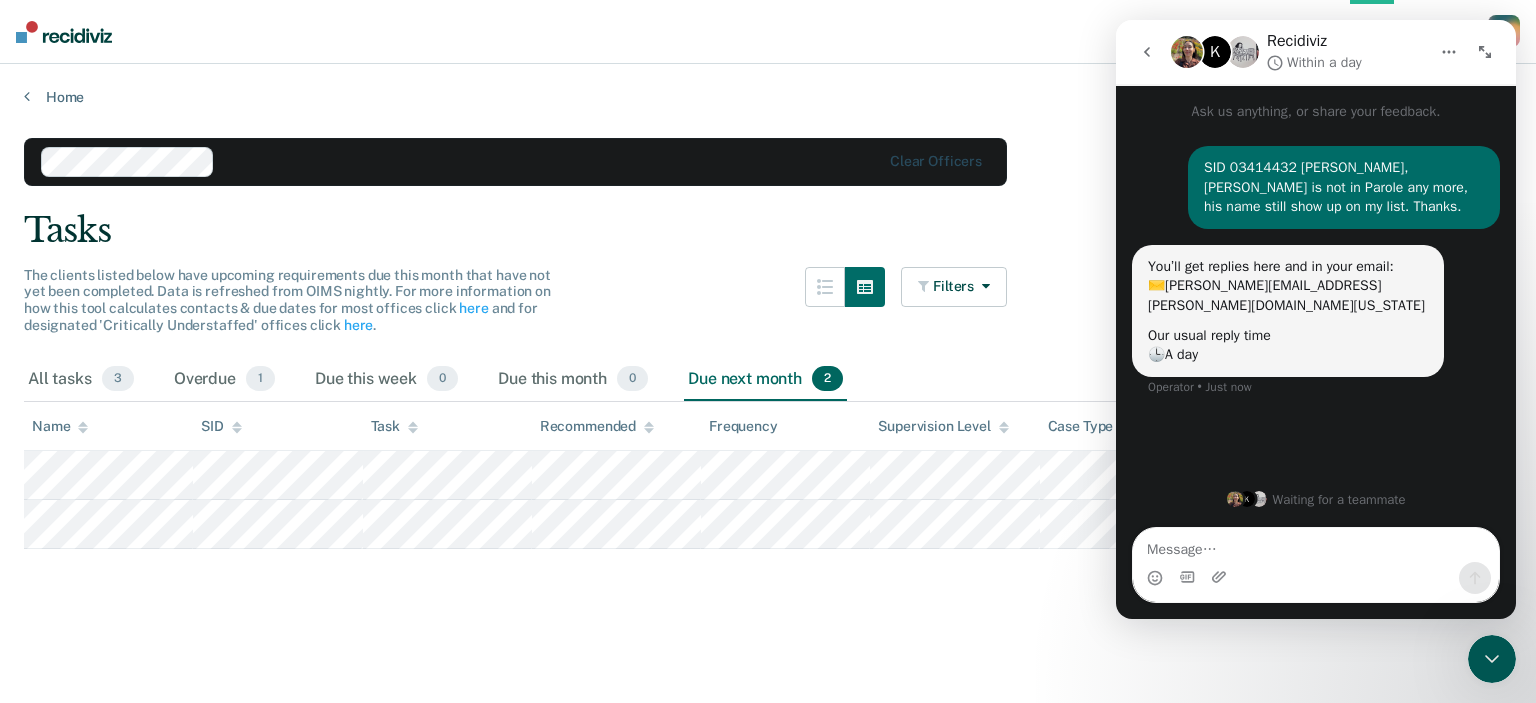click 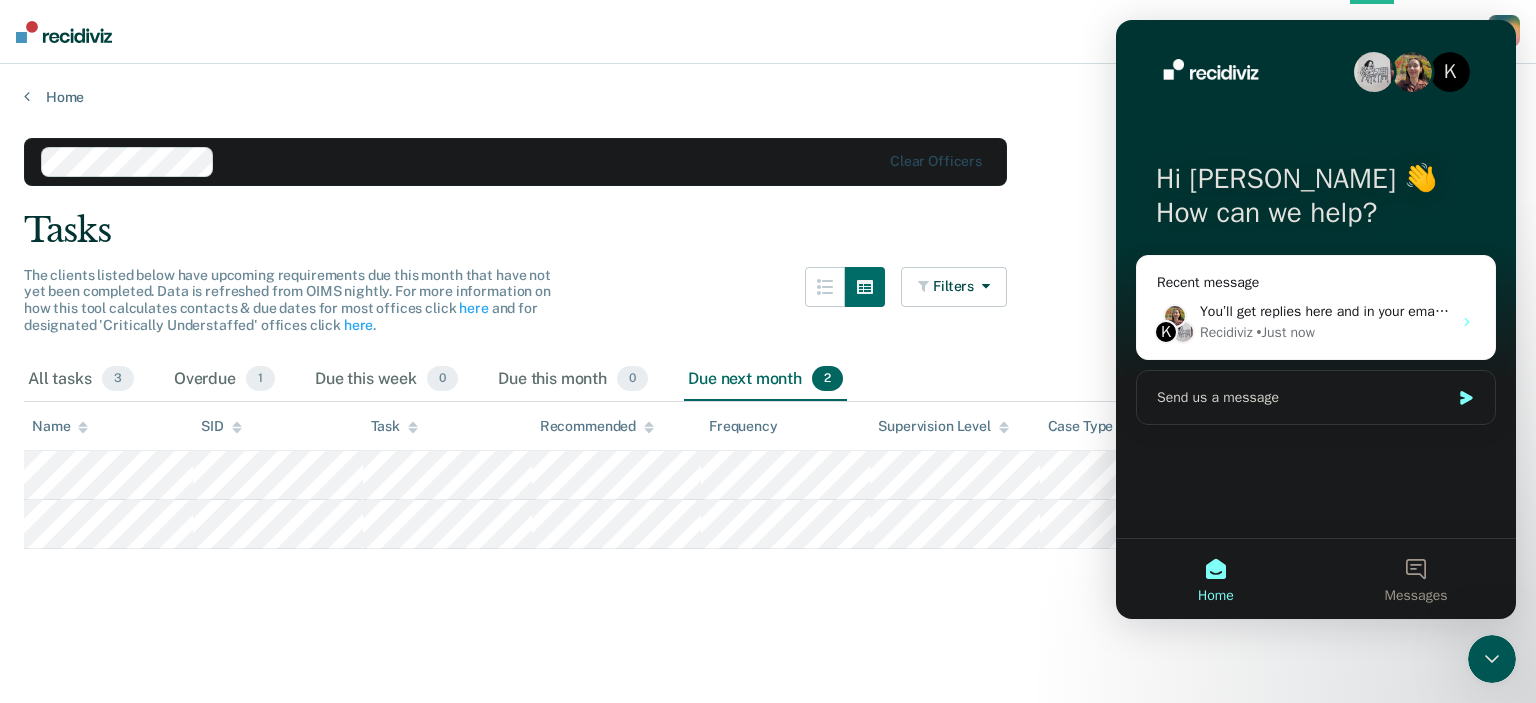 click on "Home Tasks Client s Samkutty Varghese S V Profile How it works Log Out" at bounding box center [768, 32] 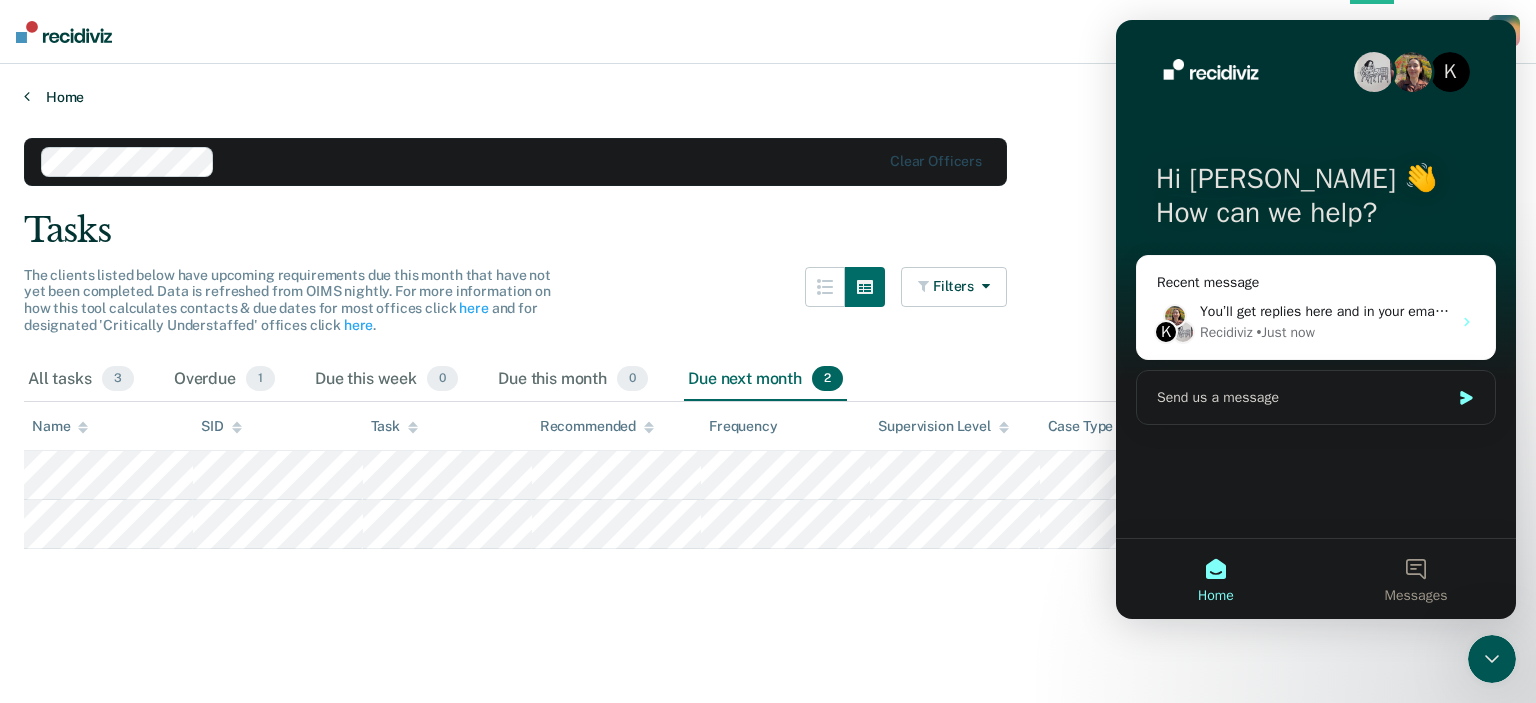 click on "Home" at bounding box center (768, 97) 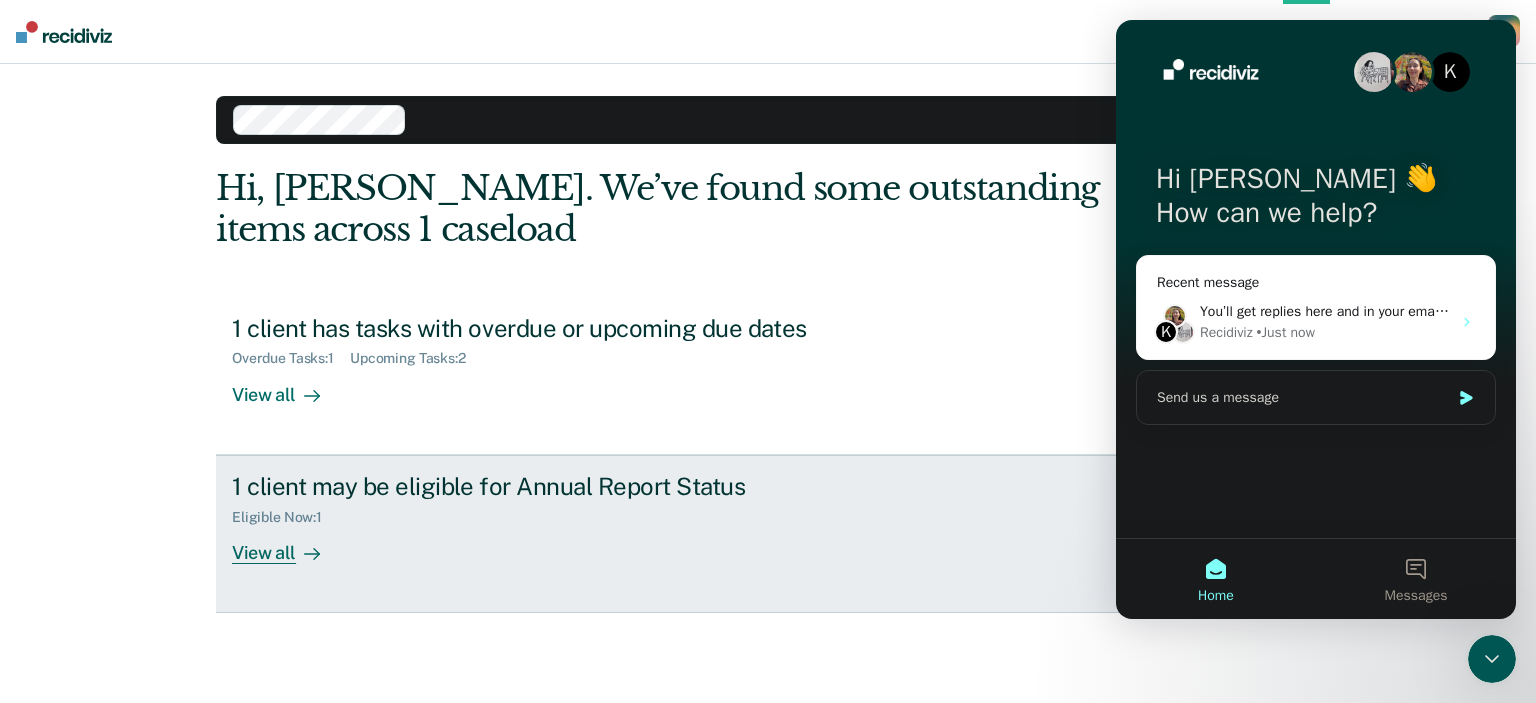 click on "View all" at bounding box center (288, 544) 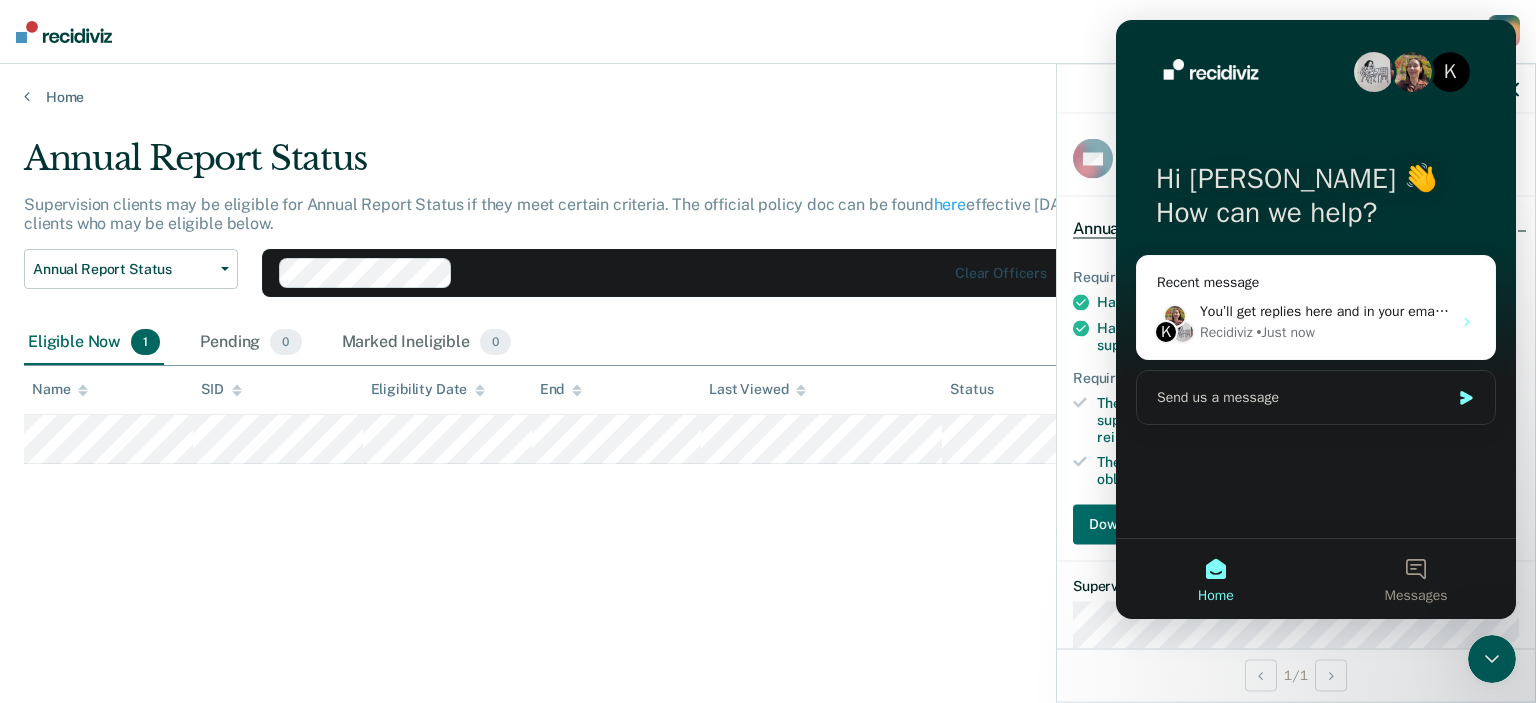 click 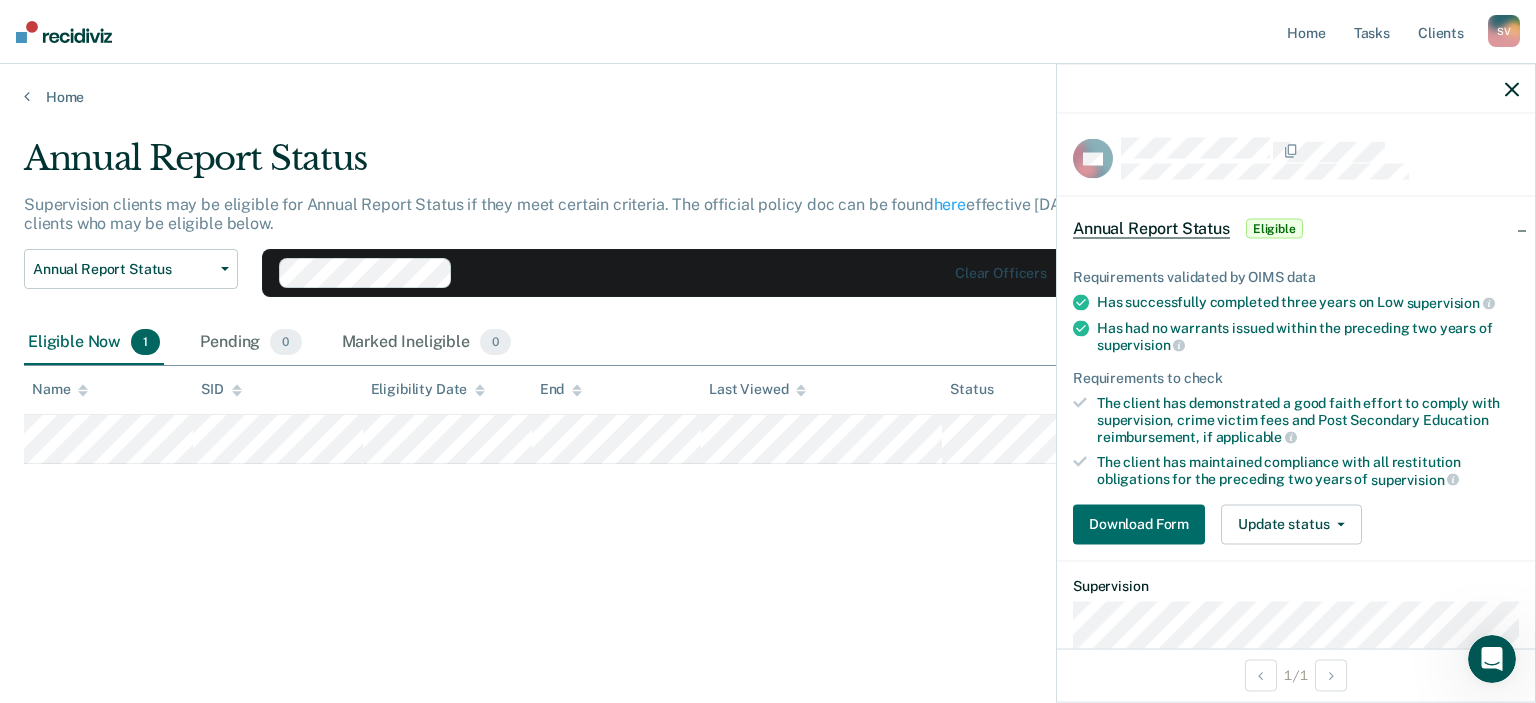 scroll, scrollTop: 0, scrollLeft: 0, axis: both 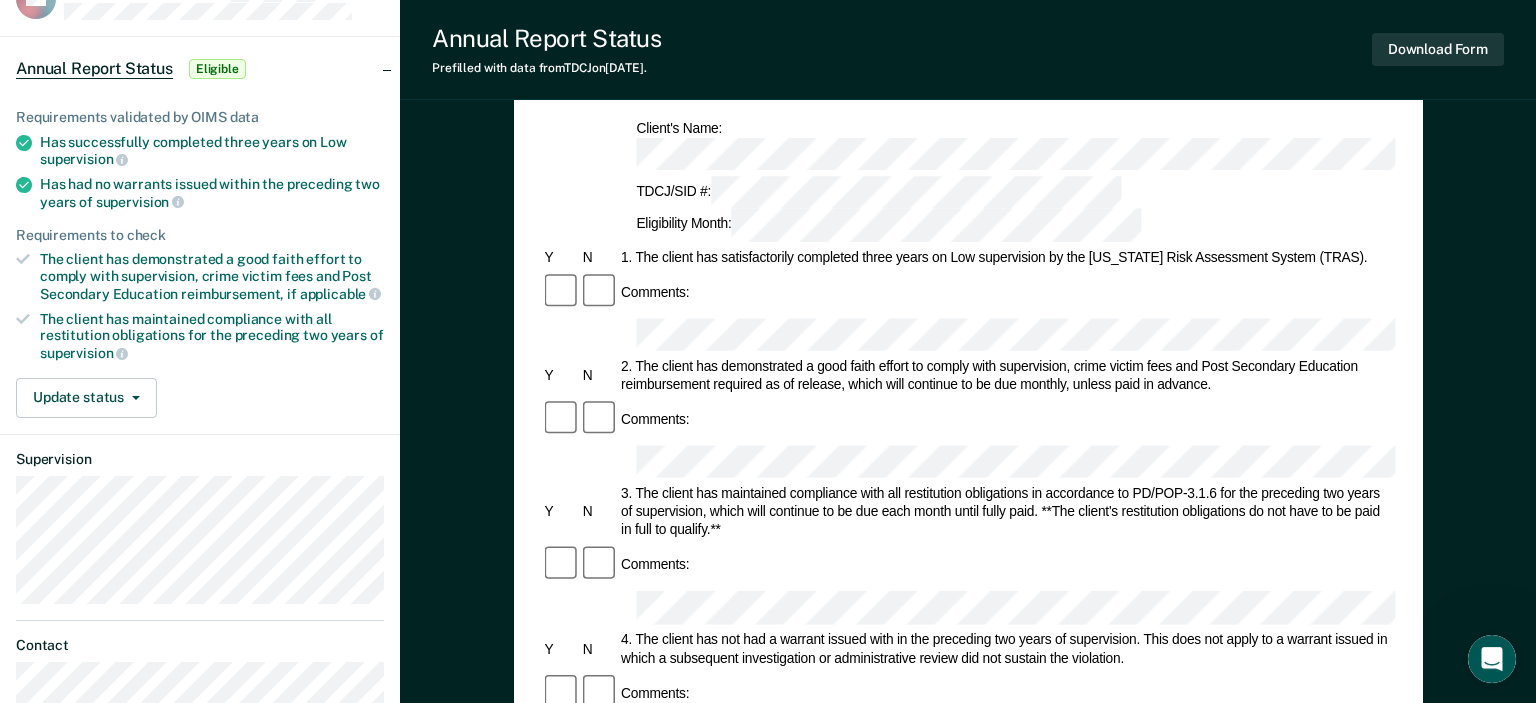 click on "Annual Reporting   Checklist, Recommendation, and Determination Form Clients who meet the following criteria may be recommended for annual reporting. Client's Name: TDCJ/SID #: Eligibility Month: Y N 1. The client has satisfactorily completed three years on Low supervision by the Texas Risk Assessment System (TRAS). Comments: Y N 2. The client has demonstrated a good faith effort to comply with supervision, crime victim fees and Post Secondary Education reimbursement required as of release, which will continue to be due monthly, unless paid in advance. Comments: Y N 3. The client has maintained compliance with all restitution obligations in accordance to PD/POP-3.1.6 for the preceding two years of supervision, which will continue to be due each month until fully paid. **The client's restitution obligations do not have to be paid in full to qualify.** Comments: Y N Comments: Y N Comments: This form should be forwarded through the supervising officer's entire chain of command, regardless of the recommendation." at bounding box center [968, 736] 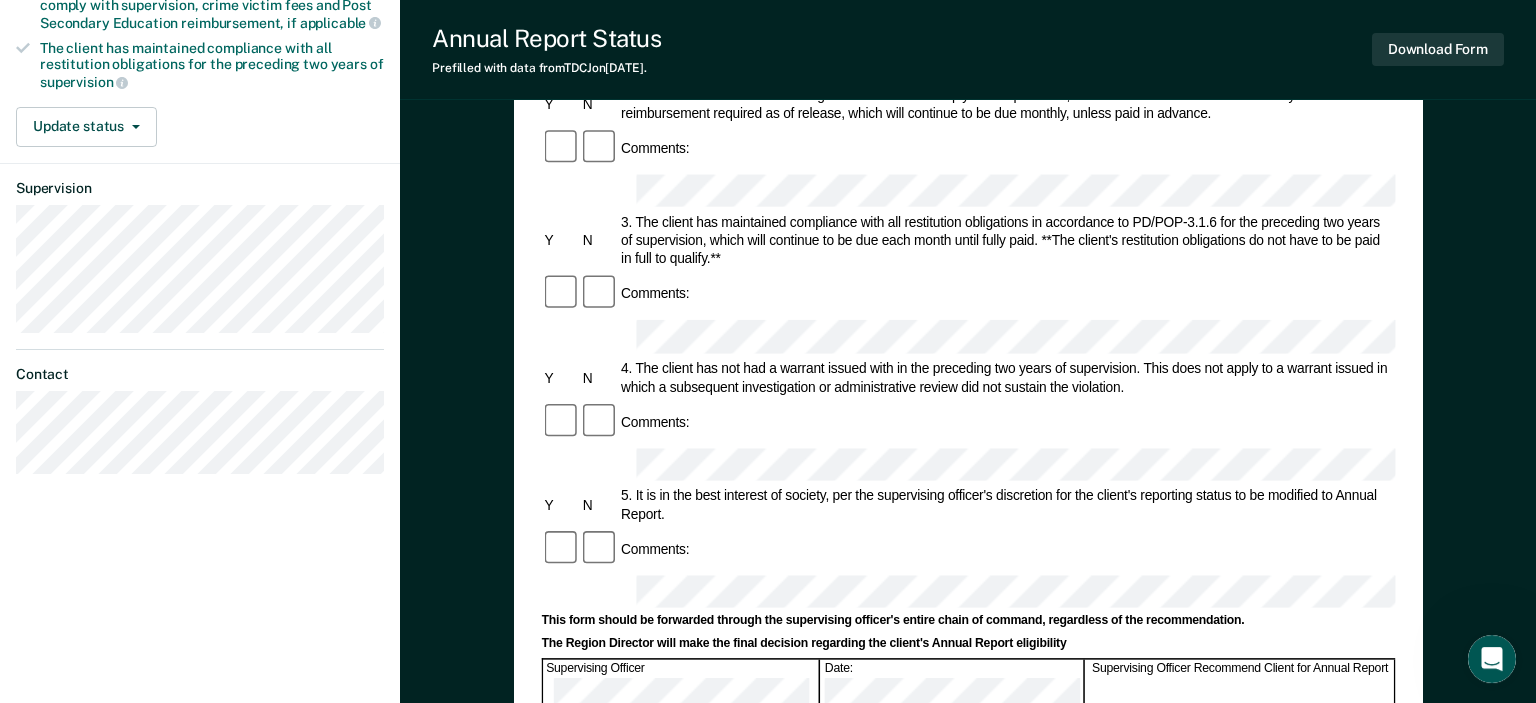scroll, scrollTop: 0, scrollLeft: 0, axis: both 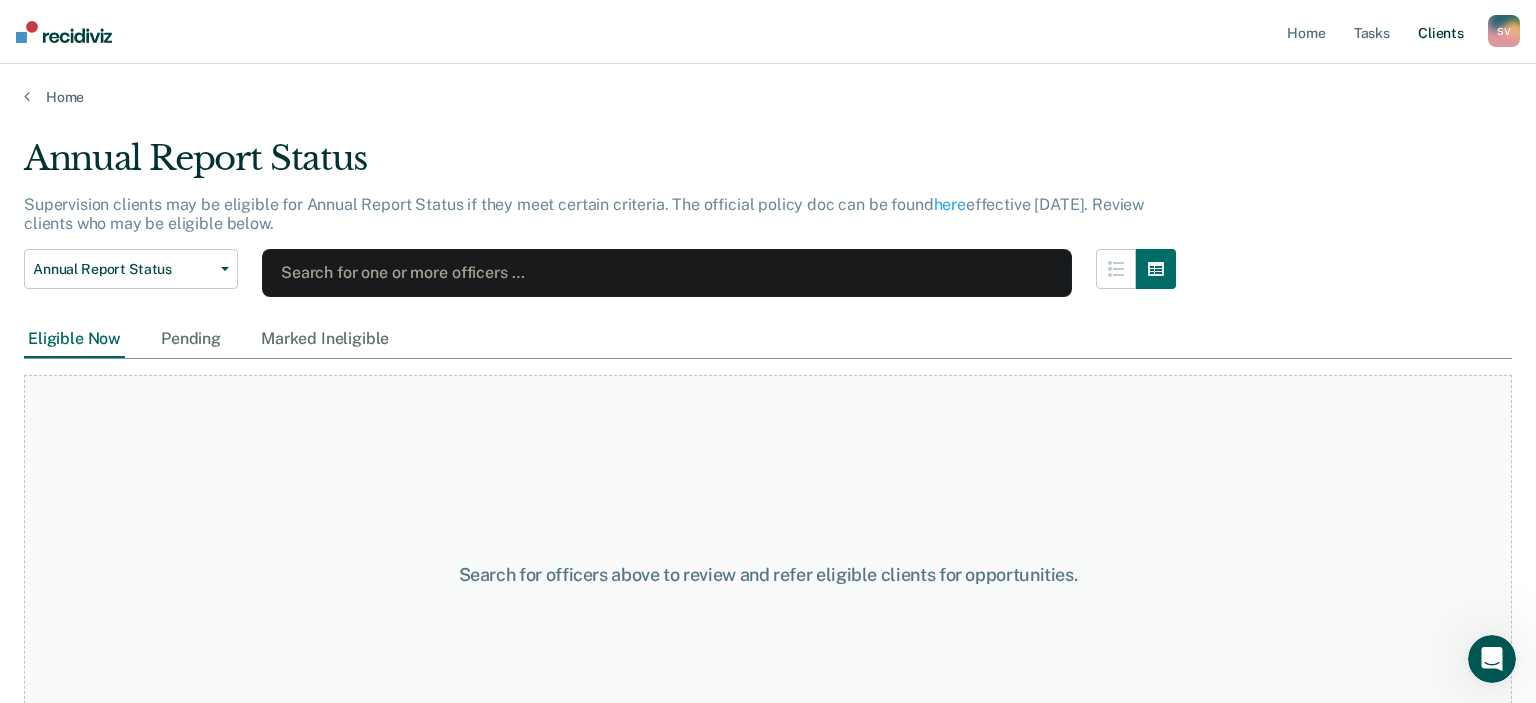 click on "Client s" at bounding box center (1441, 32) 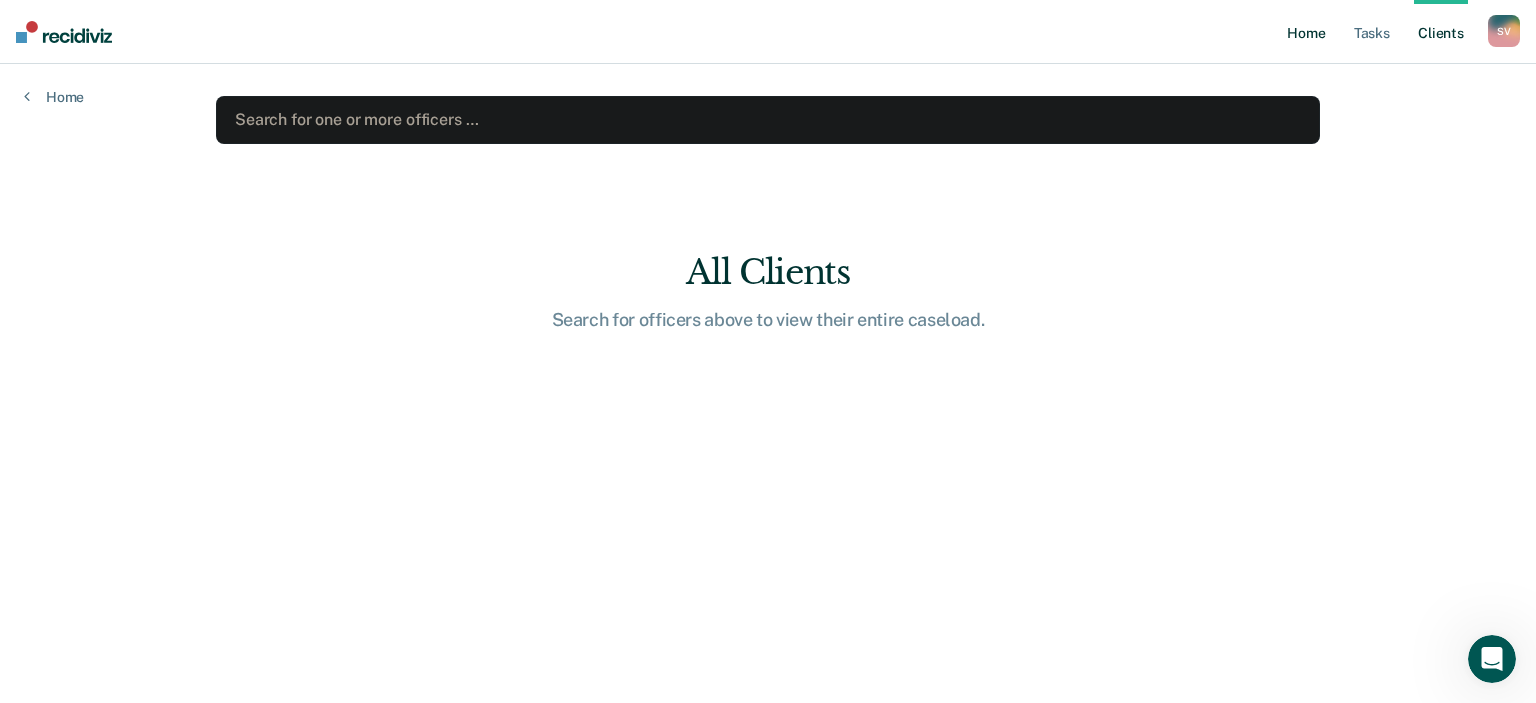 click on "Home" at bounding box center (1306, 32) 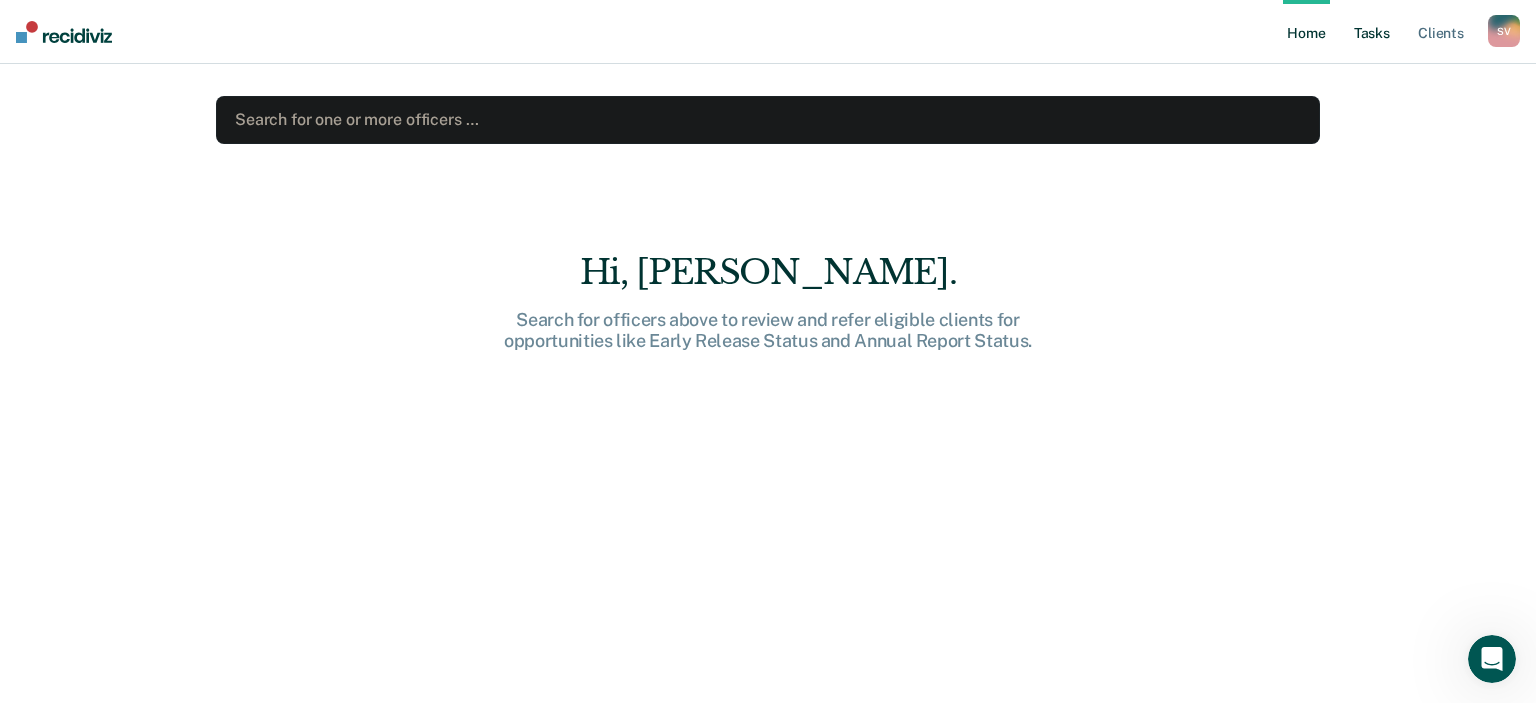 click on "Tasks" at bounding box center [1372, 32] 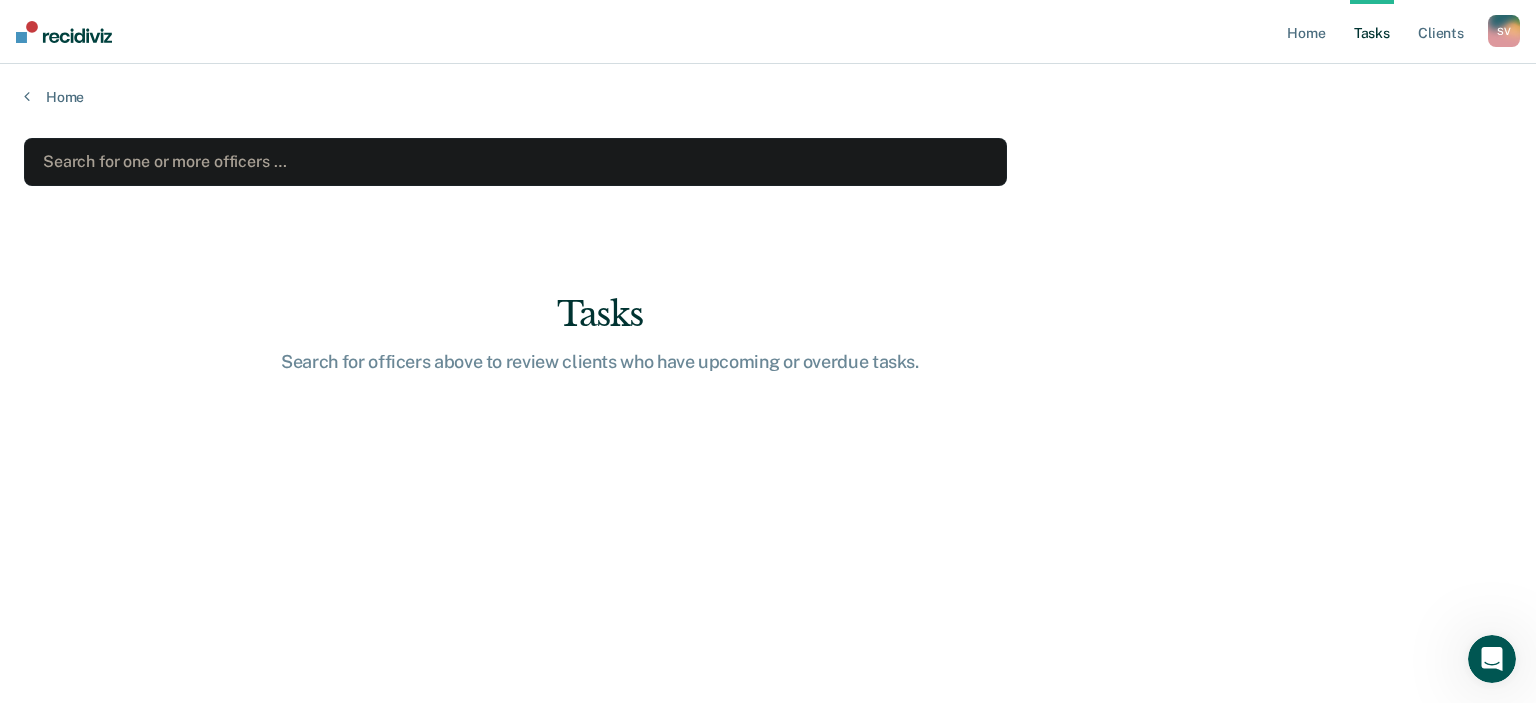 click on "Home" at bounding box center [768, 85] 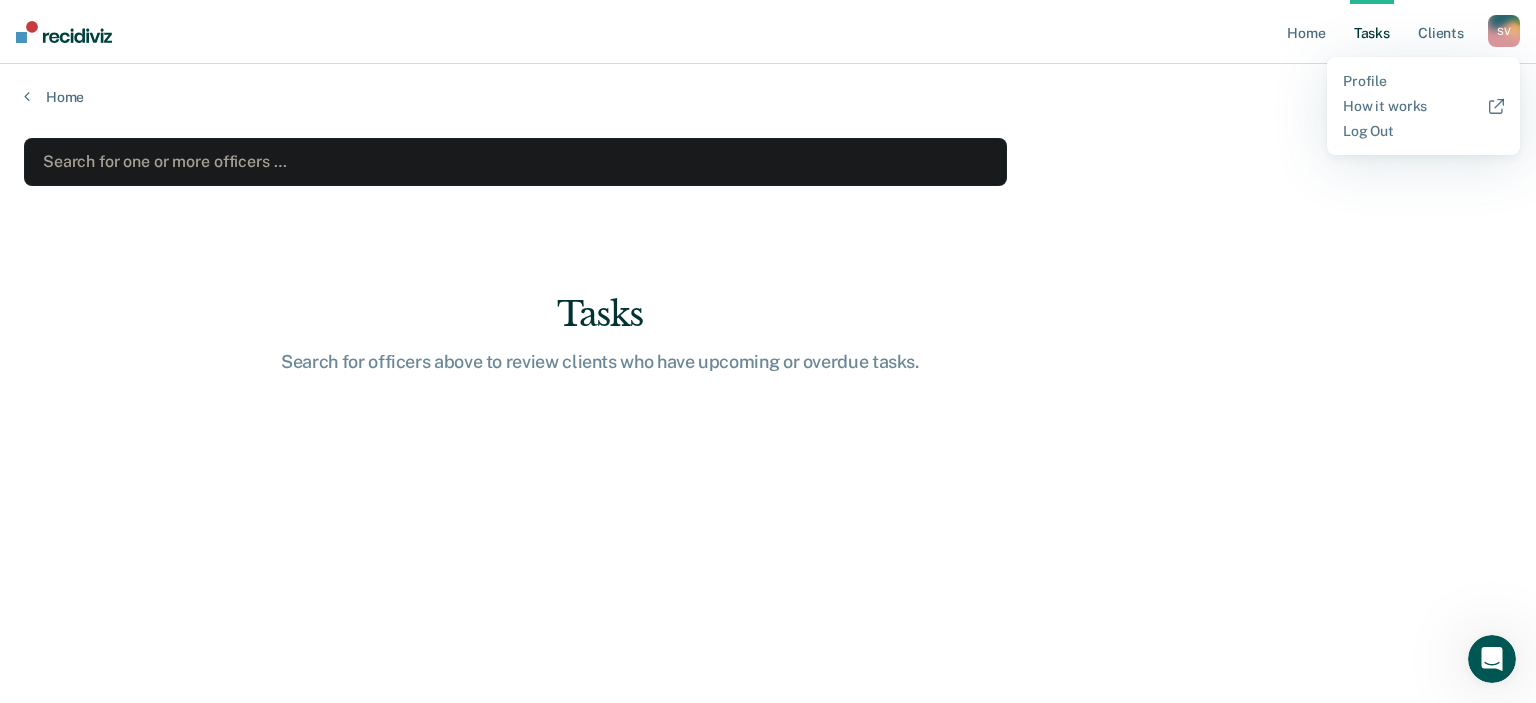 click on "Home" at bounding box center [768, 85] 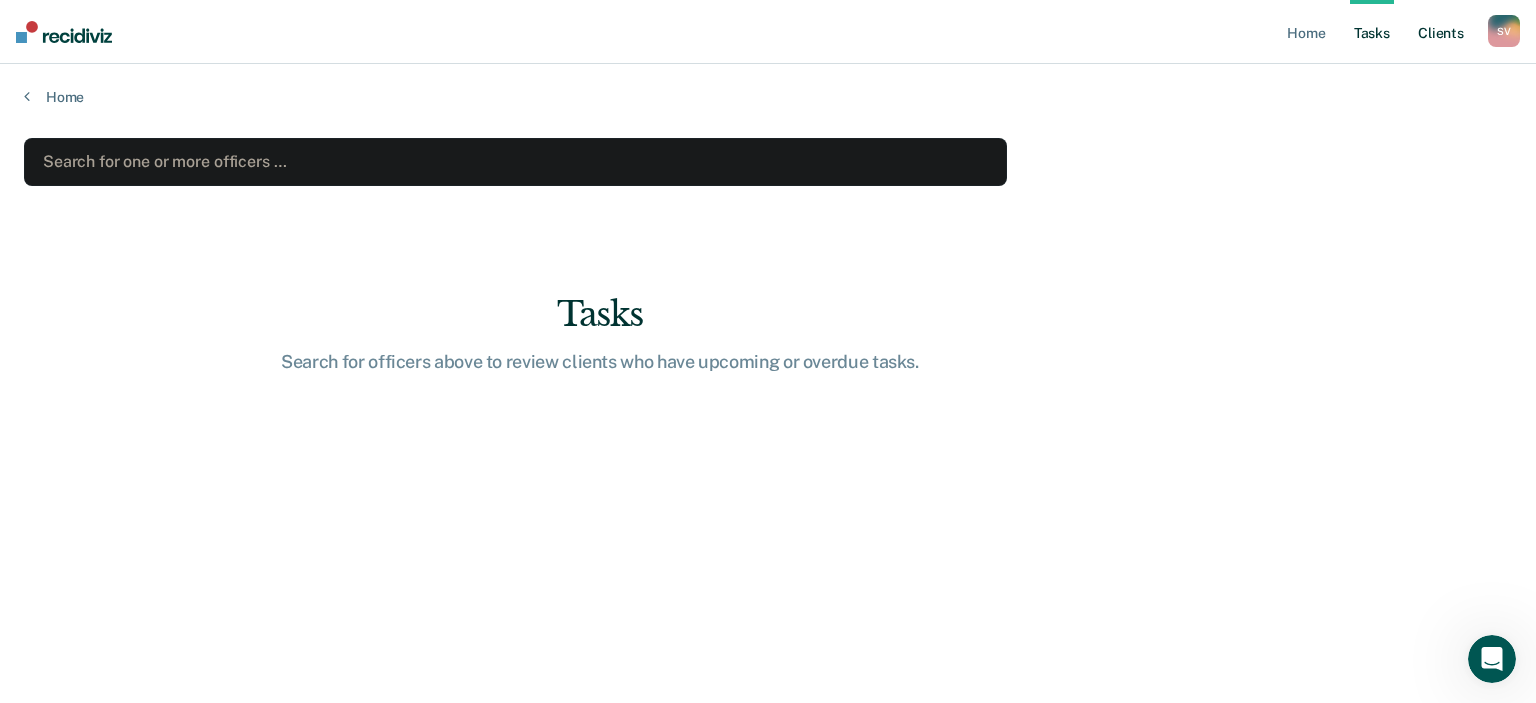 click on "Client s" at bounding box center (1441, 32) 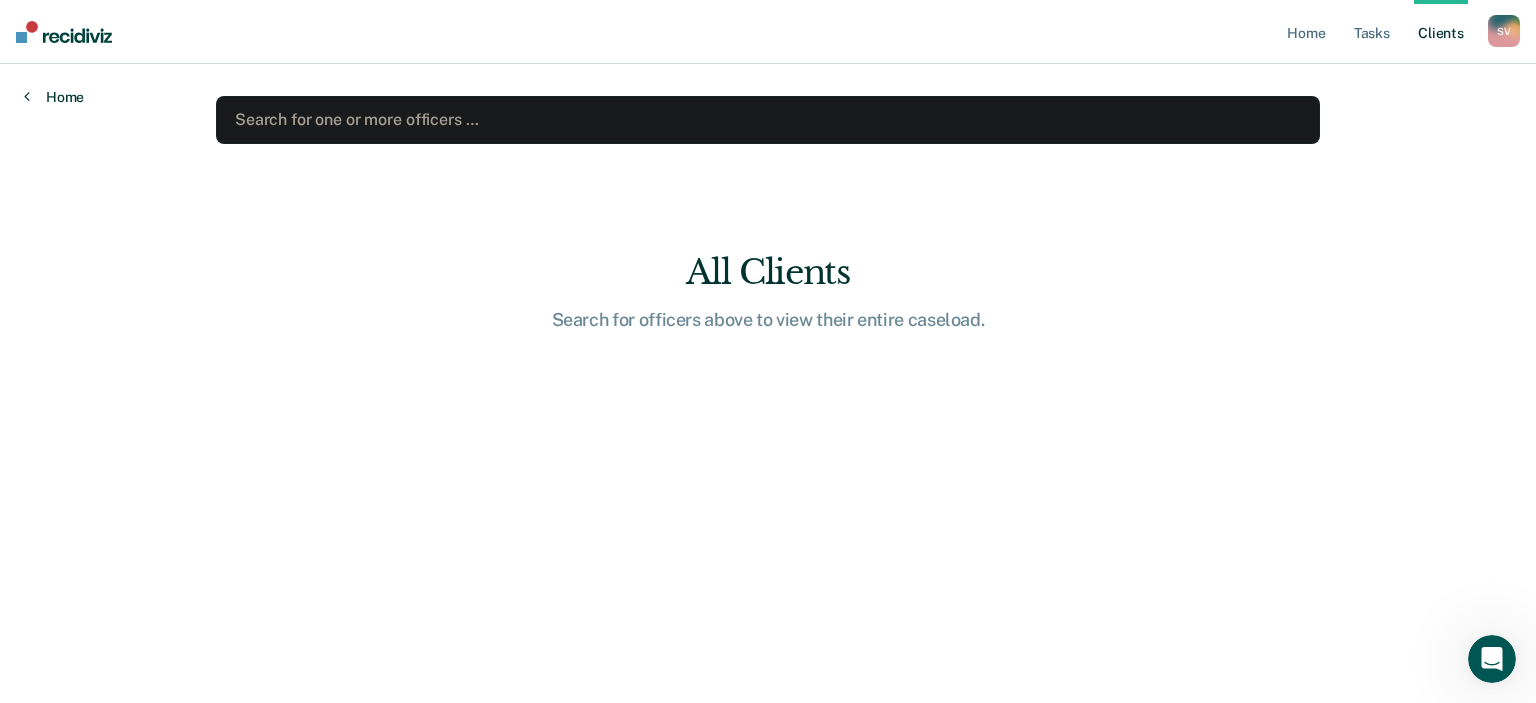 click on "Home" at bounding box center (54, 97) 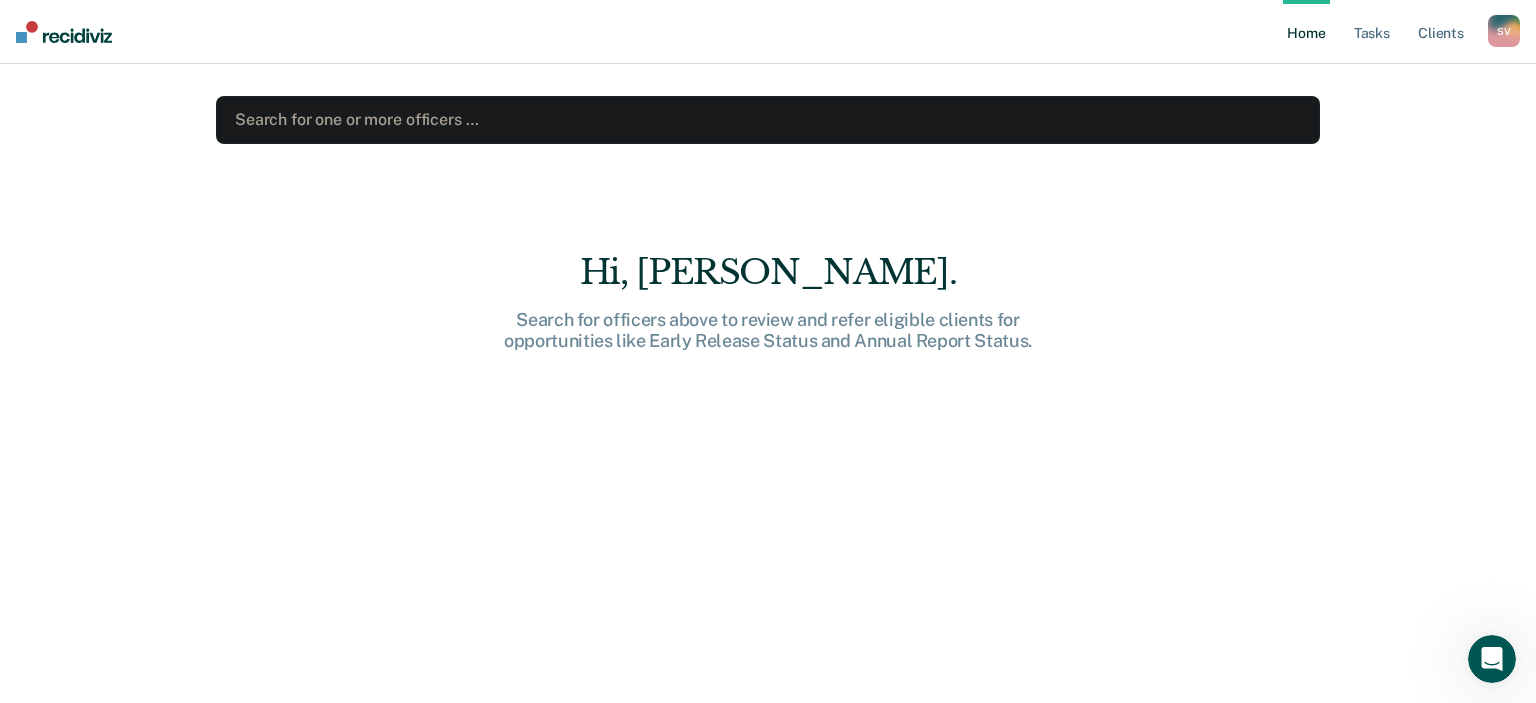 click at bounding box center (768, 119) 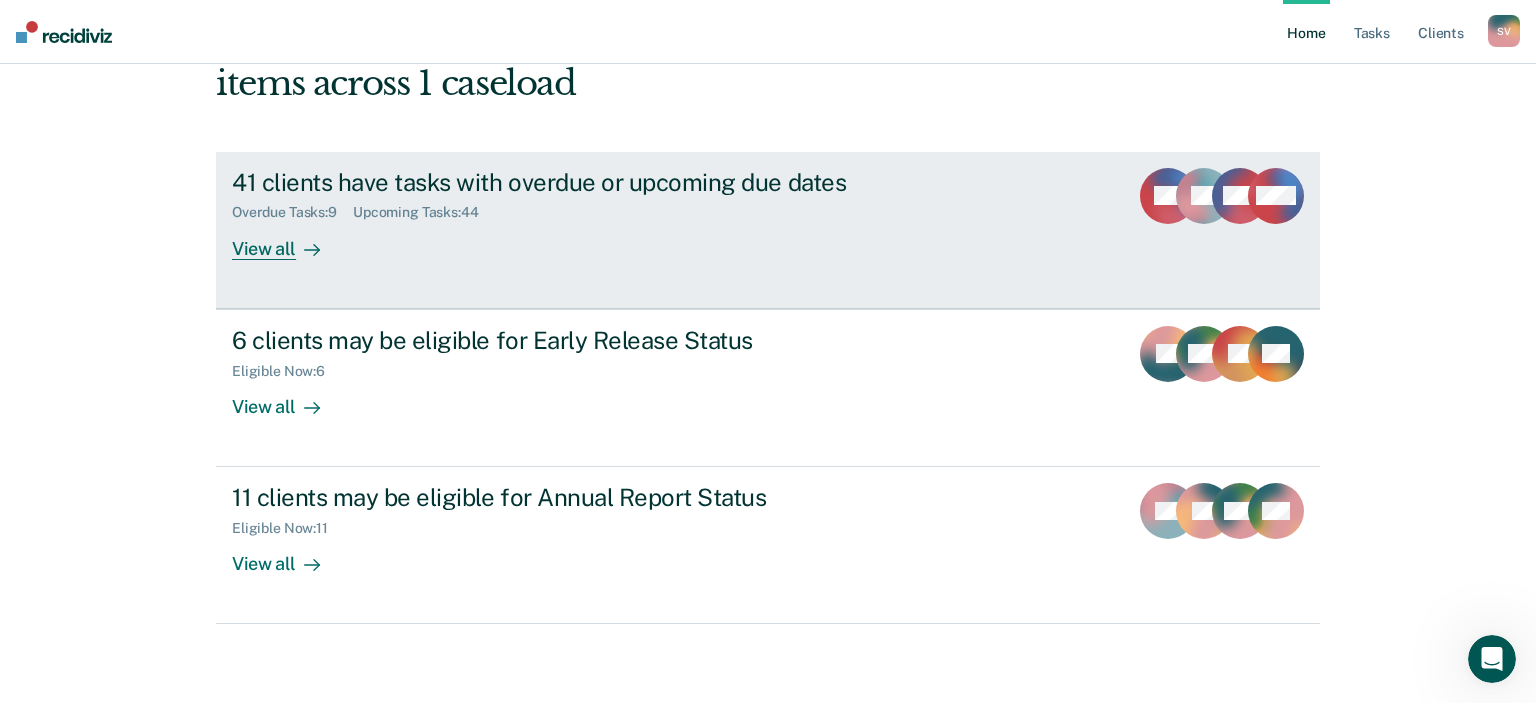 scroll, scrollTop: 0, scrollLeft: 0, axis: both 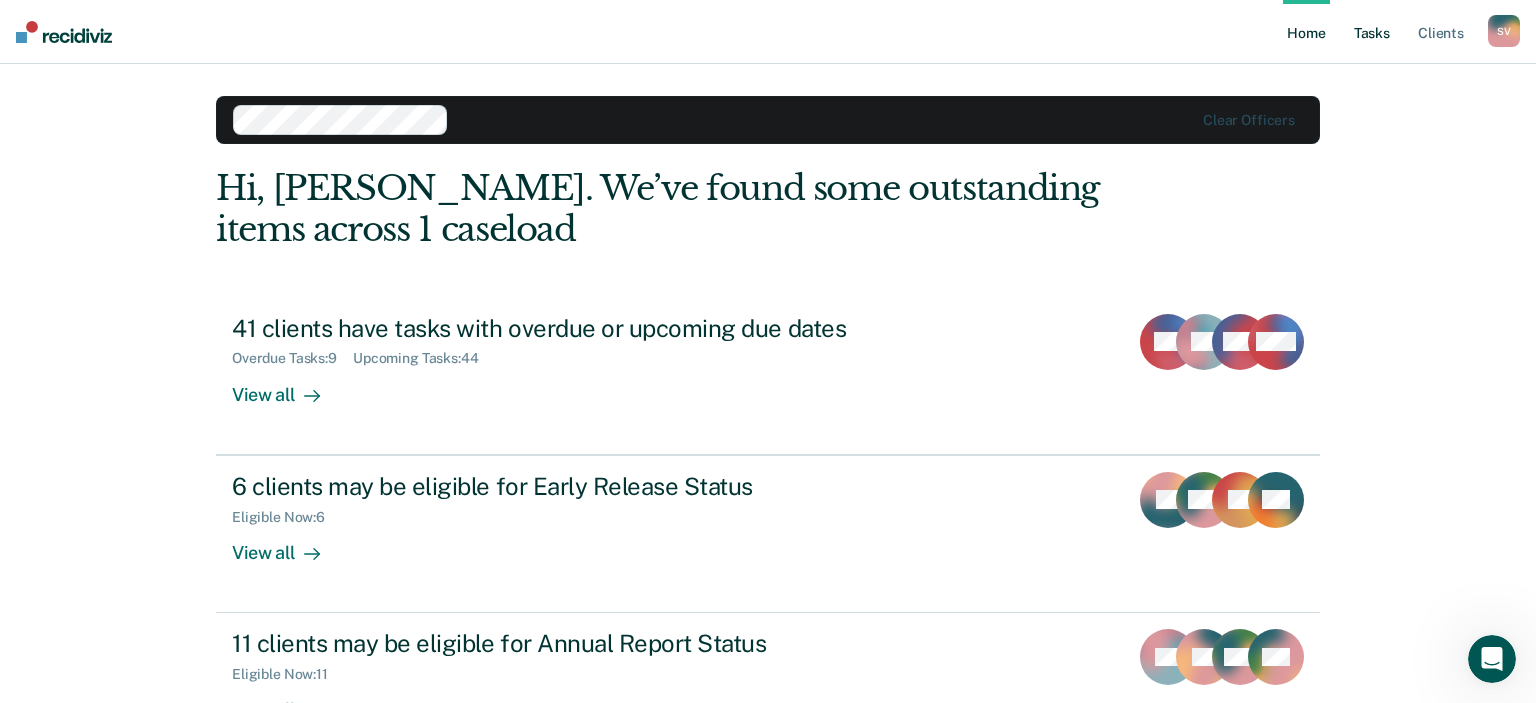 click on "Tasks" at bounding box center [1372, 32] 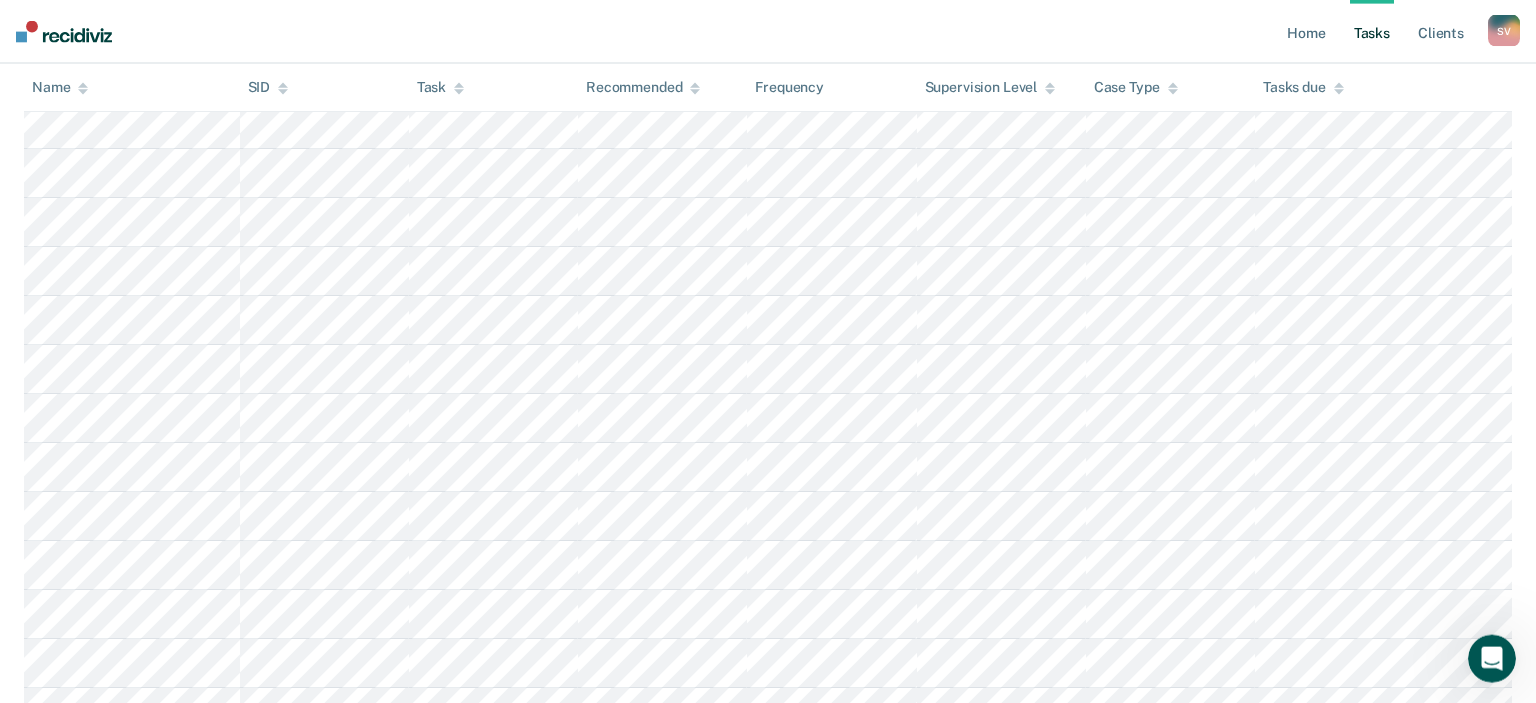 scroll, scrollTop: 0, scrollLeft: 0, axis: both 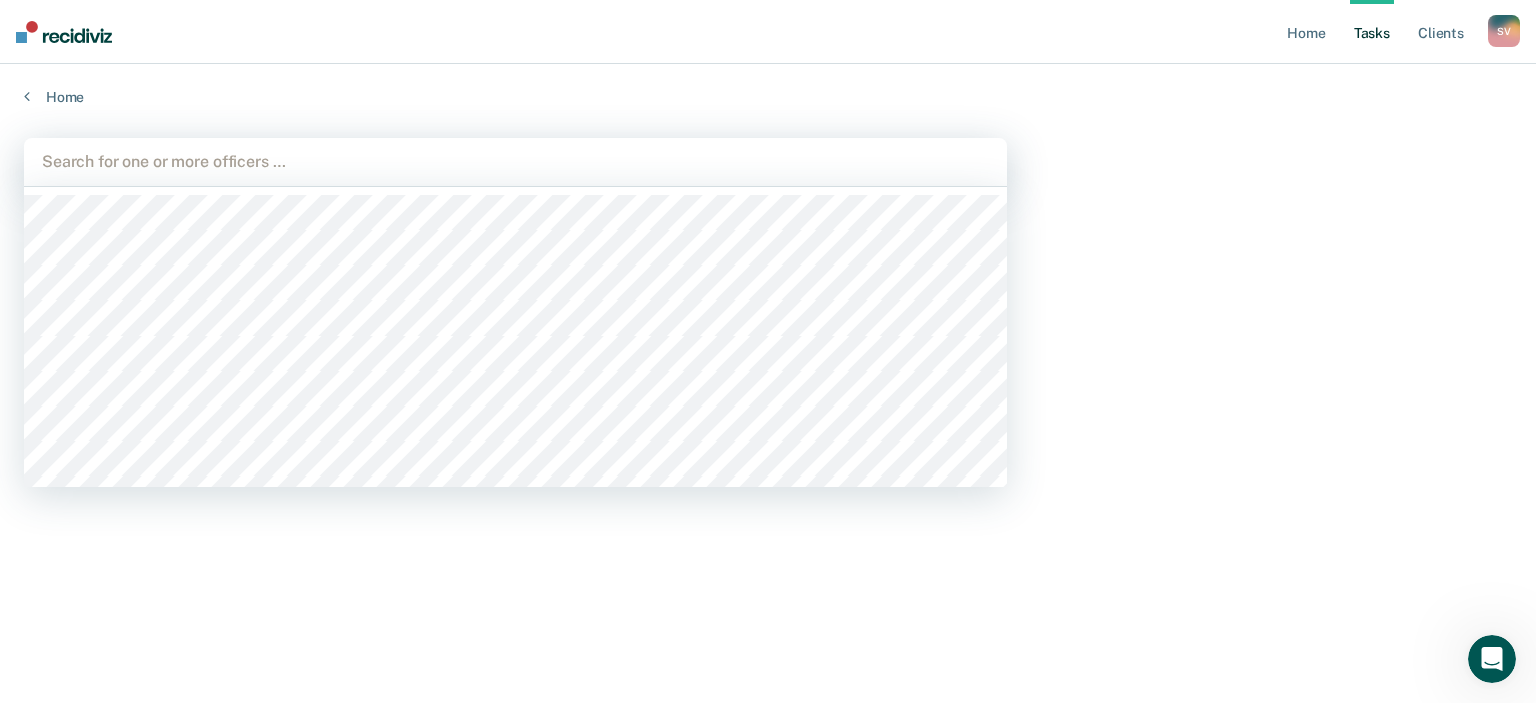 click at bounding box center (515, 161) 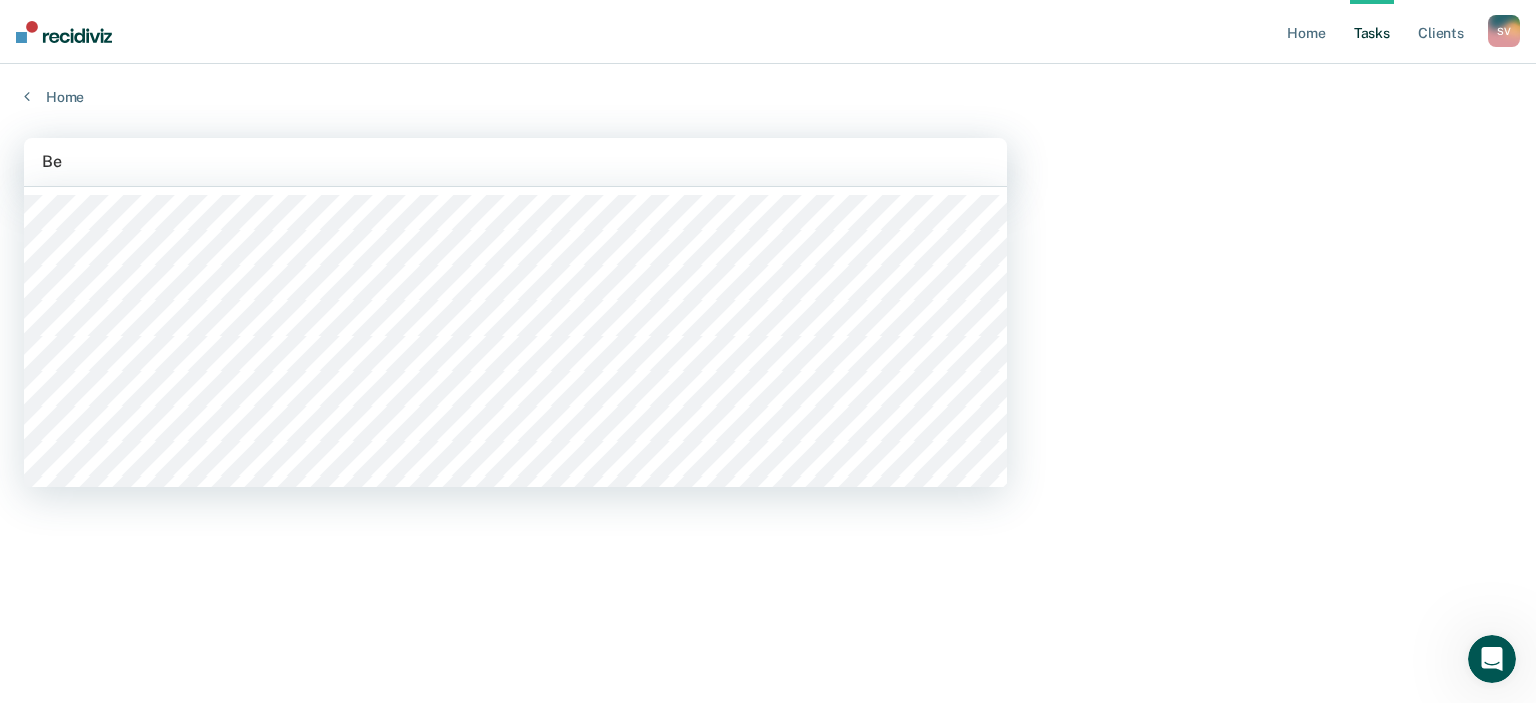 type on "B" 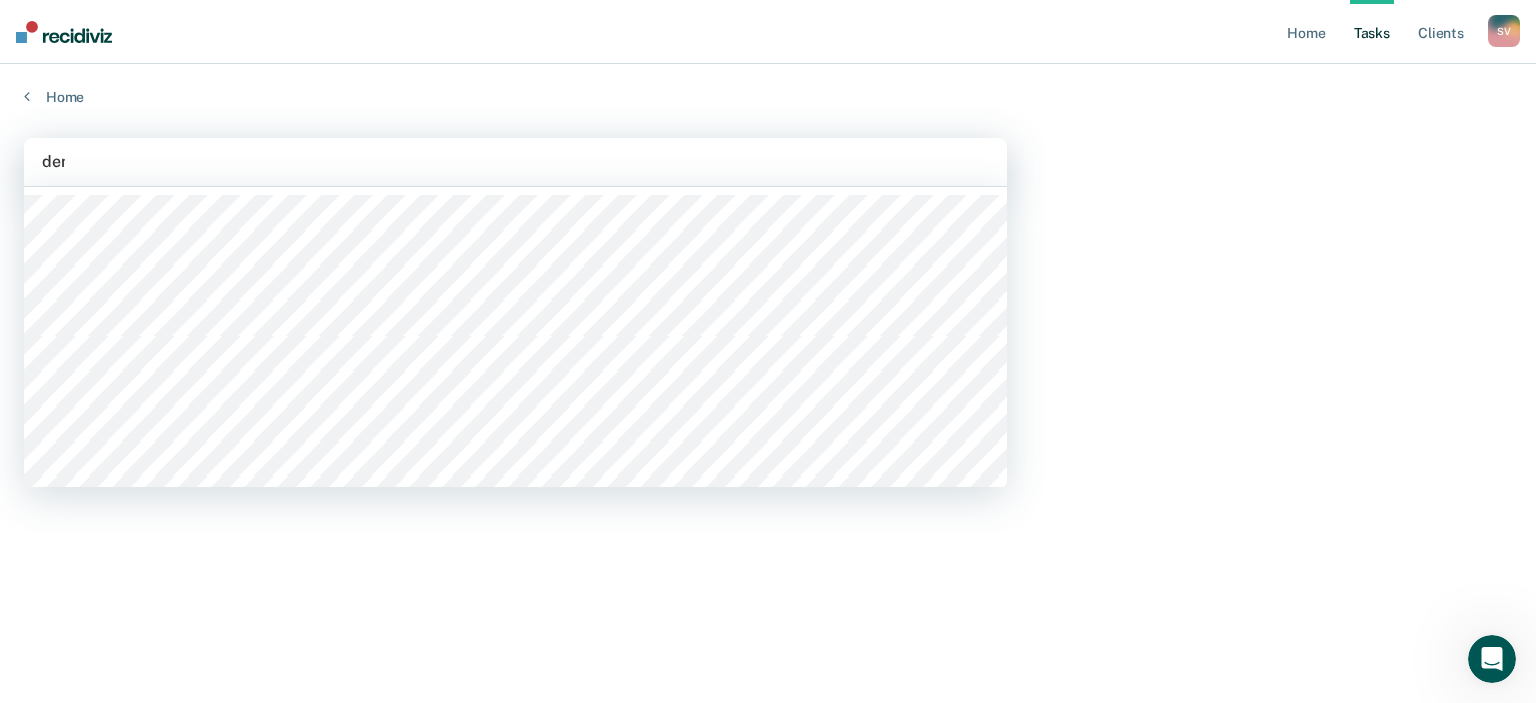 type on "deme" 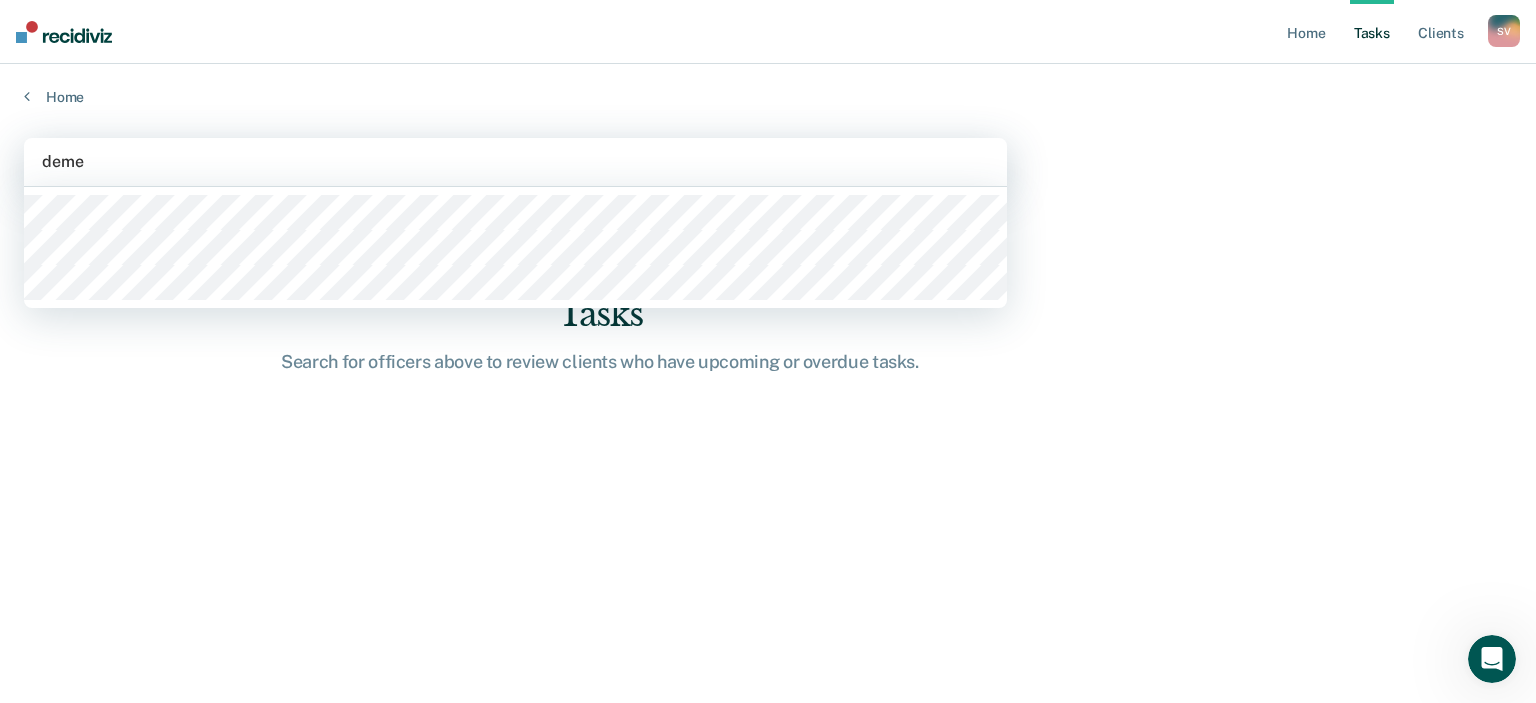 type 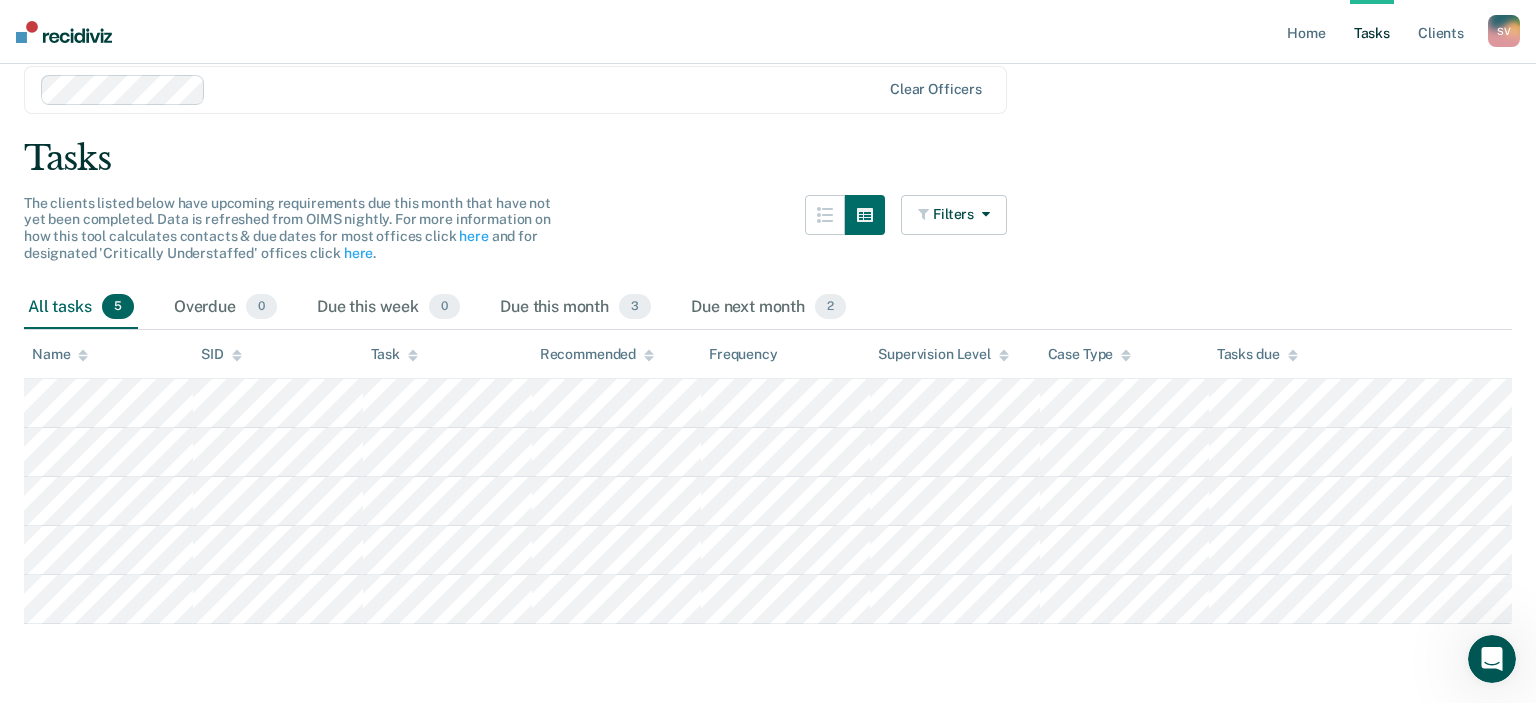 scroll, scrollTop: 0, scrollLeft: 0, axis: both 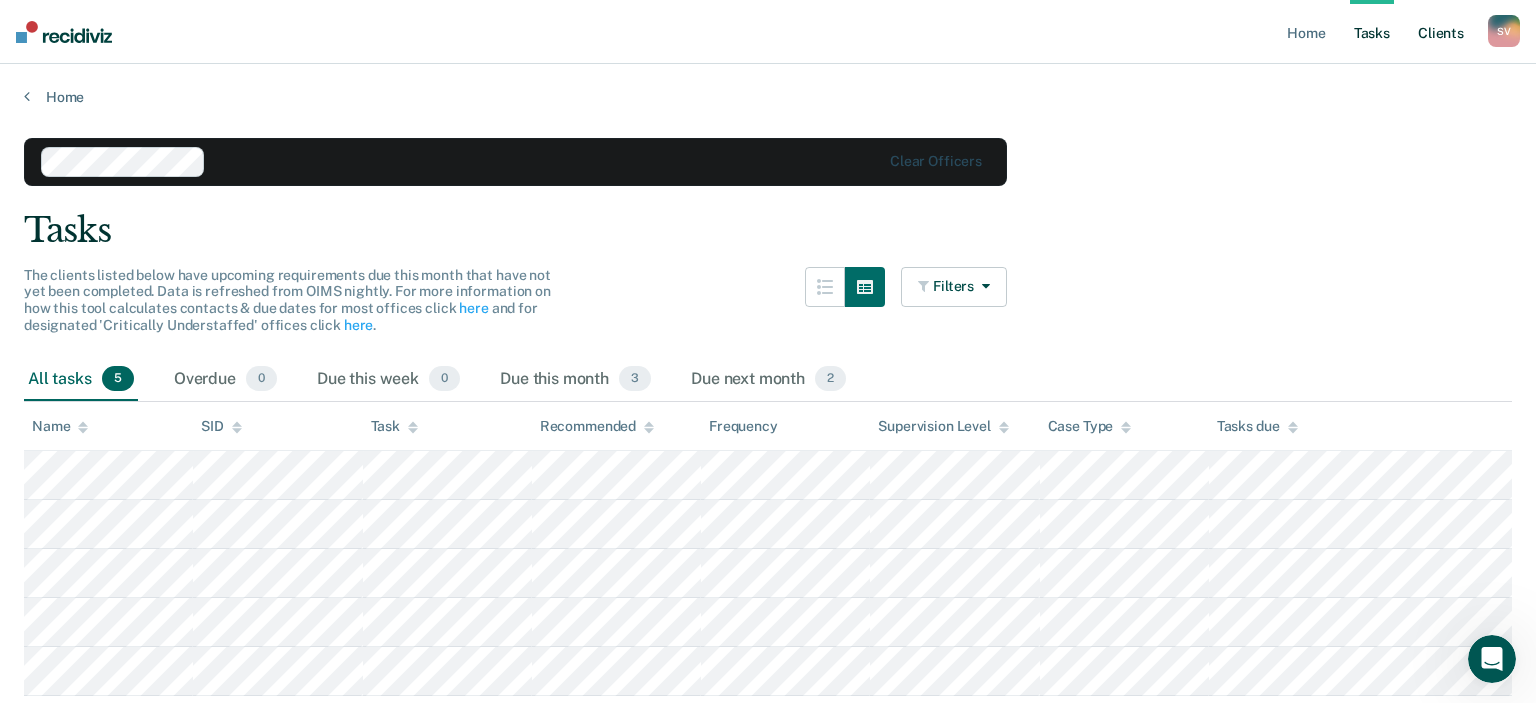 click on "Client s" at bounding box center (1441, 32) 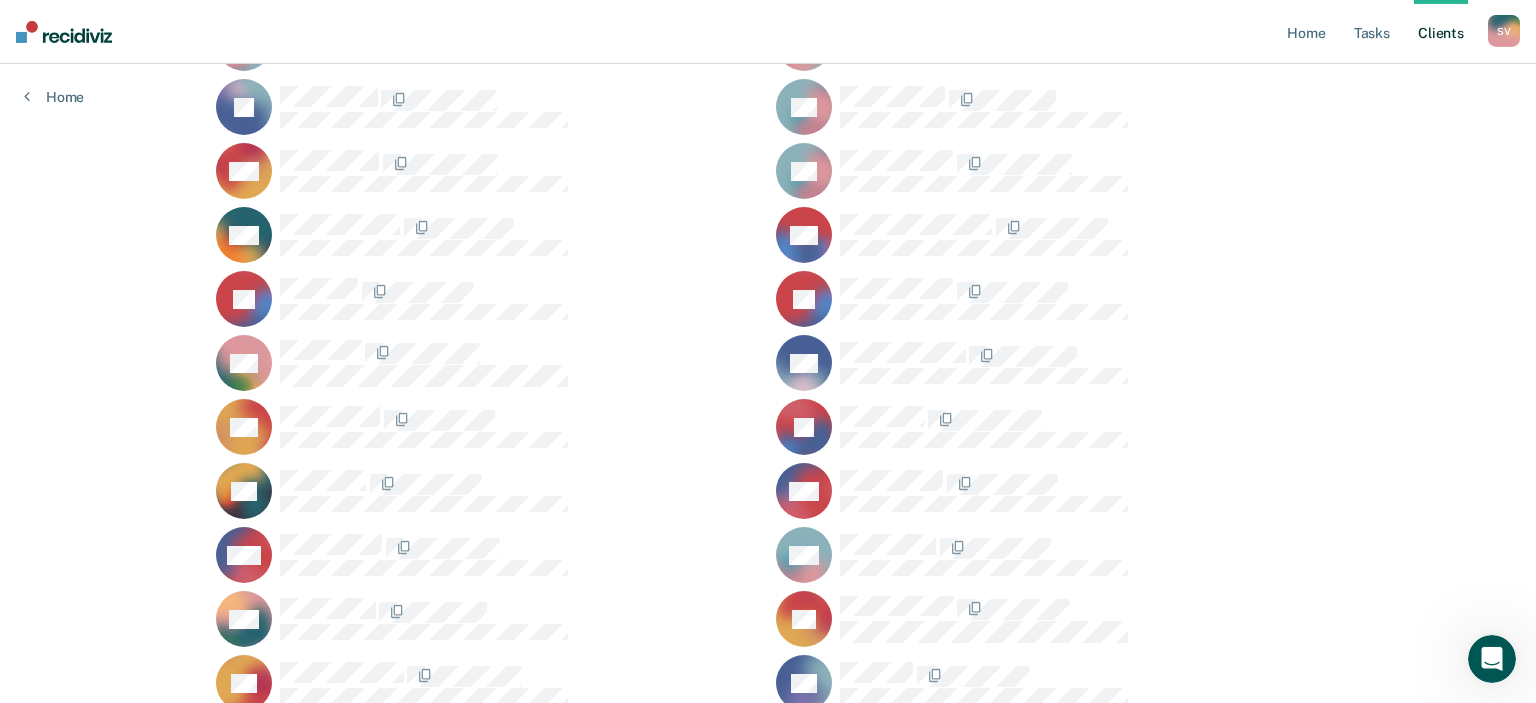scroll, scrollTop: 0, scrollLeft: 0, axis: both 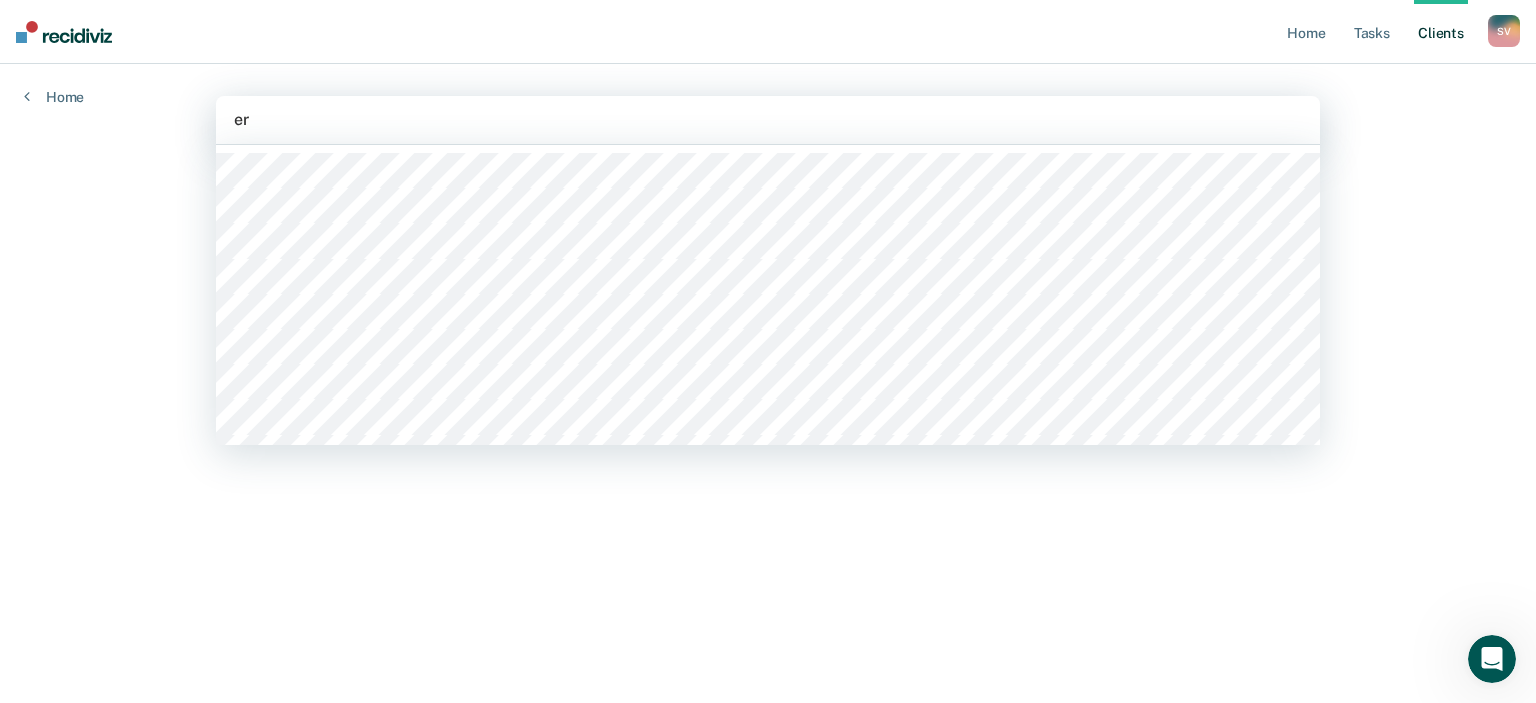 type on "e" 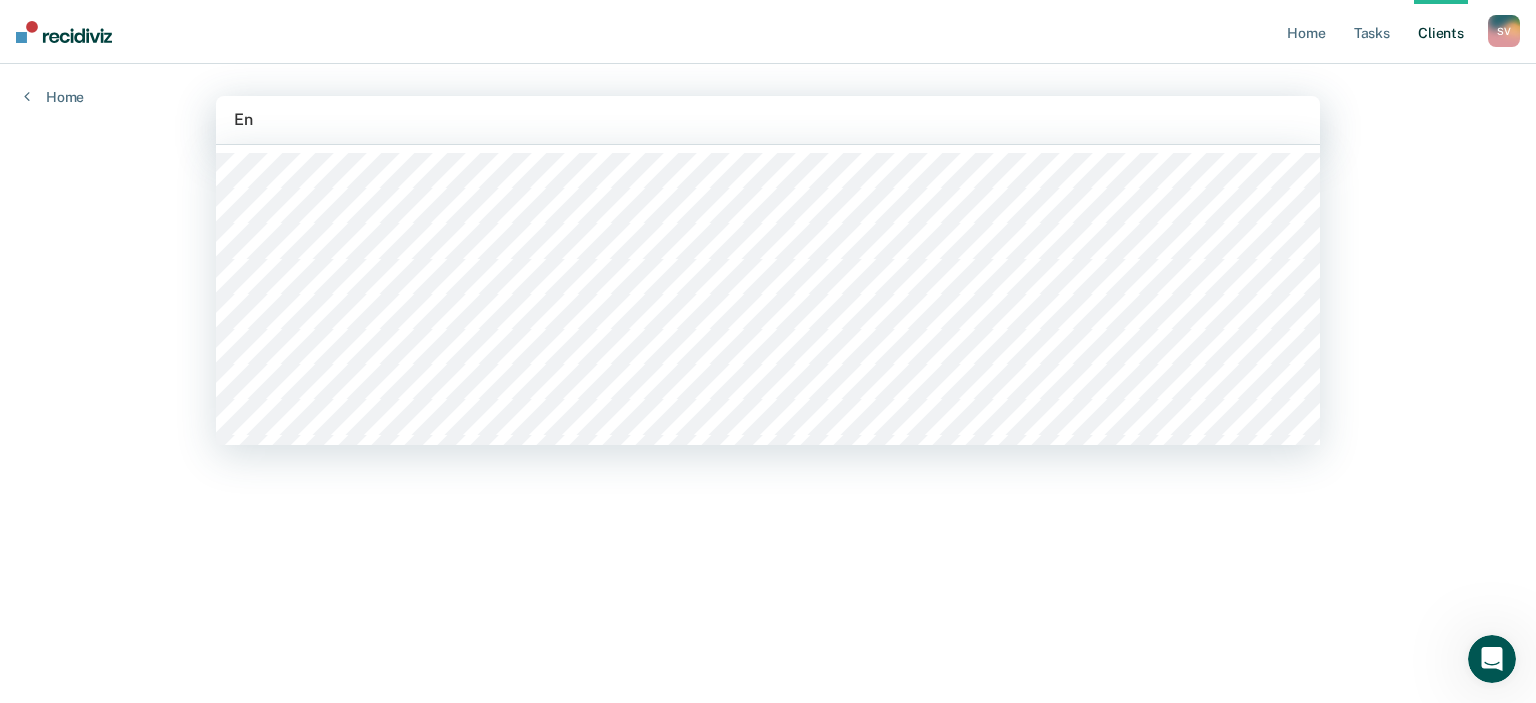 type on "E" 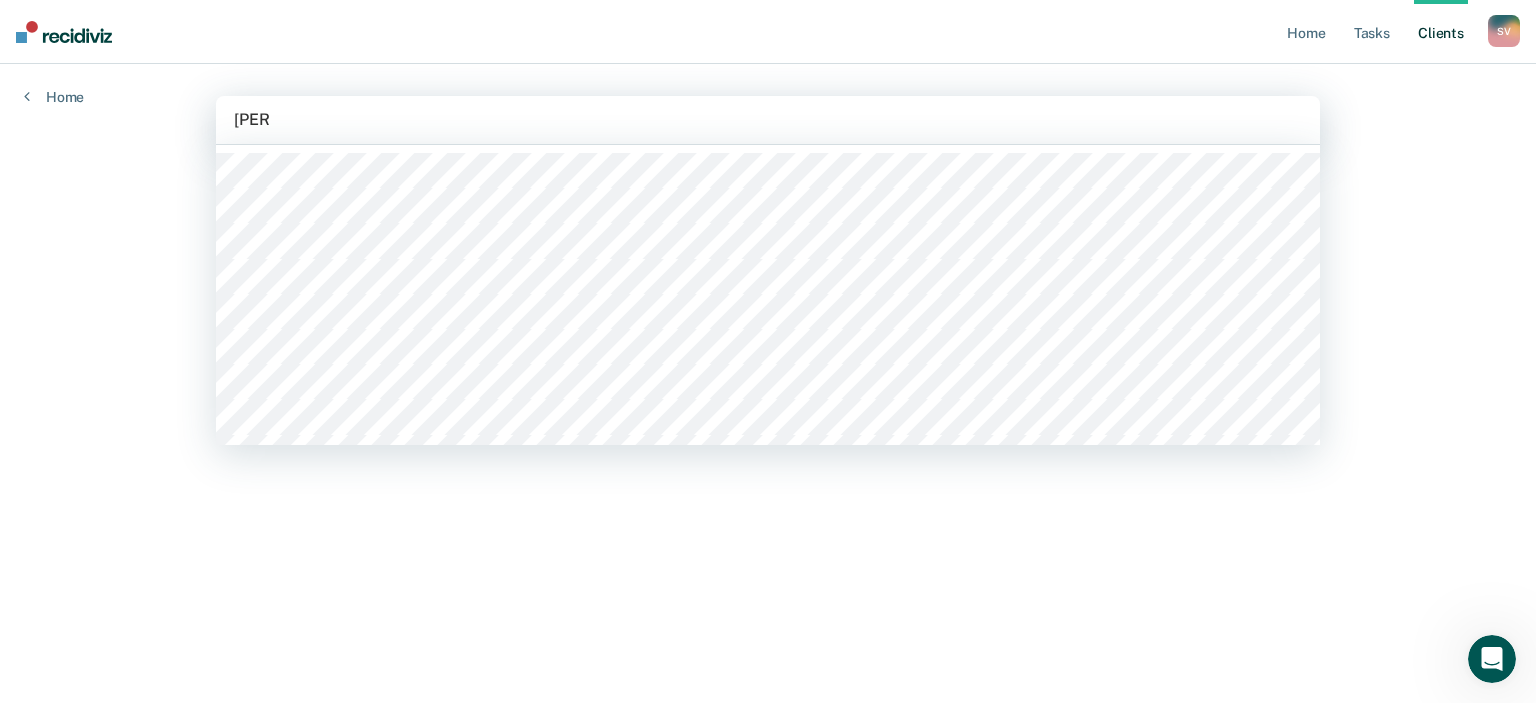 type on "Eric" 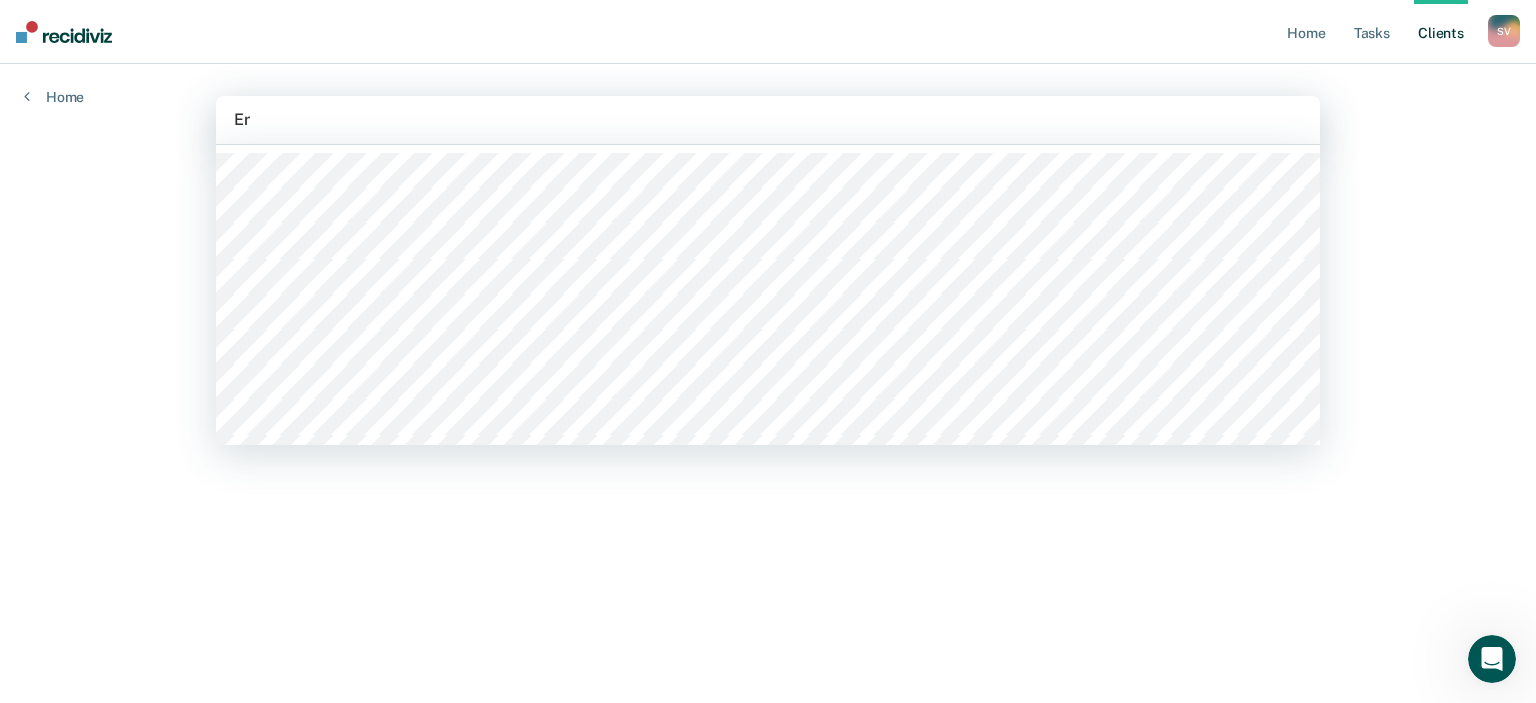 type on "E" 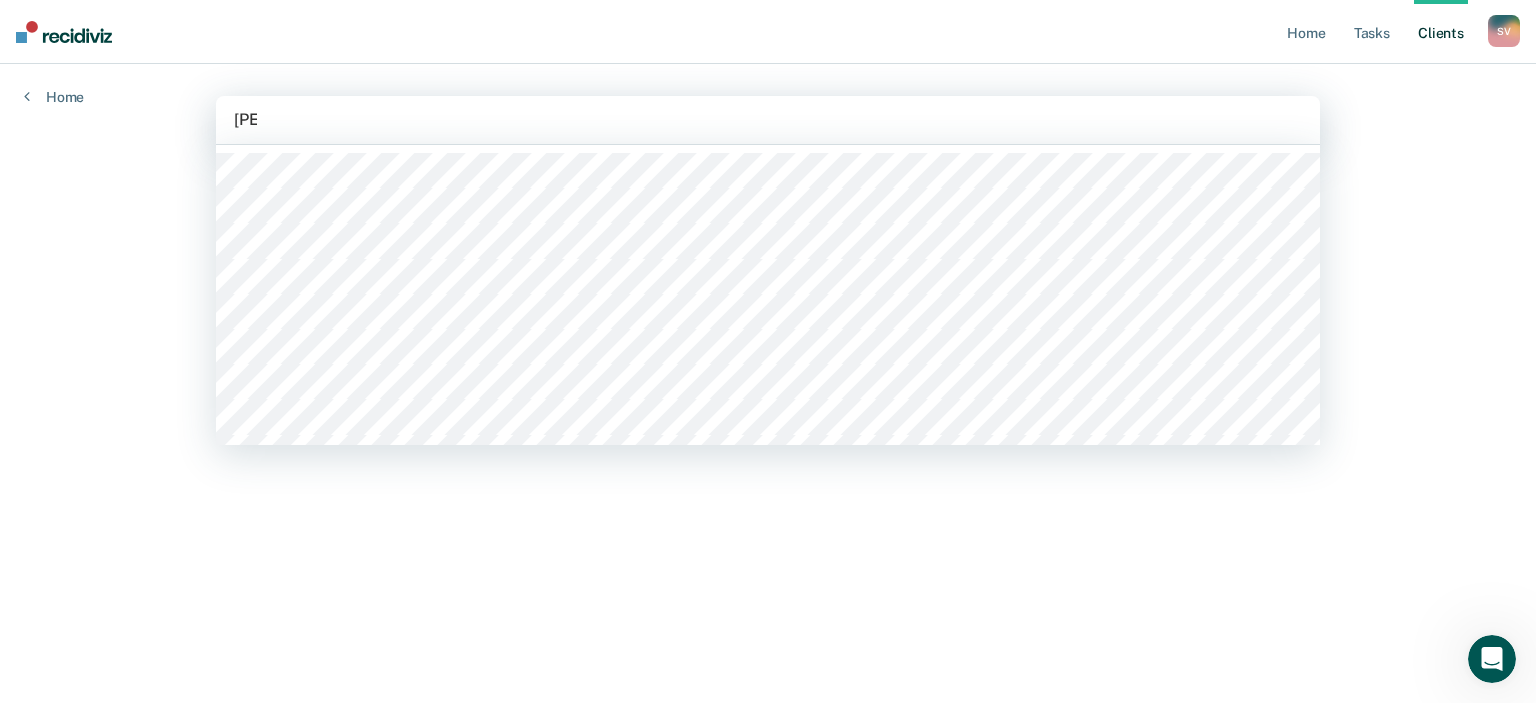 type on "Pame" 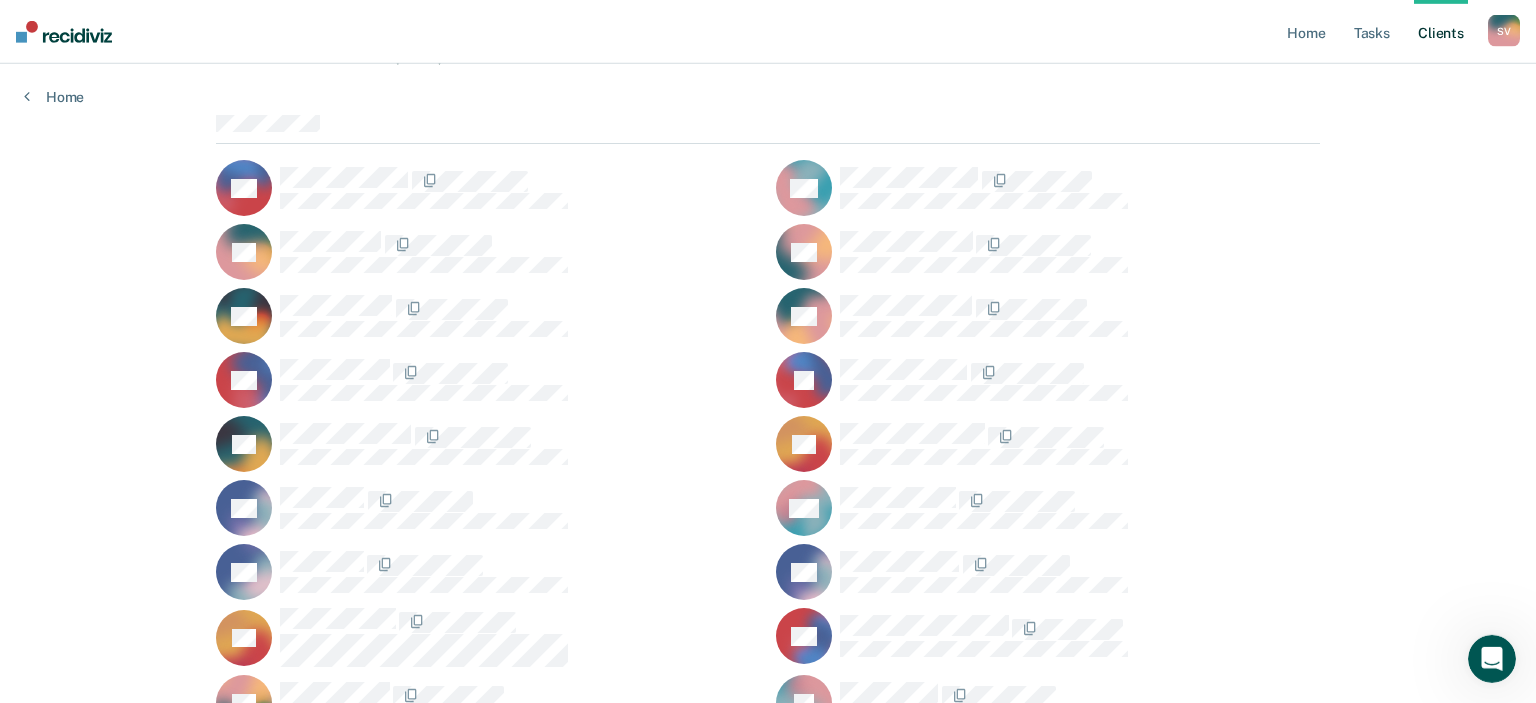 scroll, scrollTop: 0, scrollLeft: 0, axis: both 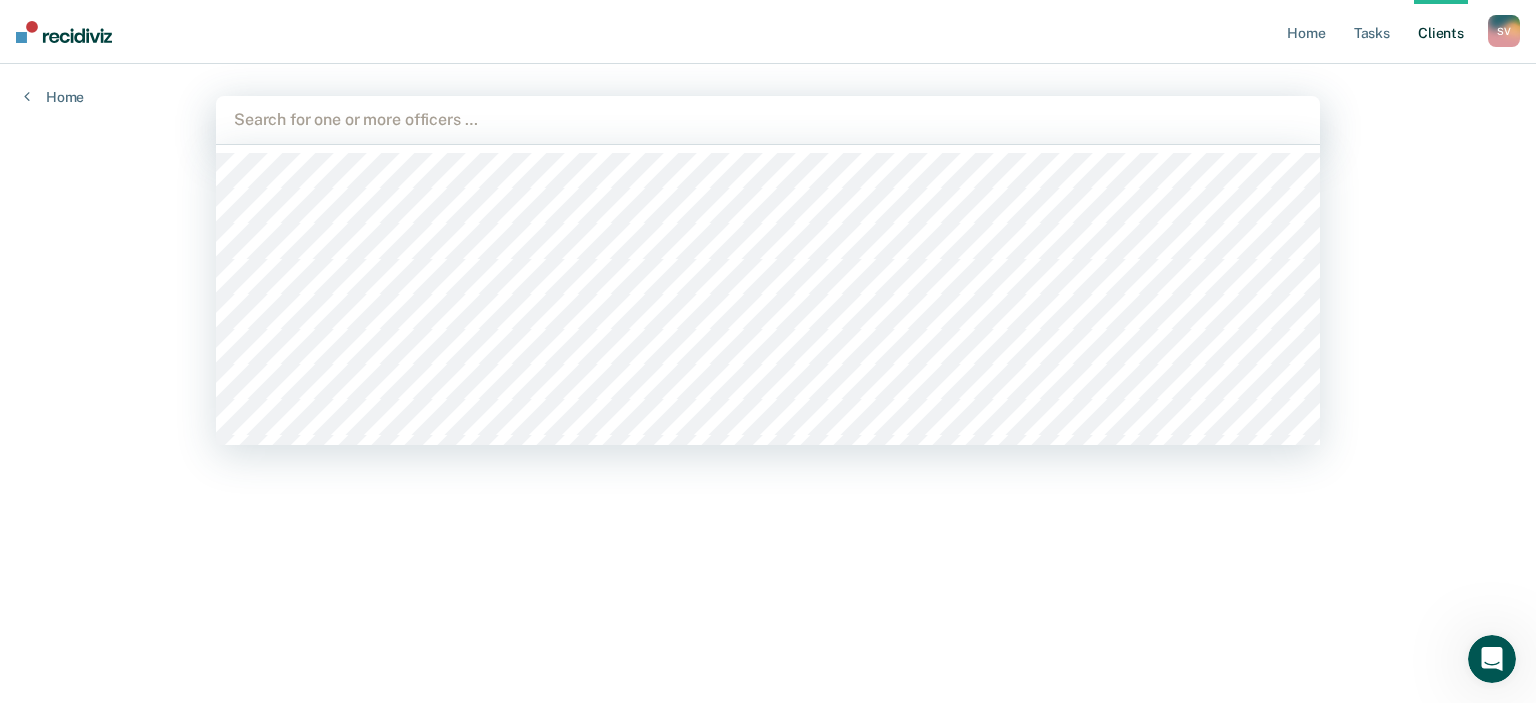 click at bounding box center (768, 119) 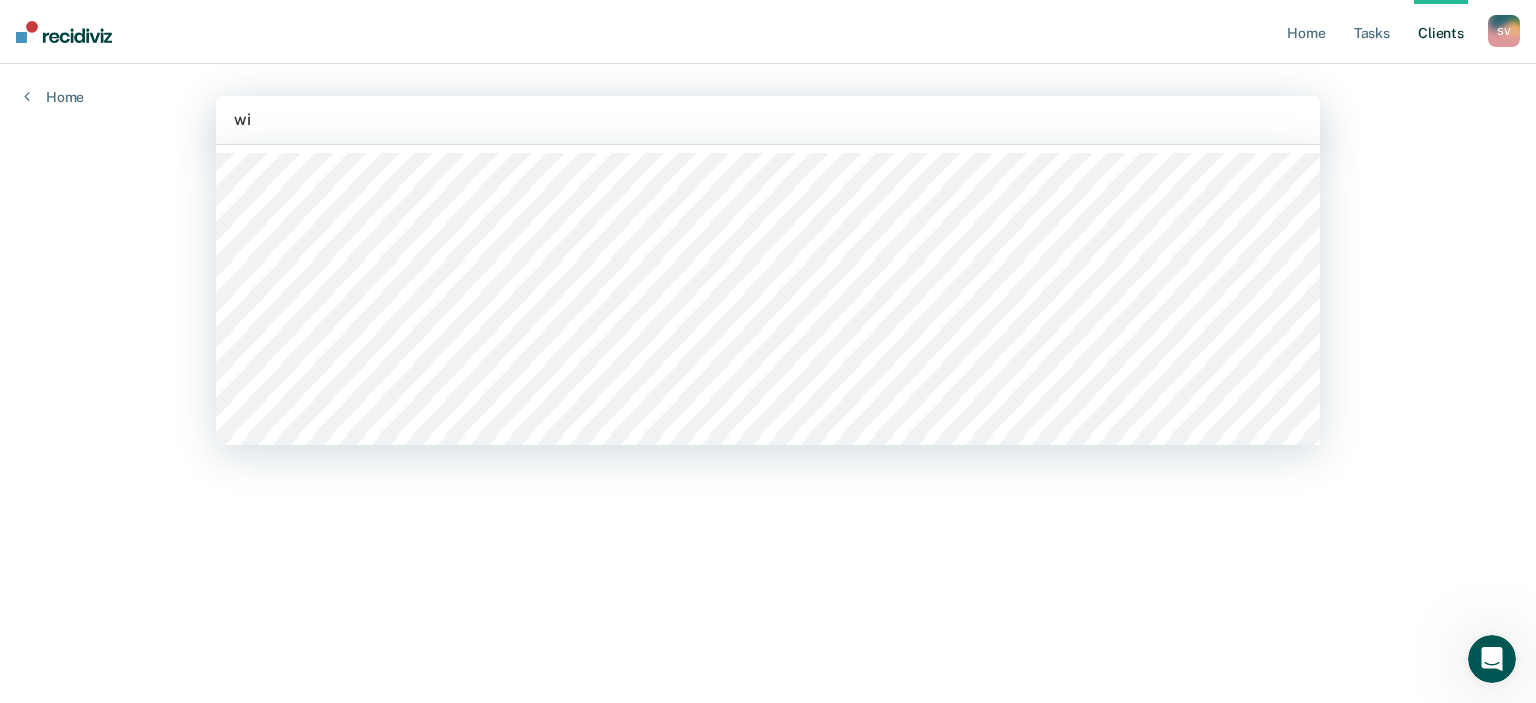 type on "w" 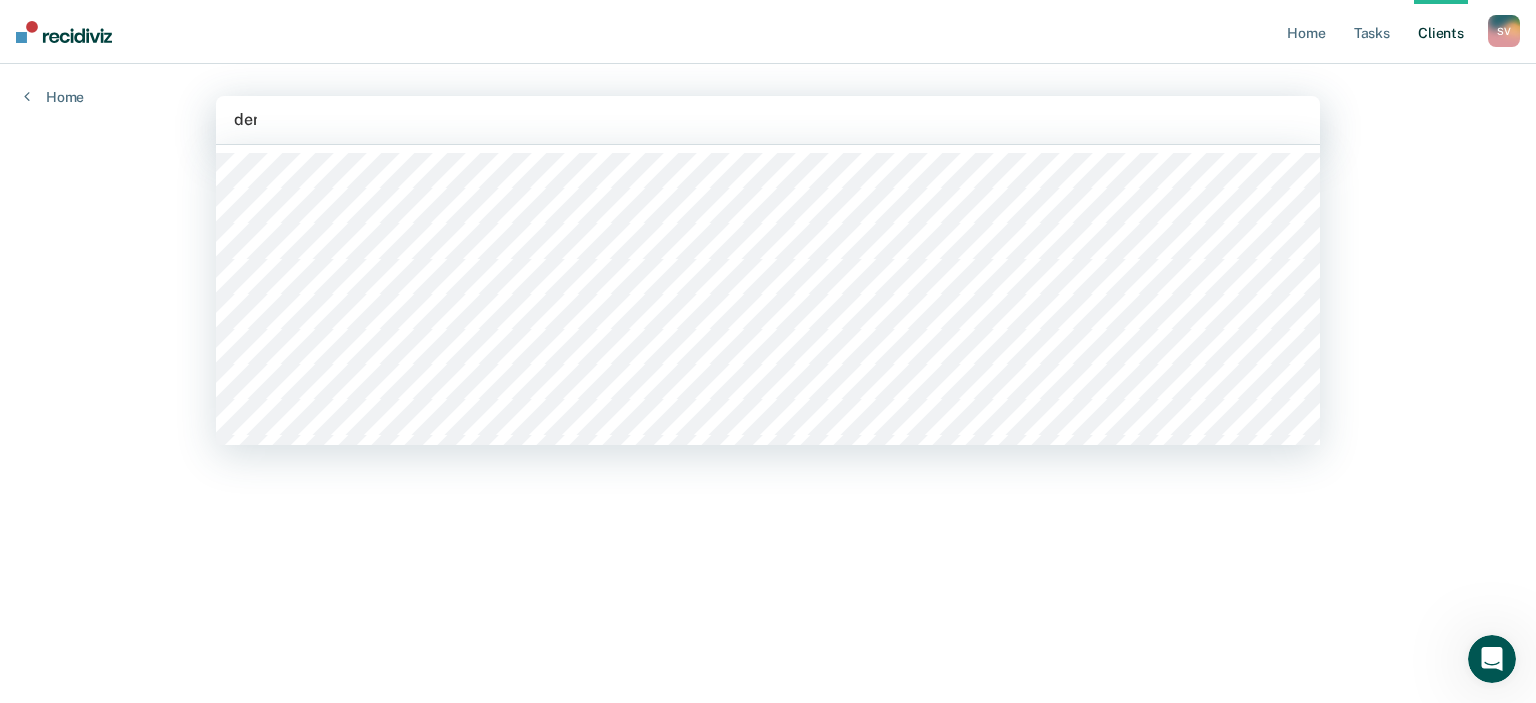 type on "deme" 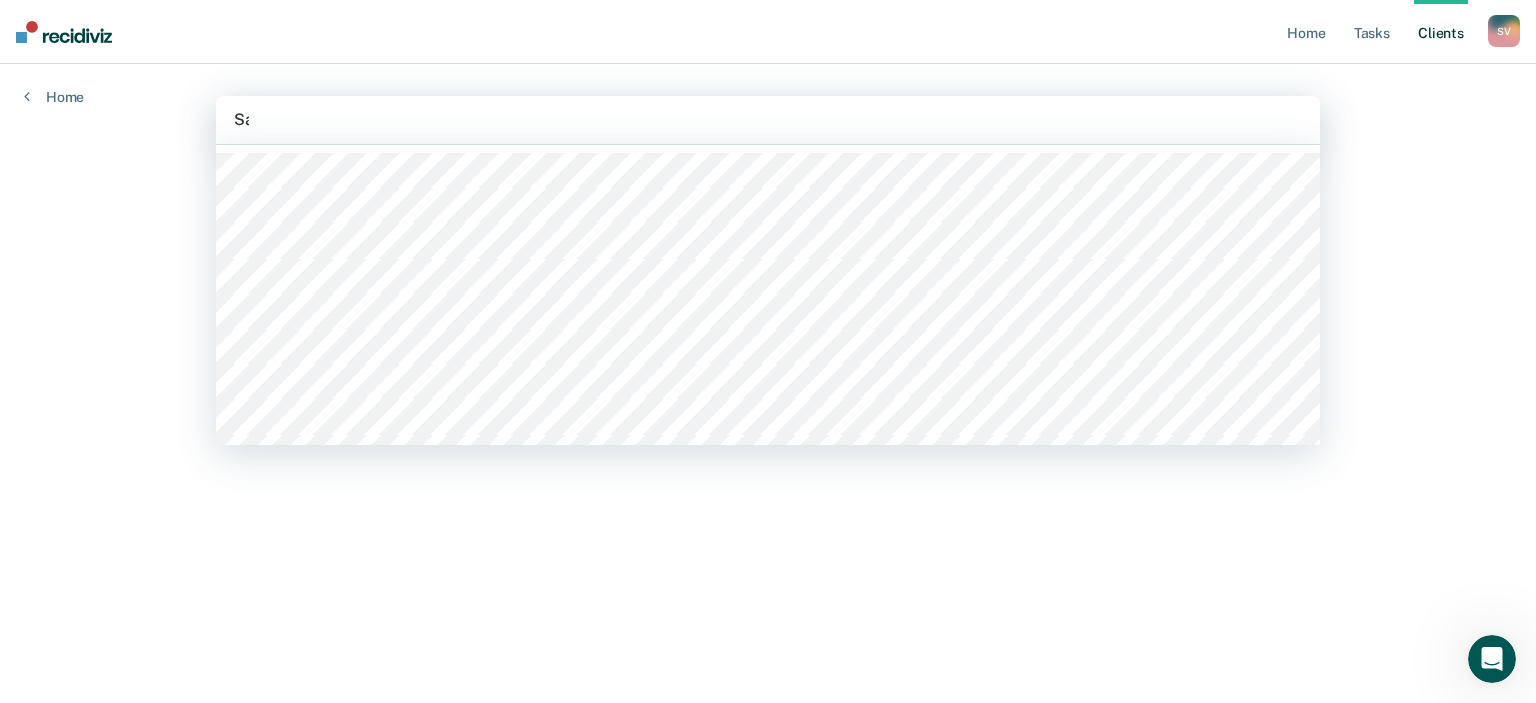 type on "[PERSON_NAME]" 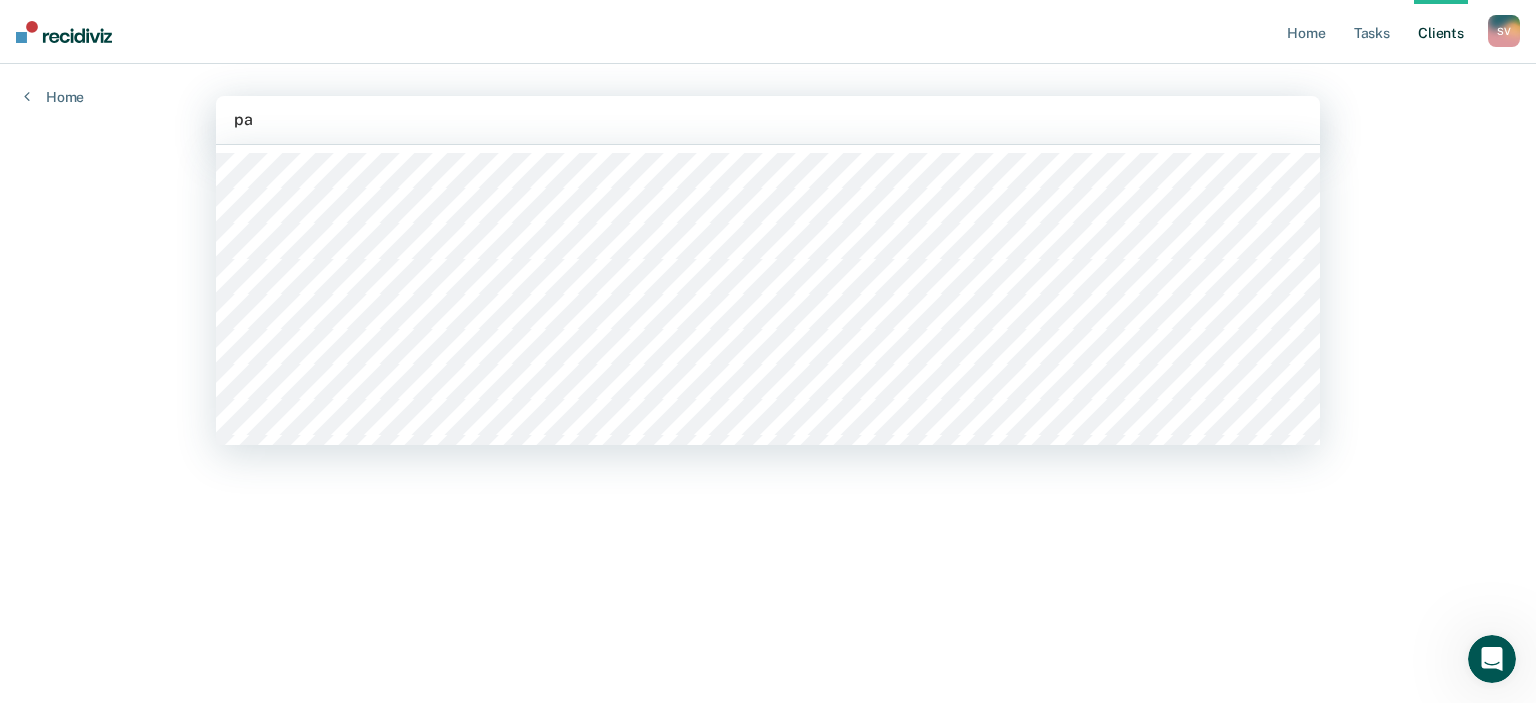 type on "pam" 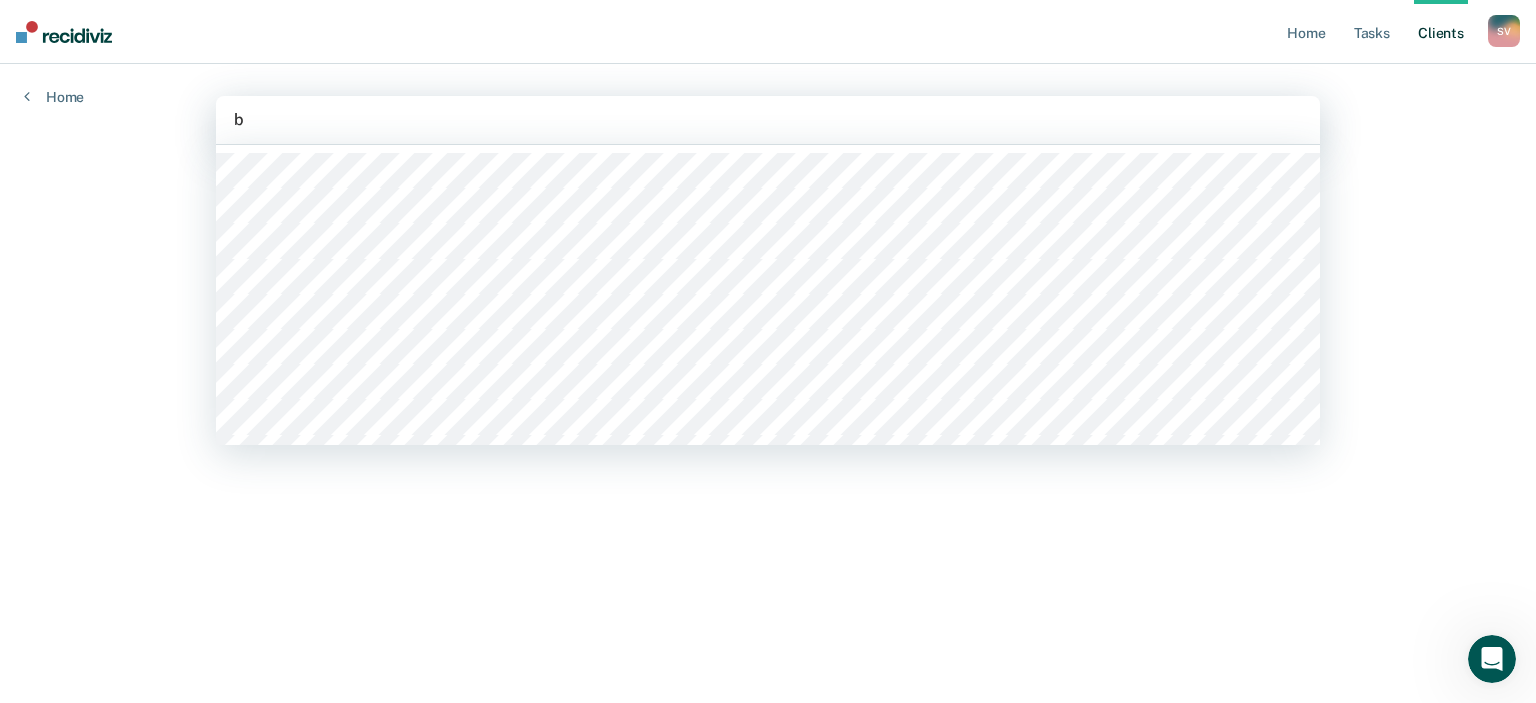 type on "bl" 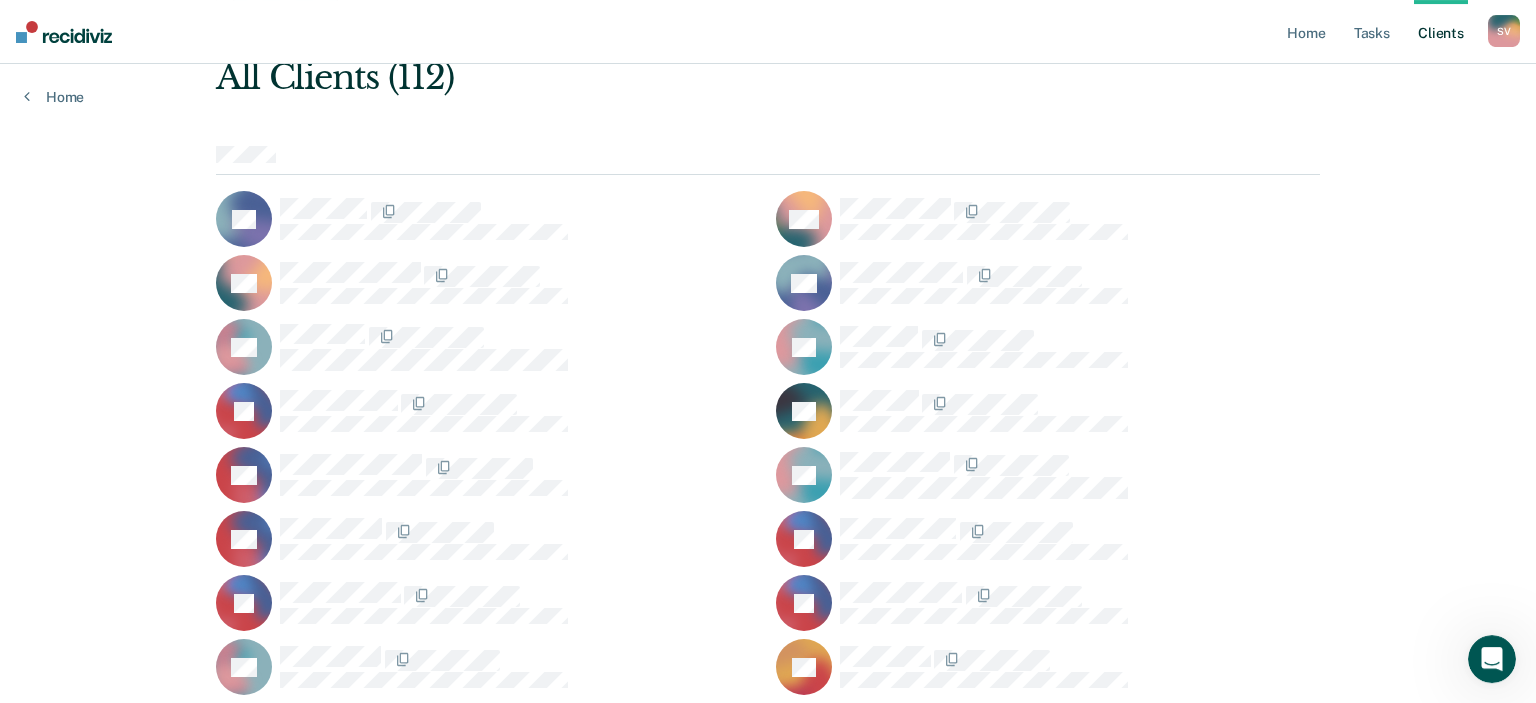 scroll, scrollTop: 0, scrollLeft: 0, axis: both 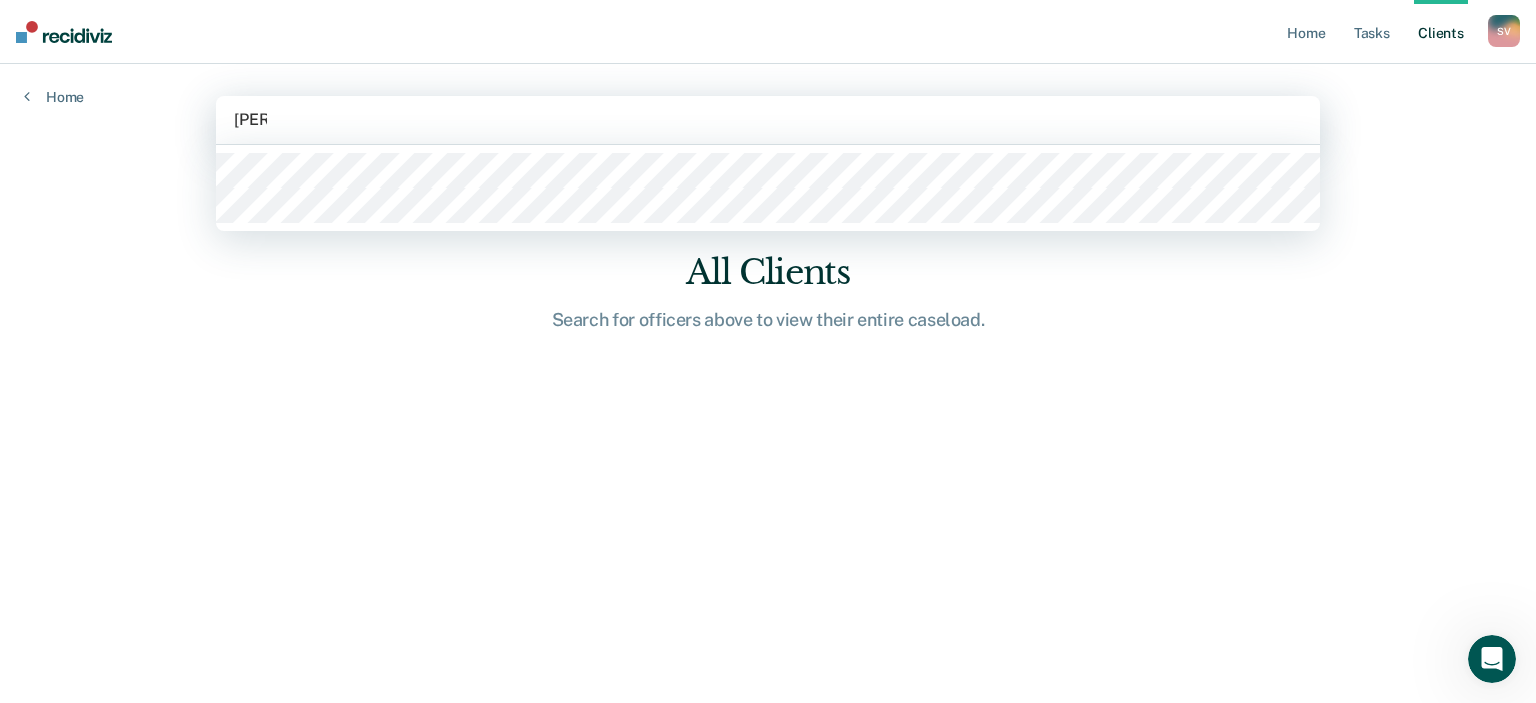 type on "wesl" 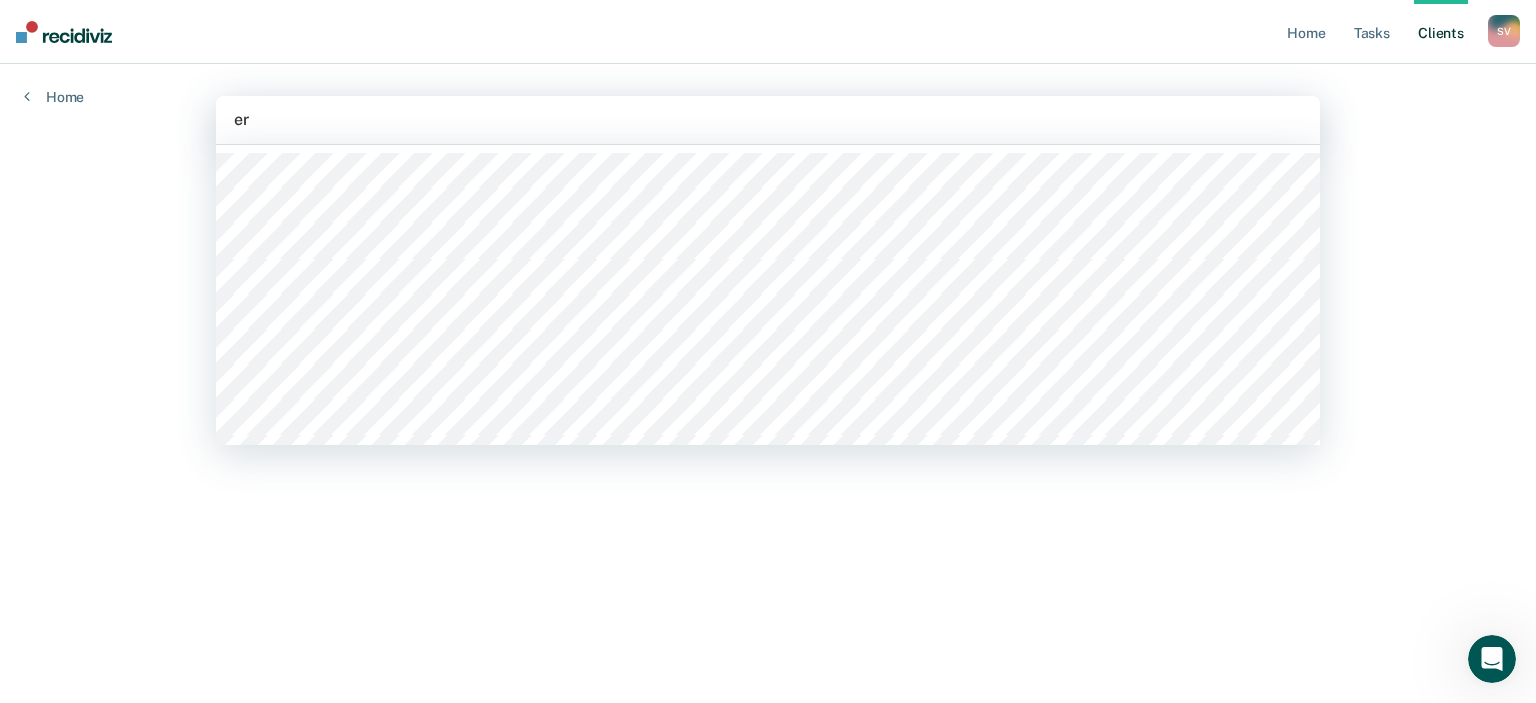 type on "e" 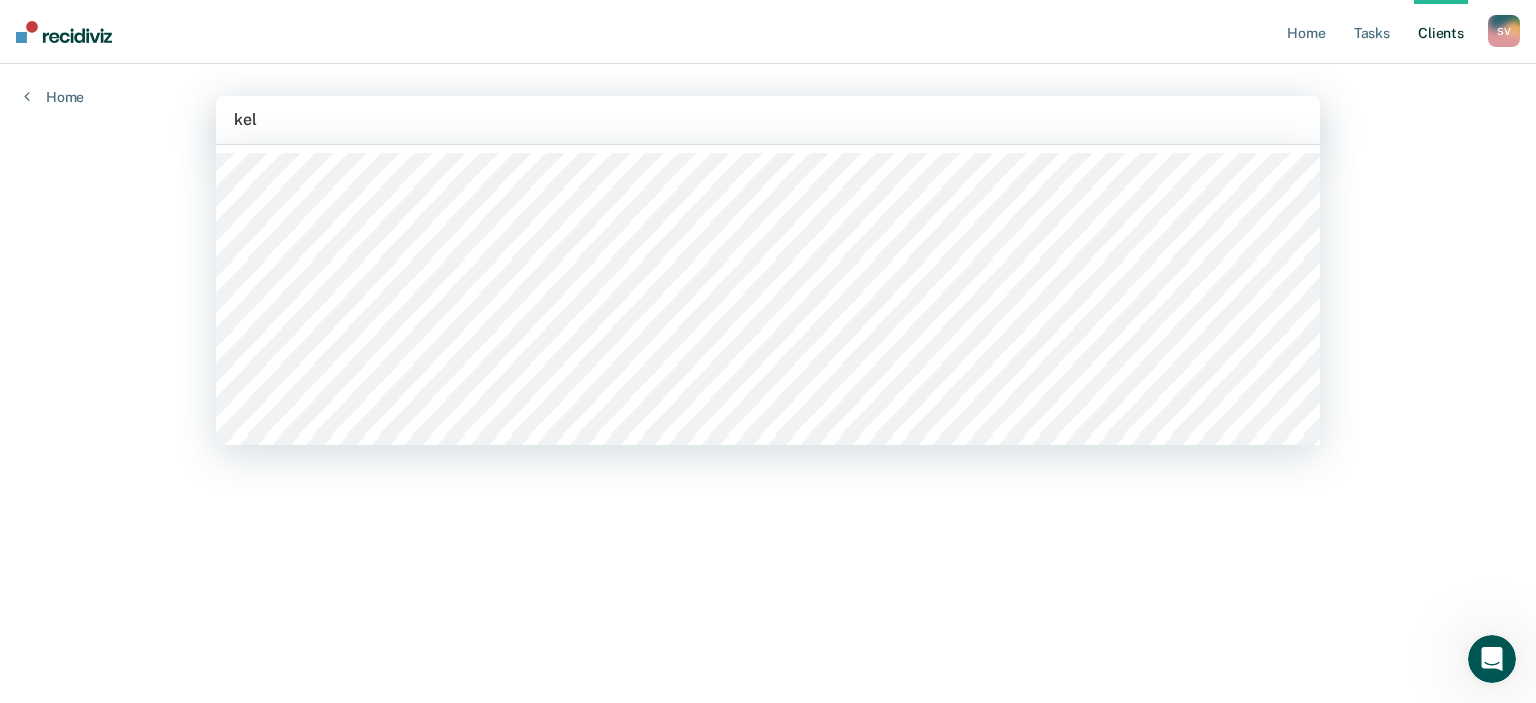 type on "kell" 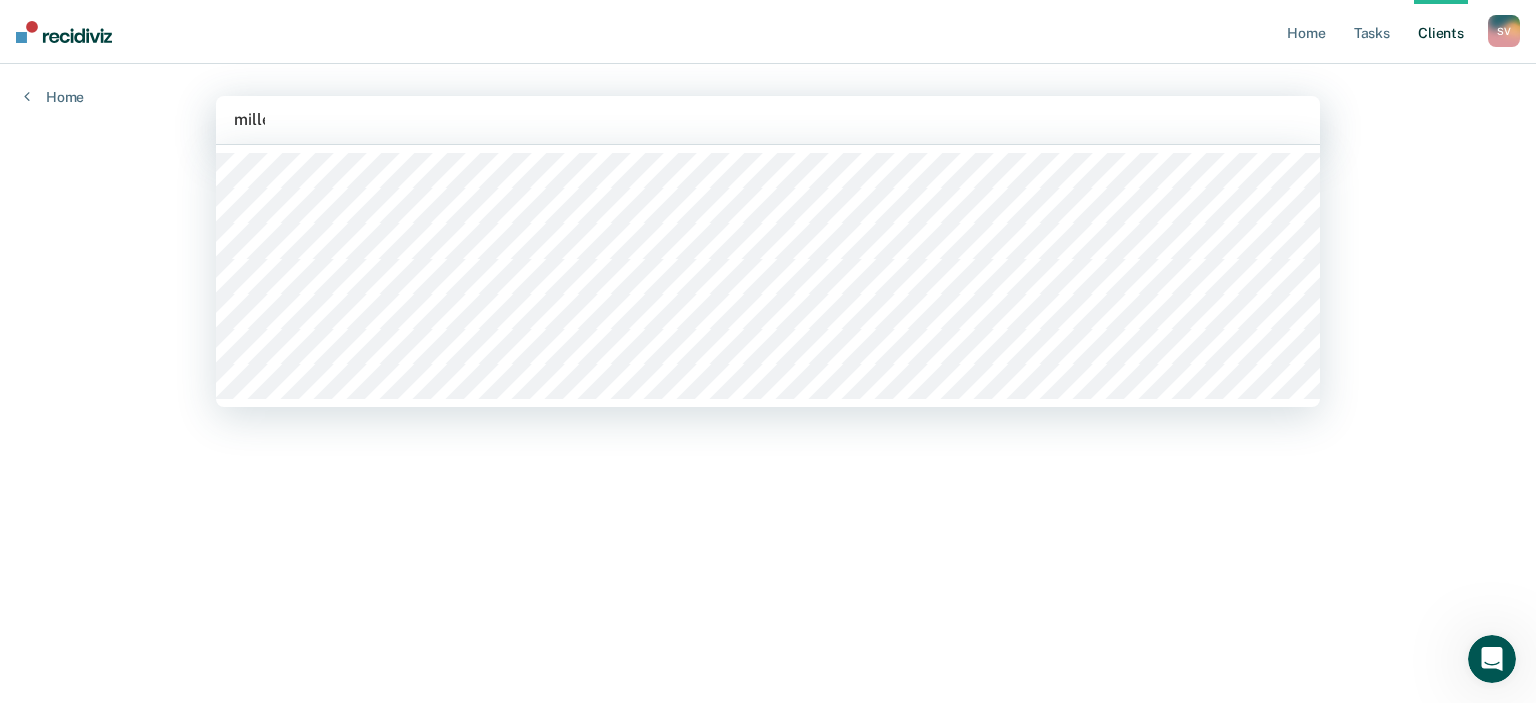 type on "miller" 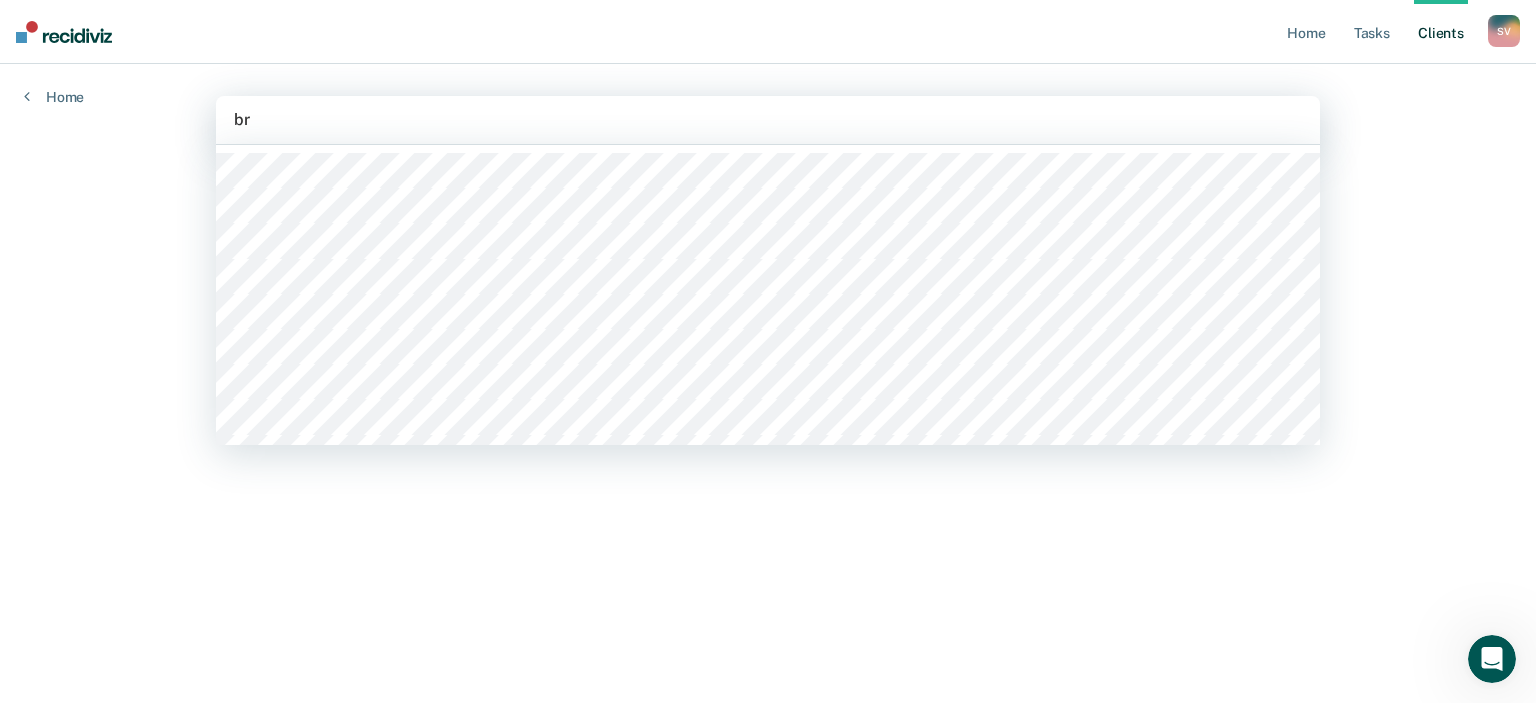 type on "bry" 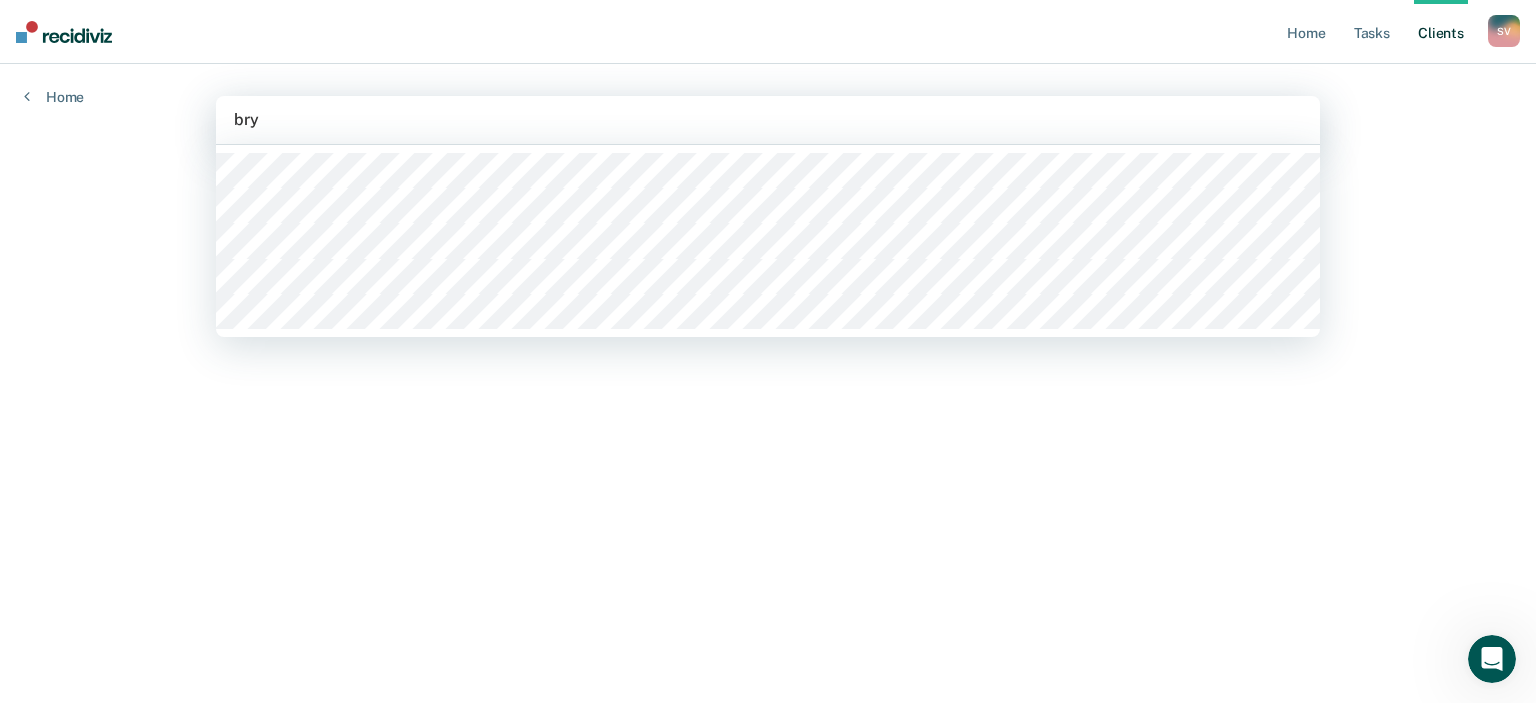 type 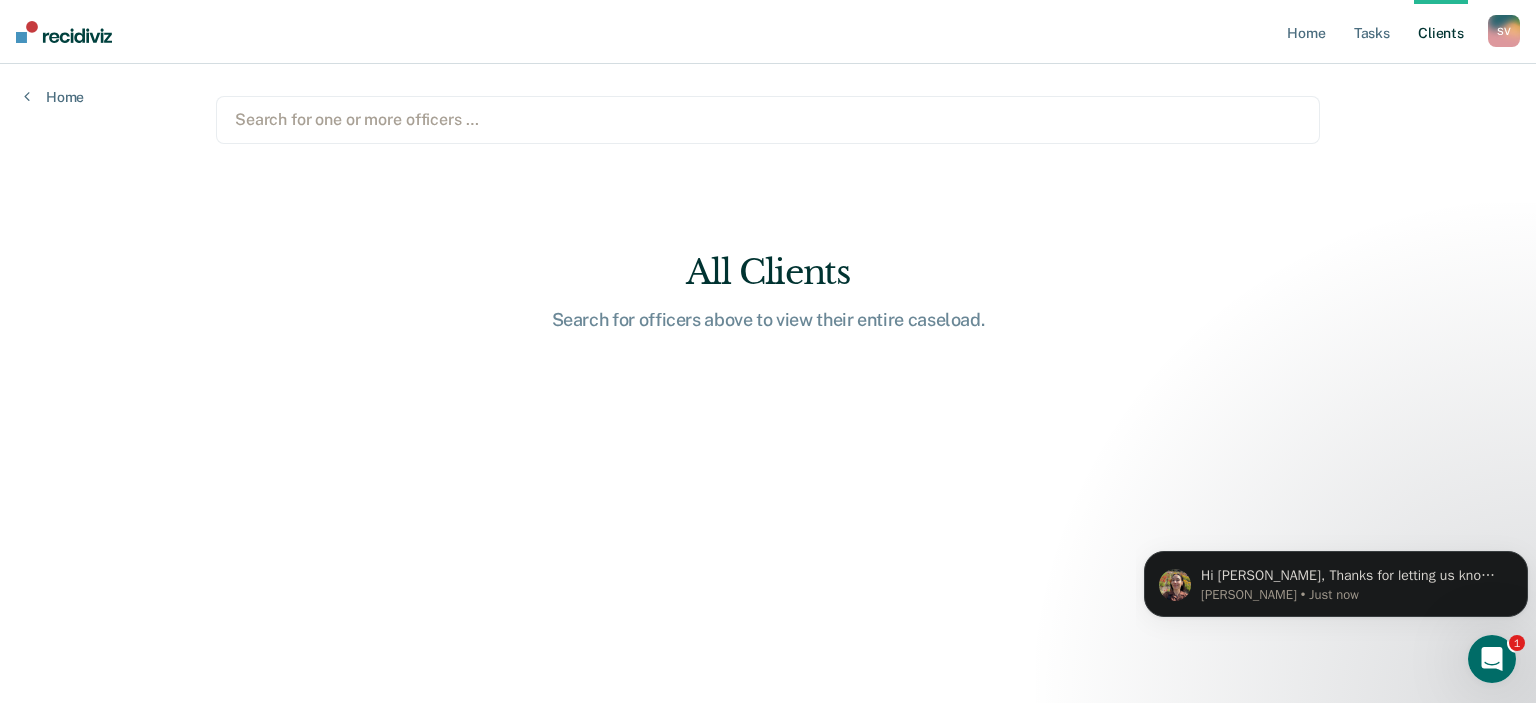 scroll, scrollTop: 0, scrollLeft: 0, axis: both 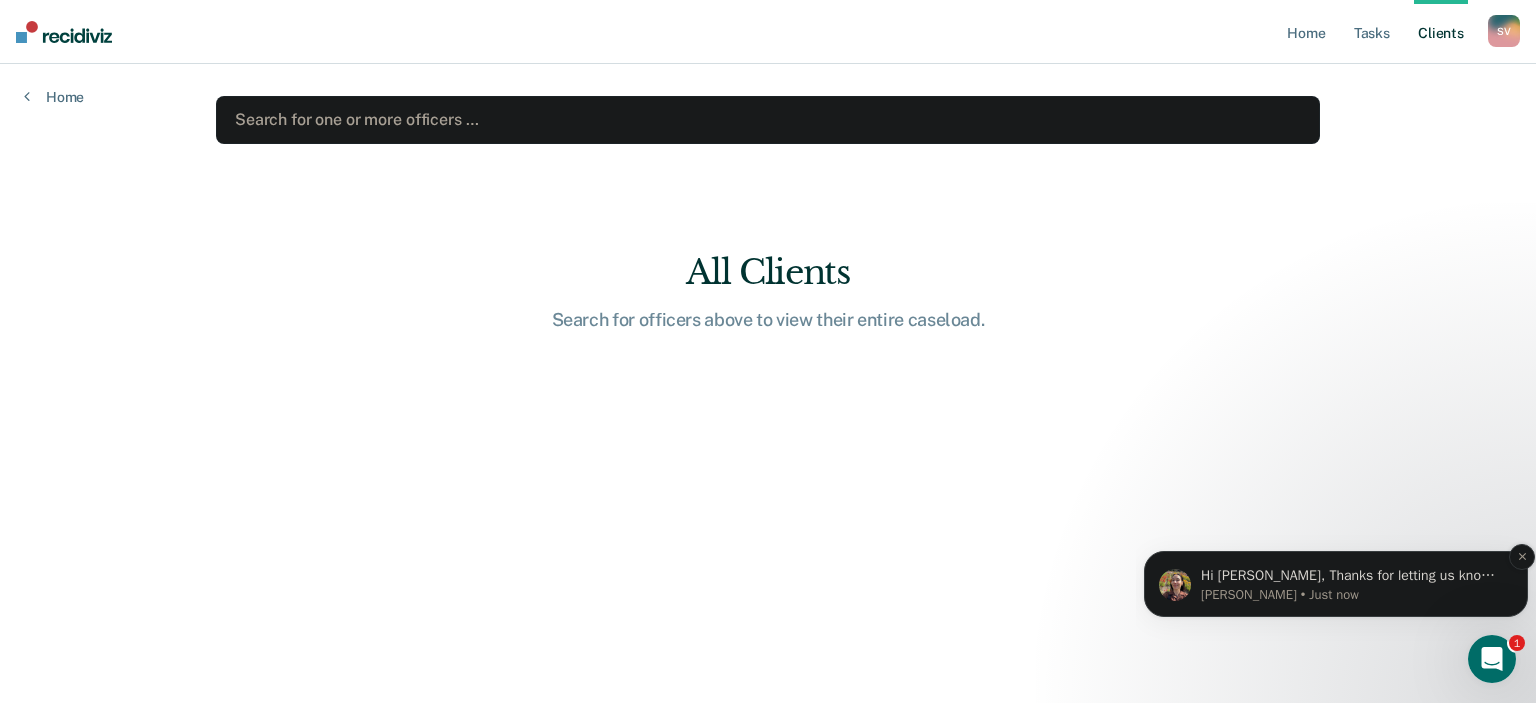 click on "Hi Samkutty, Thanks for letting us know. is there in OMIS where you can take a screenshot that he is now elsewhere?" at bounding box center [1352, 576] 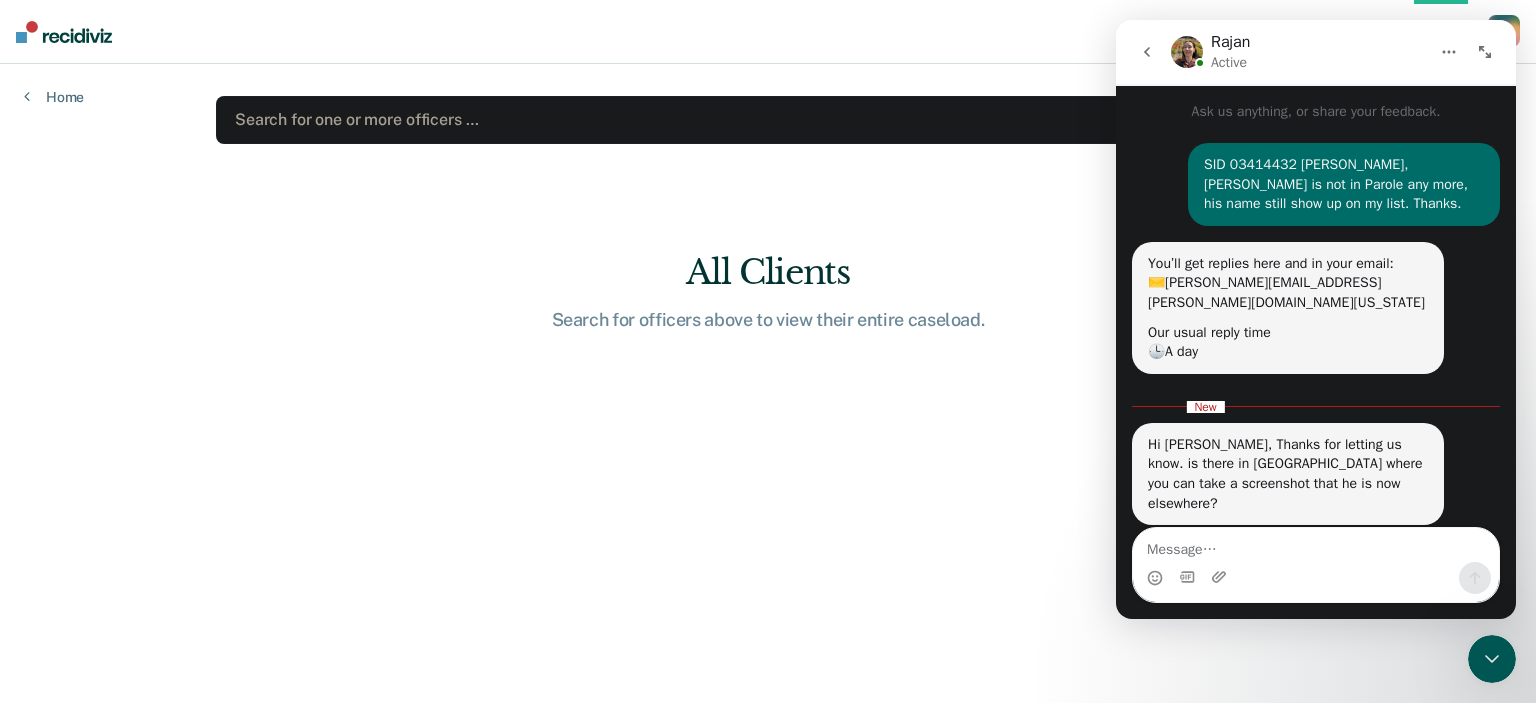 scroll, scrollTop: 3, scrollLeft: 0, axis: vertical 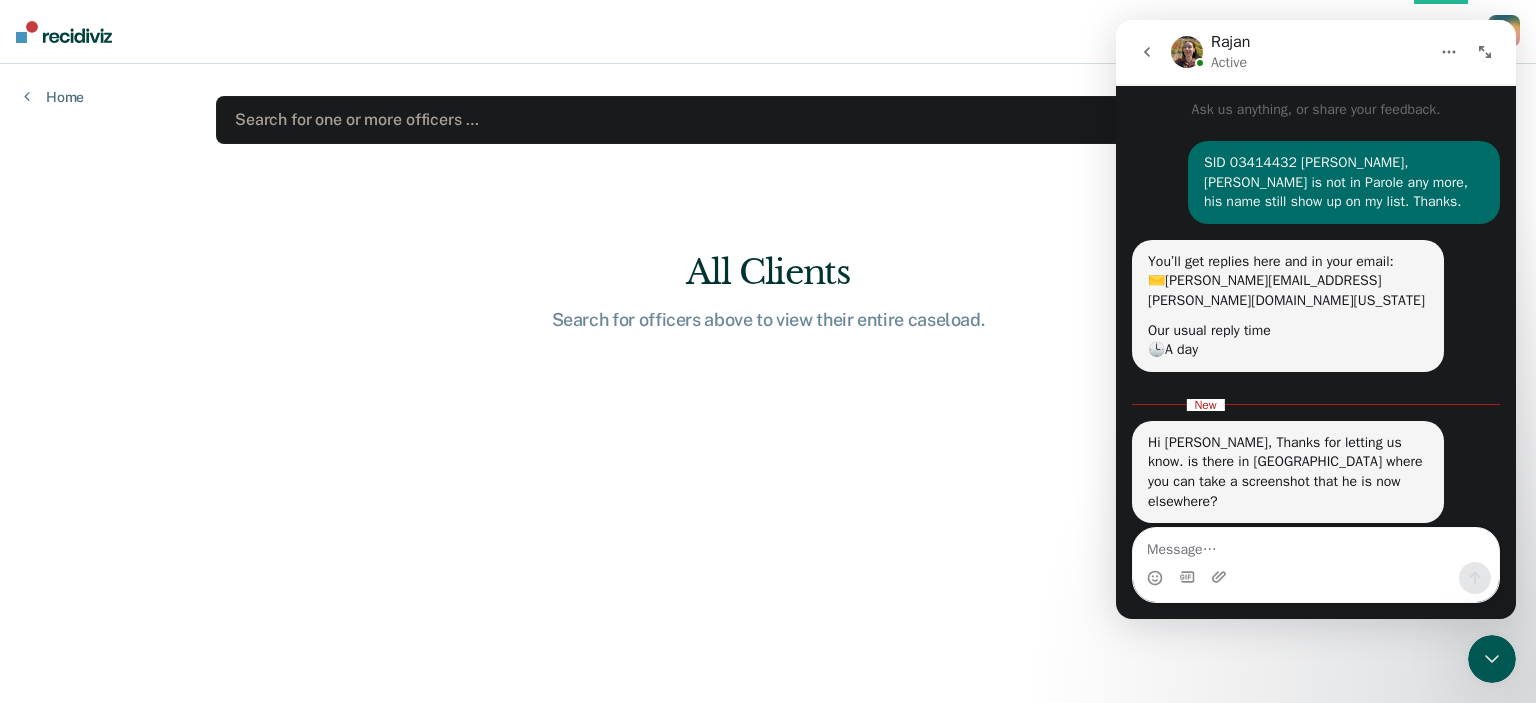 click on "Search for one or more officers … All Clients Search for officers above to view their entire caseload." at bounding box center (768, 359) 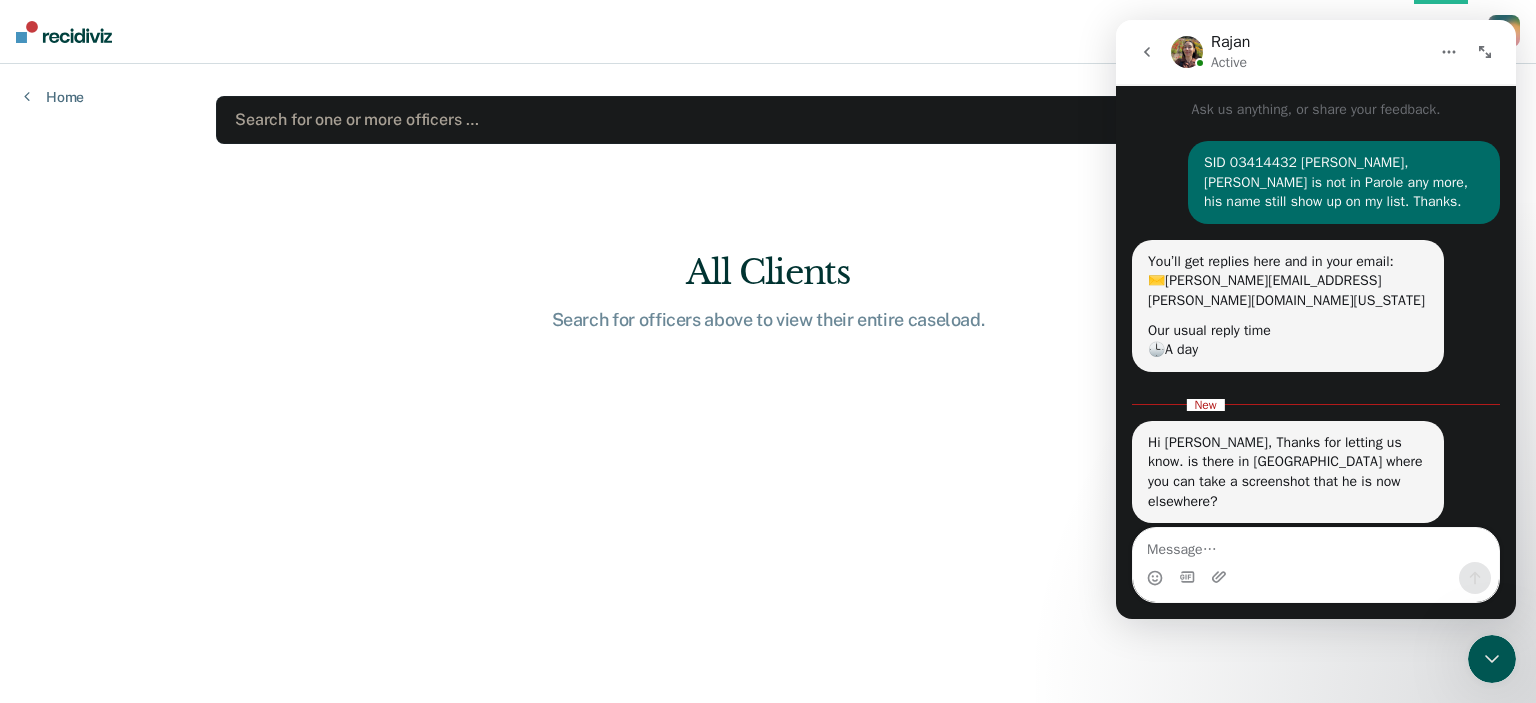 click at bounding box center [1316, 578] 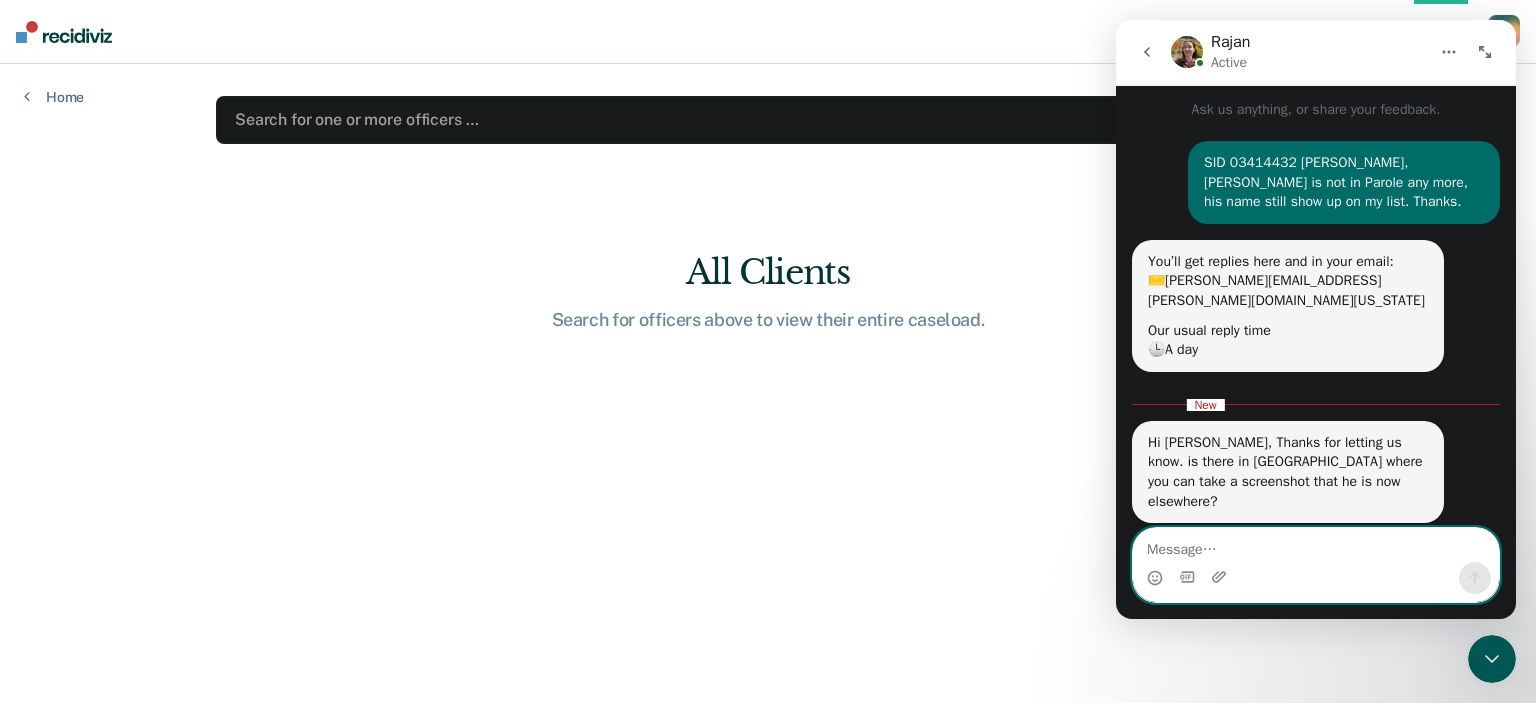 click at bounding box center (1316, 545) 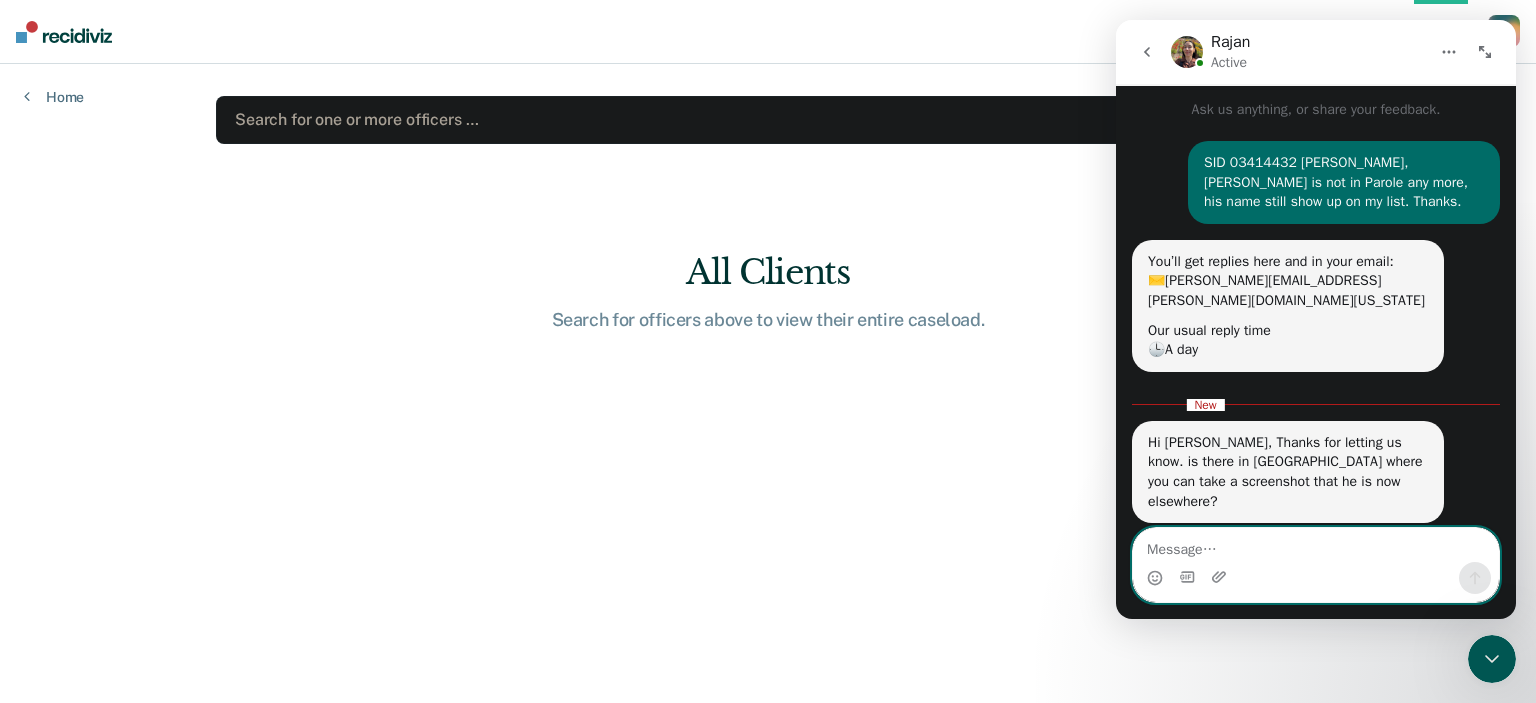 scroll, scrollTop: 0, scrollLeft: 0, axis: both 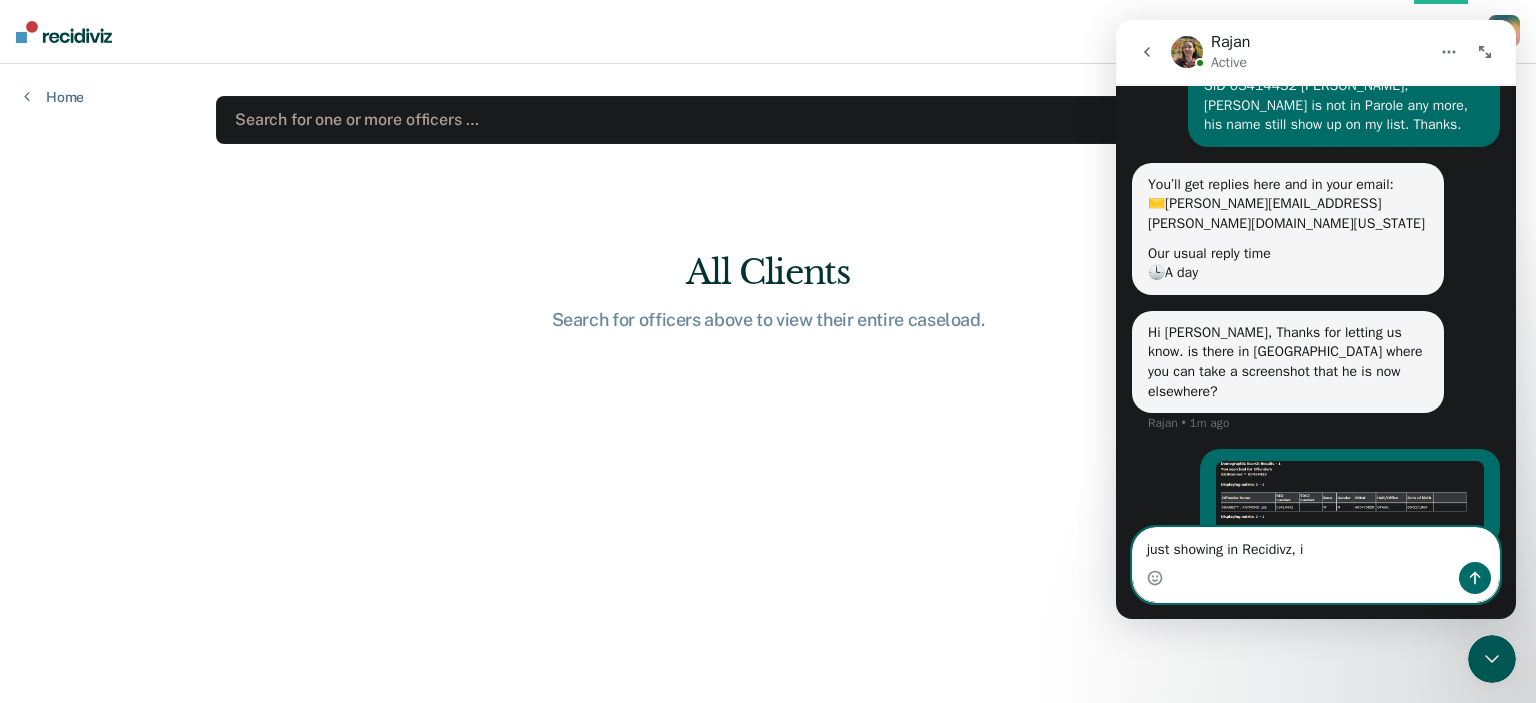 type on "just showing in Recidivz," 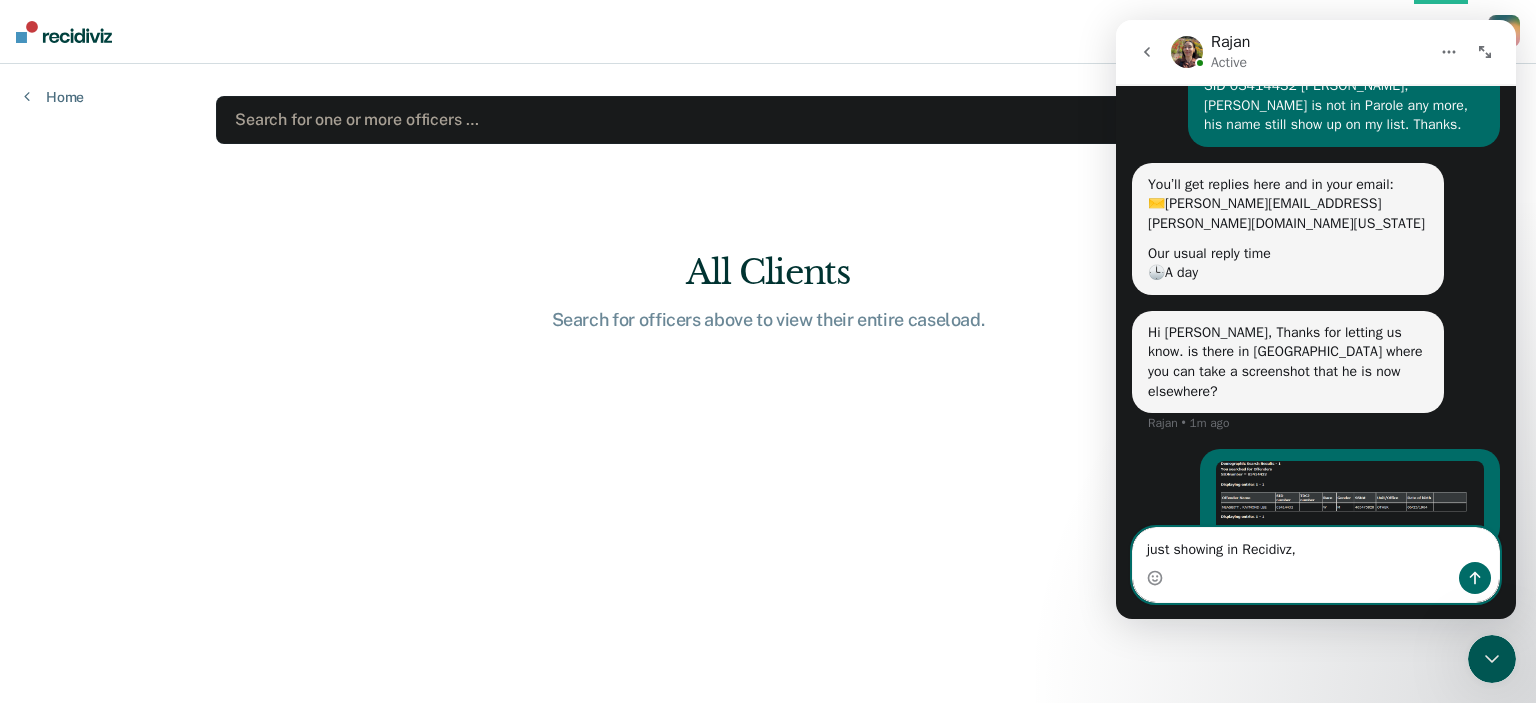 type 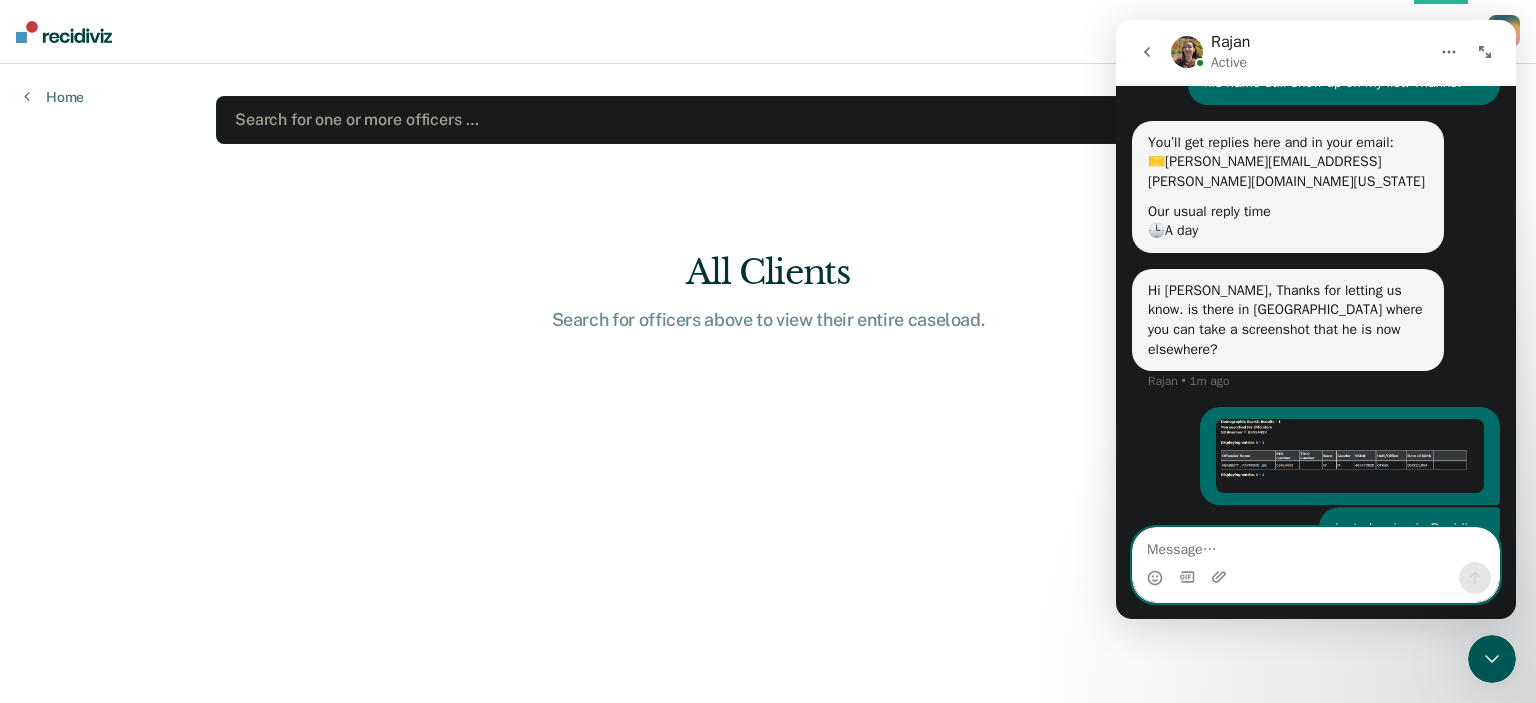 scroll, scrollTop: 128, scrollLeft: 0, axis: vertical 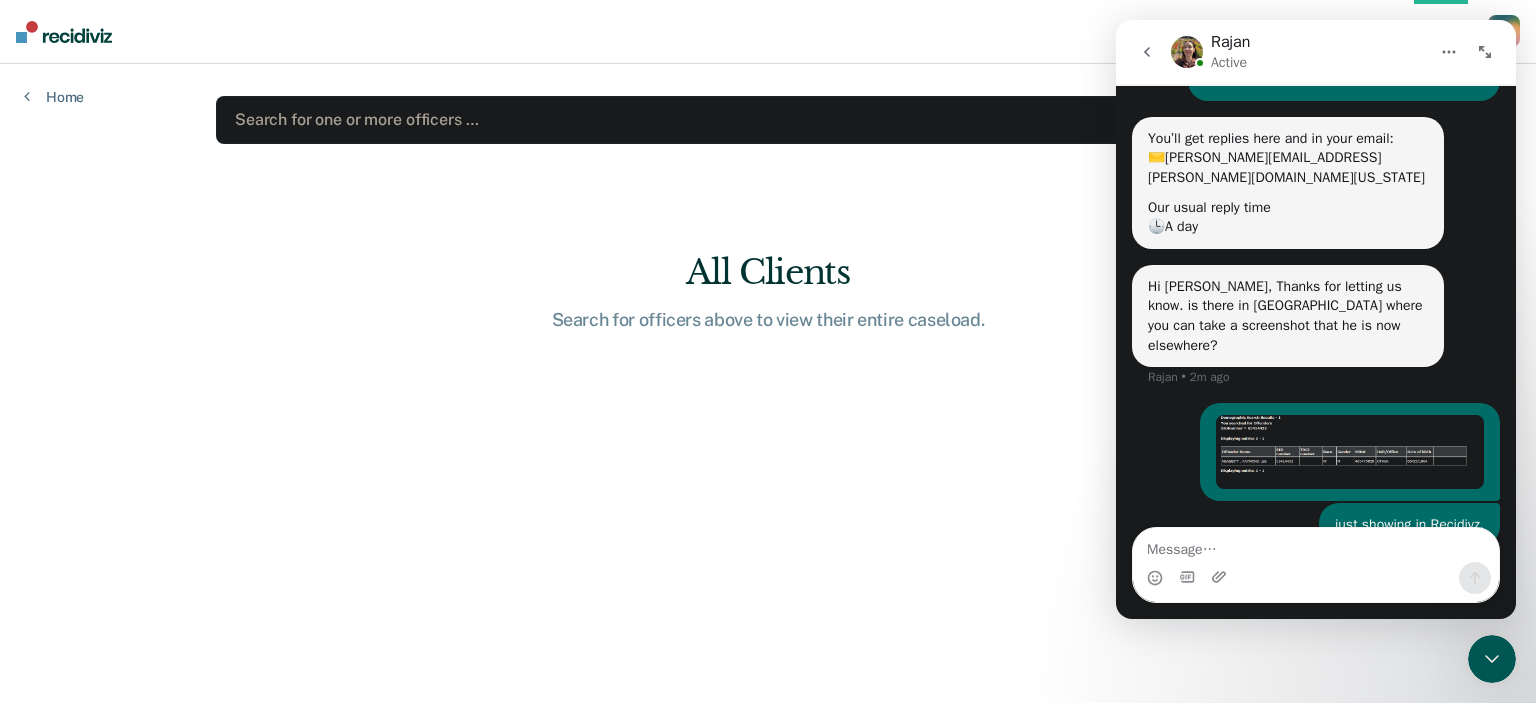 click at bounding box center (1350, 451) 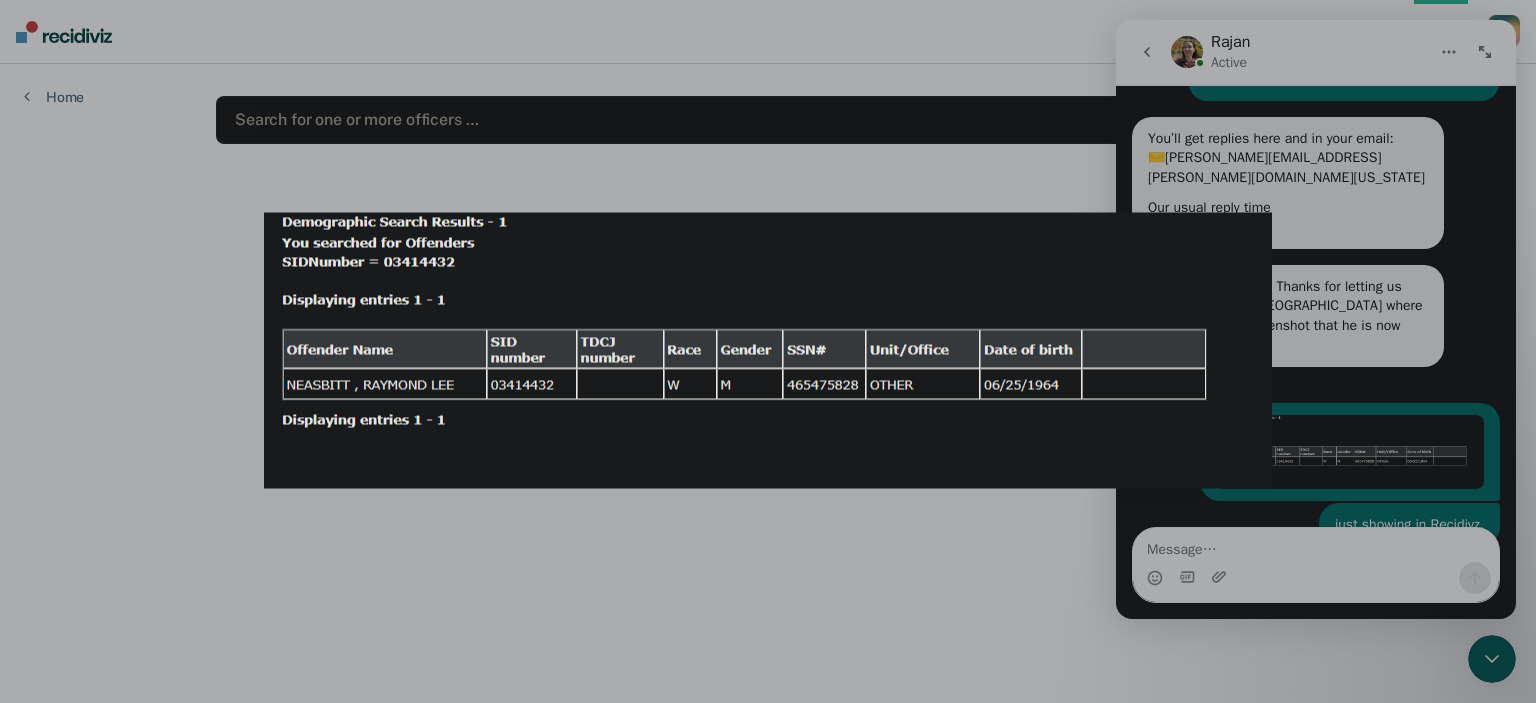 scroll, scrollTop: 0, scrollLeft: 0, axis: both 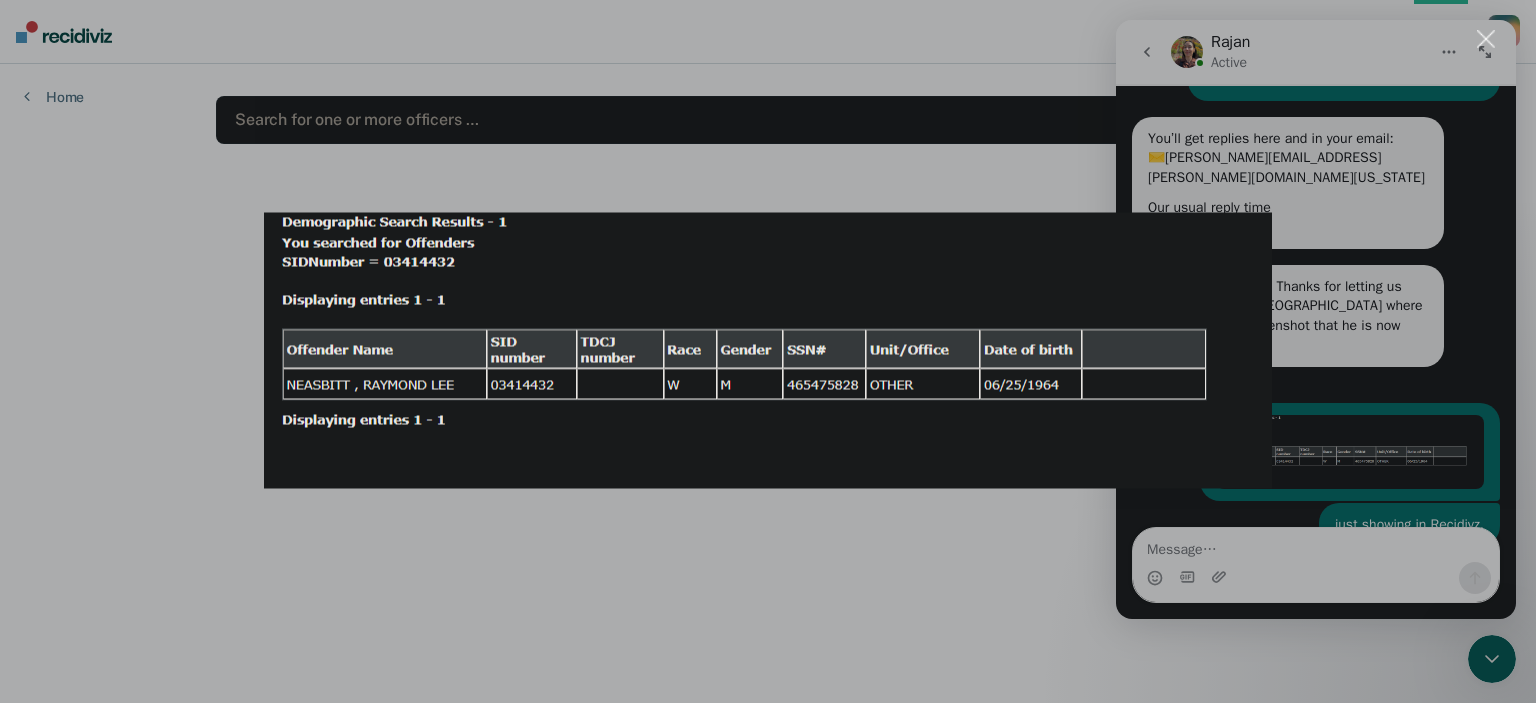 click at bounding box center [768, 351] 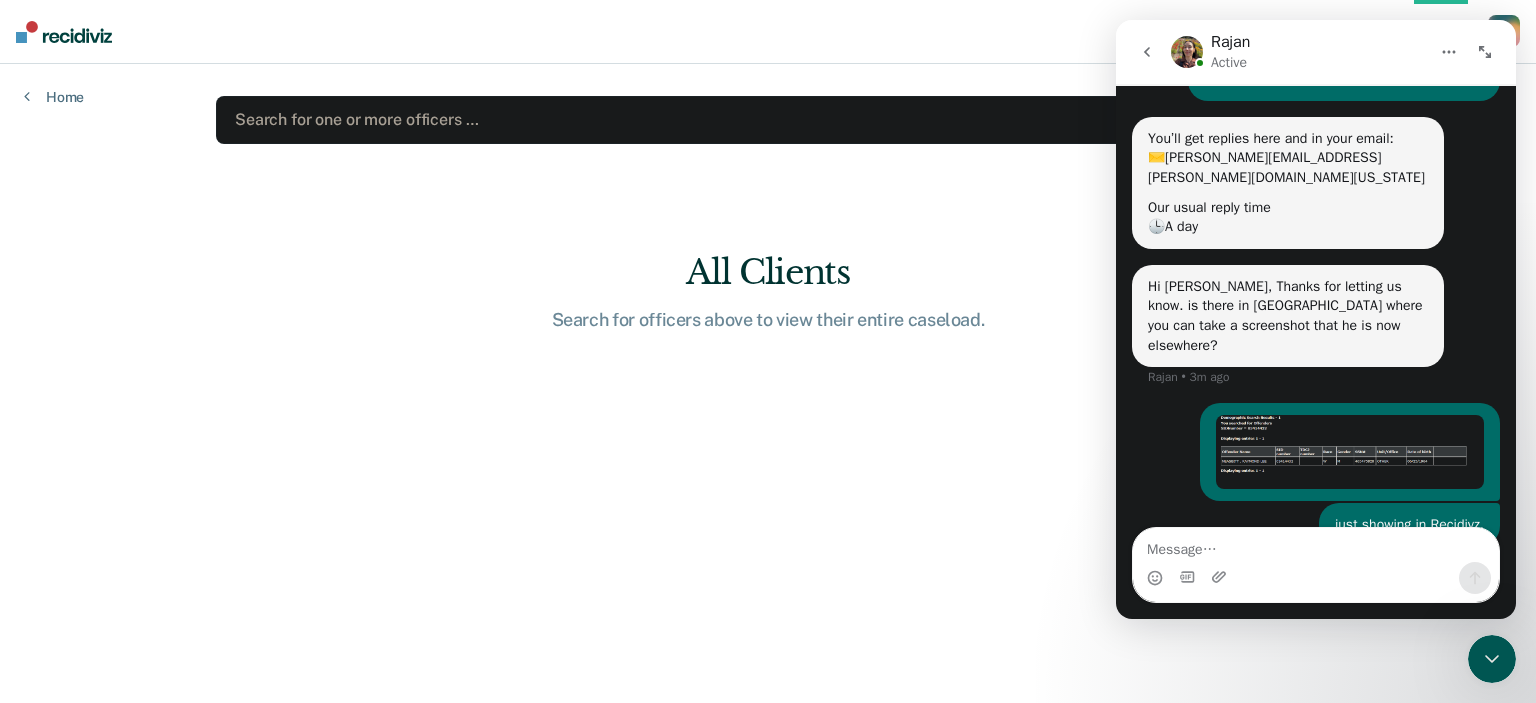 click on "Search for officers above to view their entire caseload." at bounding box center [768, 320] 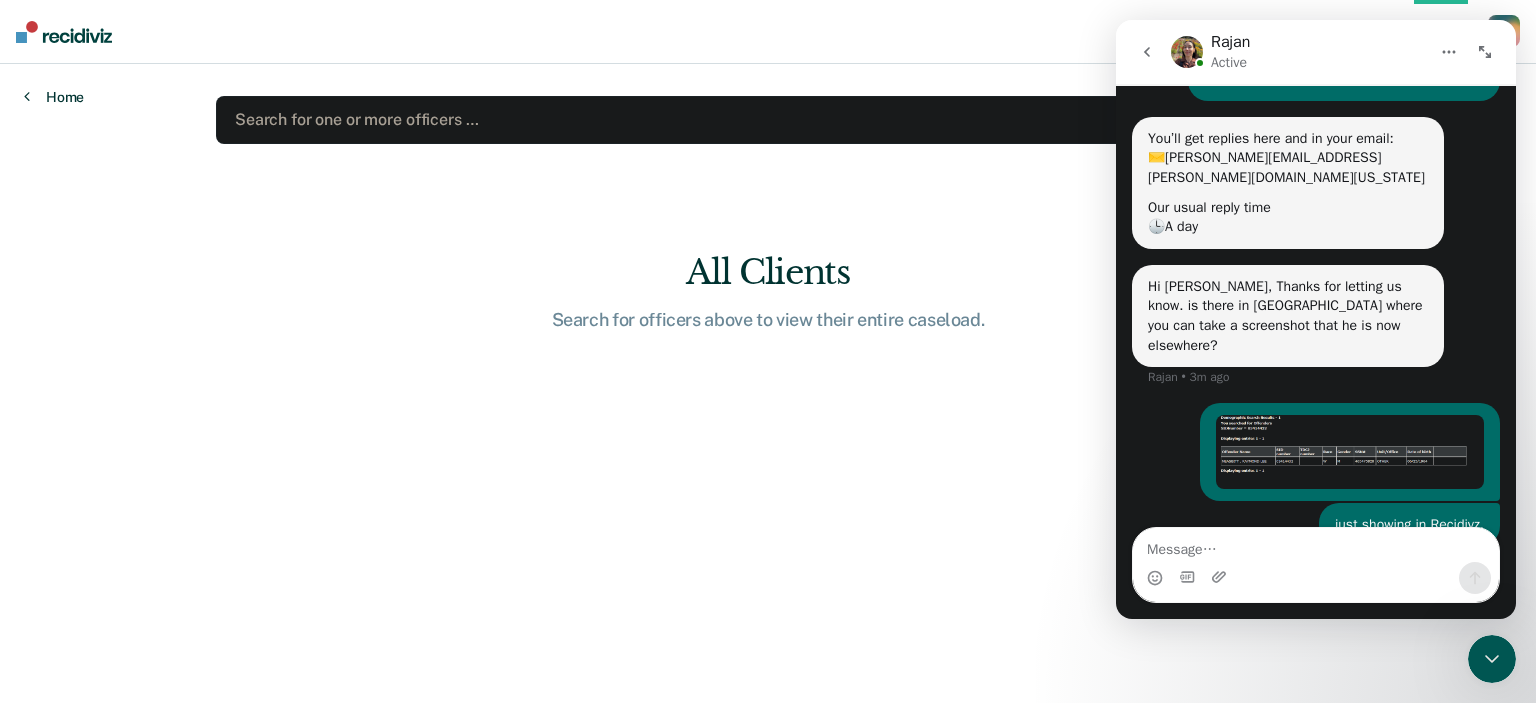 click on "Home" at bounding box center [54, 97] 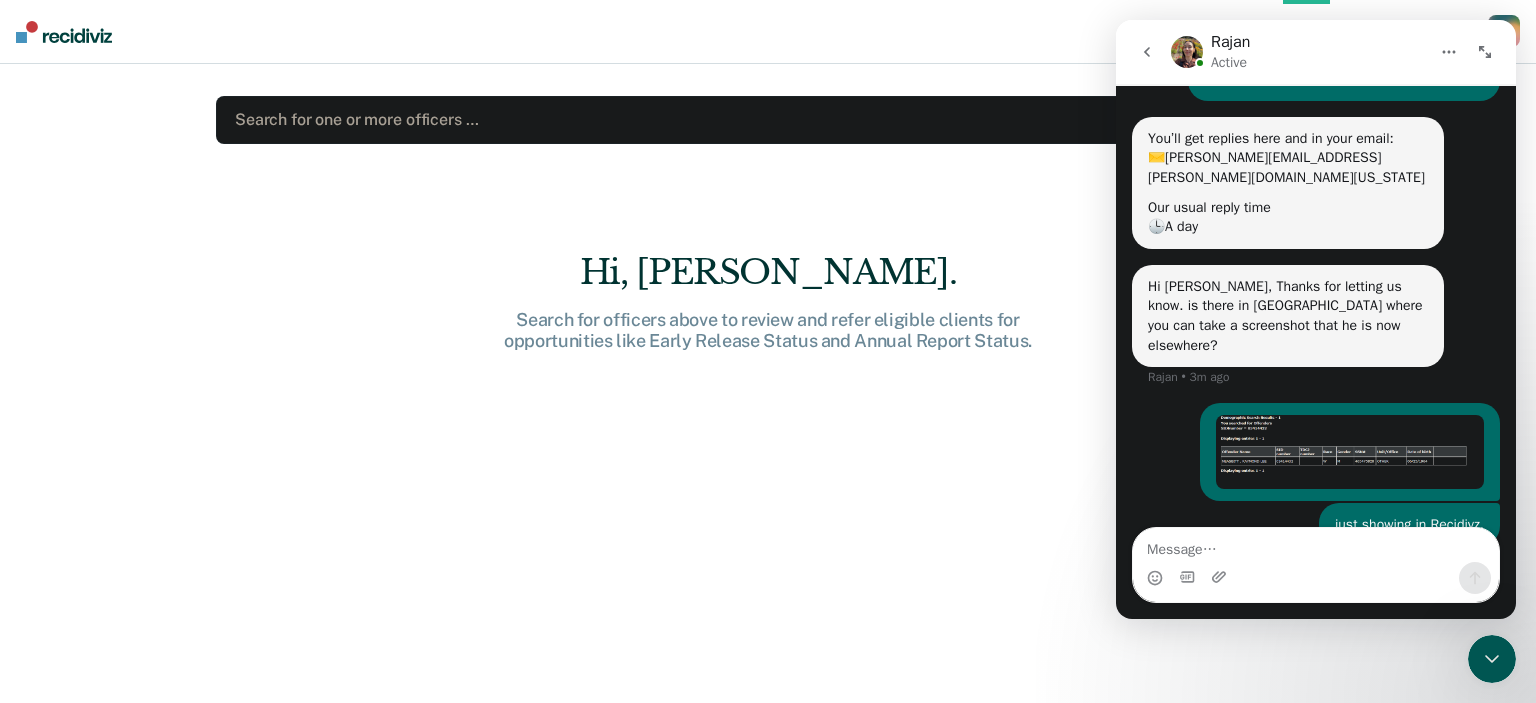 click 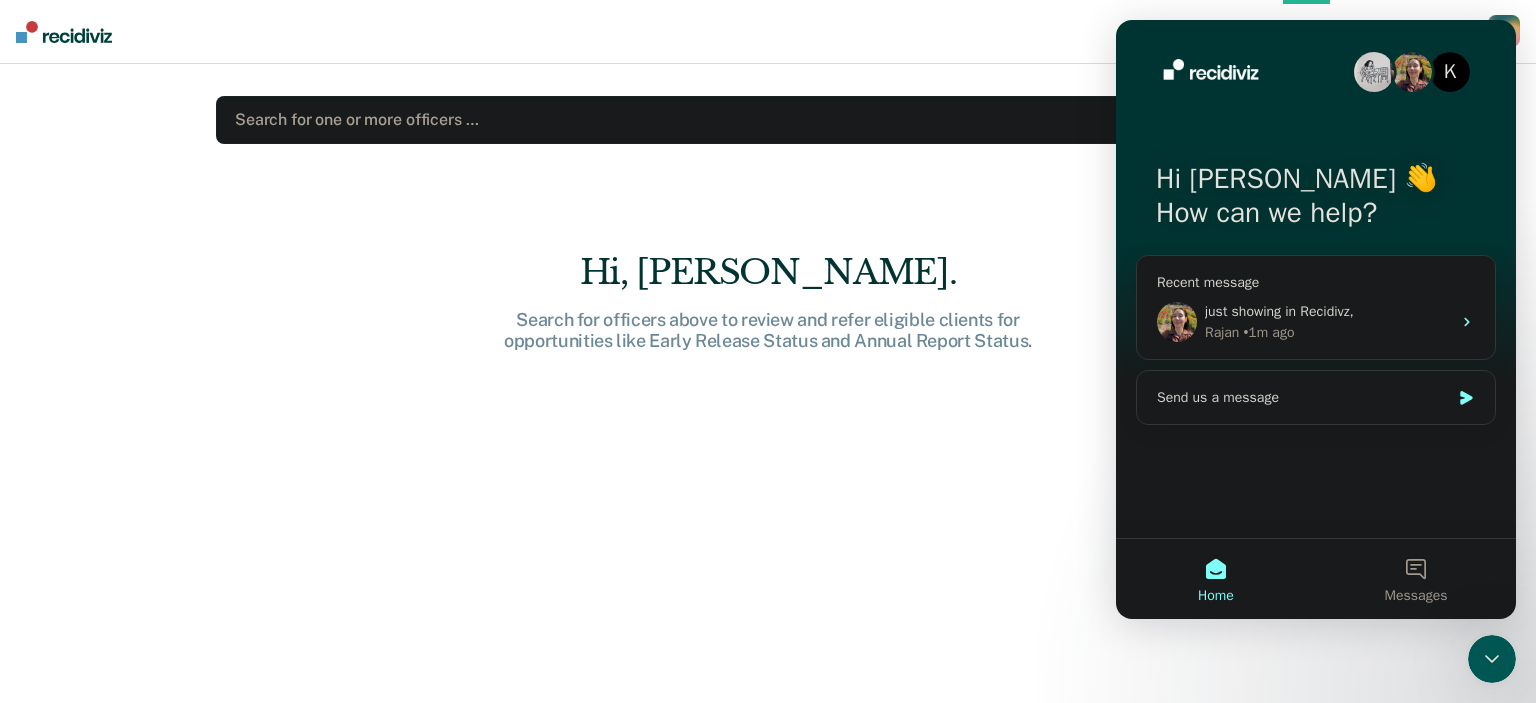 click on "Search for one or more officers … Hi, Samkutty. Search for officers above to review and refer eligible clients for
opportunities like Early Release Status and Annual Report Status." at bounding box center [768, 359] 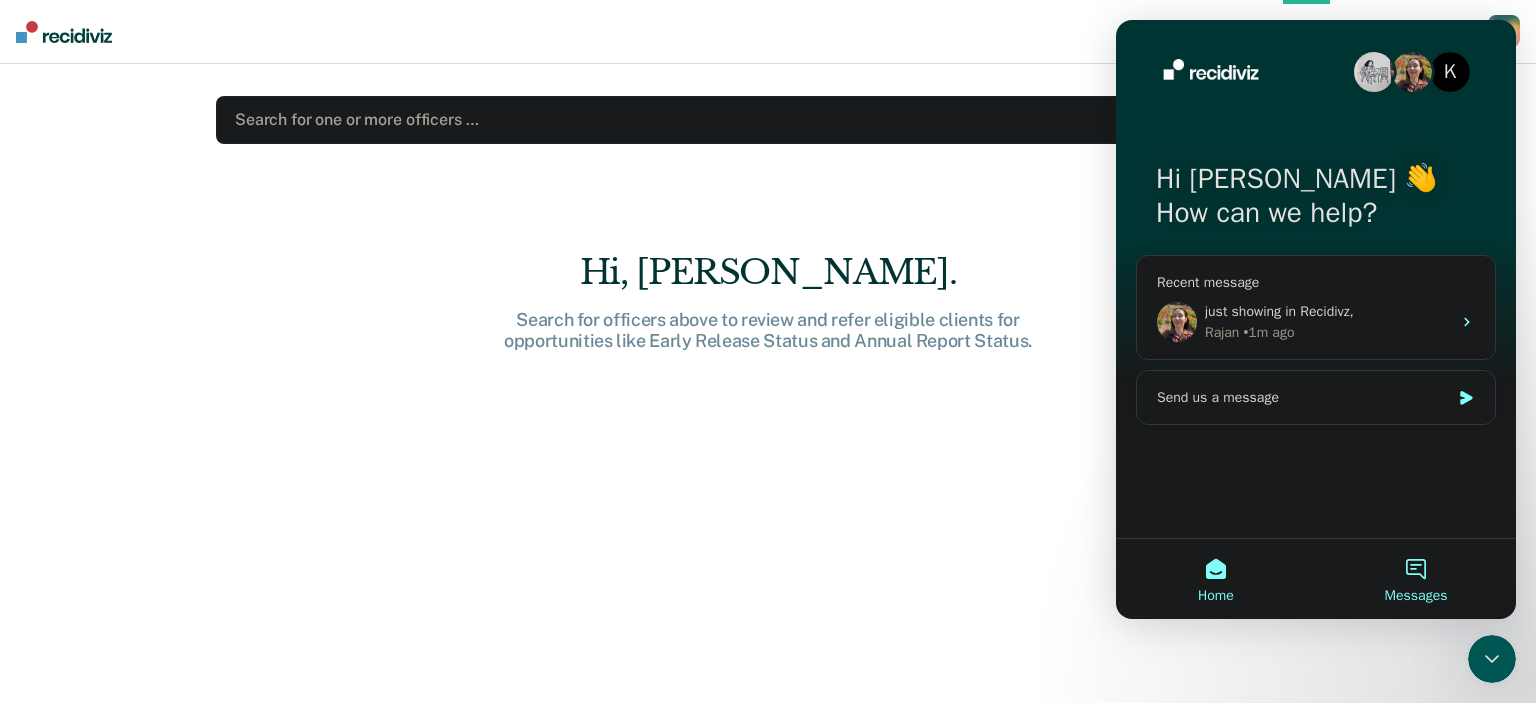 click on "Messages" at bounding box center [1416, 579] 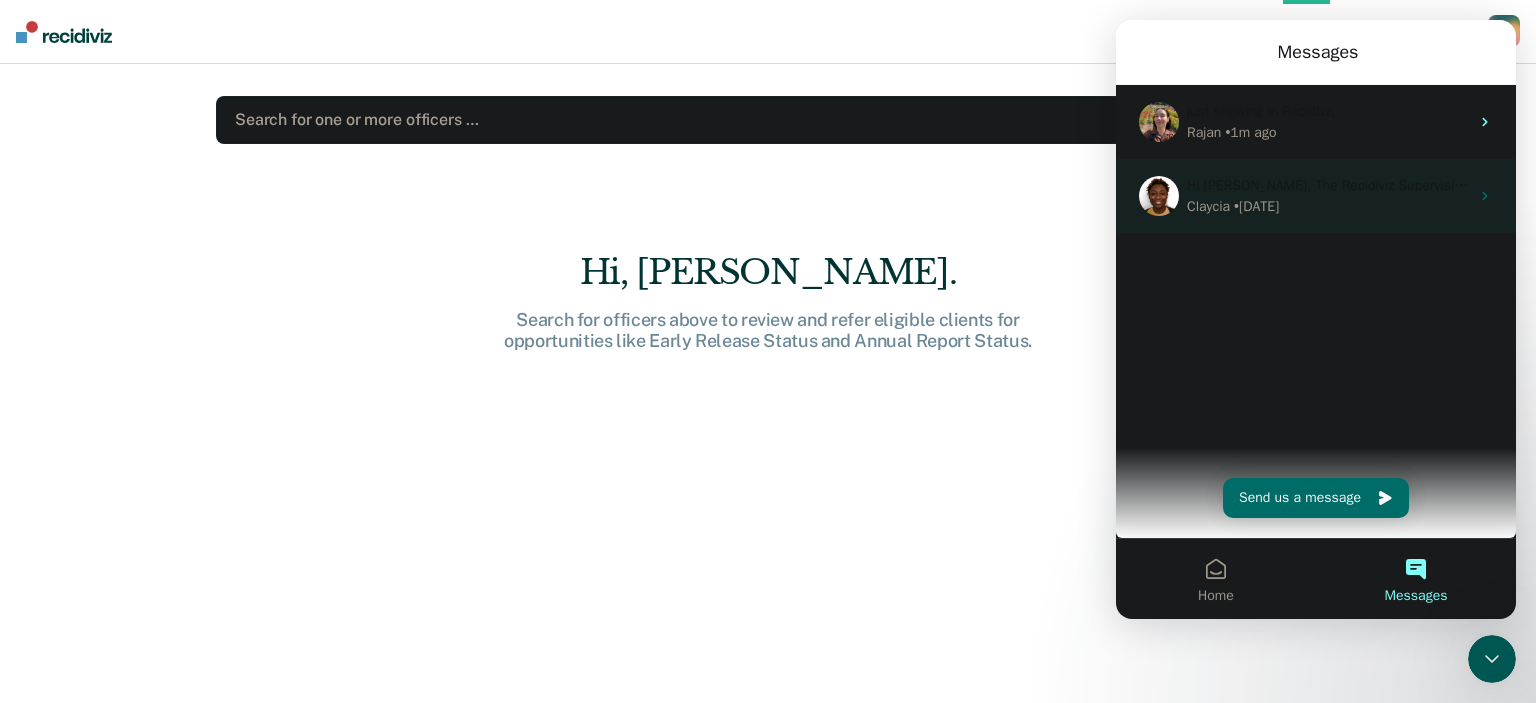 click 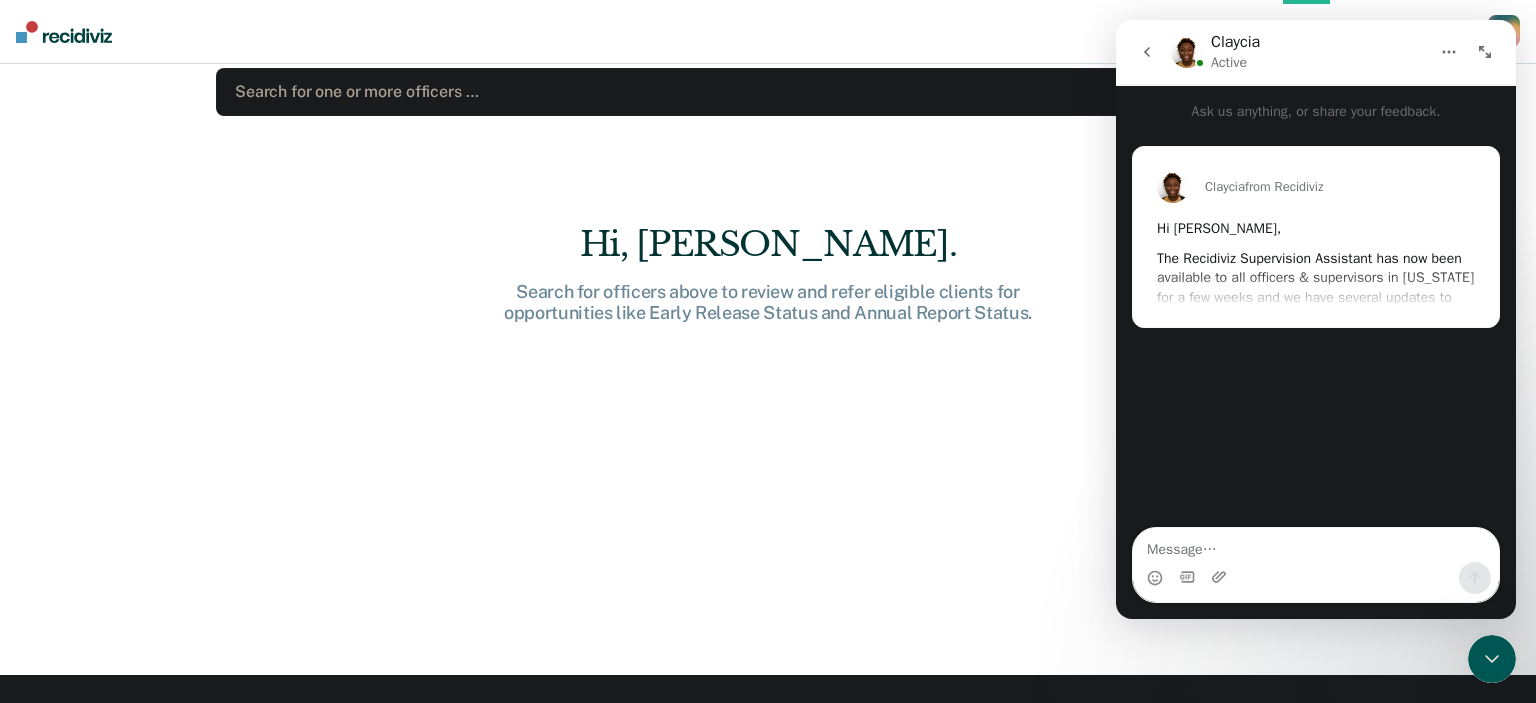 scroll, scrollTop: 0, scrollLeft: 0, axis: both 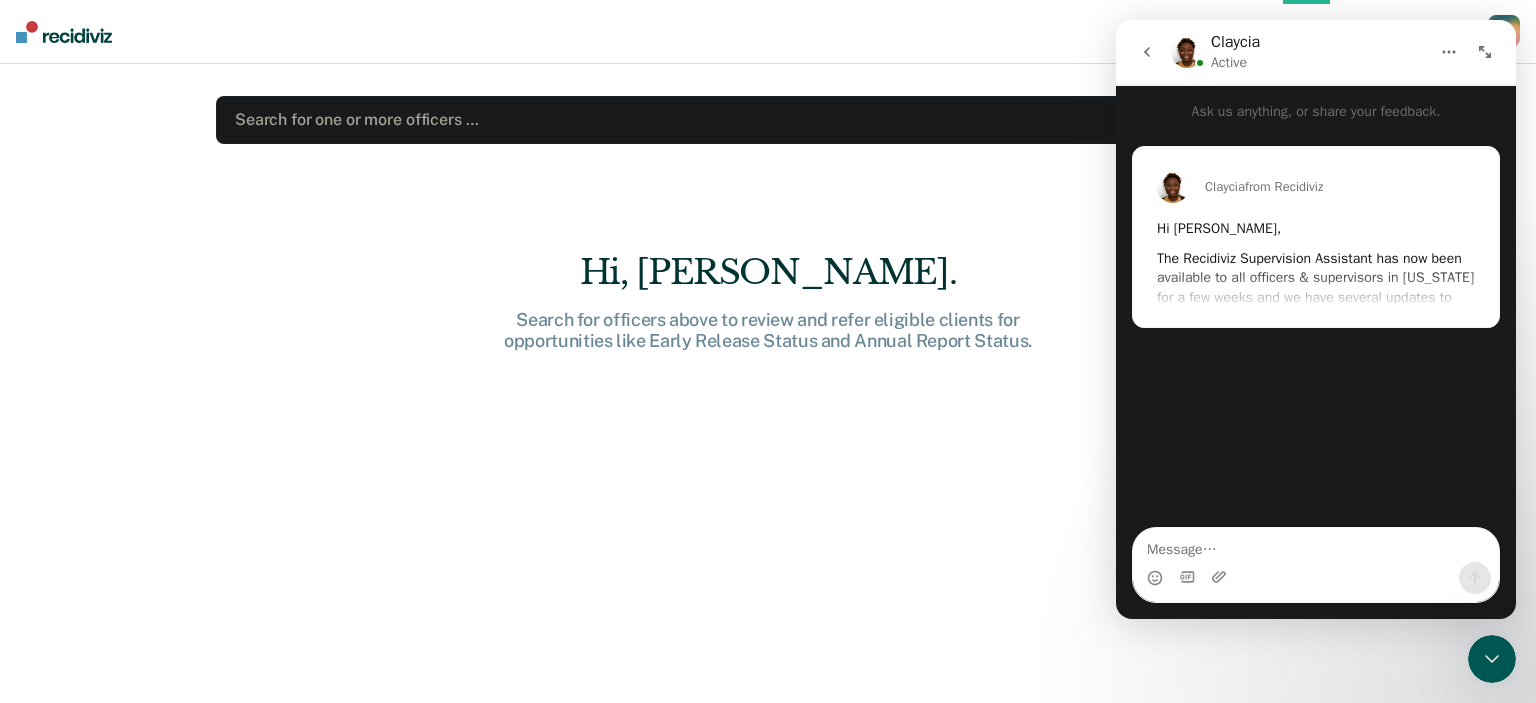 click on "Hi Samkutty," at bounding box center (1316, 229) 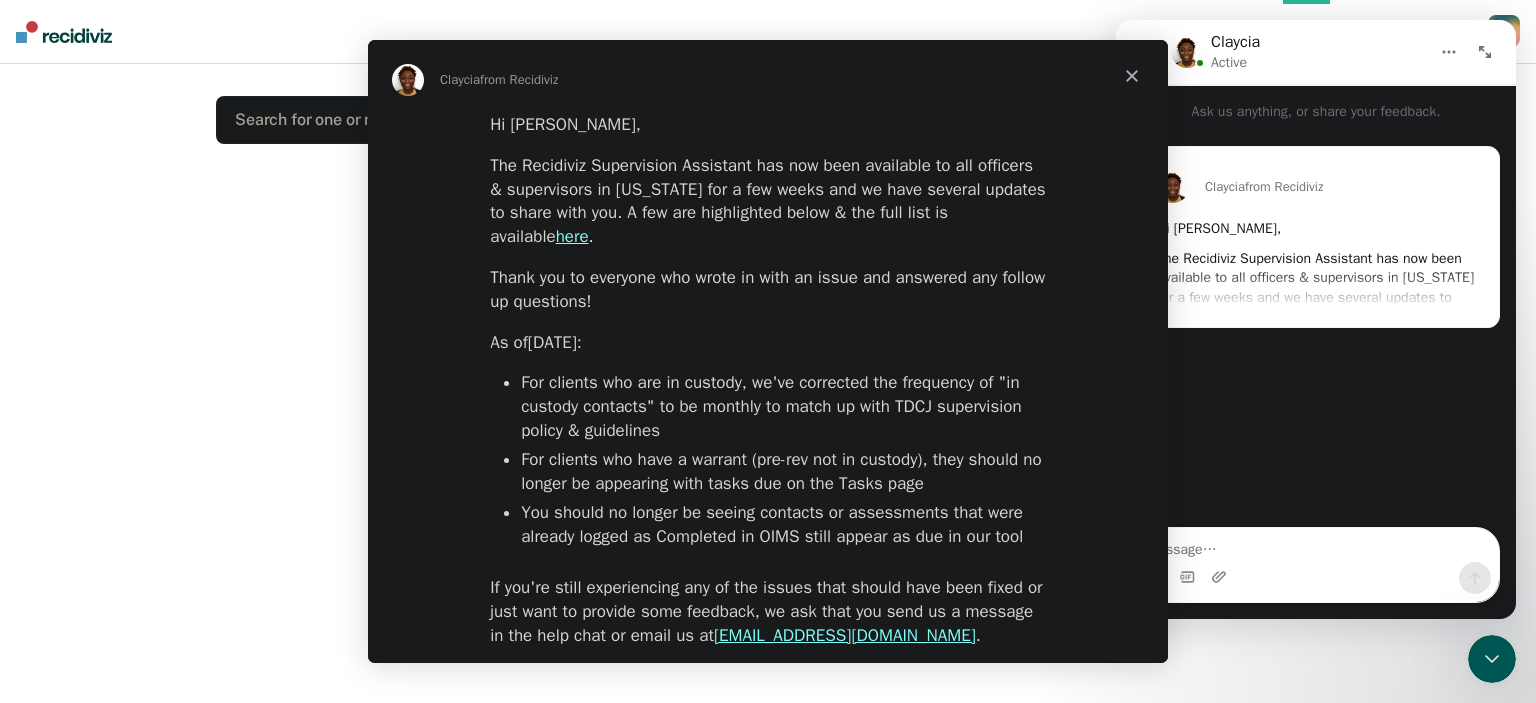 scroll, scrollTop: 0, scrollLeft: 0, axis: both 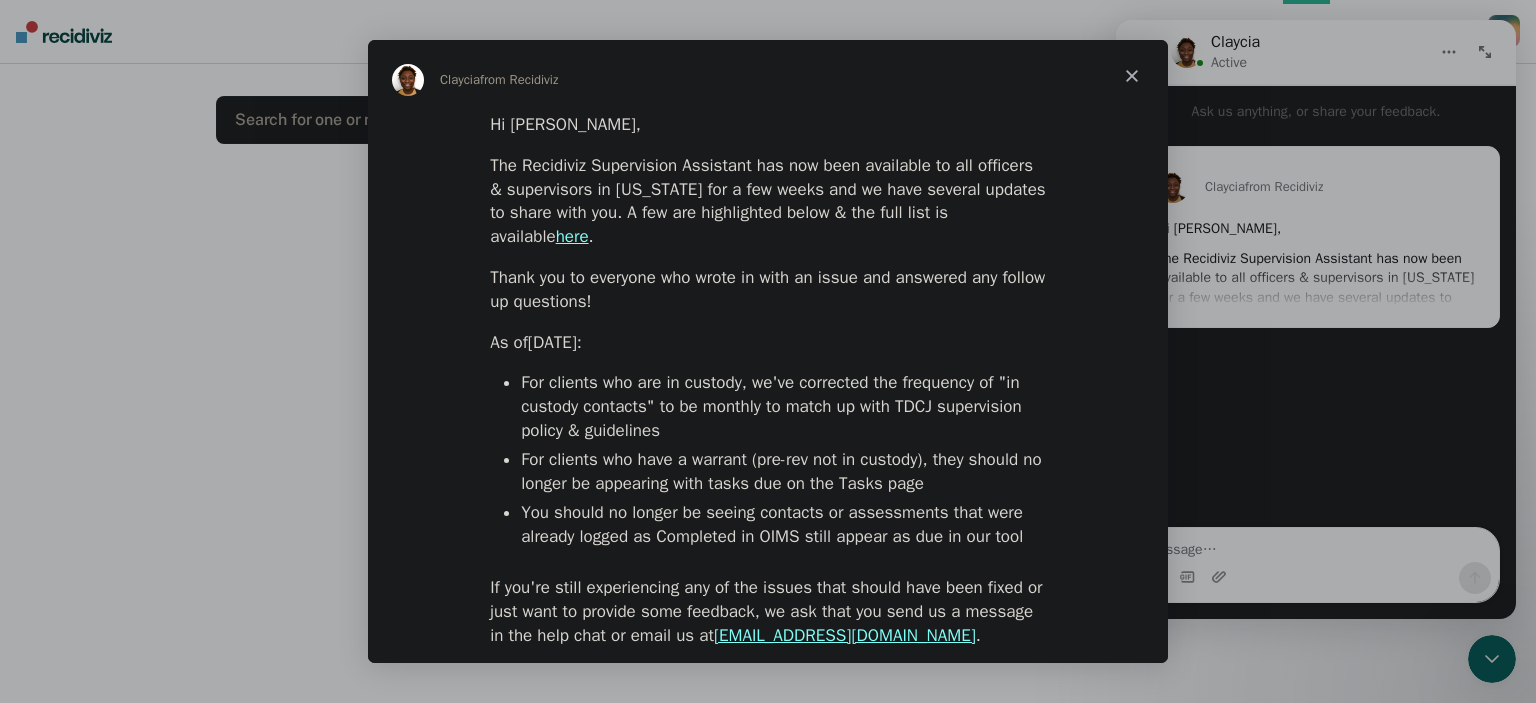 click on "For clients who are in custody, we've corrected the frequency of "in custody contacts" to be monthly to match up with TDCJ supervision policy & guidelines" at bounding box center [783, 407] 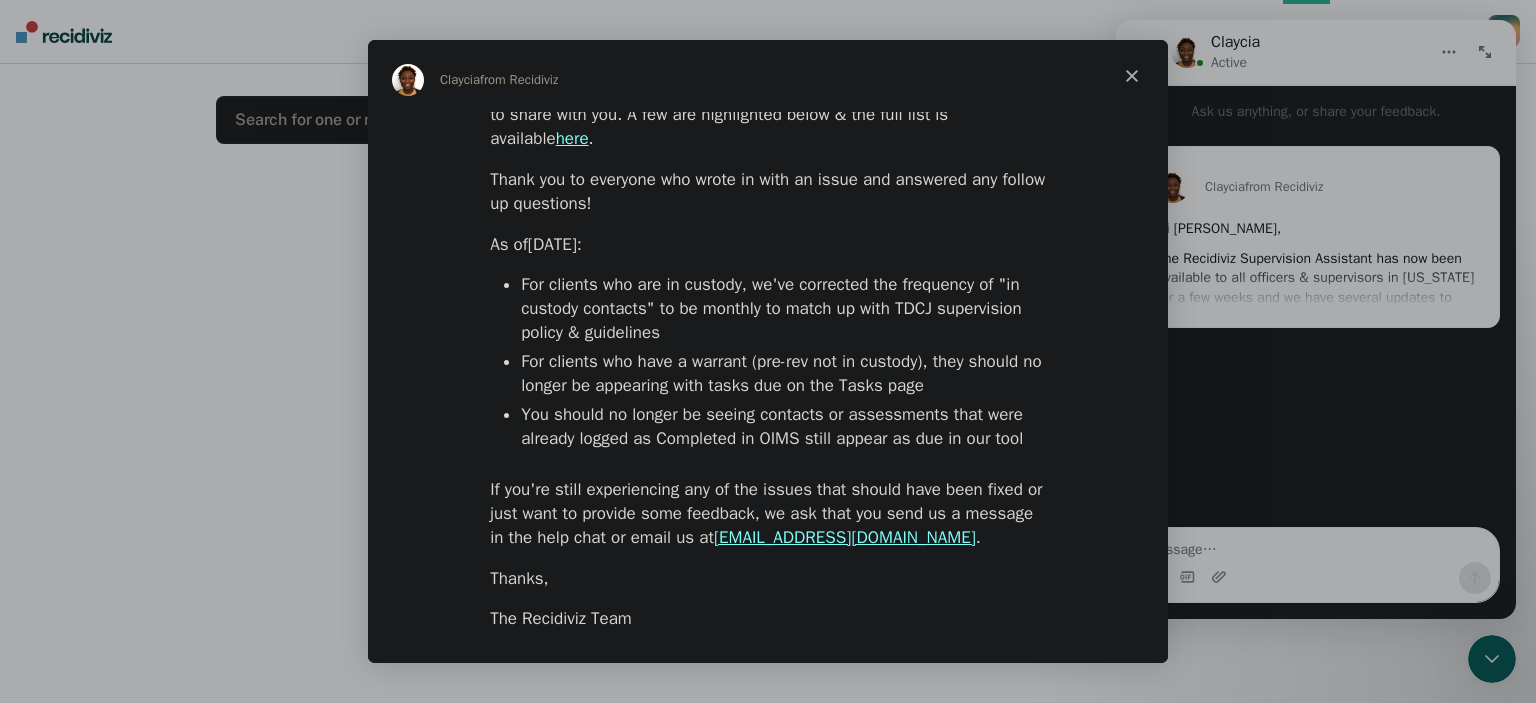 scroll, scrollTop: 0, scrollLeft: 0, axis: both 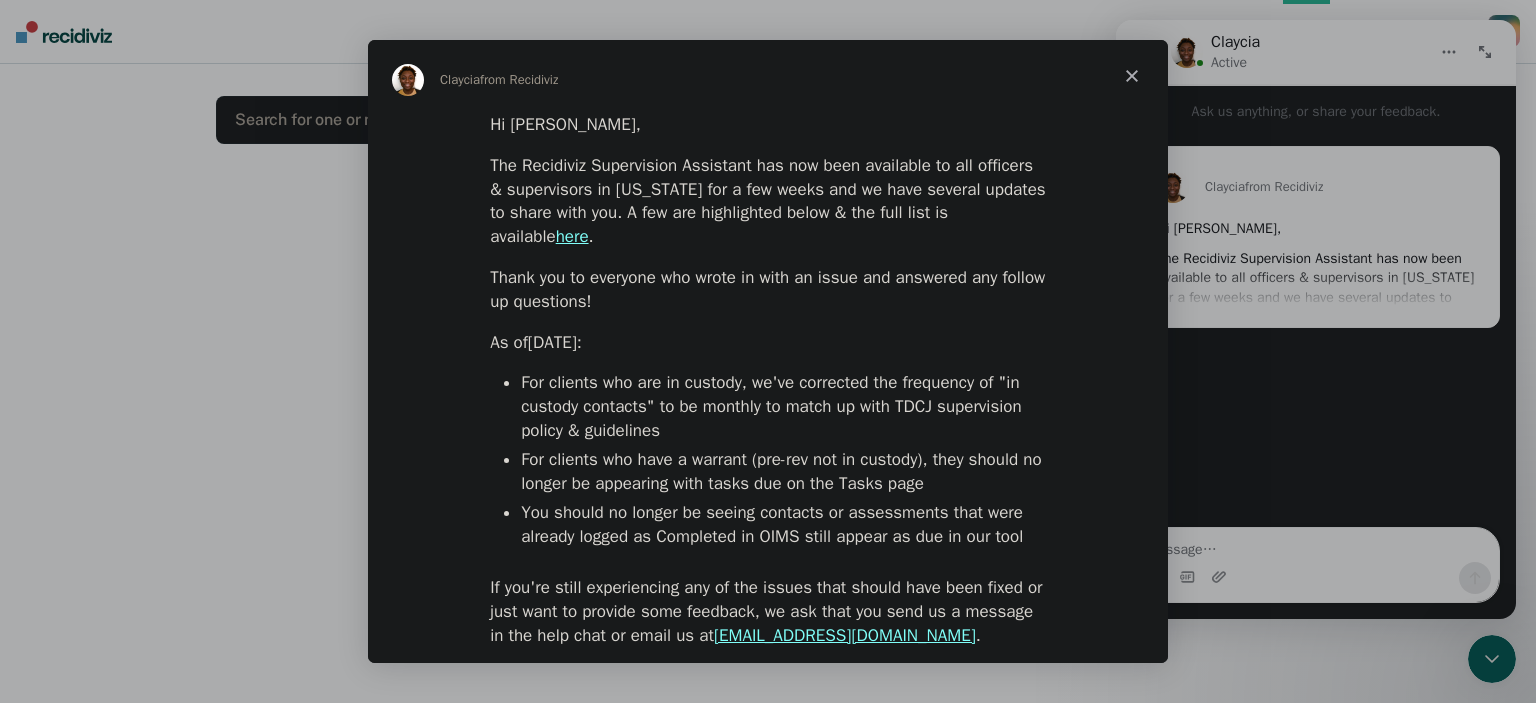 click at bounding box center [1132, 76] 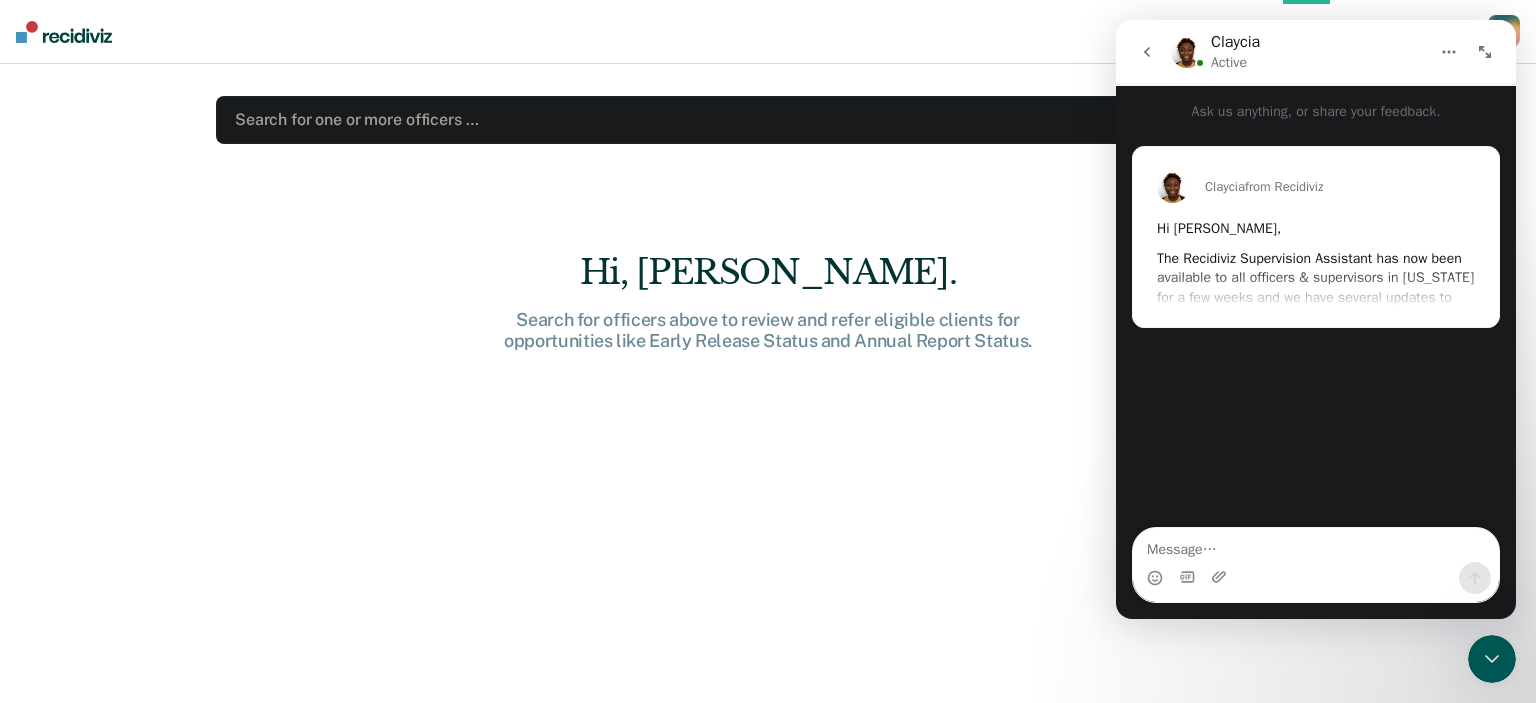 click on "Hi, Samkutty. Search for officers above to review and refer eligible clients for
opportunities like Early Release Status and Annual Report Status." at bounding box center (768, 491) 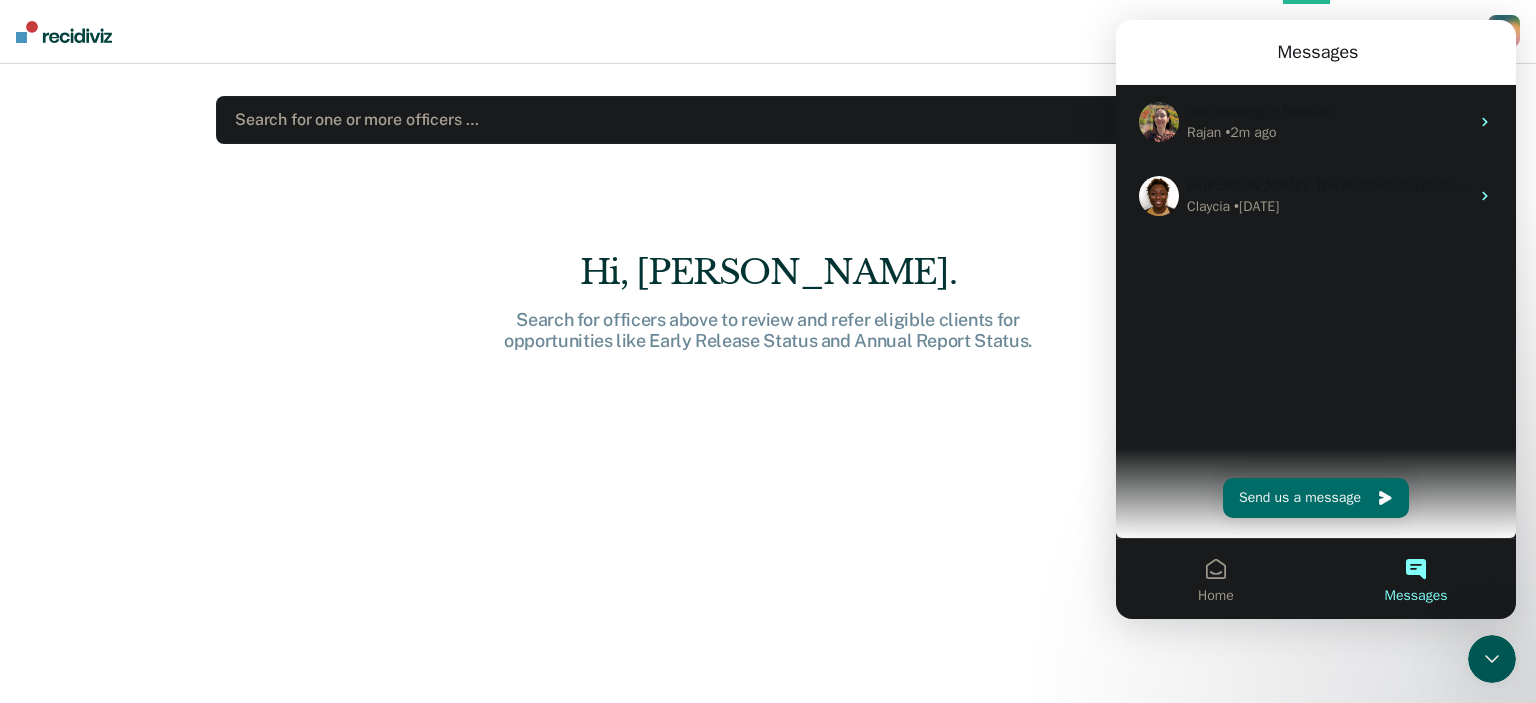 click on "Messages" at bounding box center (1316, 52) 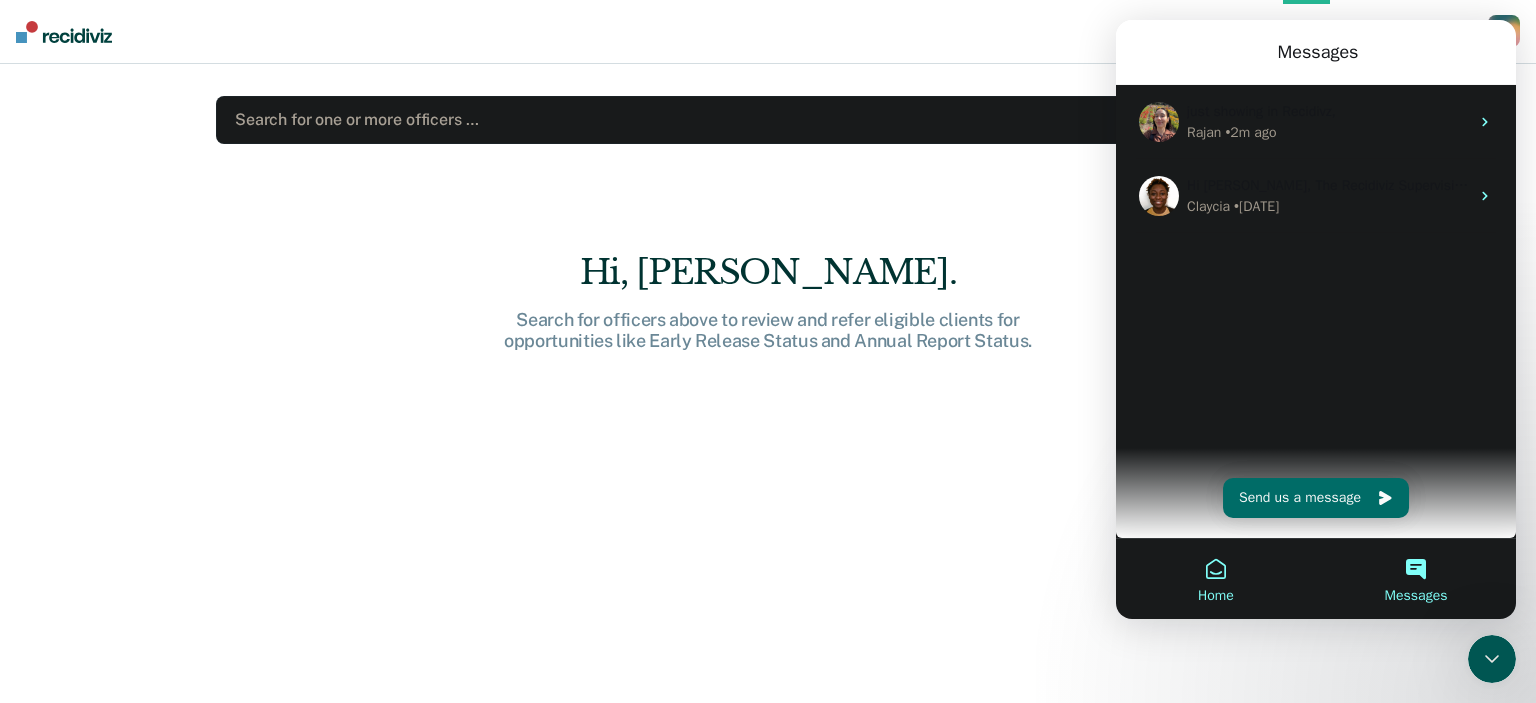 click on "Home" at bounding box center [1216, 579] 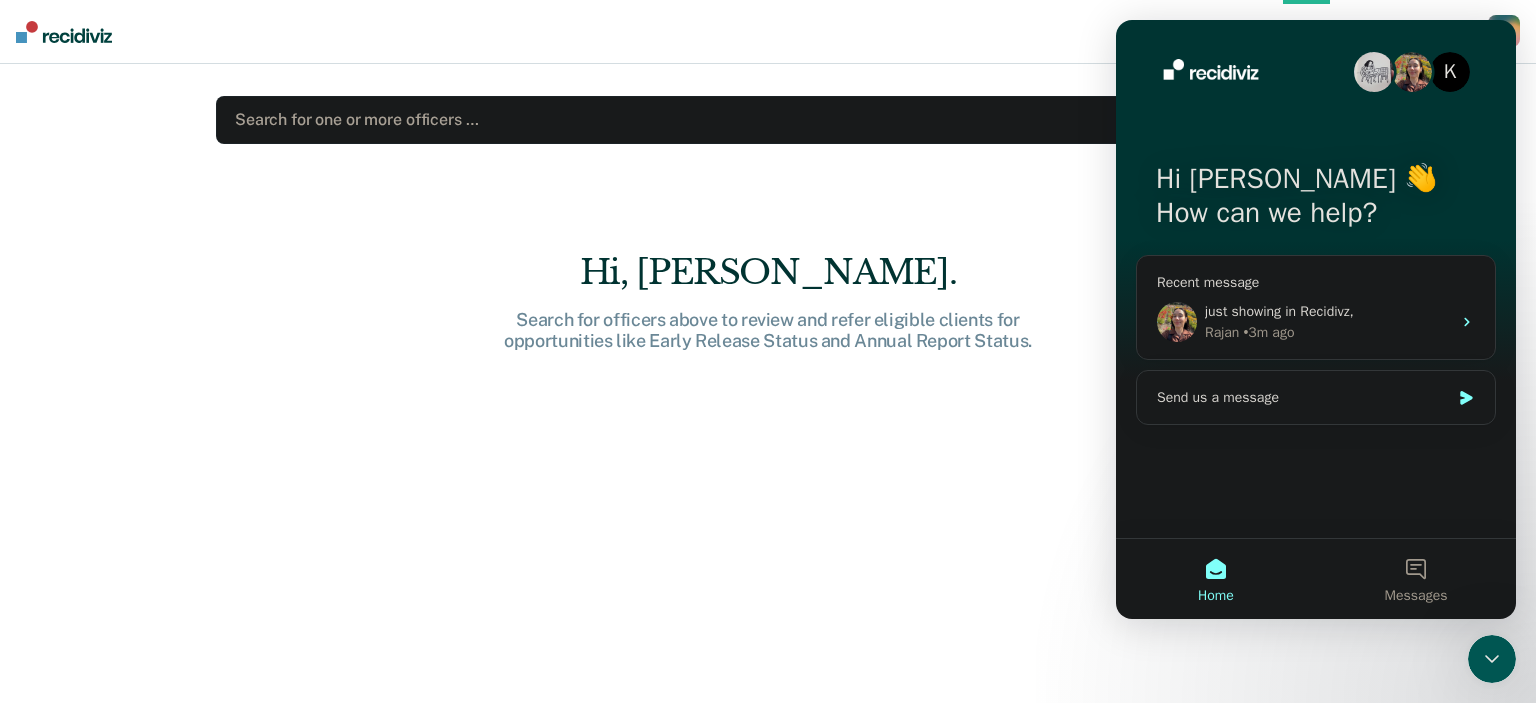 click on "S V" at bounding box center (1504, 31) 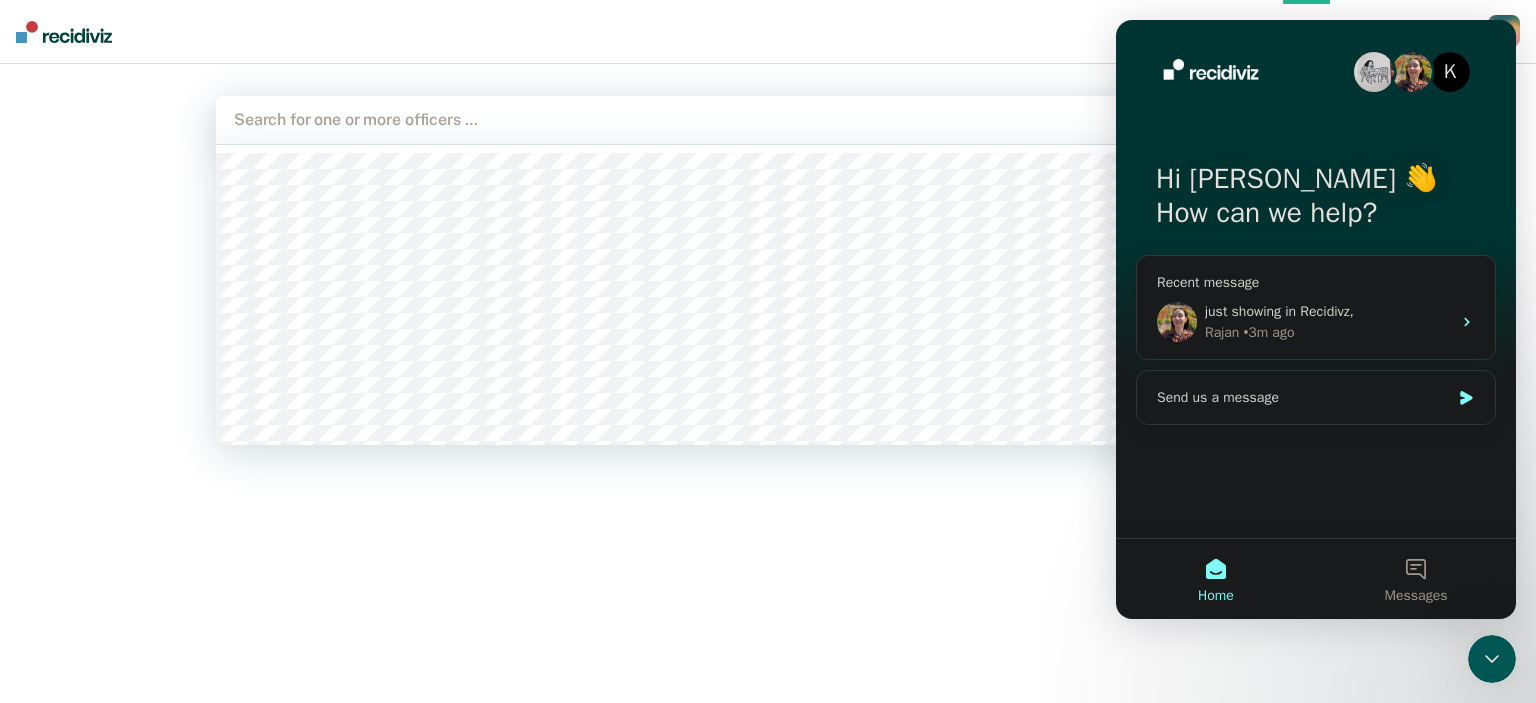 click at bounding box center (768, 119) 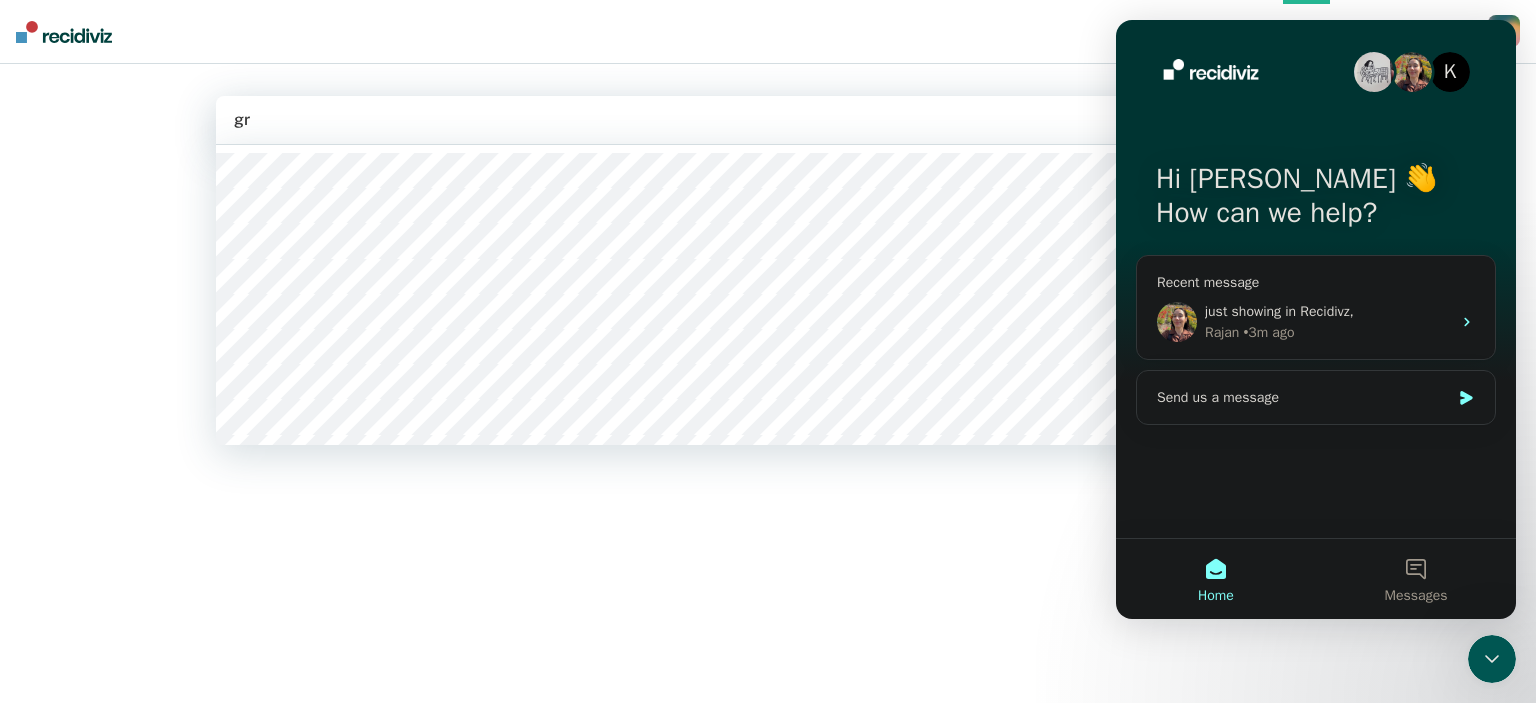 type on "gre" 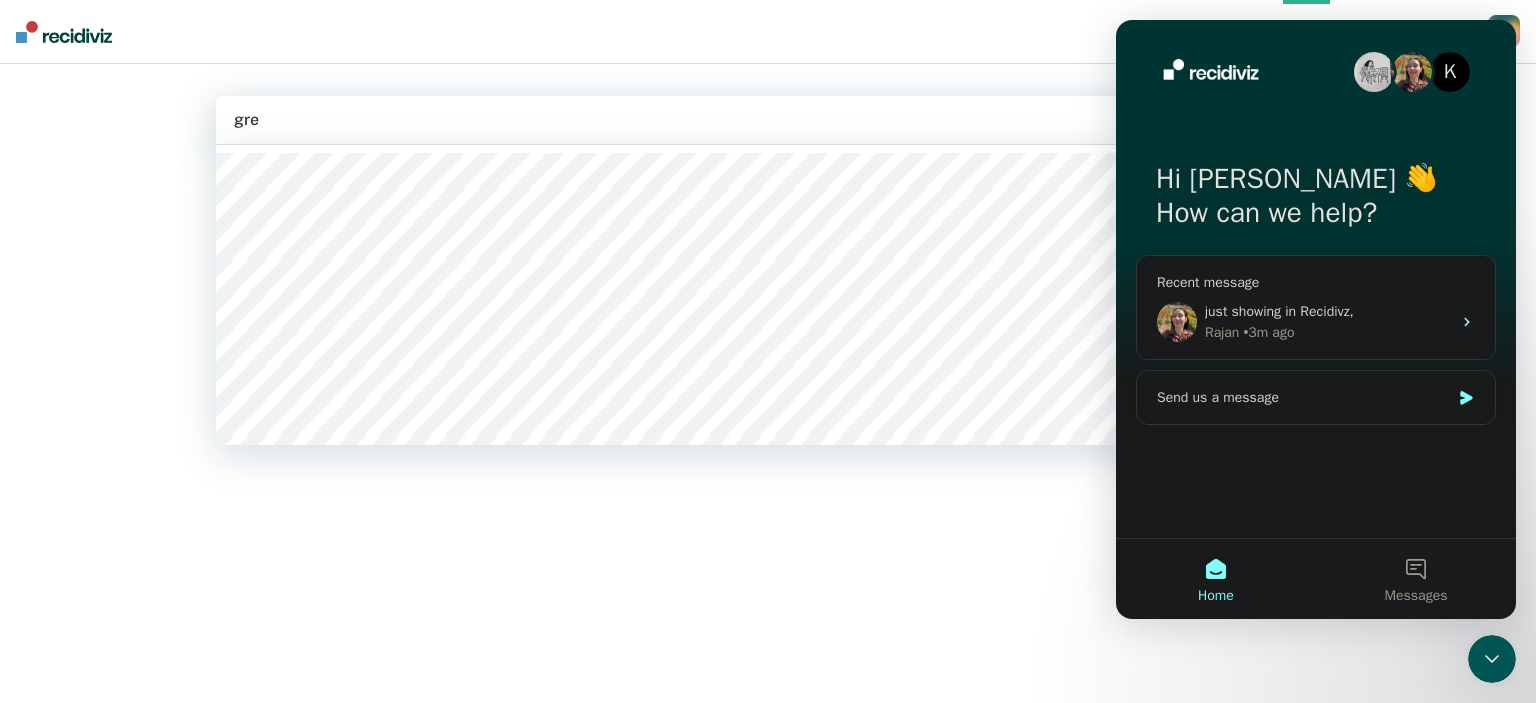 type 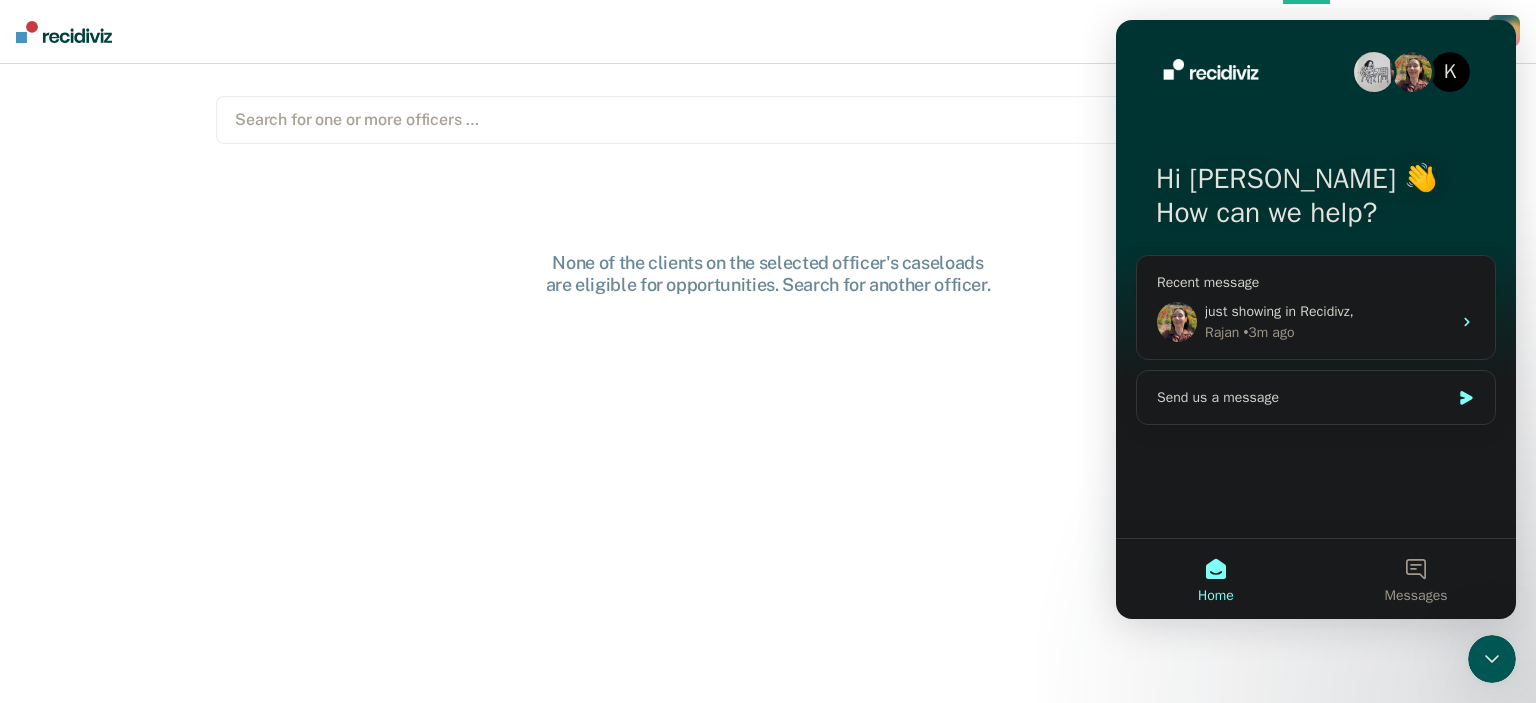 click at bounding box center (768, 119) 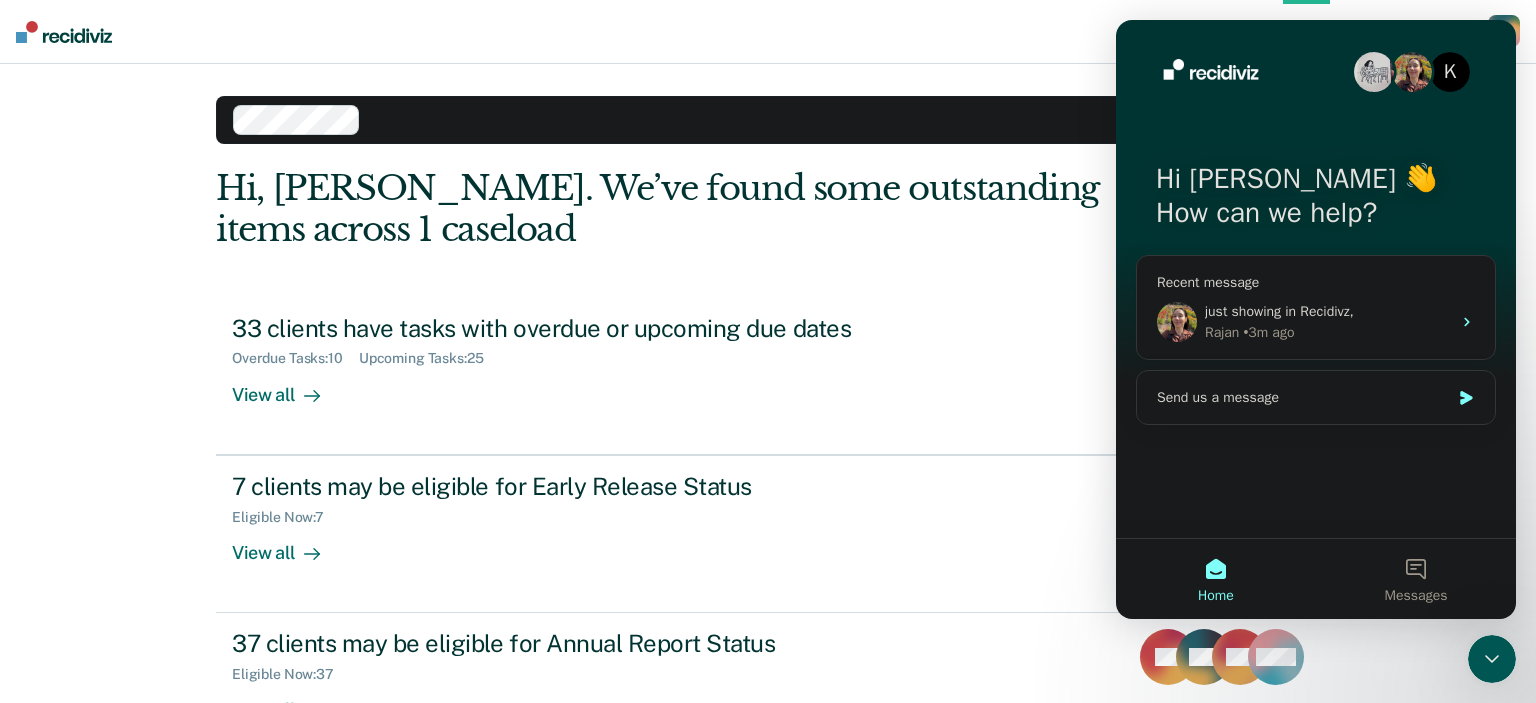 click on "Home Tasks Client s Samkutty Varghese S V Profile How it works Log Out Clear   officers Hi, Samkutty. We’ve found some outstanding items across 1 caseload 33 clients have tasks with overdue or upcoming due dates Overdue Tasks :  10 Upcoming Tasks :  25 View all   JC RE AC + 32 7 clients may be eligible for Early Release Status Eligible Now :  7 View all   AP CC IS + 4 37 clients may be eligible for Annual Report Status Eligible Now :  37 View all   AP MC HC + 34" at bounding box center [768, 351] 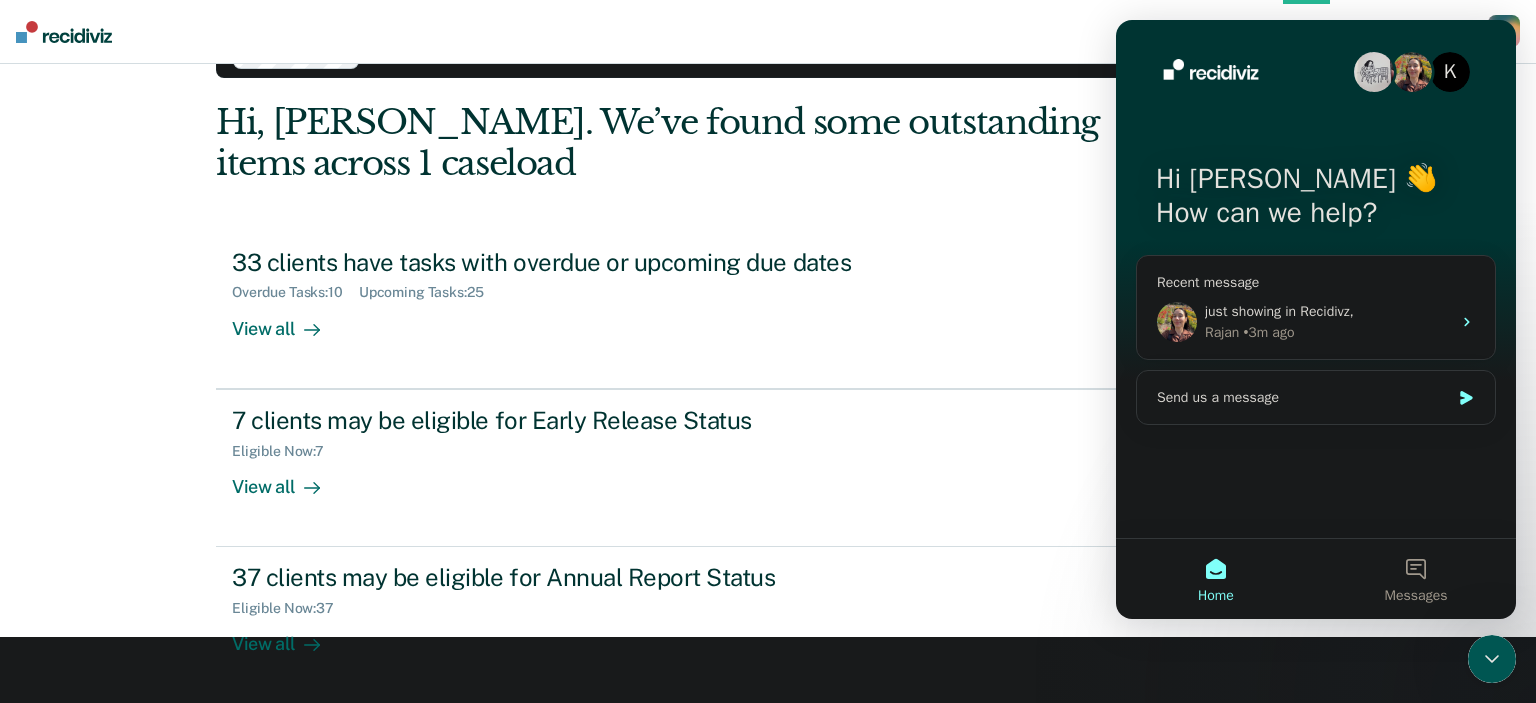 scroll, scrollTop: 0, scrollLeft: 0, axis: both 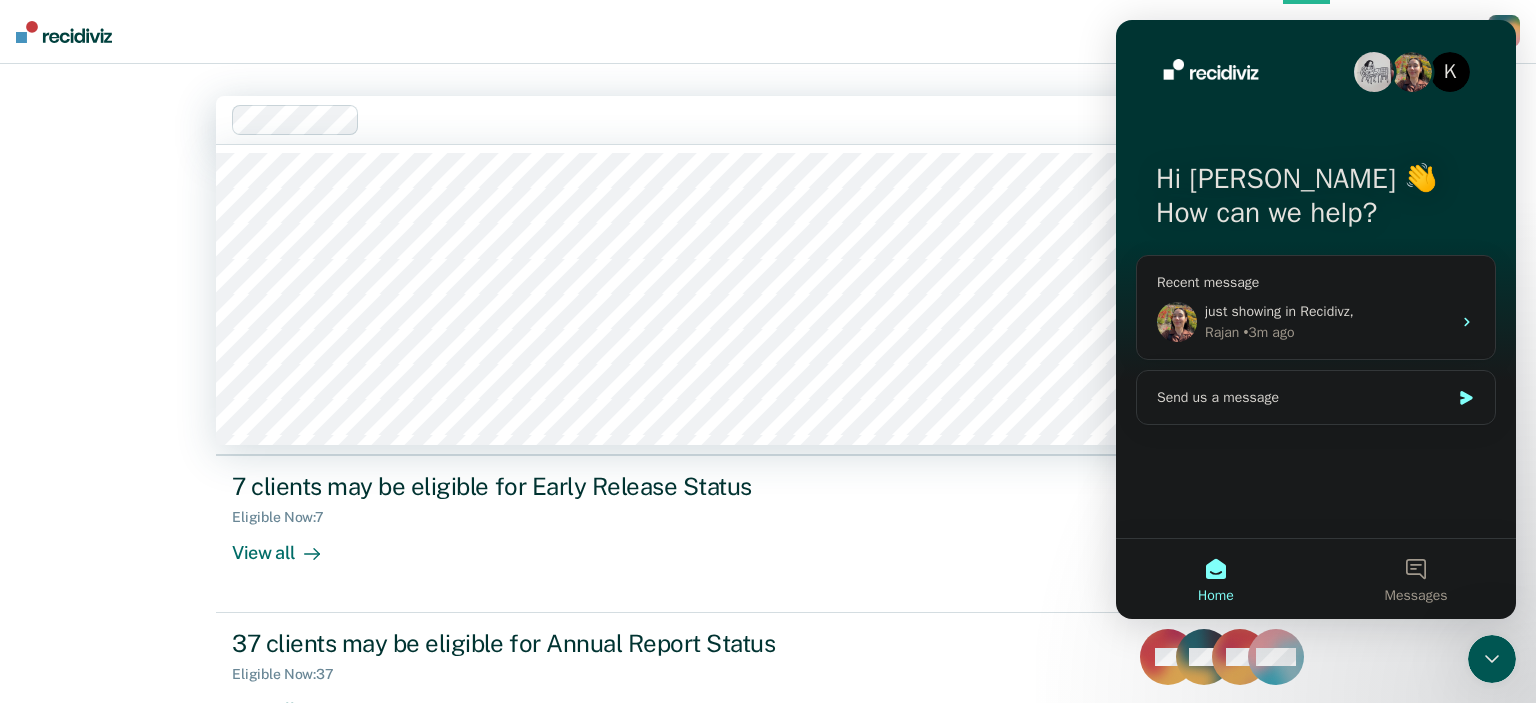 click at bounding box center (714, 120) 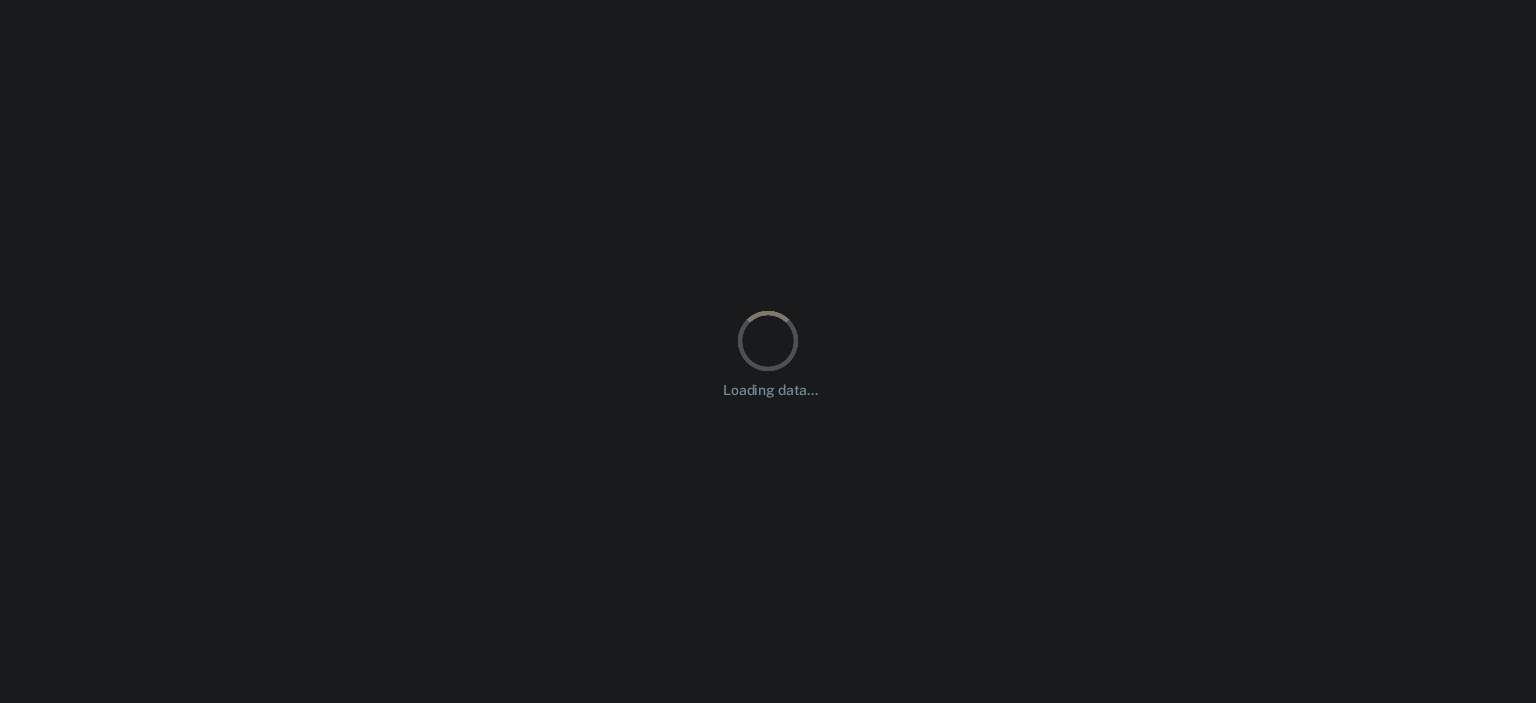 scroll, scrollTop: 0, scrollLeft: 0, axis: both 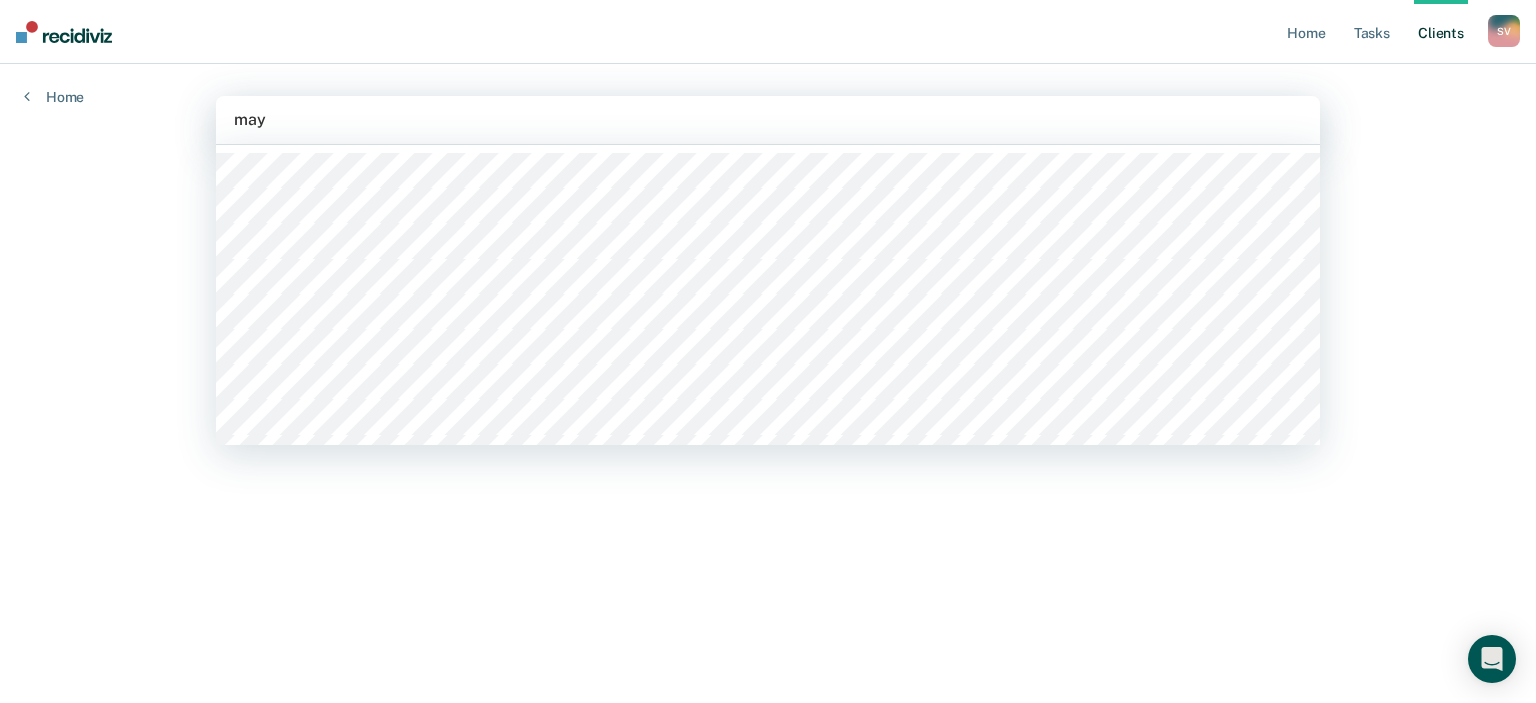 type on "mays" 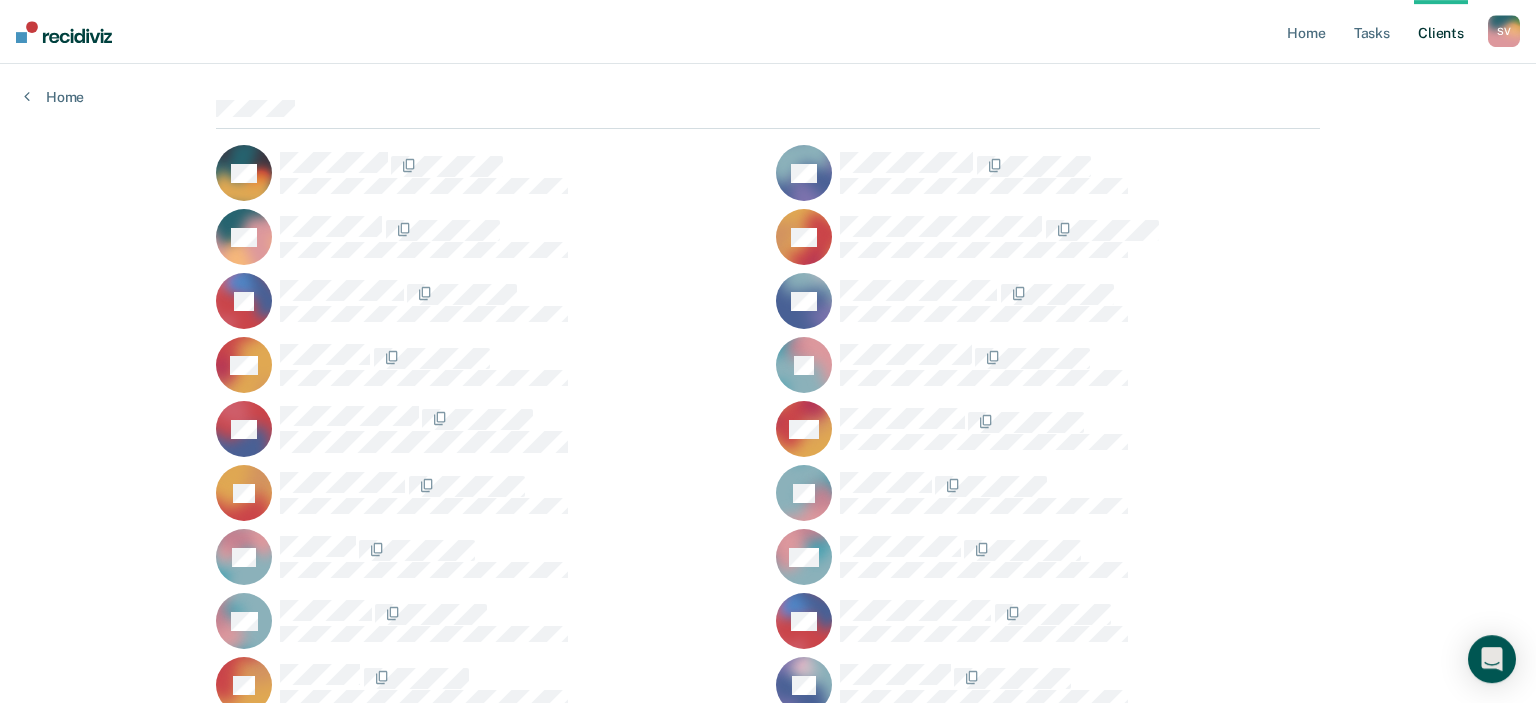 scroll, scrollTop: 0, scrollLeft: 0, axis: both 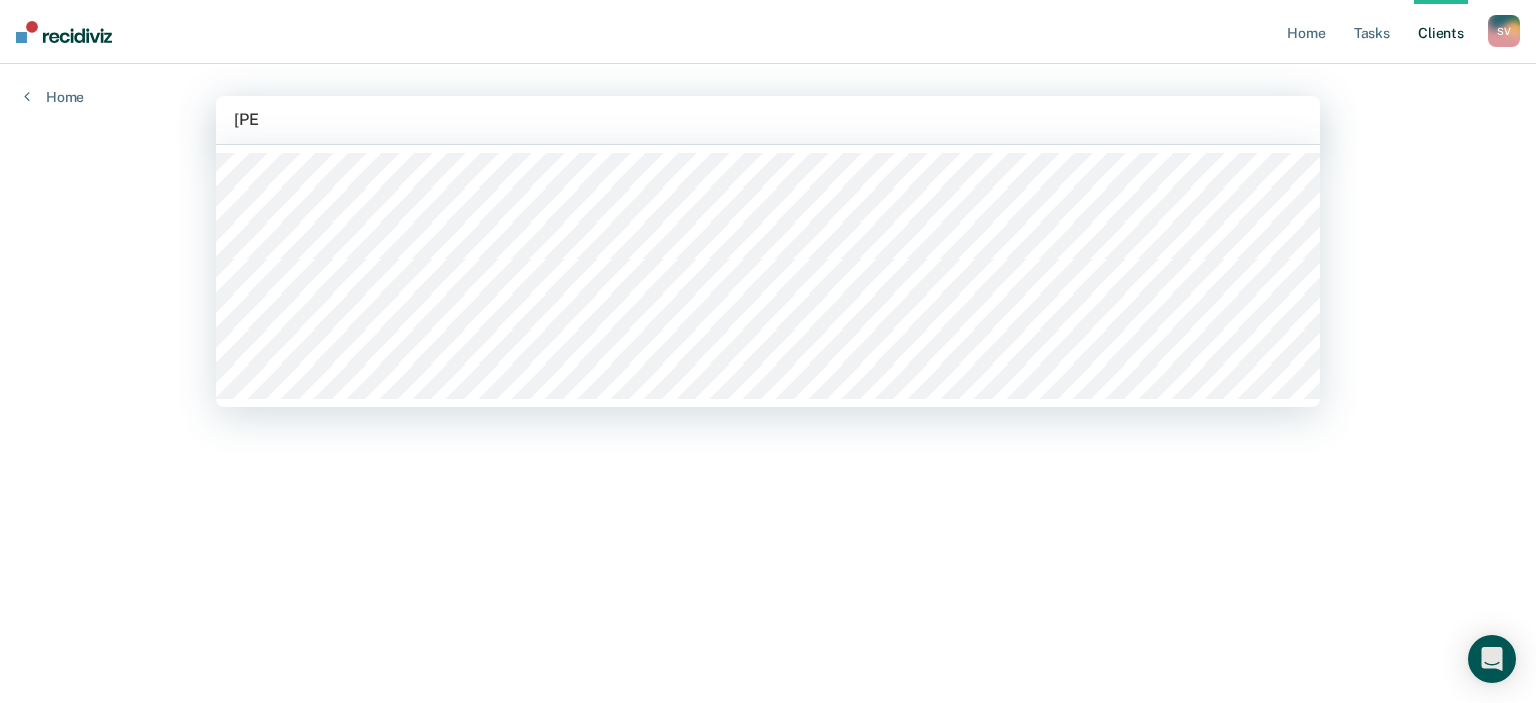 type on "jose" 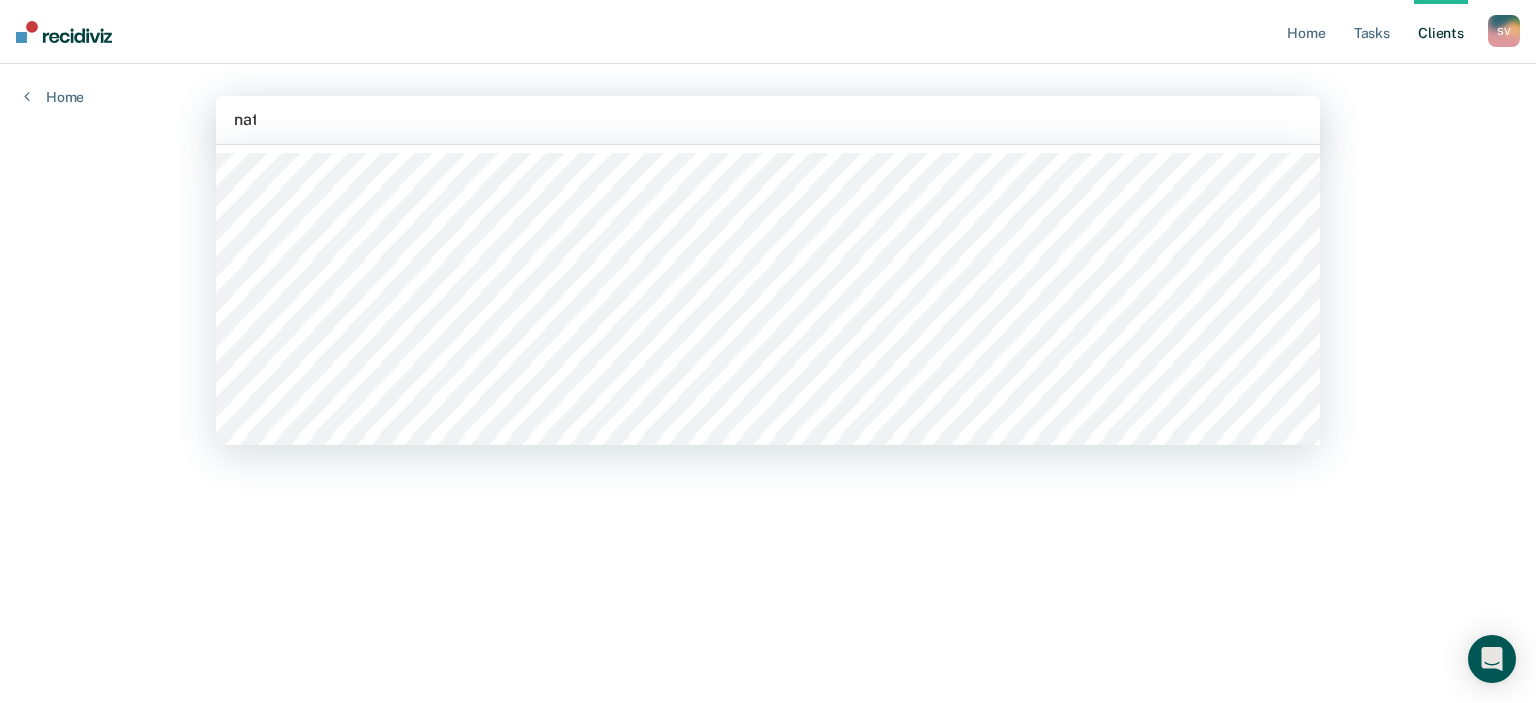 type on "nati" 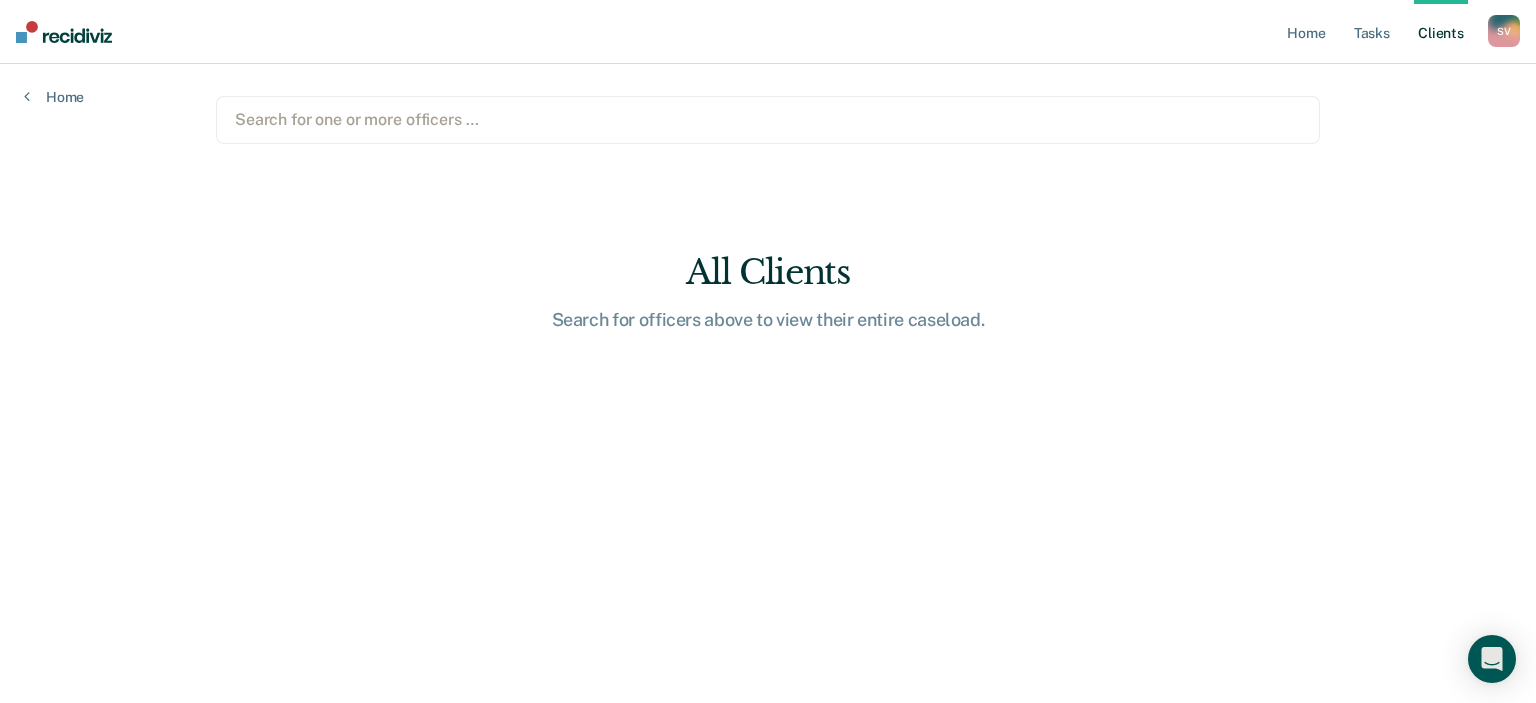 type on "m" 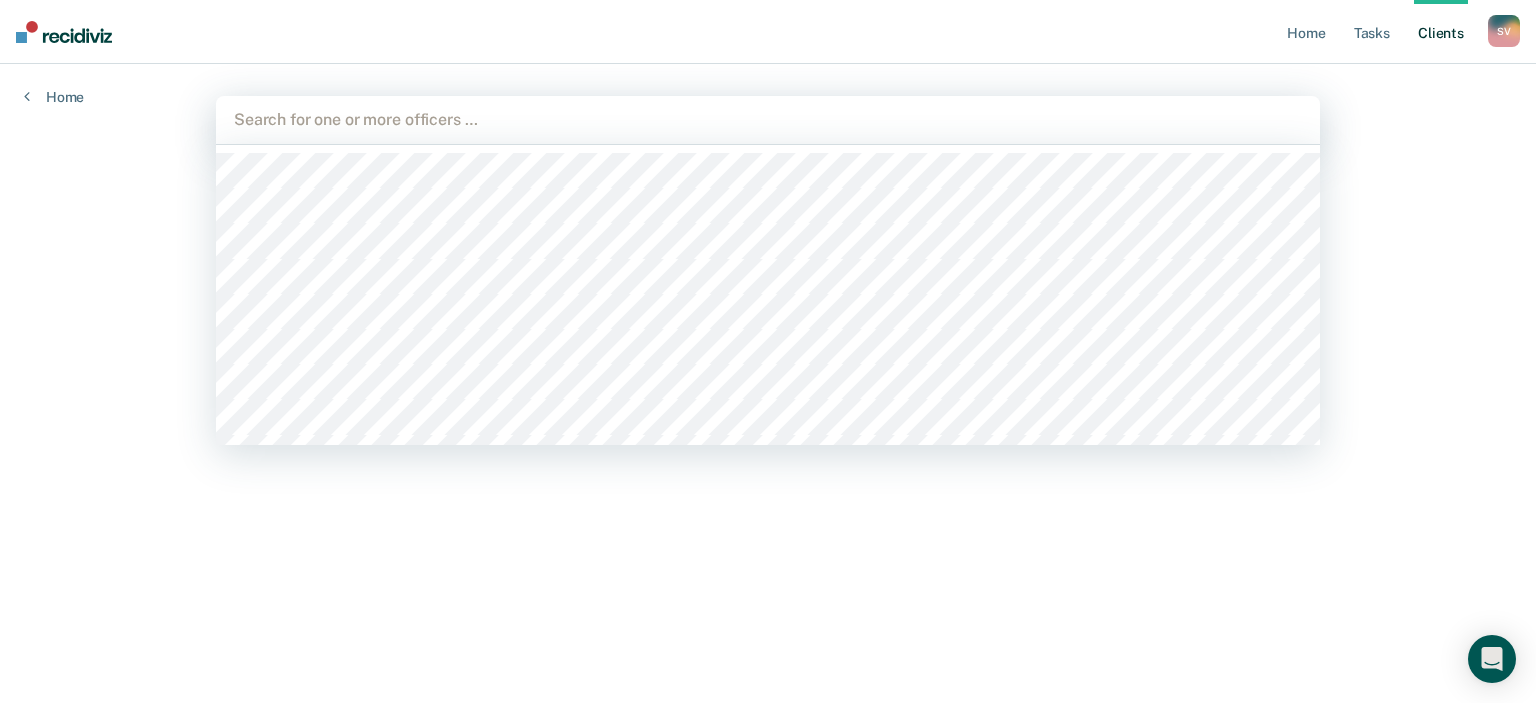 type on "r" 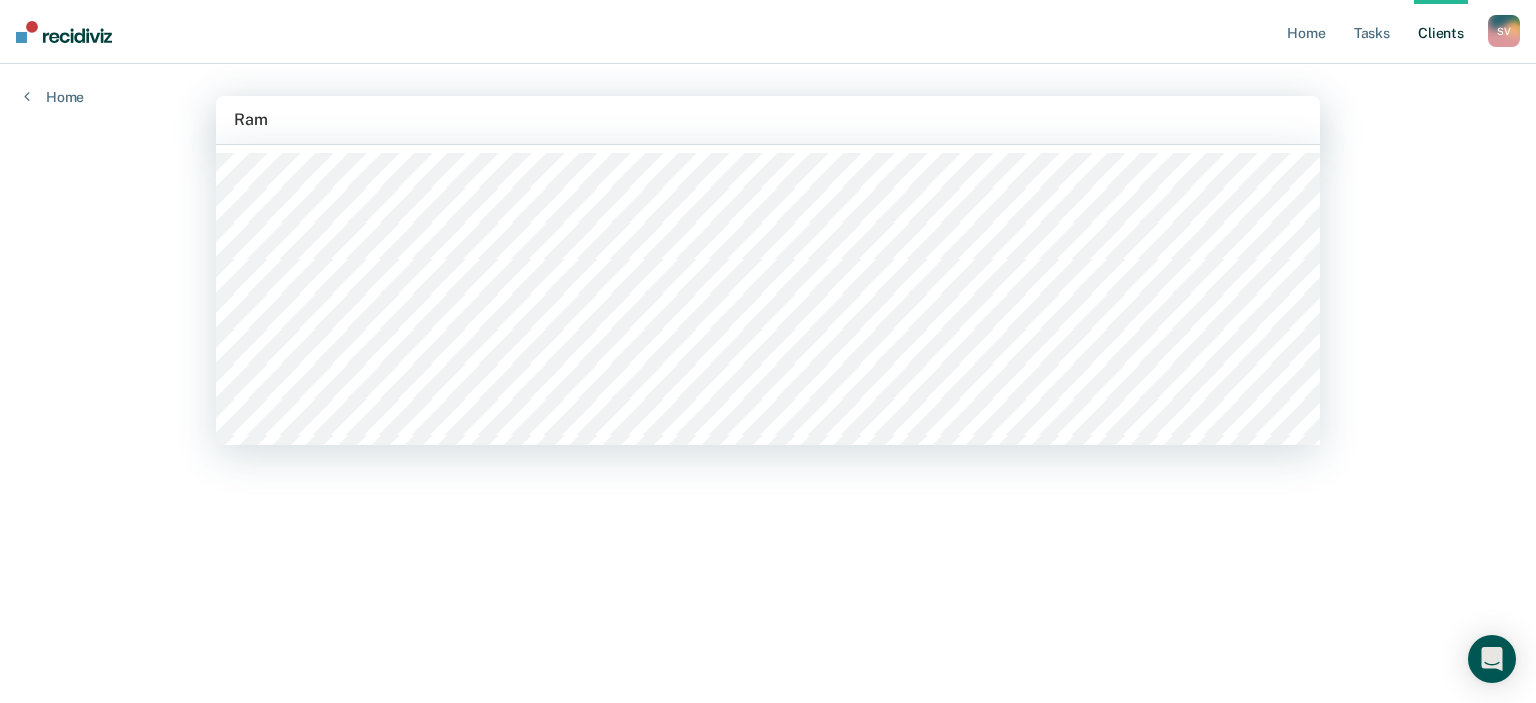 type on "Rams" 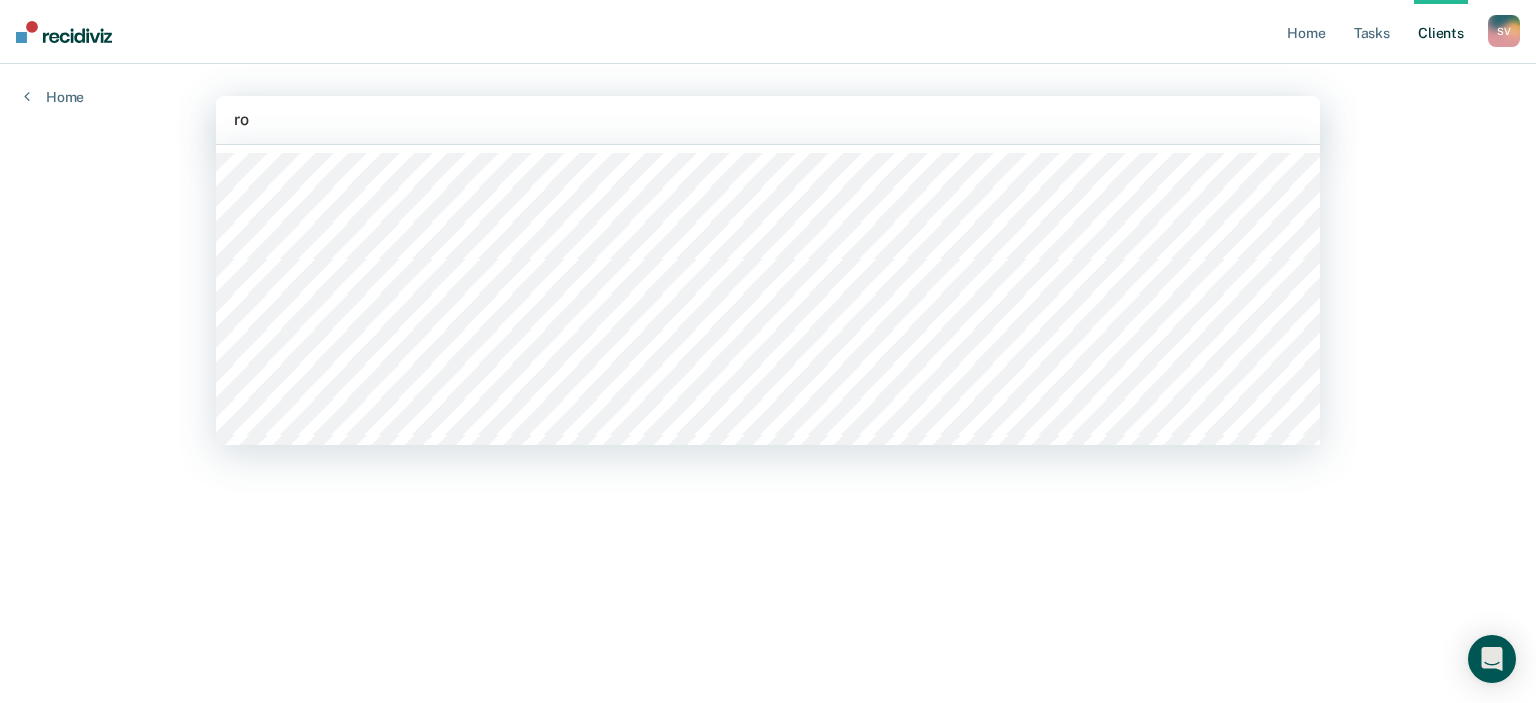 type on "ros" 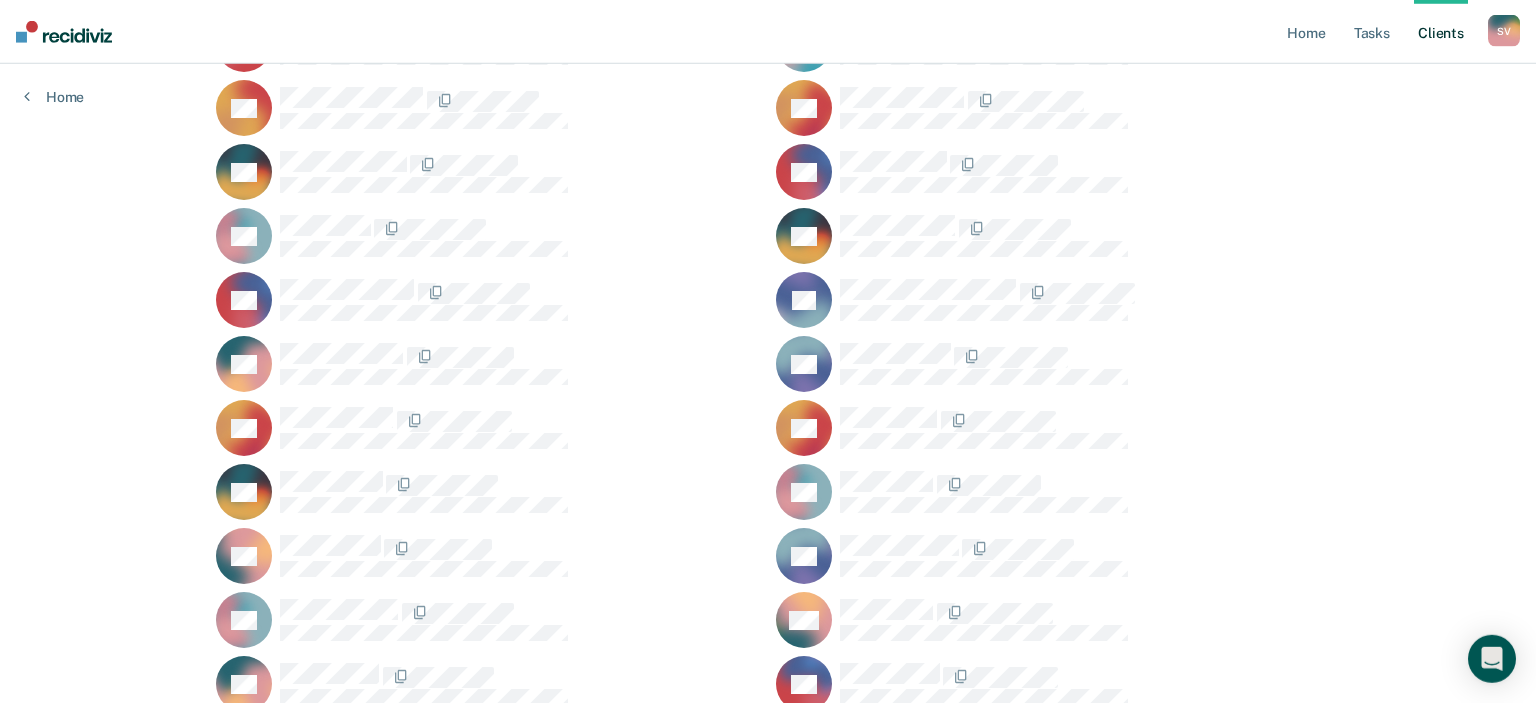 scroll, scrollTop: 0, scrollLeft: 0, axis: both 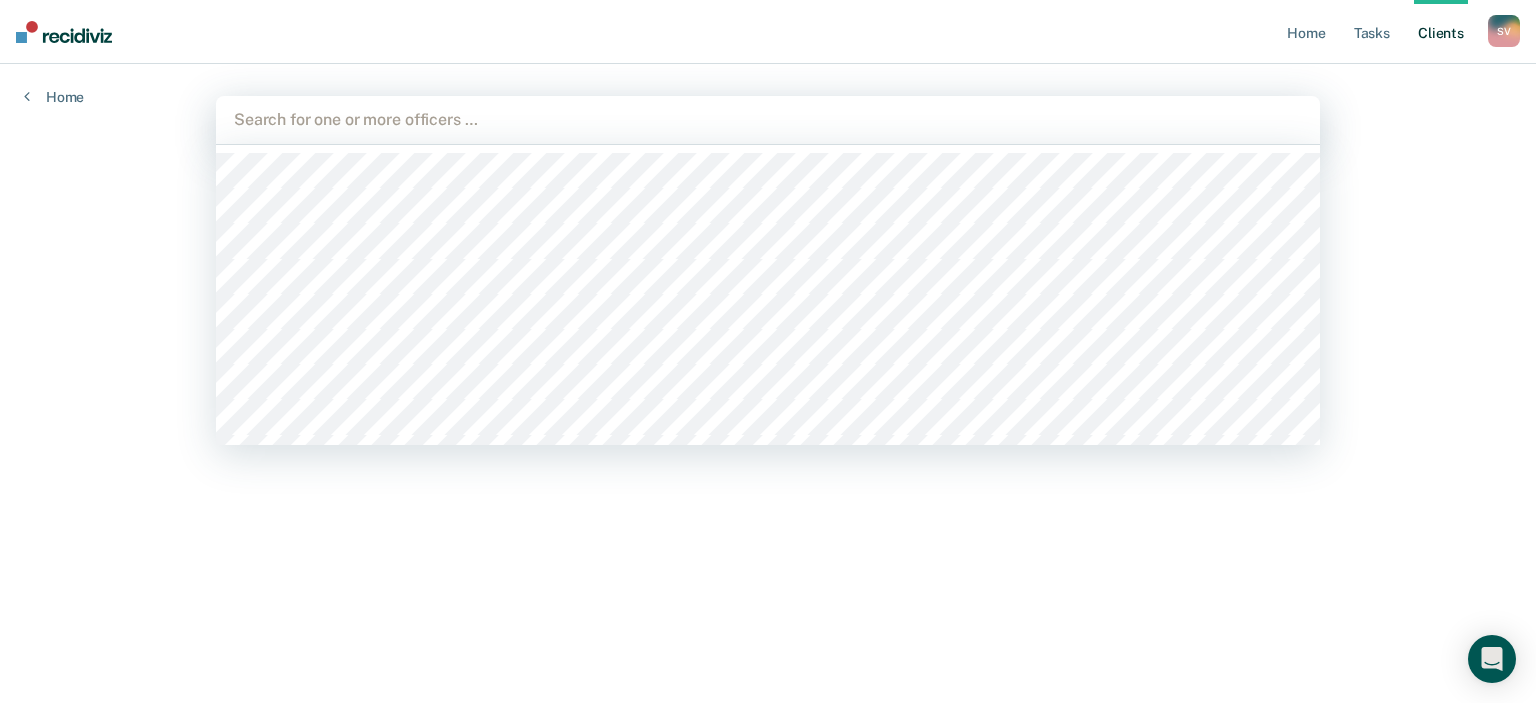 click at bounding box center [768, 119] 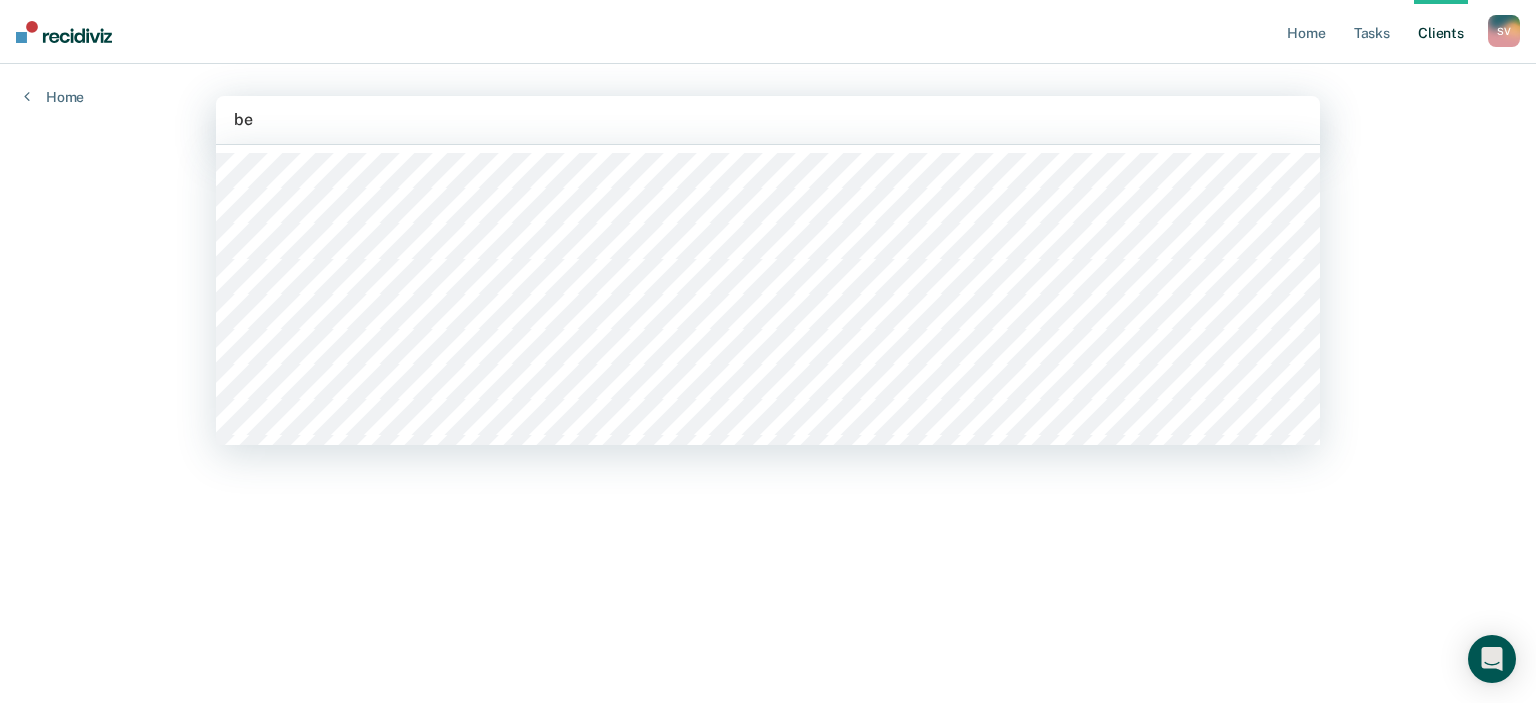 type on "bea" 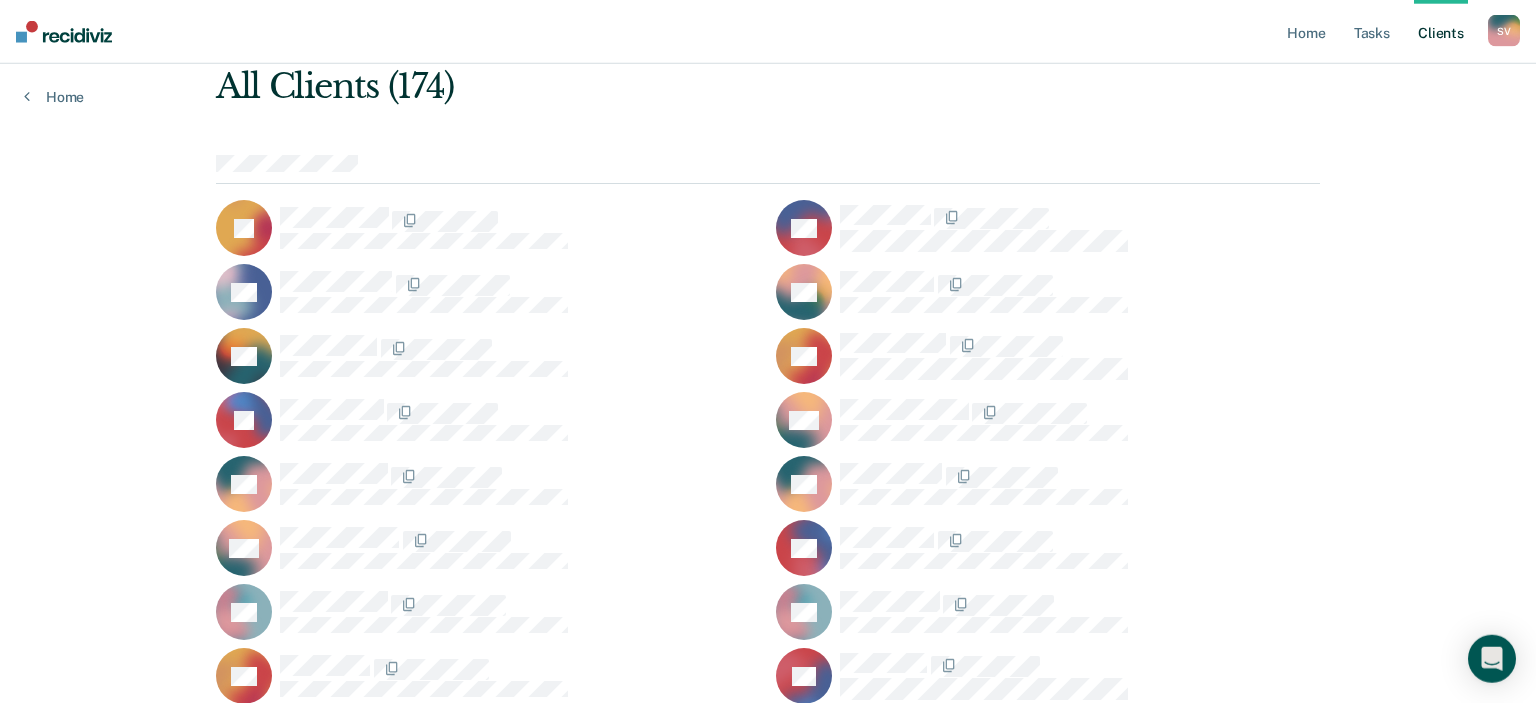 scroll, scrollTop: 0, scrollLeft: 0, axis: both 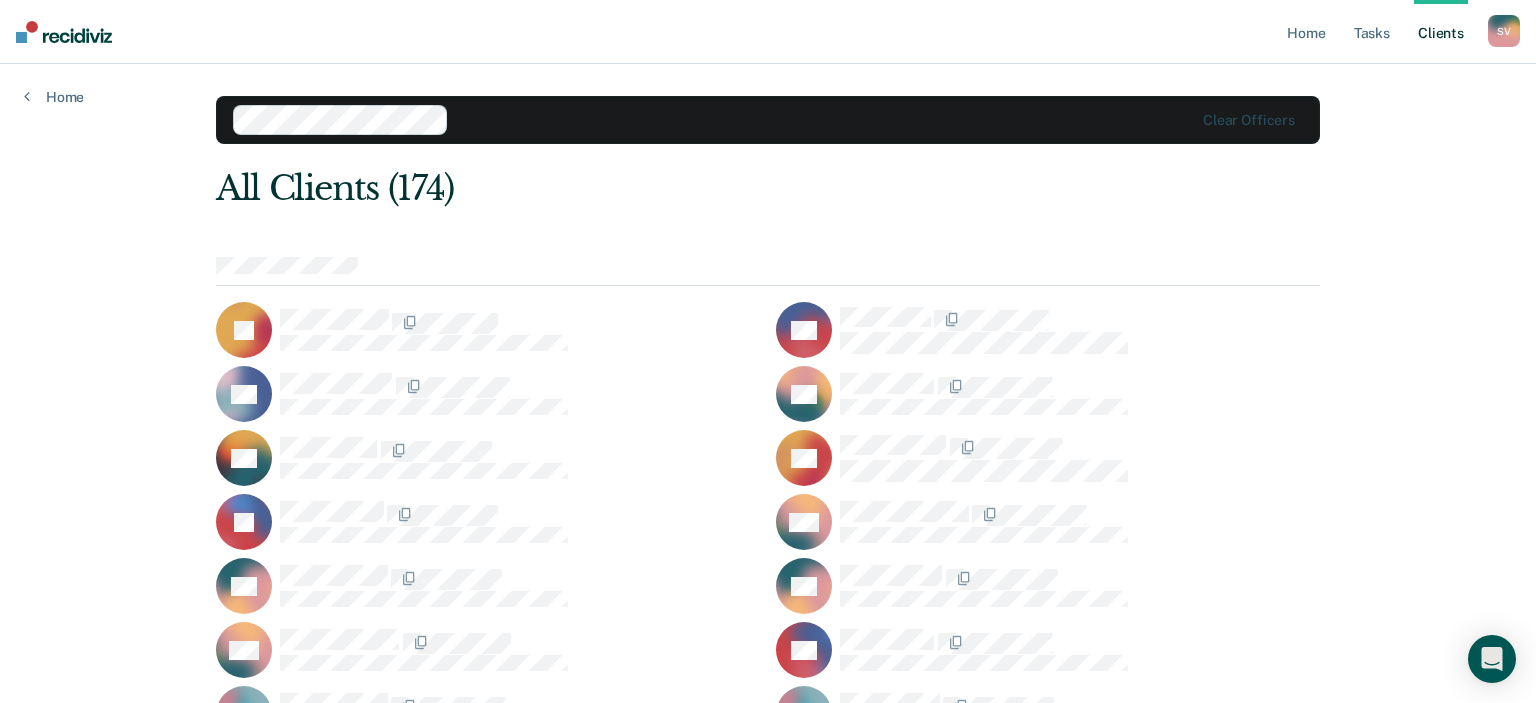 click on "Home Tasks Client s Samkutty Varghese S V Profile How it works Log Out Home Clear   officers All Clients (174) JA   KA   RA   BA   HB   CB   JB   MB   SB   SB   MB   DB   RB   RB   CB   PB   MC   TC   RC   SC   JC   TC   JC   HC   SC   PC   JC   JD   DD   TD   TD   CR   WD   AD   ED   ED   ND   JD   AD   SD   CD   DD   SD   JE   ME   GF   NF   CF   BF   AG   RG   AG   SG   DG   TG   MG   HG   TG   JG   LG   JG   JG   AG   KH   SH   LH   DH   MH   HH   WH   AH   KH   GH   DH   MH   RH   LJ   TJ   AJ   DJ   RJ   CJ   KJ   KK   MK   JK   CL   ML   JL   VL   ML   AL   JL   RL   KL   AM   CM   SM   JM   DM   LM   RM   KM   CM   LM   FM   CM   MM   WM   GM   TM   AM   WM   VM   BM   TM   LM   CM   AM   JN   TN   CN   BN   DO   BO   DP   DP   GP   MP   PP   MP   MP   TP   AR   RR   TR   JR   WR   PR   ER   LS   JS   KS   CS   MS   AS   JS   FS   MS   RS   RS   CS   JS   XT   ET   TT   NT   AT   MT   DV   JV   JV   MV   EV   MW   RW   IW   WW   MW   DW   AW   DW   JW   RW" at bounding box center [768, 2973] 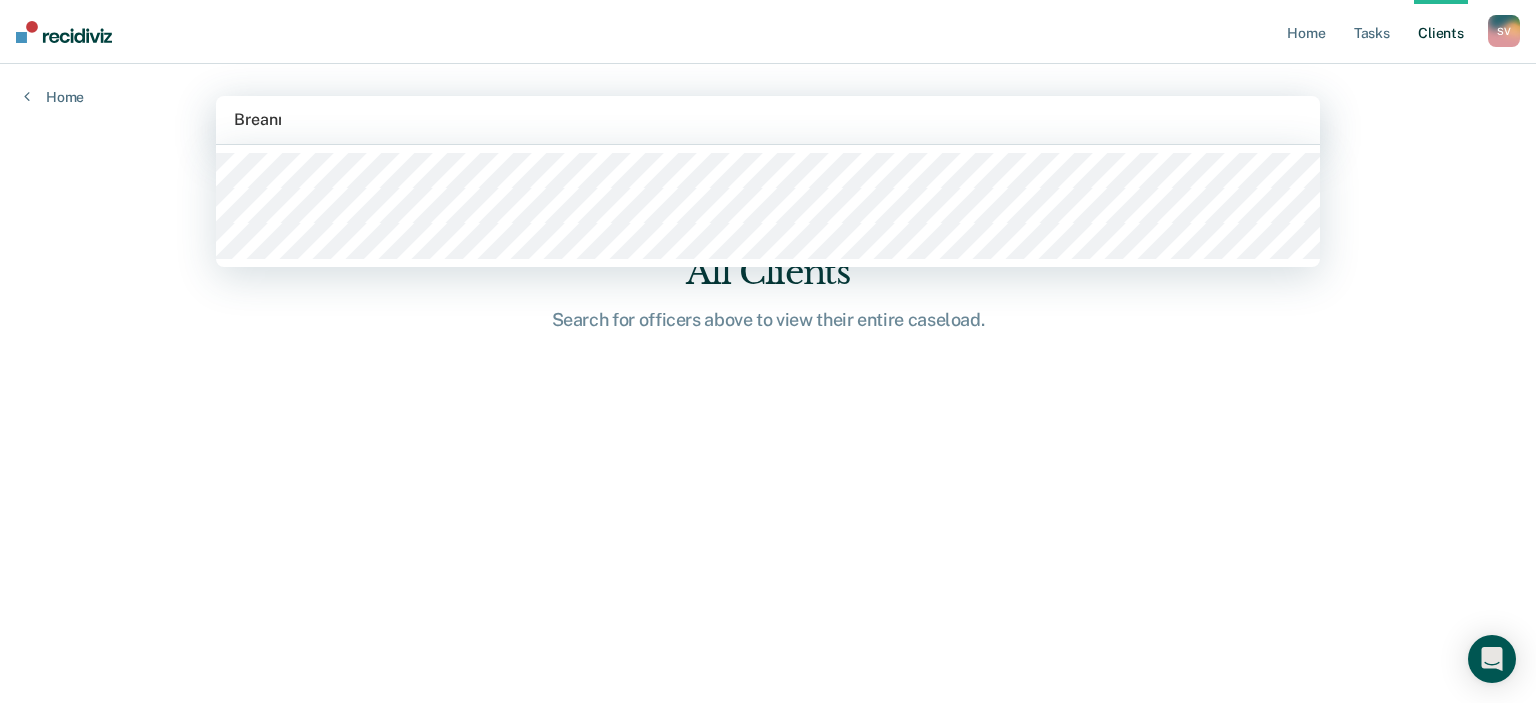 type on "Breanna" 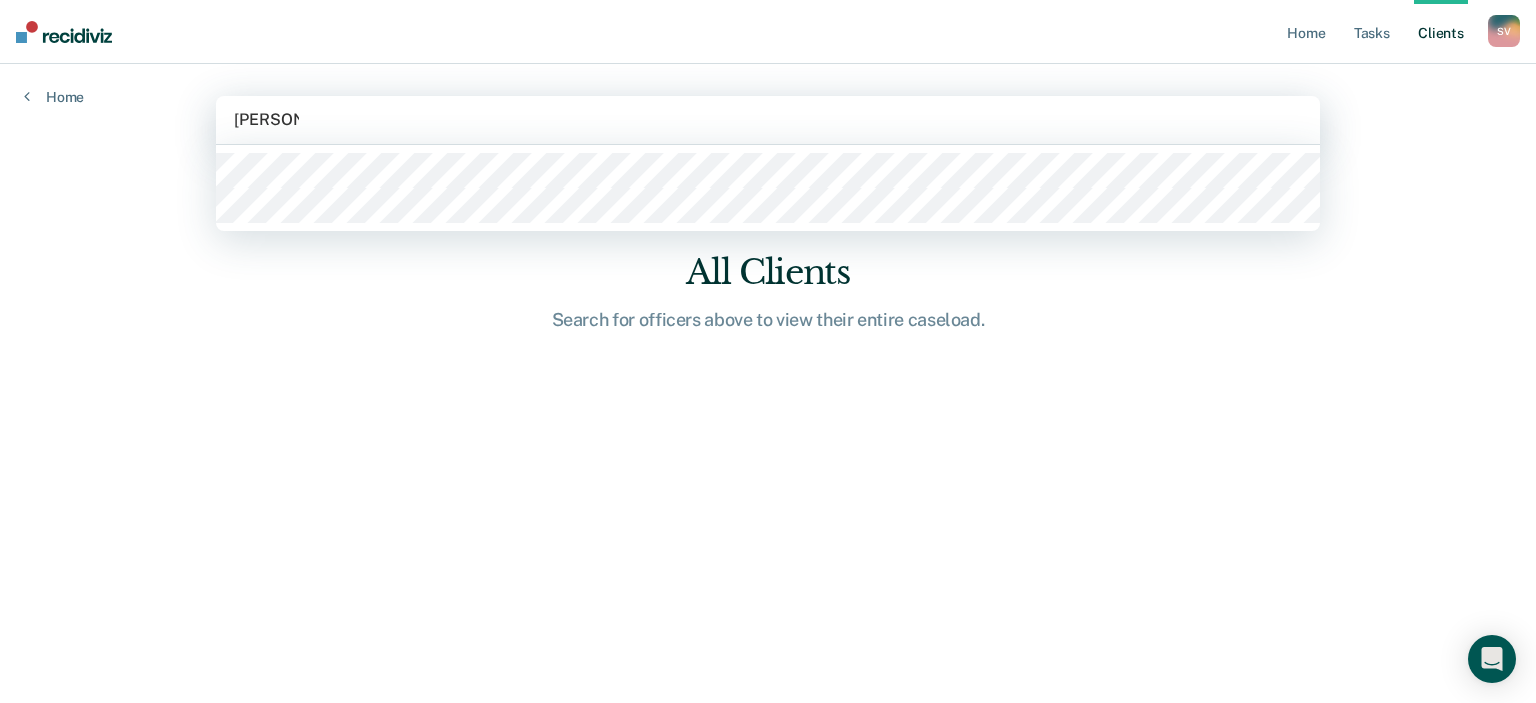 type 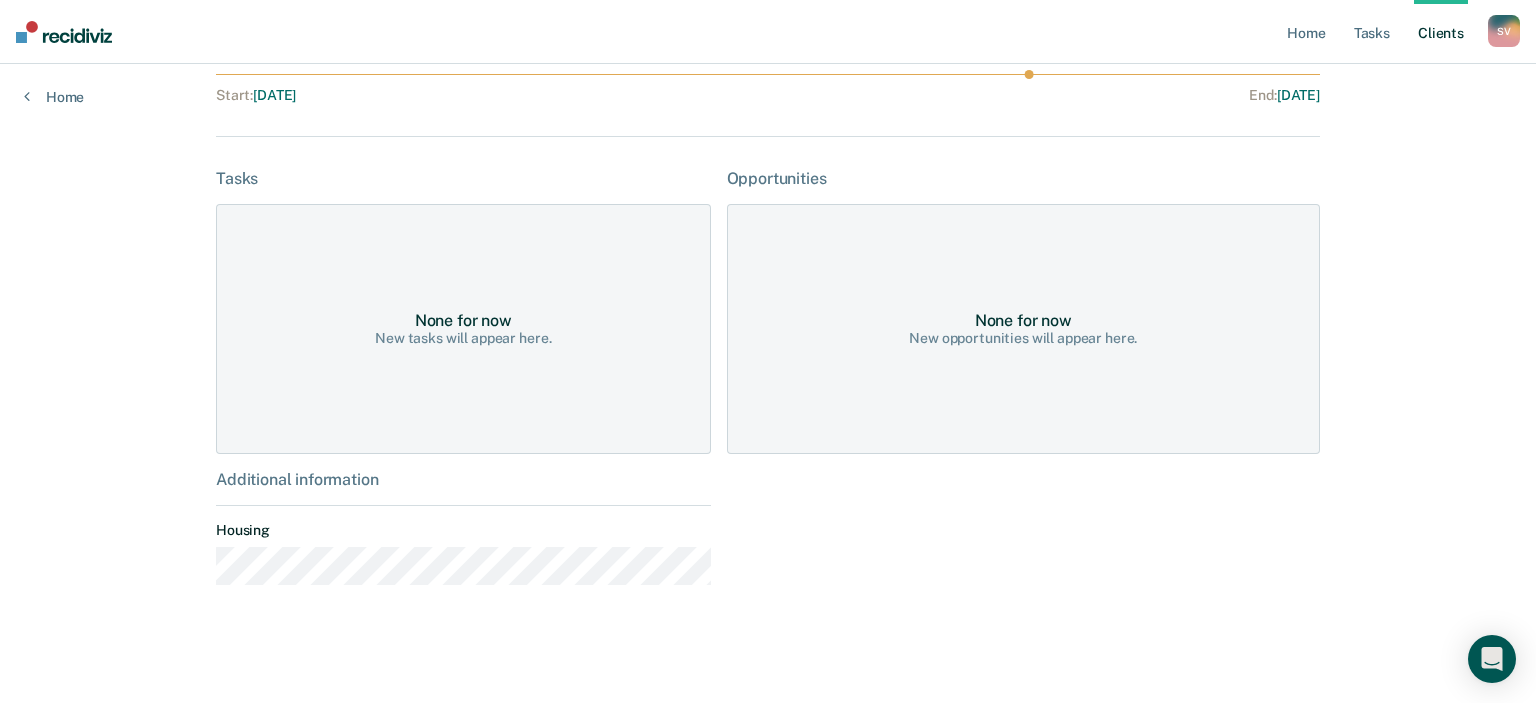 scroll, scrollTop: 0, scrollLeft: 0, axis: both 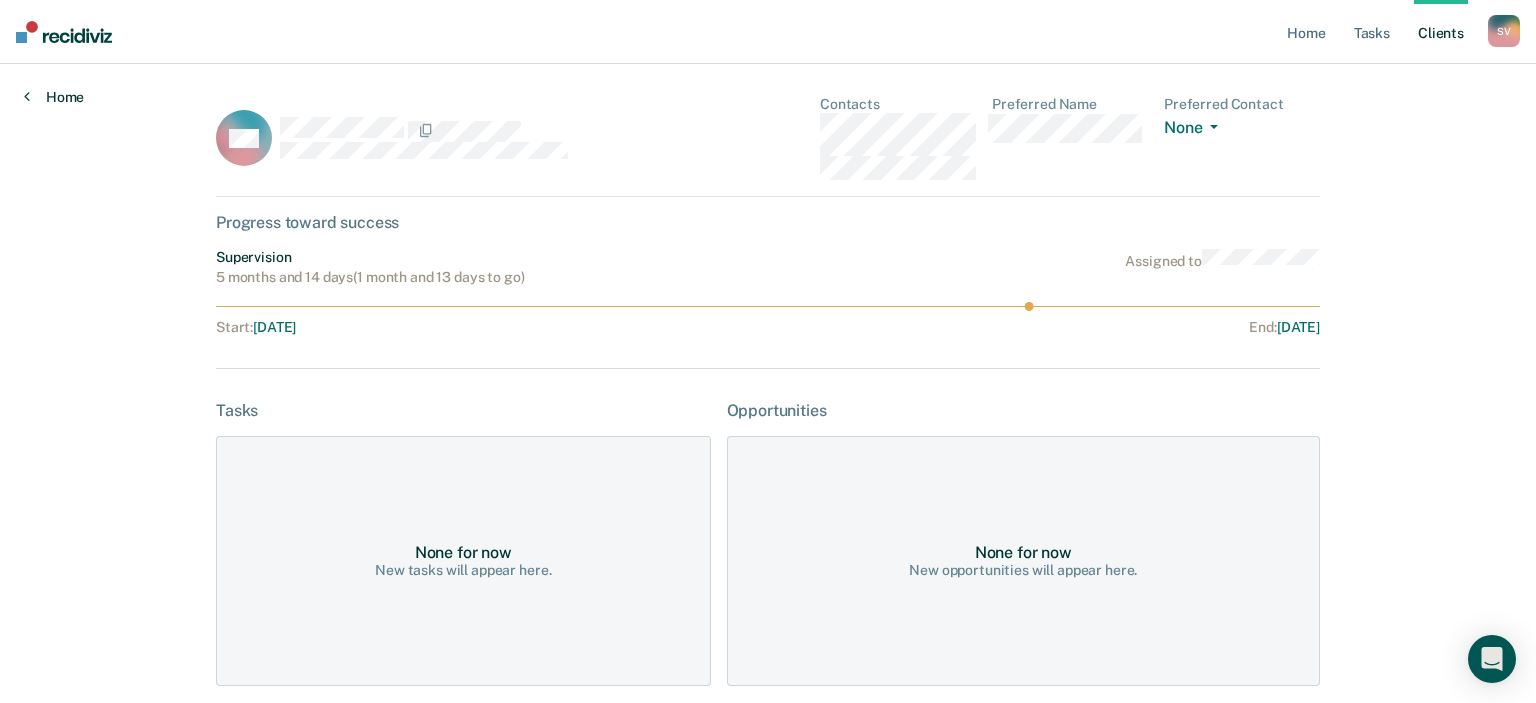 click at bounding box center [27, 96] 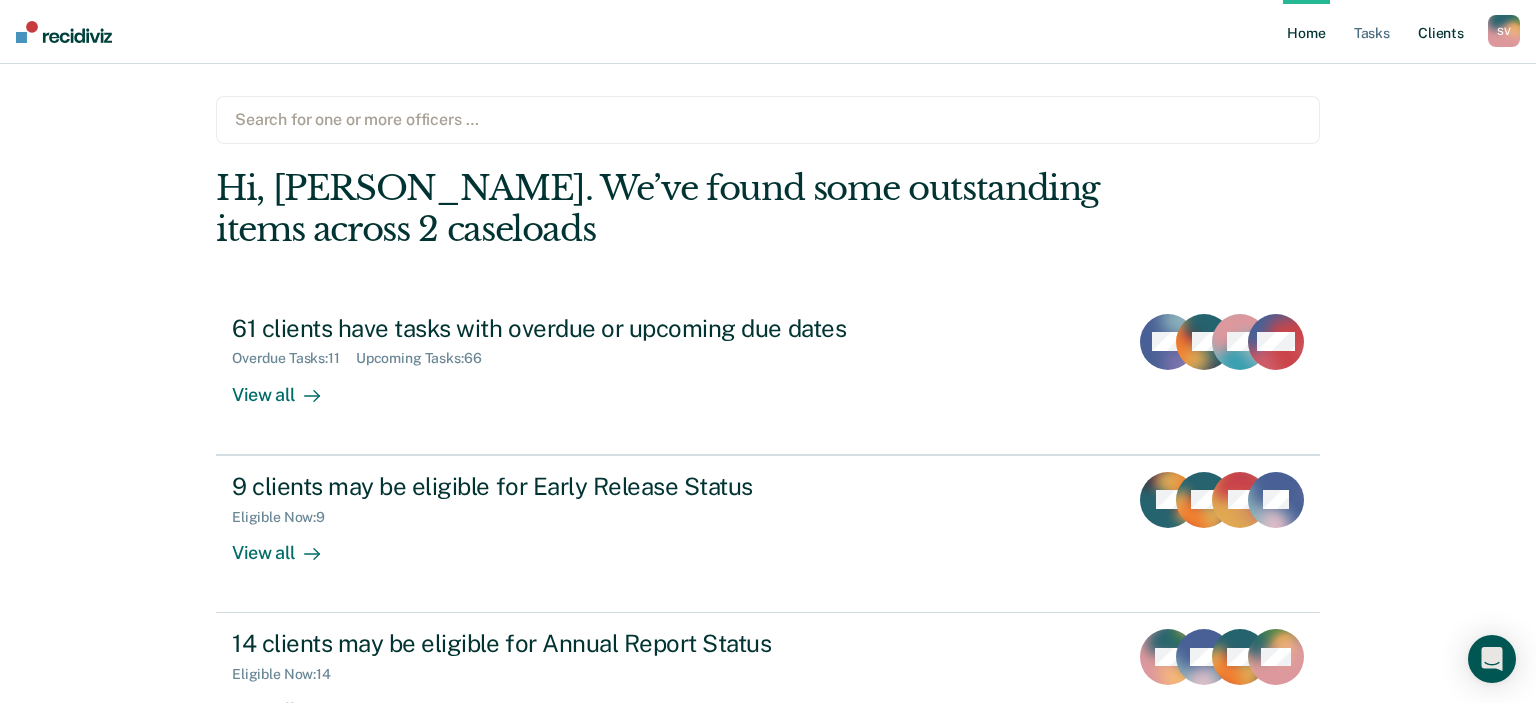 click on "Home" at bounding box center [1306, 32] 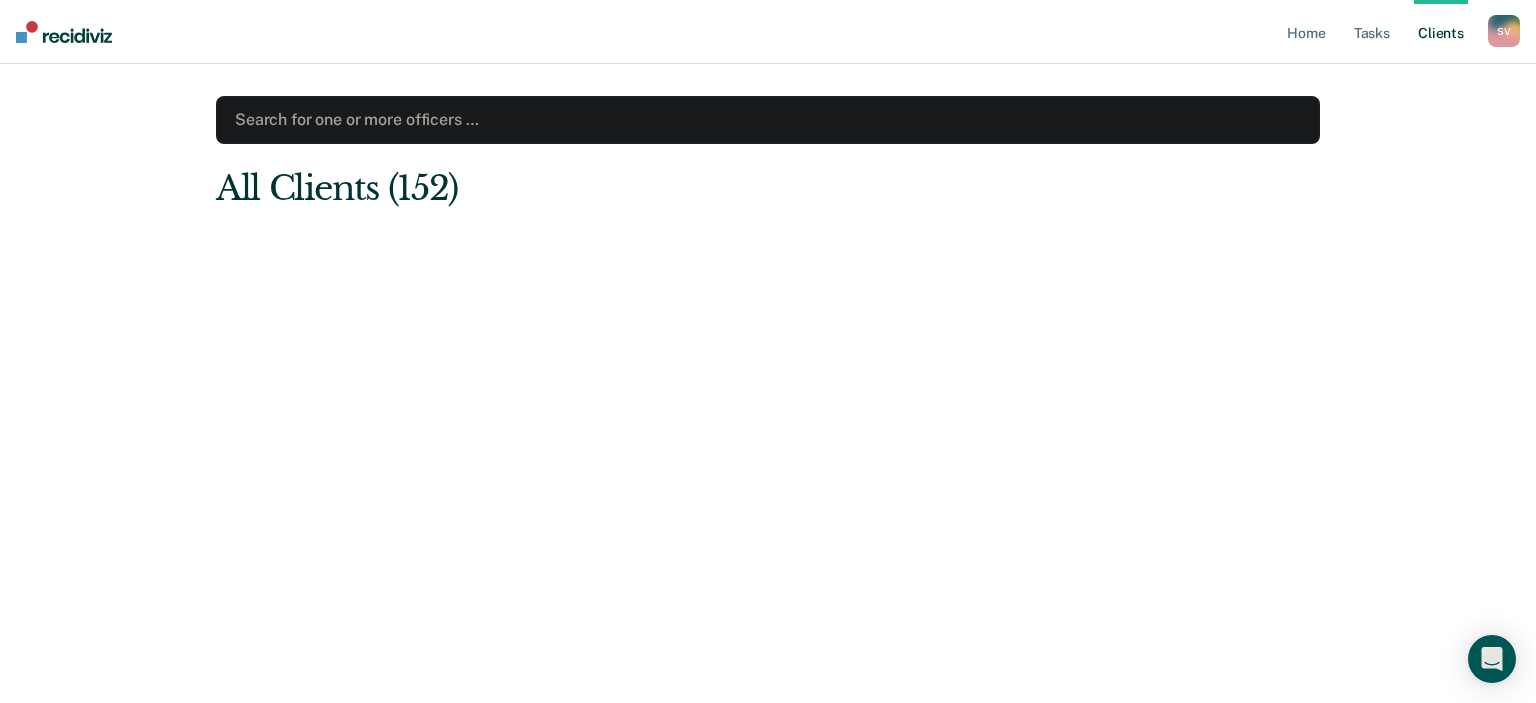 click at bounding box center [768, 119] 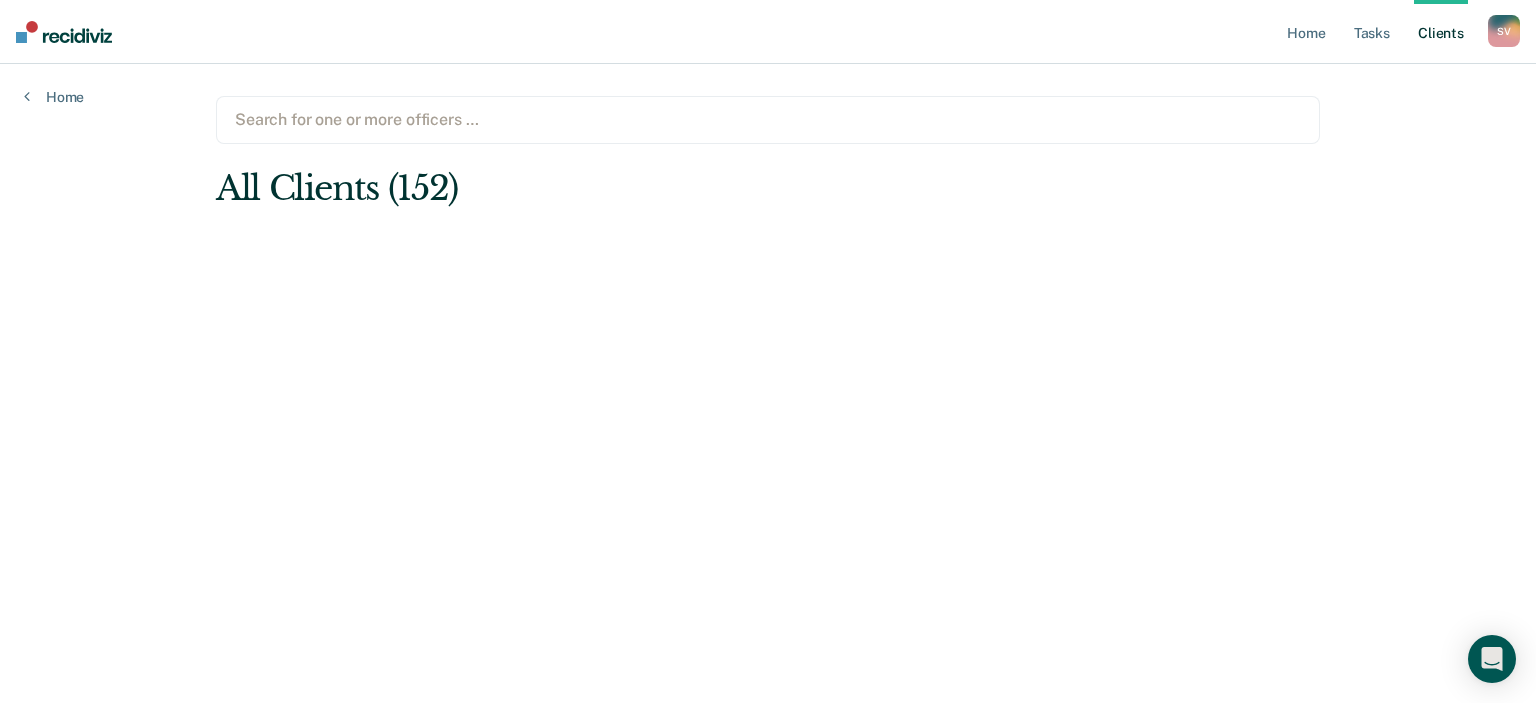 click at bounding box center (768, 119) 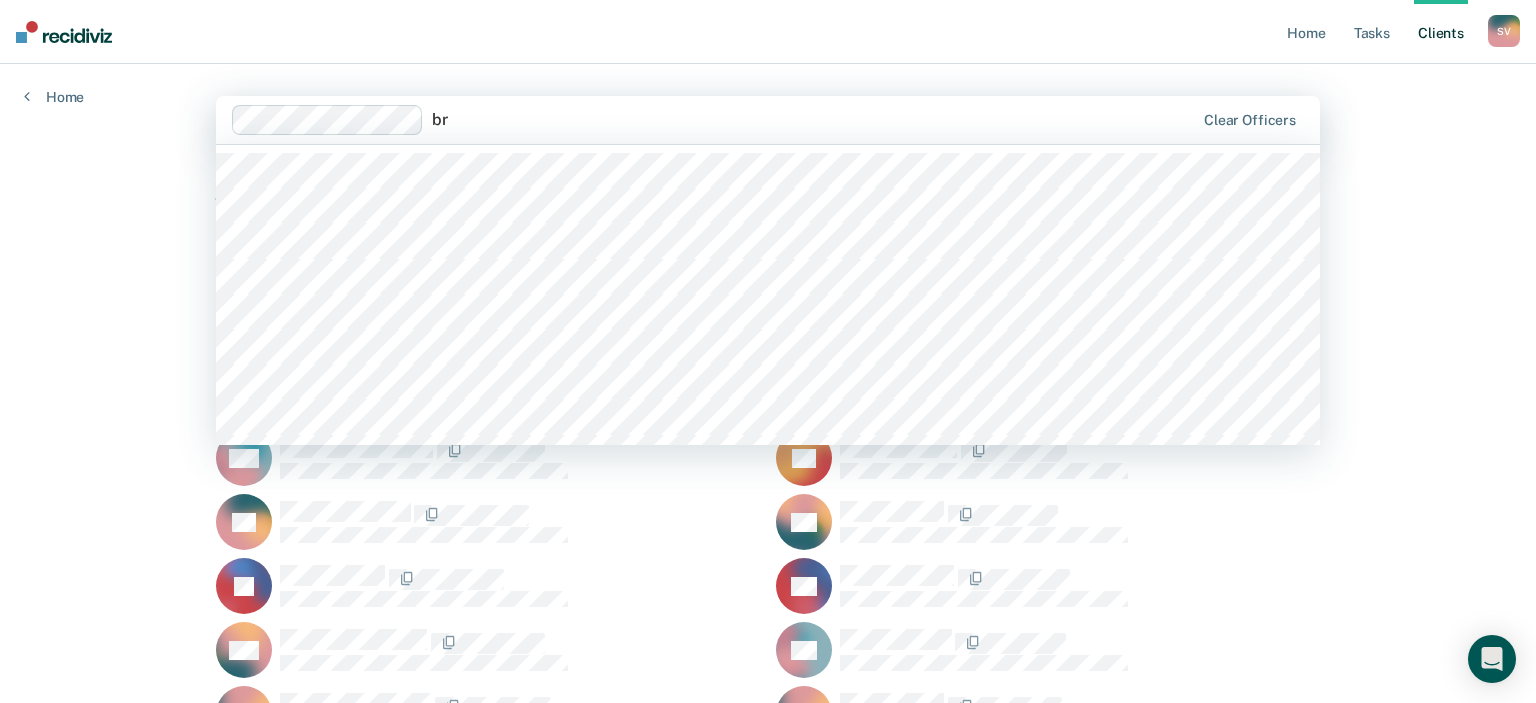 type on "b" 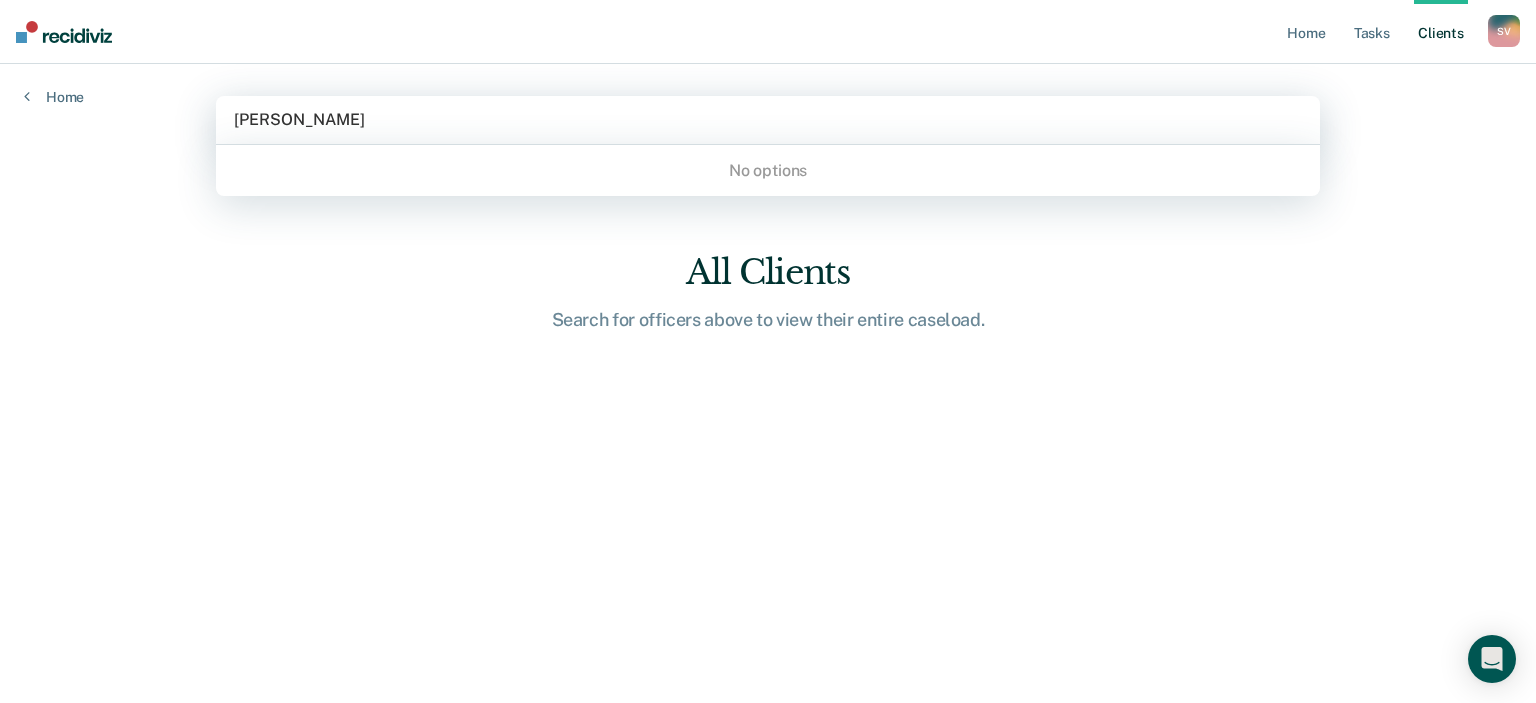 type on "breanna Roberson" 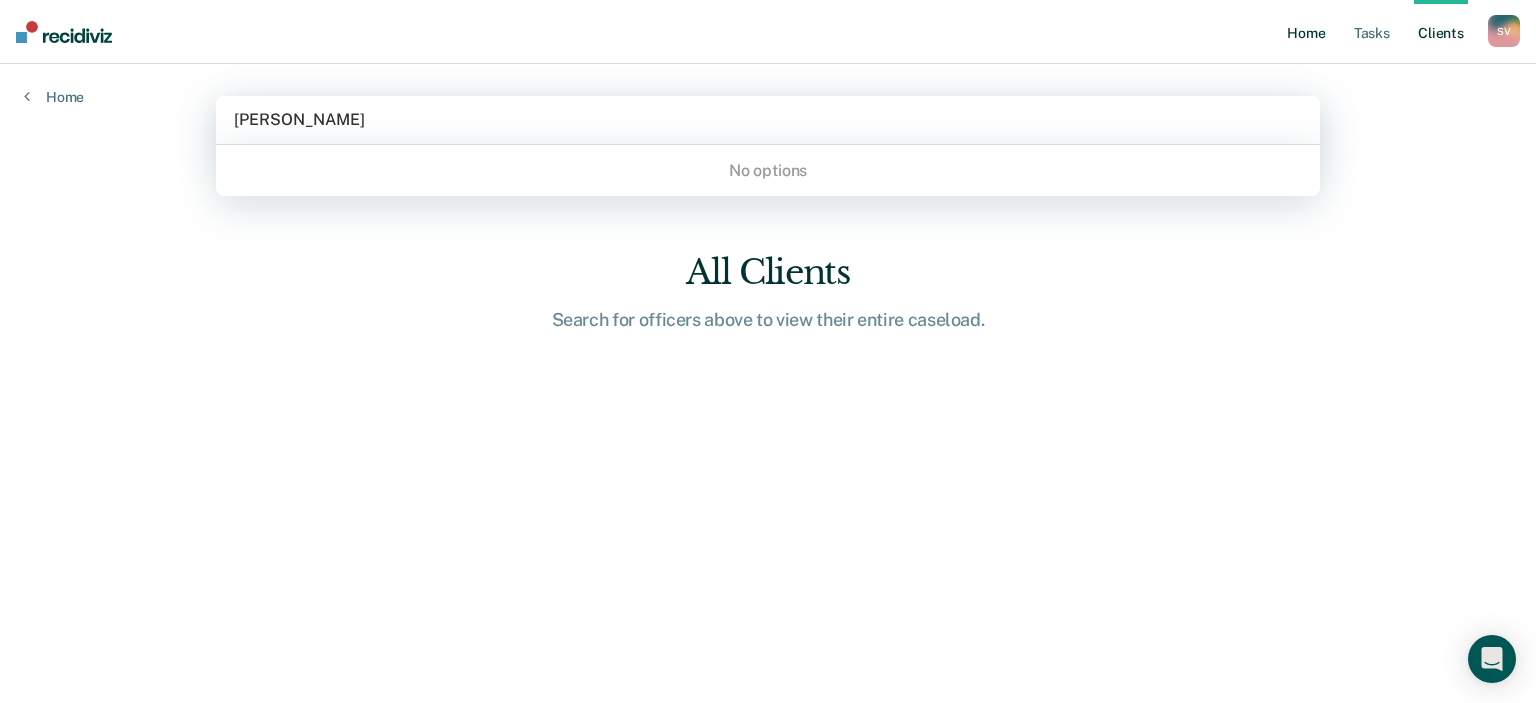 type 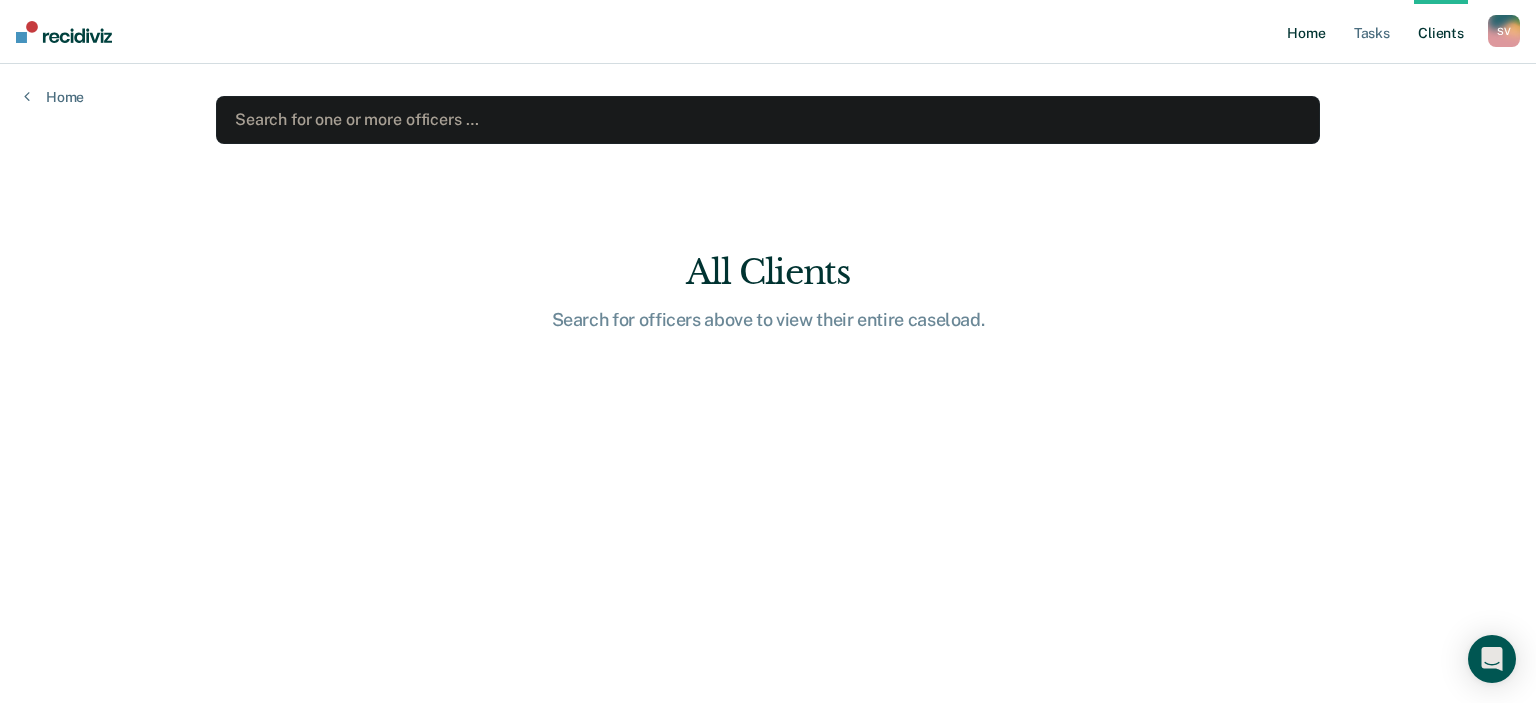 click on "Home" at bounding box center (1306, 32) 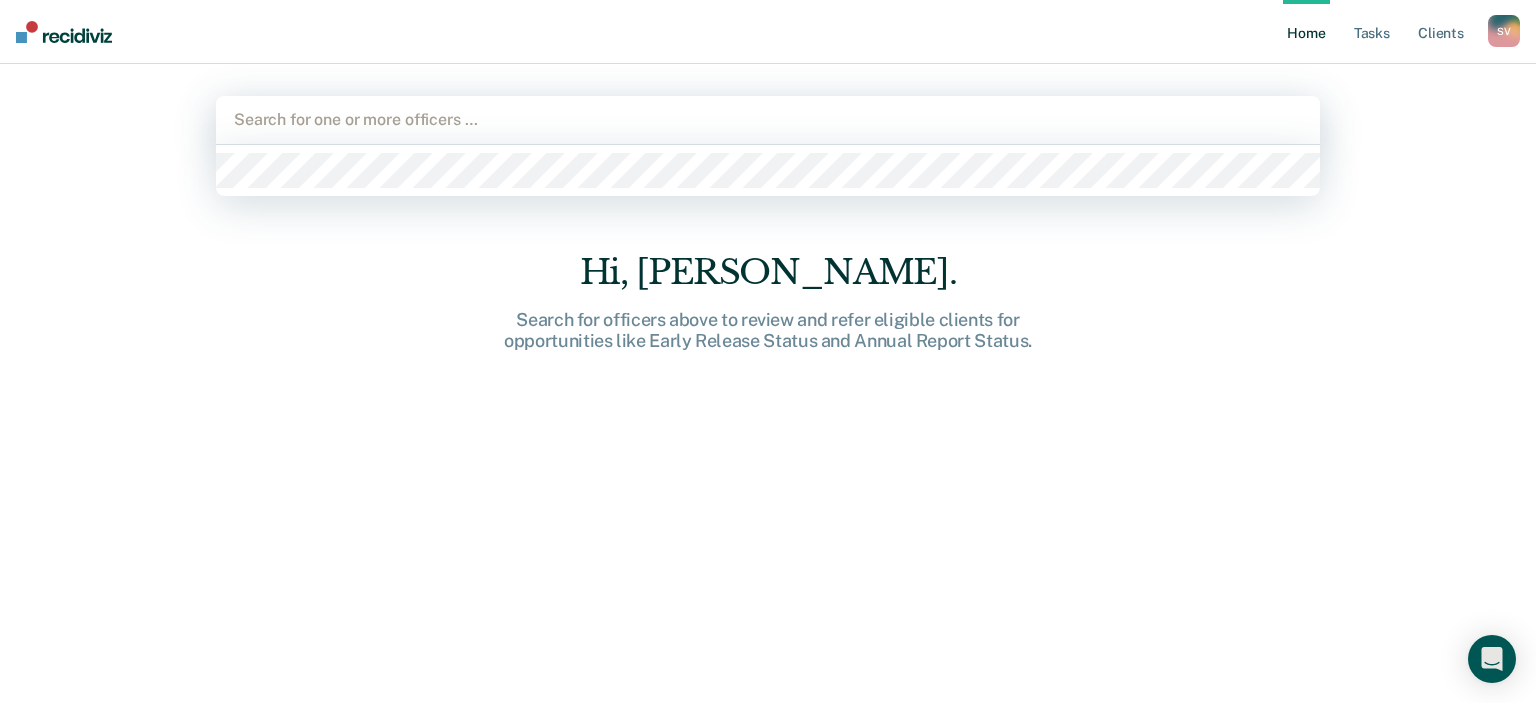 click at bounding box center (768, 119) 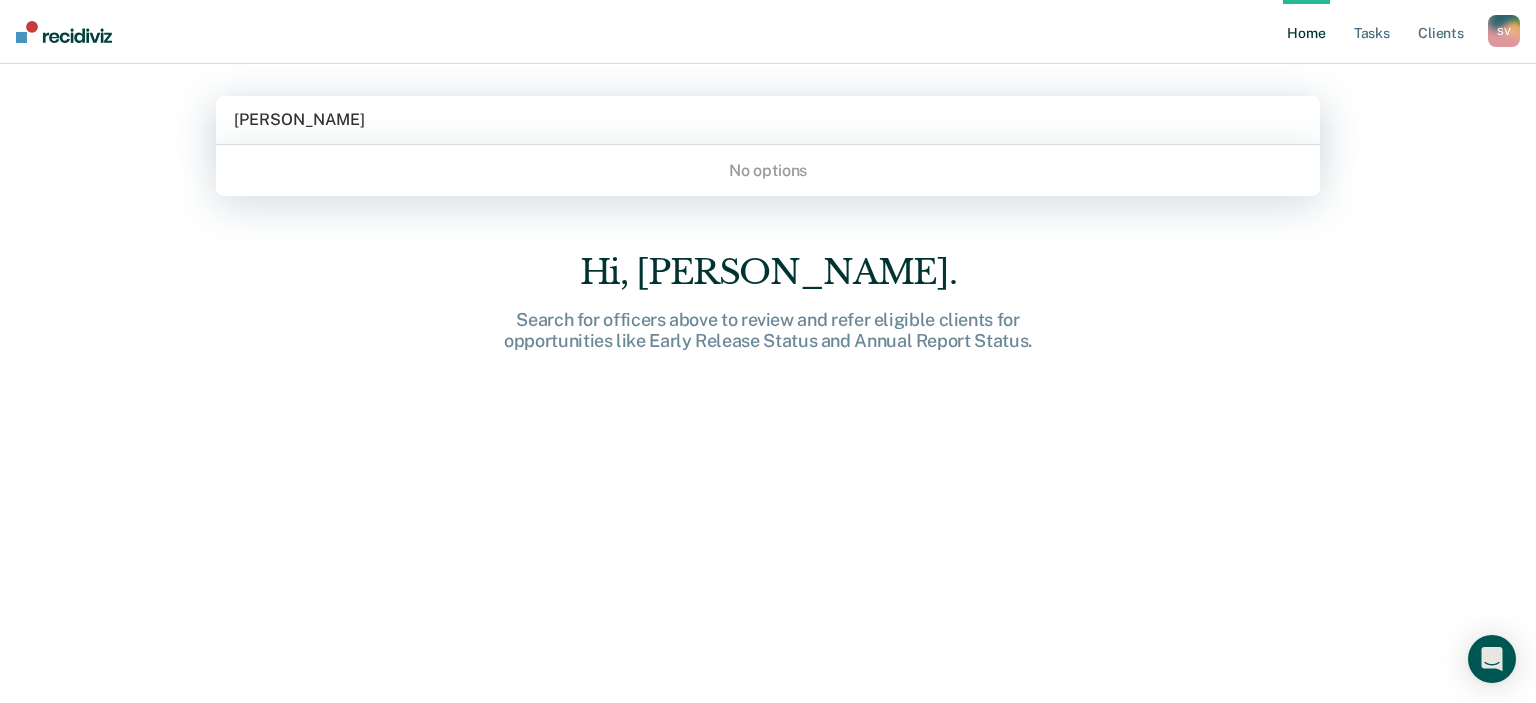type on "Breanna Roberson" 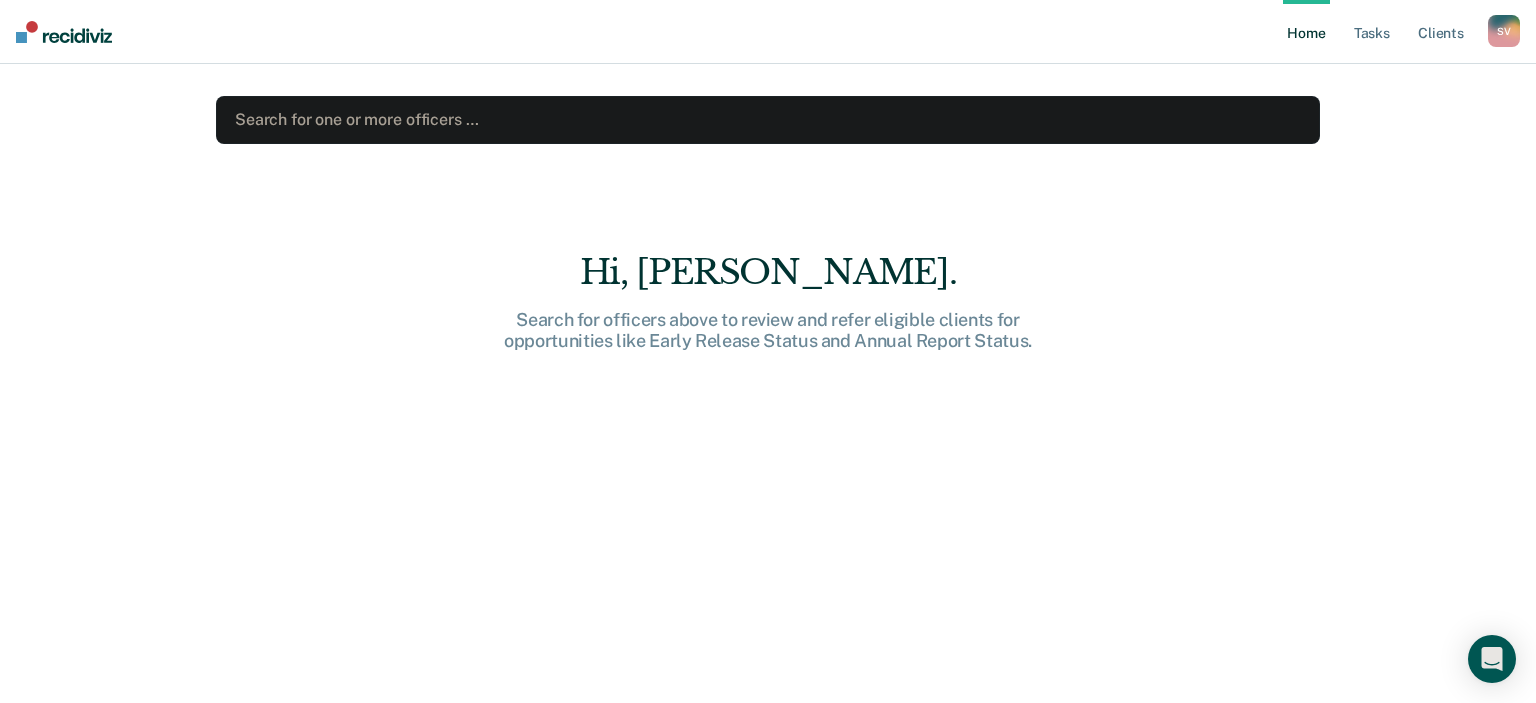 click on "S V" at bounding box center (1504, 31) 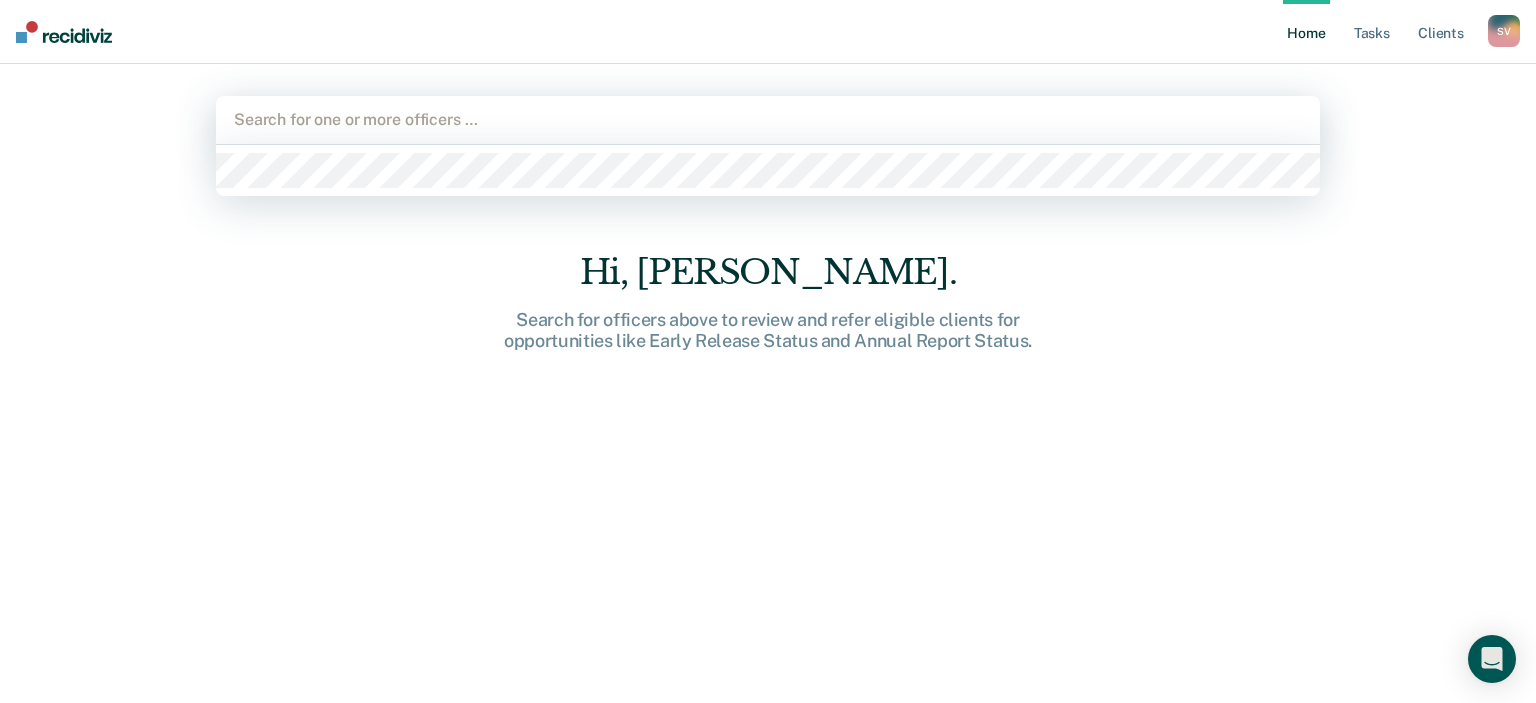 click at bounding box center (768, 119) 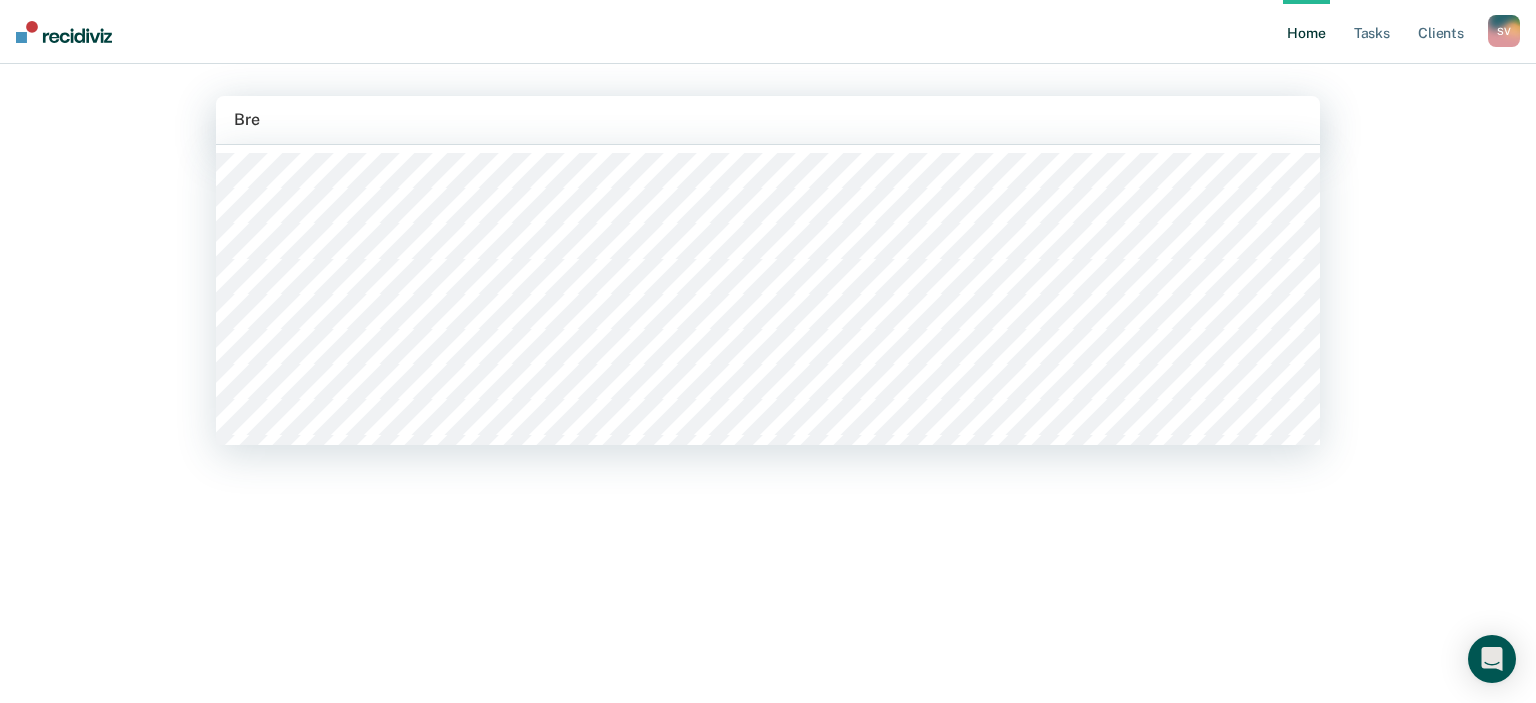type on "Brea" 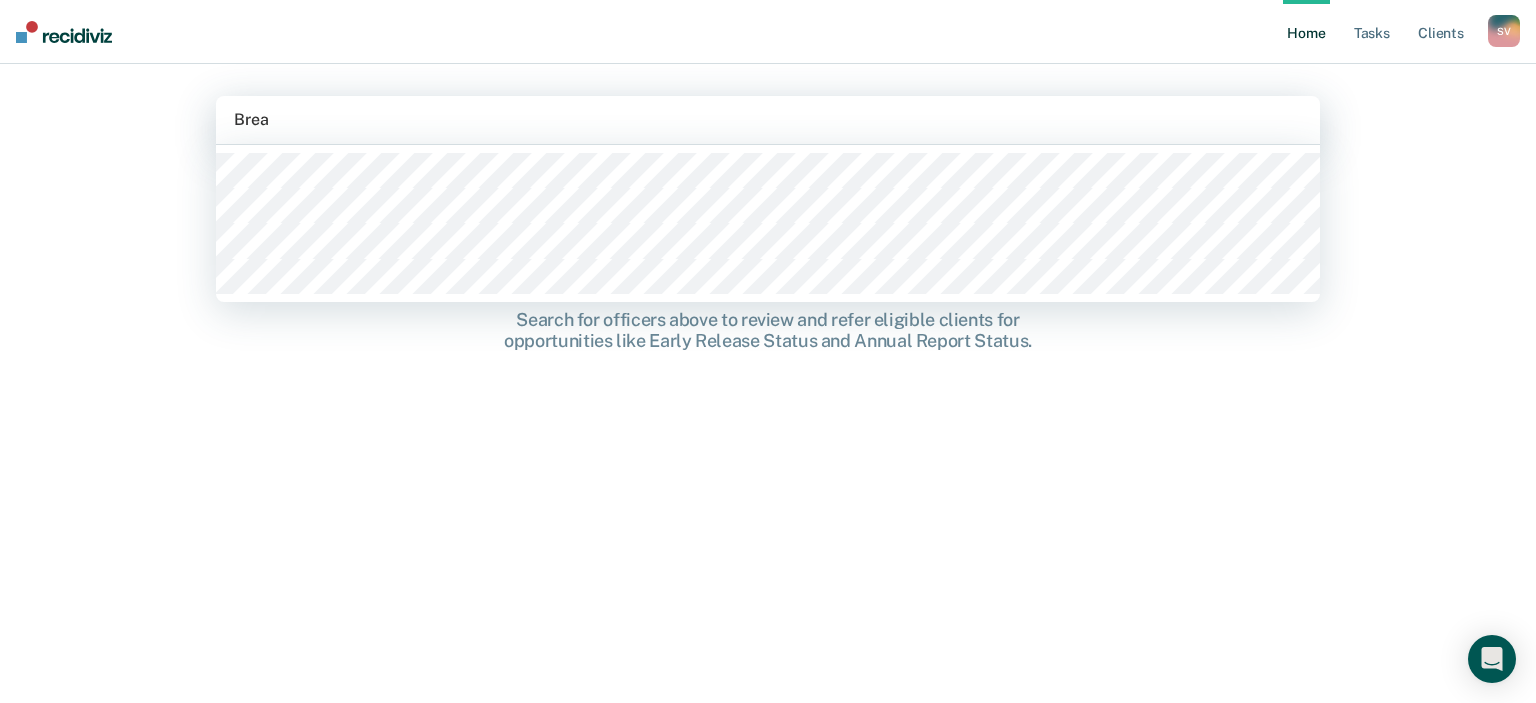 type 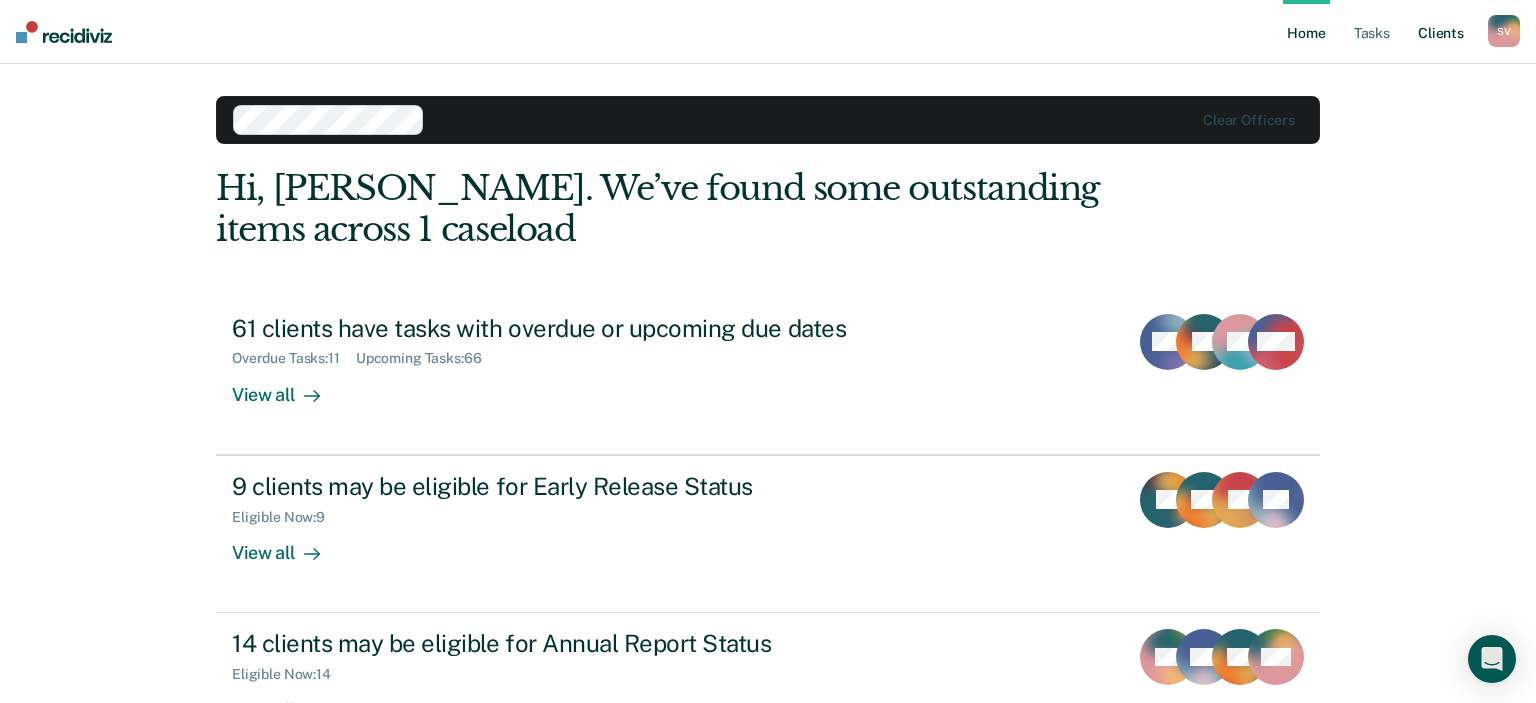 click on "Client s" at bounding box center [1441, 32] 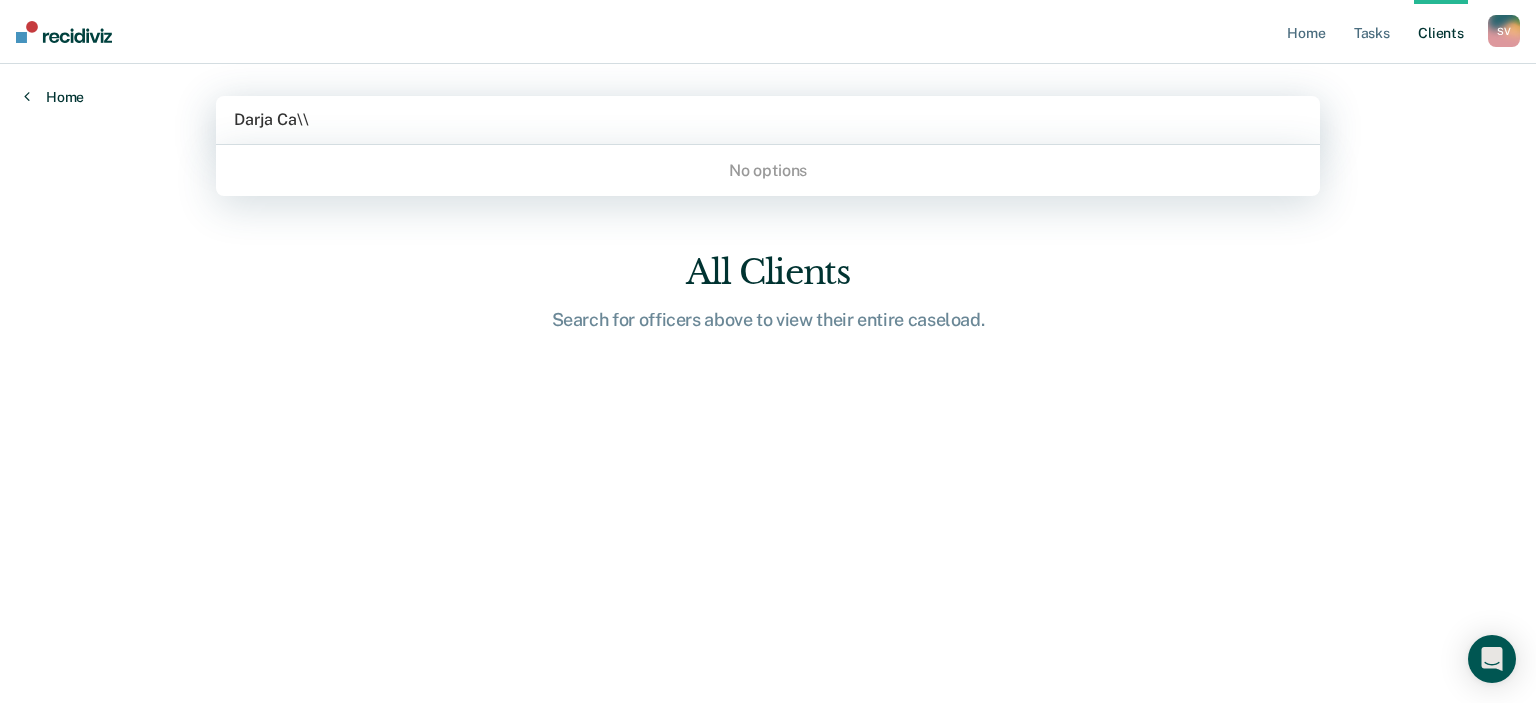 type on "Darja Ca\\" 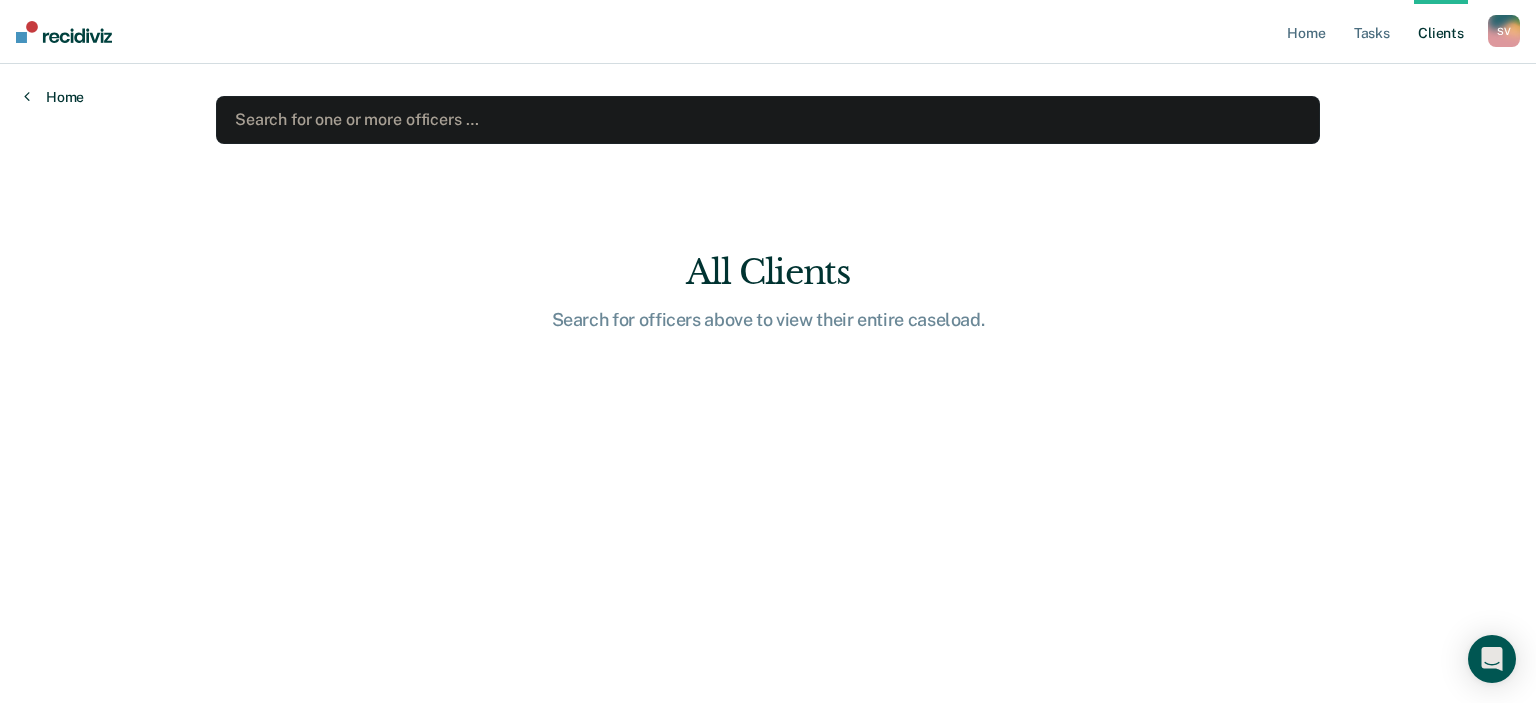 click on "Home" at bounding box center (54, 97) 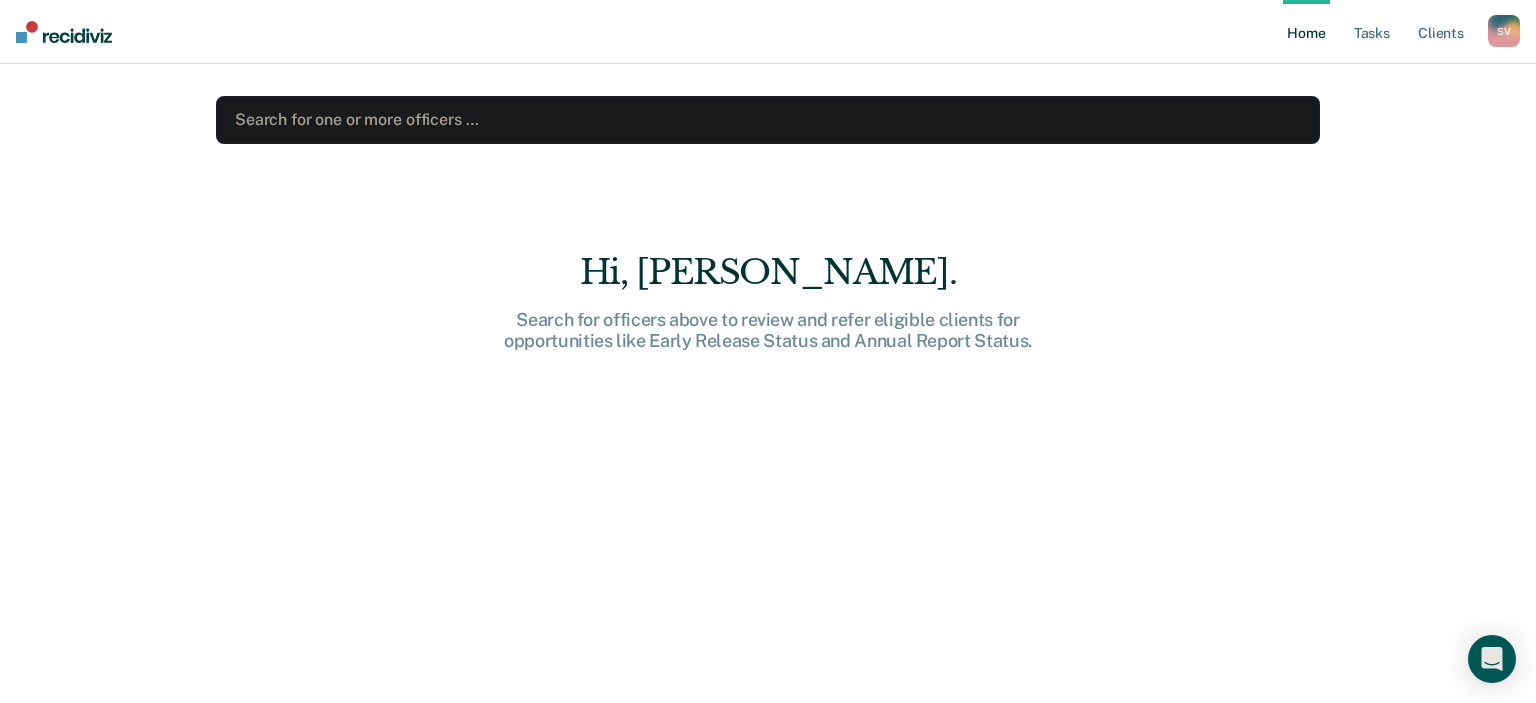 click at bounding box center [768, 119] 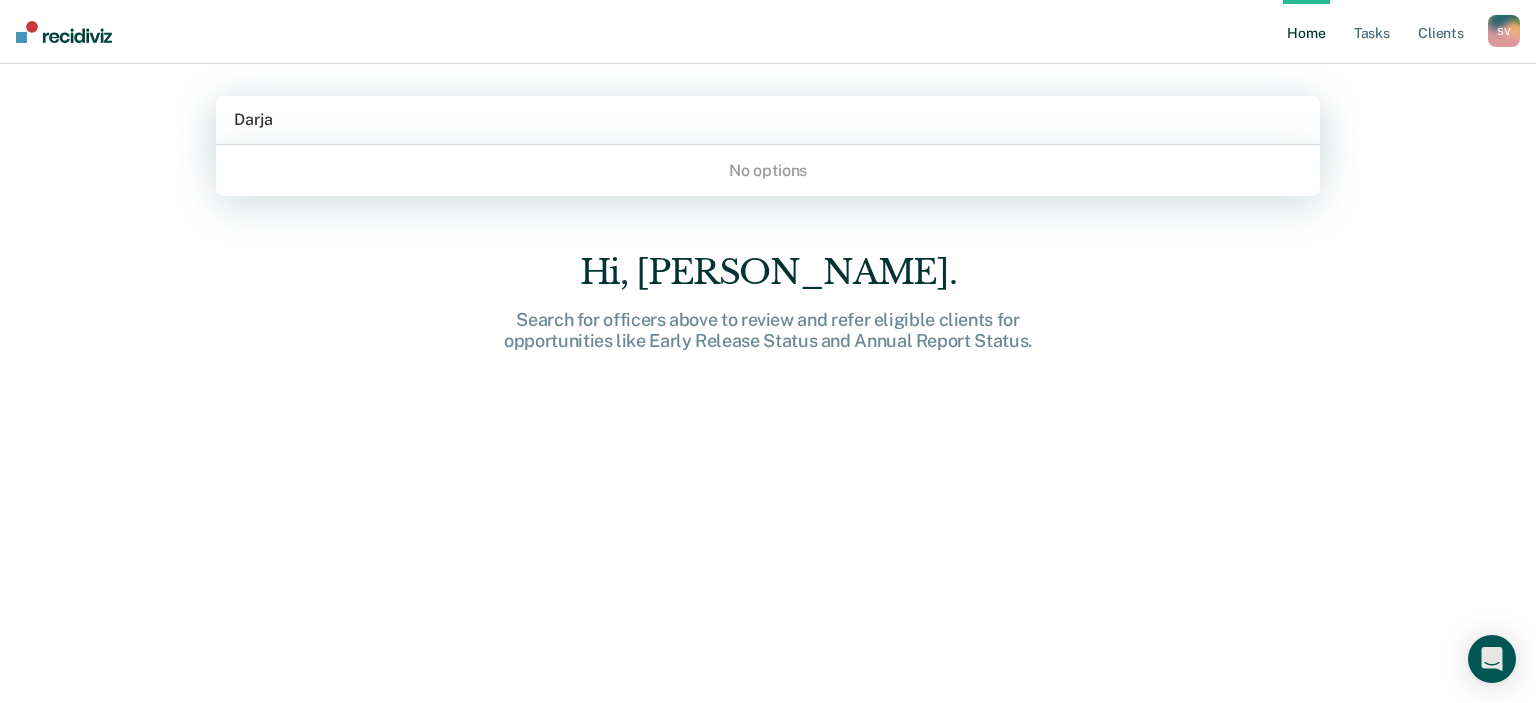 type on "Darja" 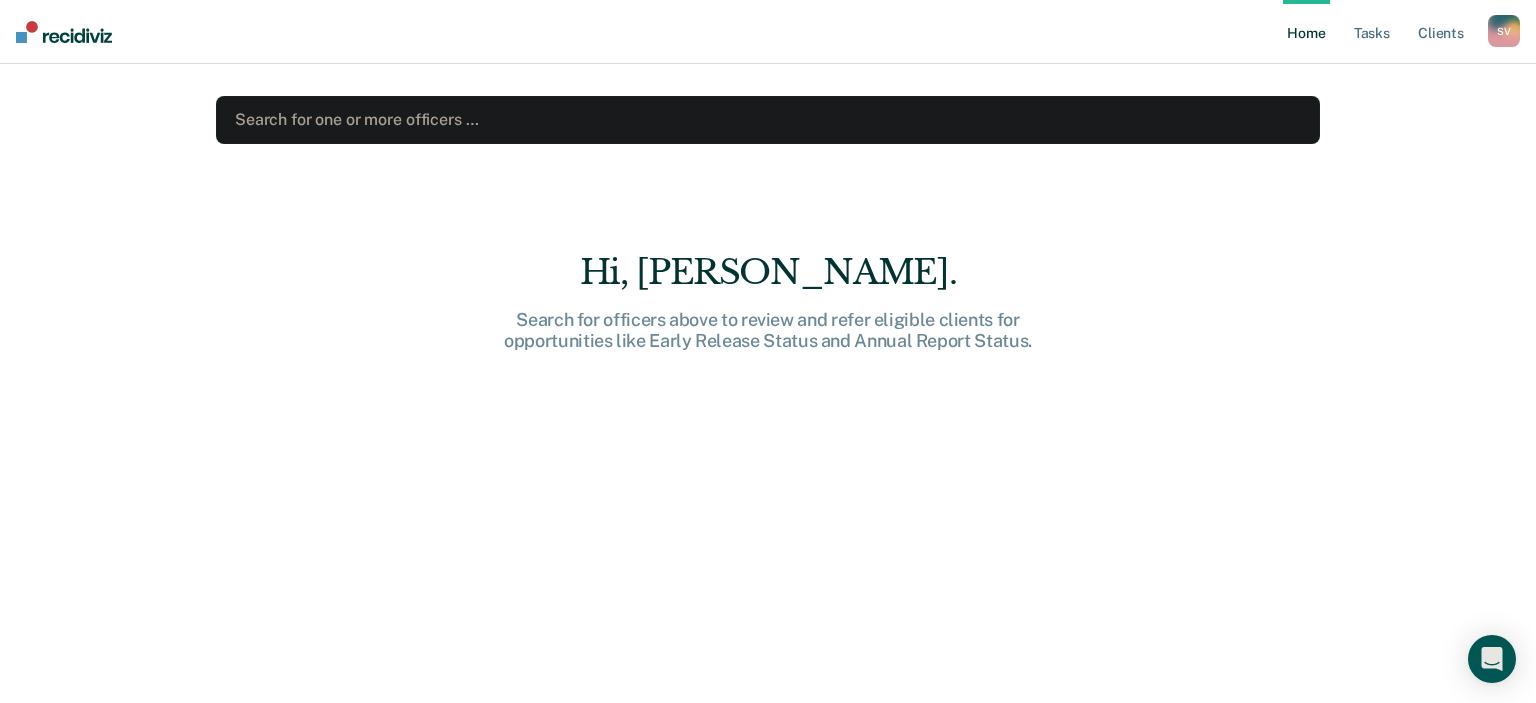 click on "S V" at bounding box center (1504, 31) 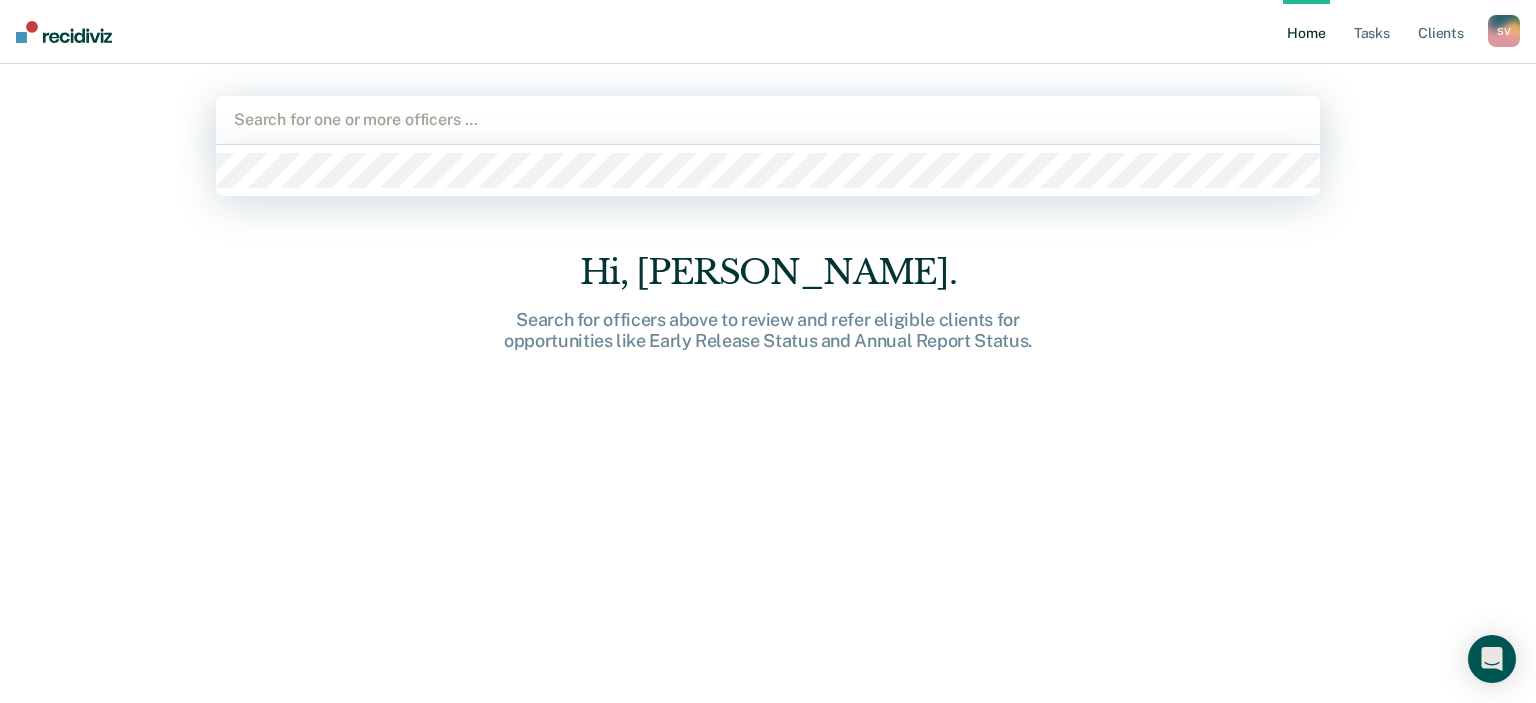 click at bounding box center [768, 119] 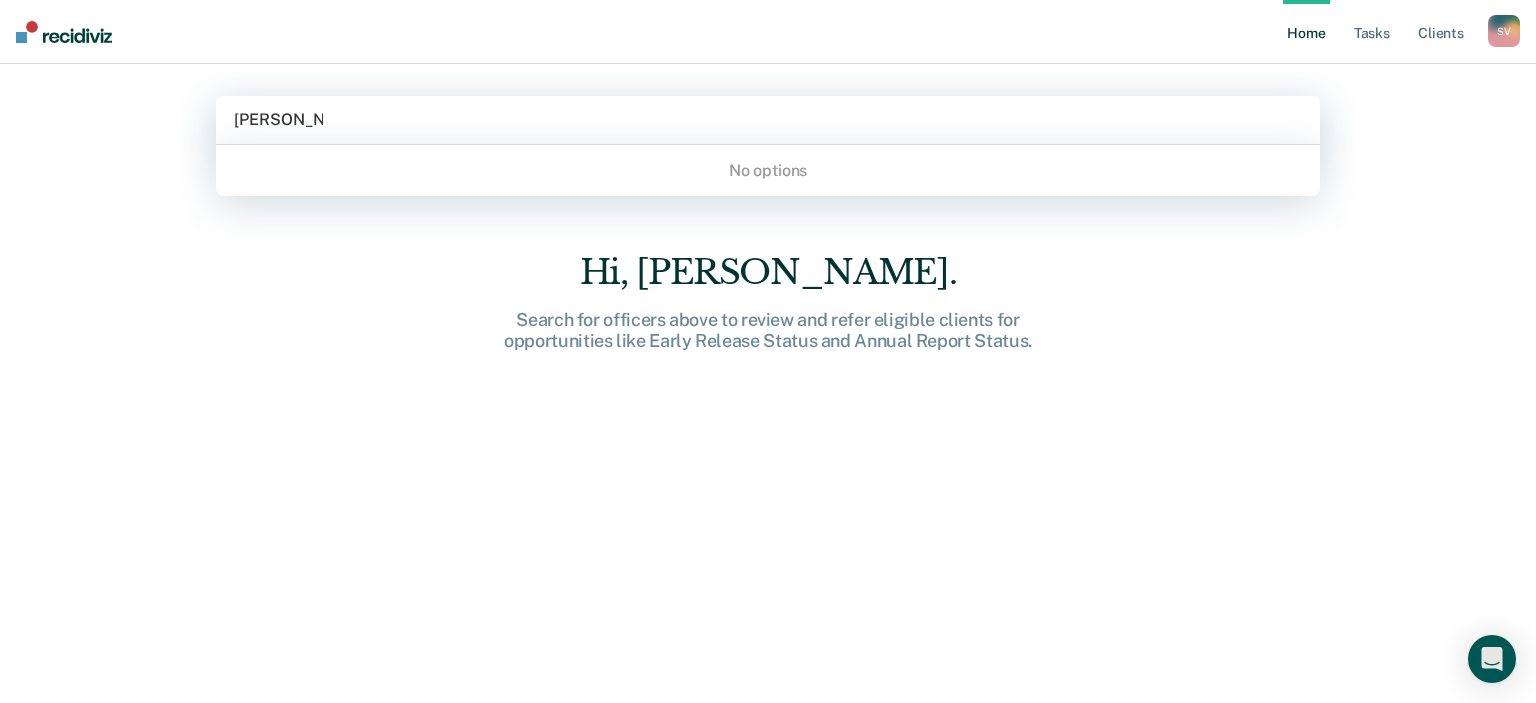 type on "Darja Carey" 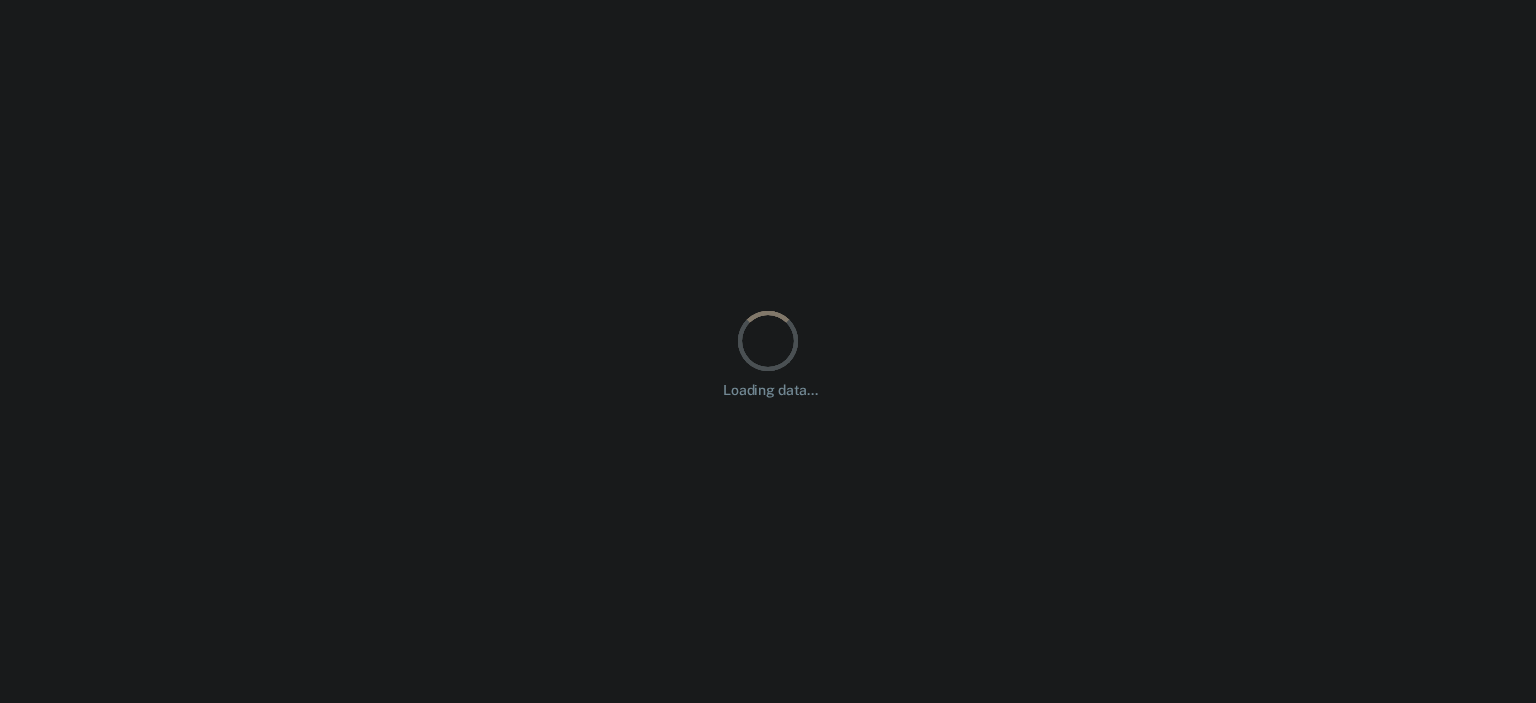 scroll, scrollTop: 0, scrollLeft: 0, axis: both 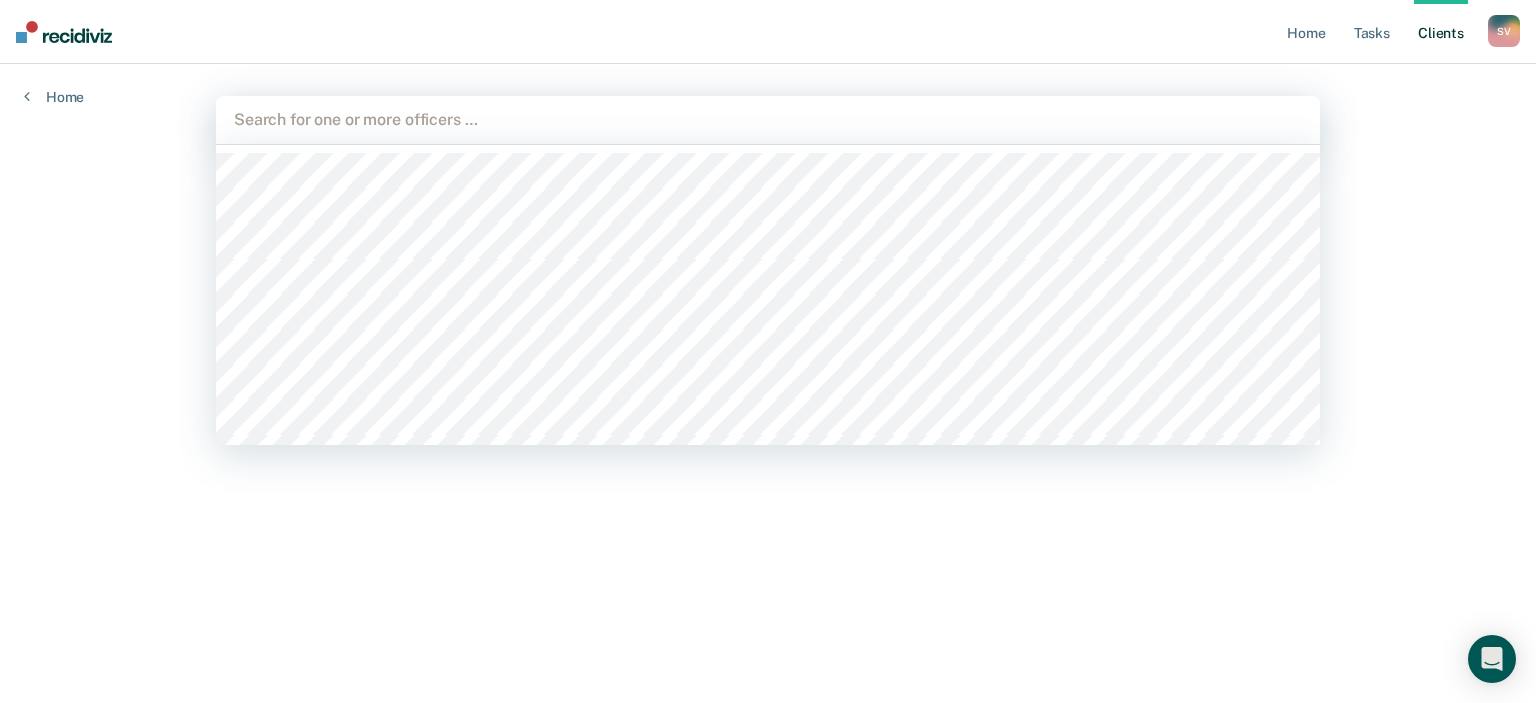click at bounding box center [768, 119] 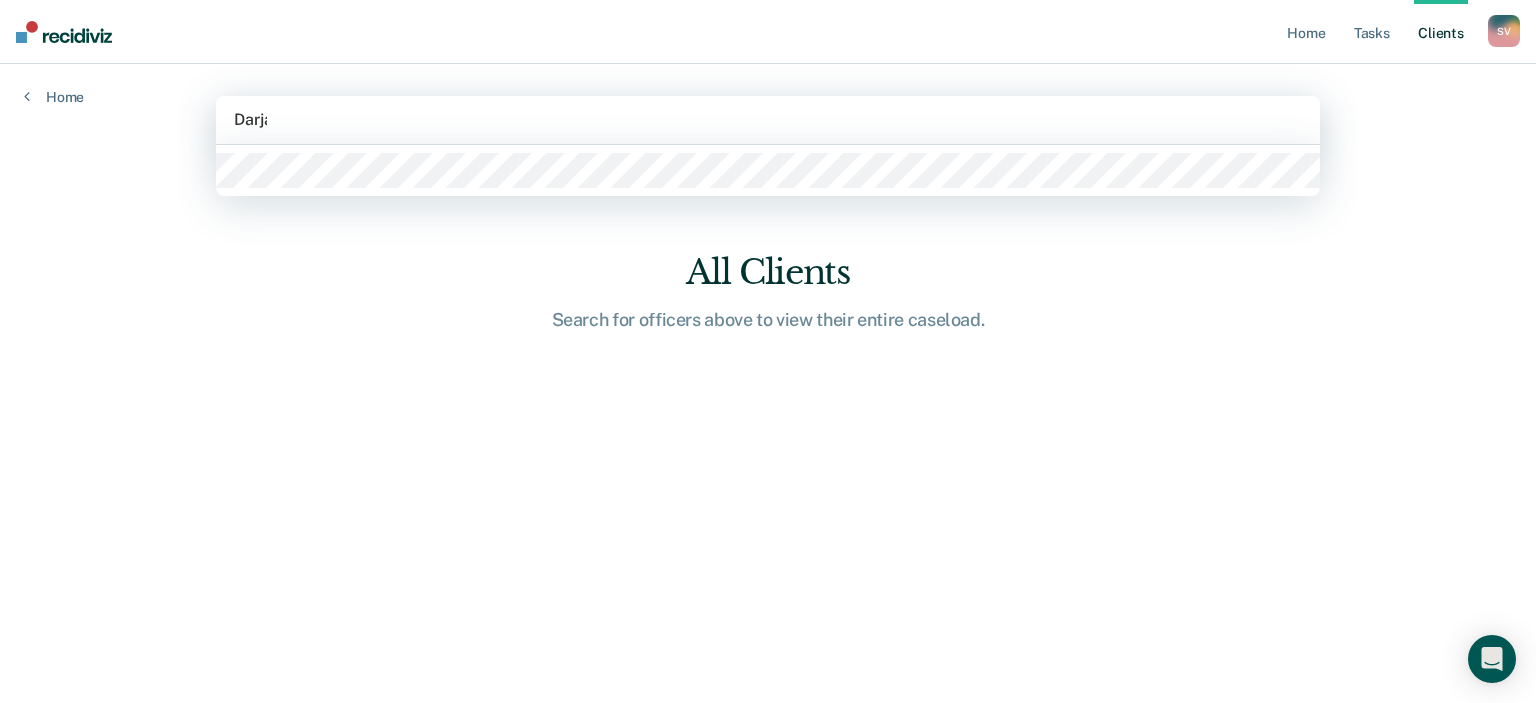 type on "Darja" 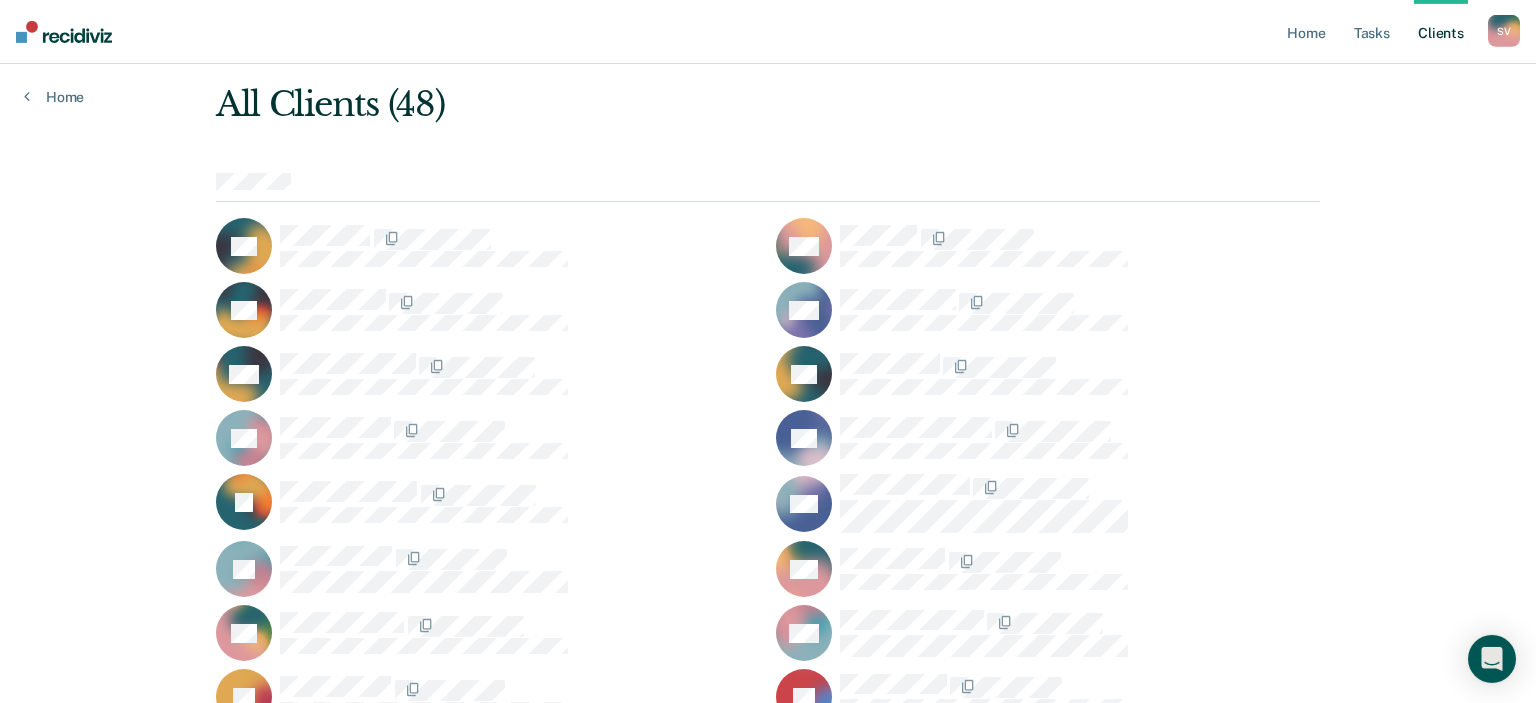 scroll, scrollTop: 84, scrollLeft: 0, axis: vertical 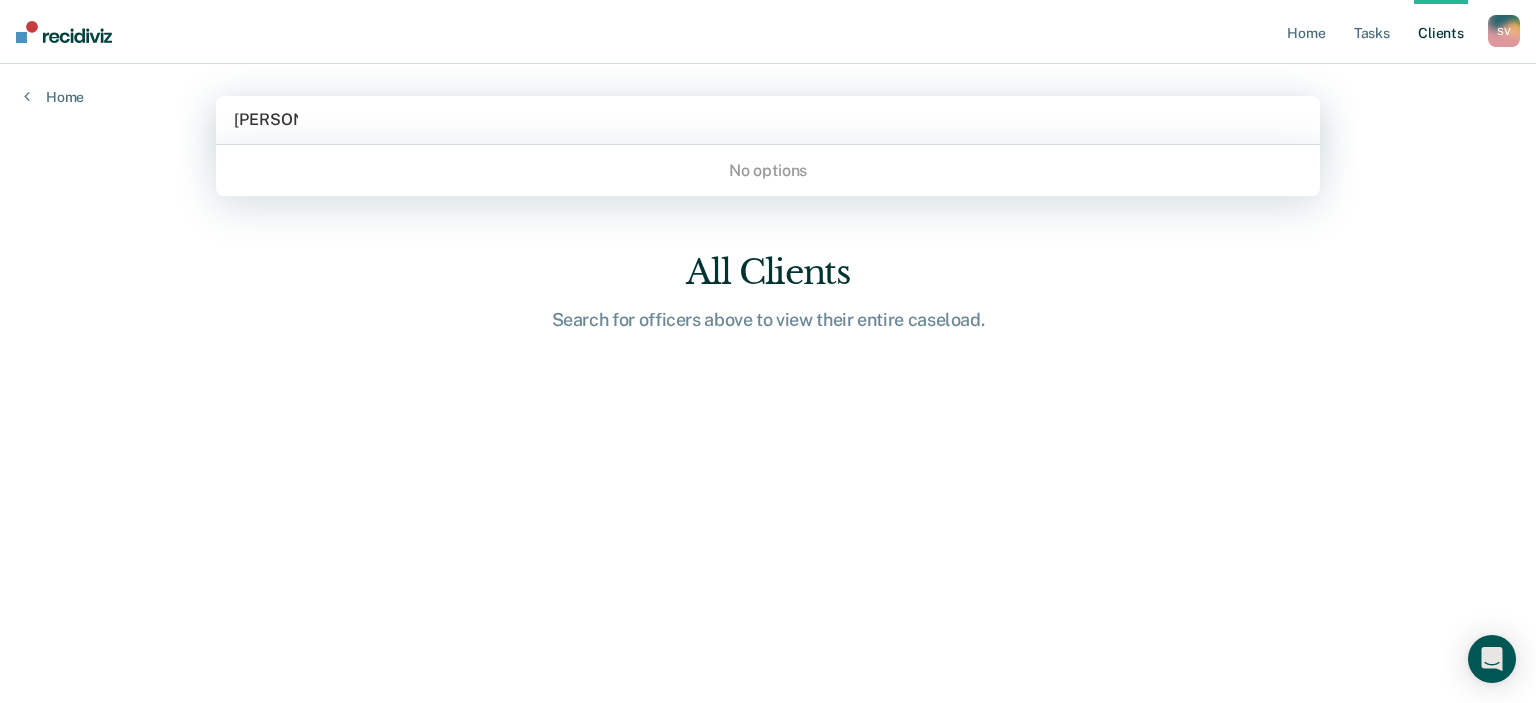 type on "Devon" 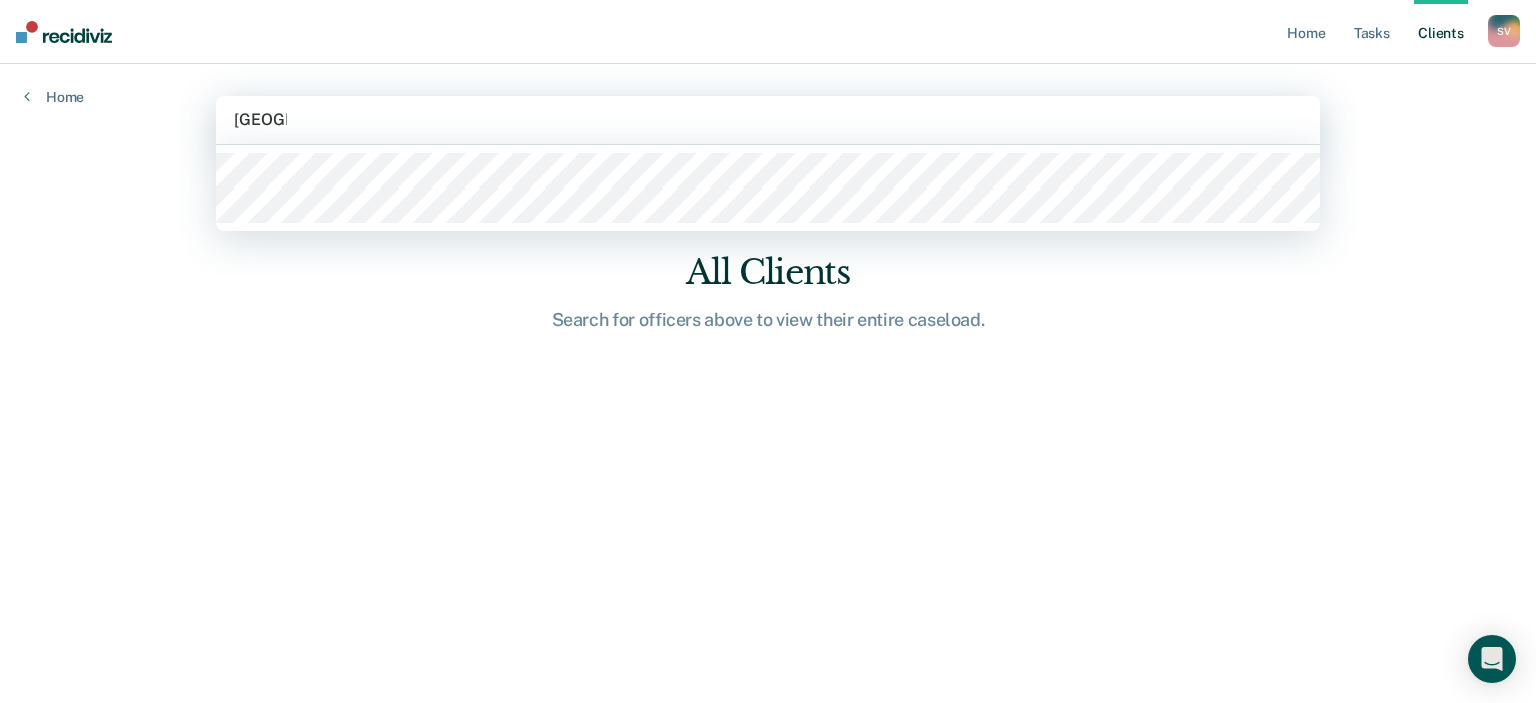 type on "Devon" 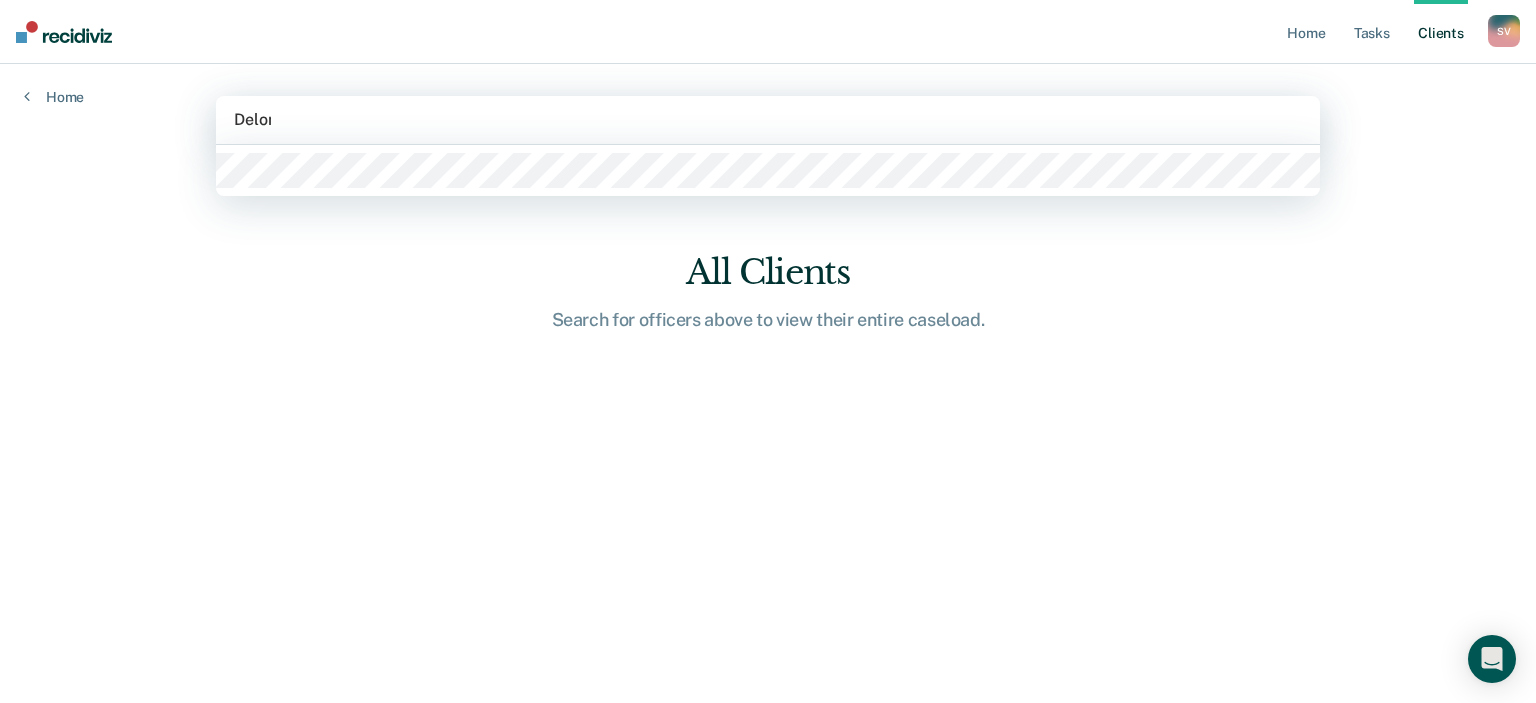 type on "Delon" 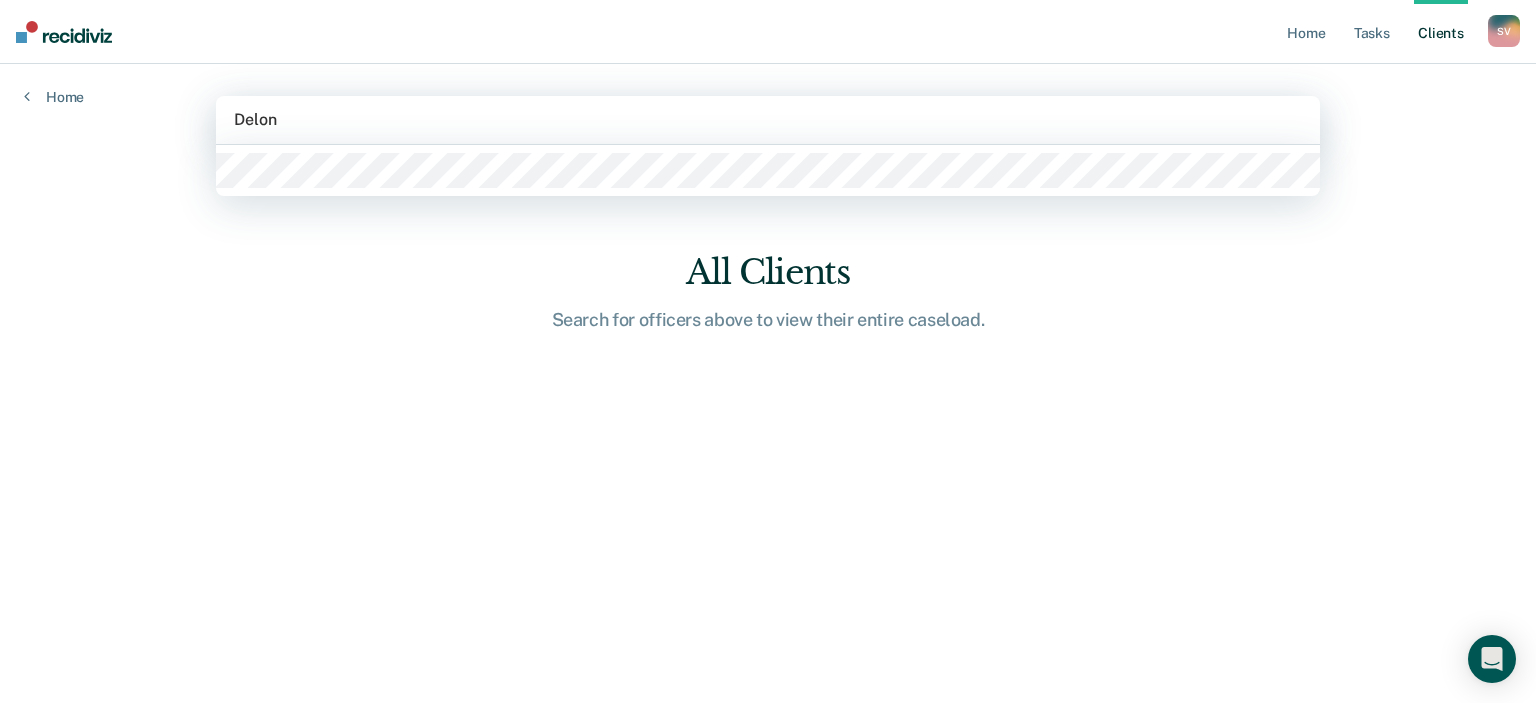 type 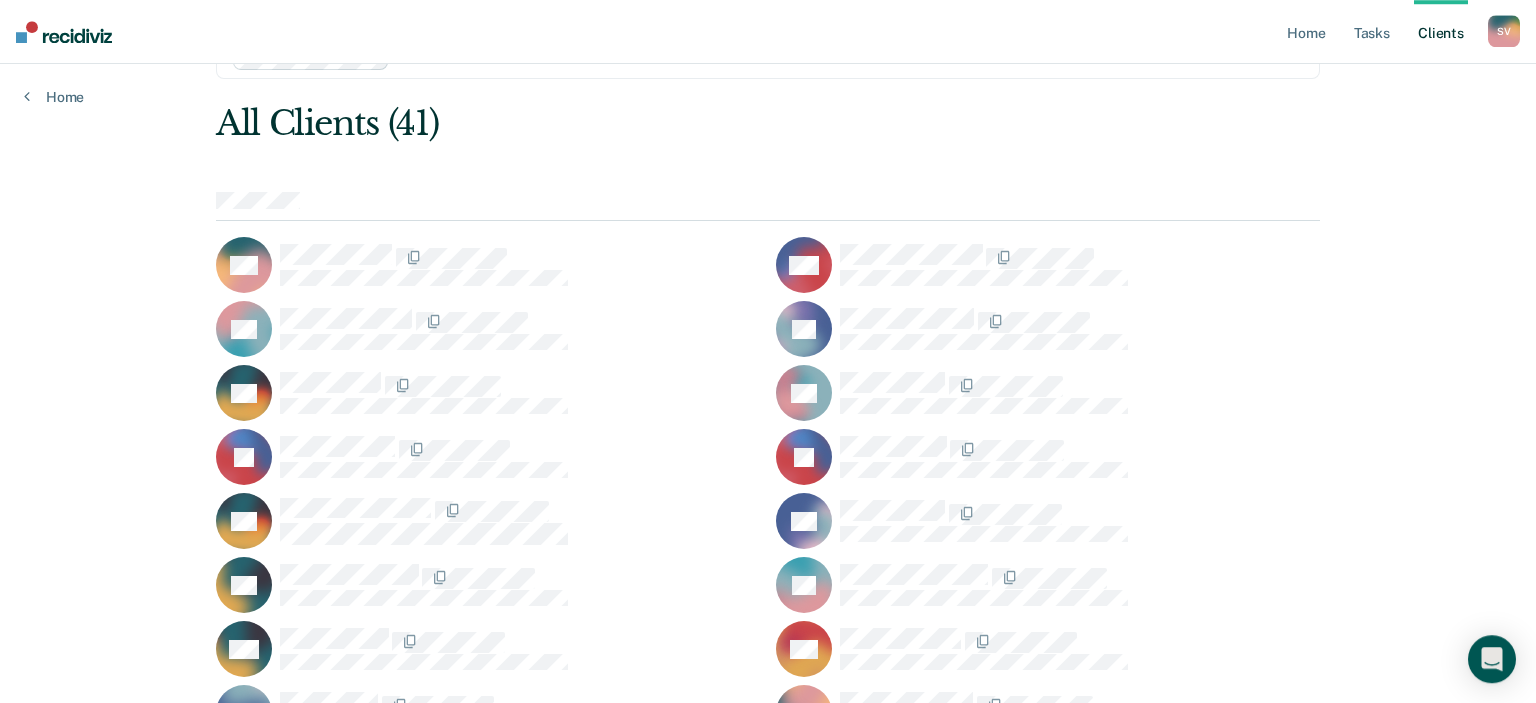 scroll, scrollTop: 68, scrollLeft: 0, axis: vertical 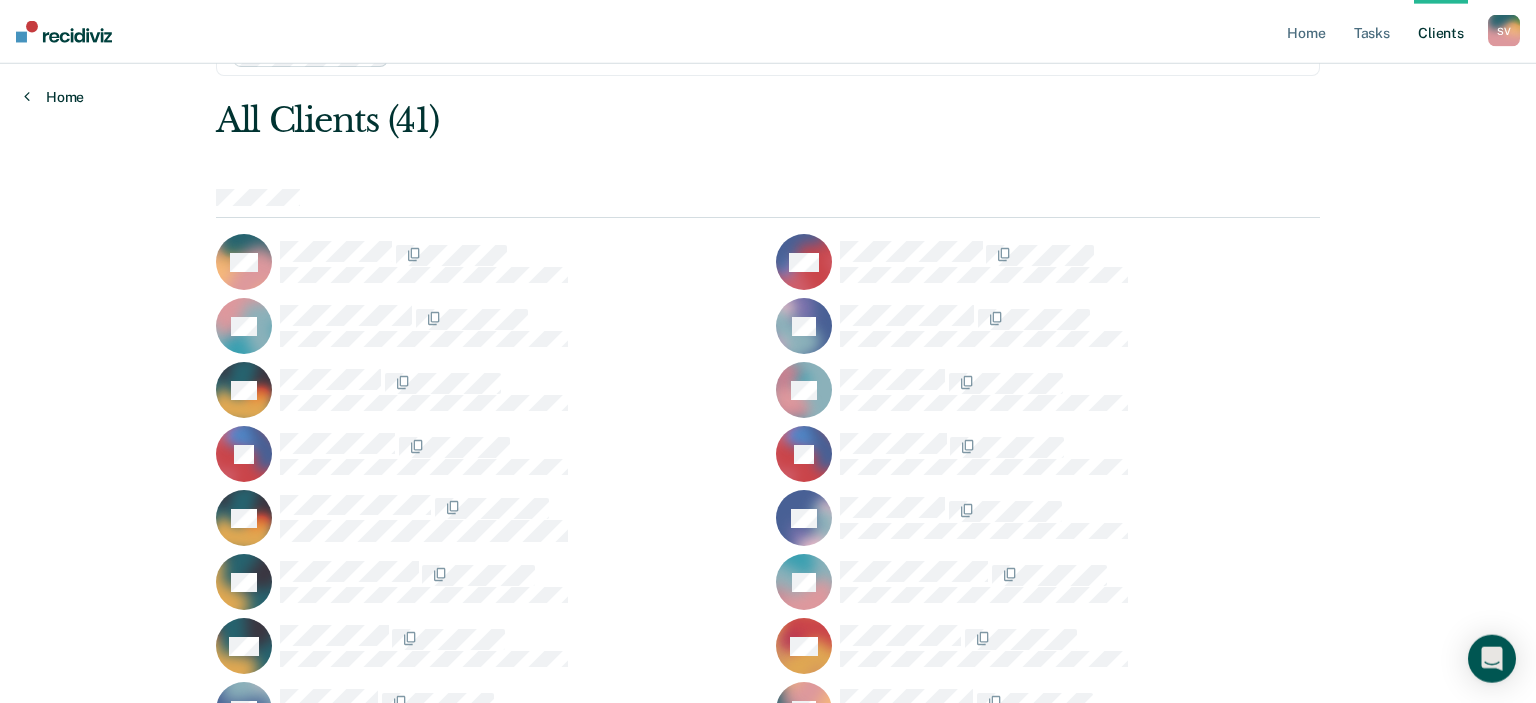 click on "Home" at bounding box center (54, 97) 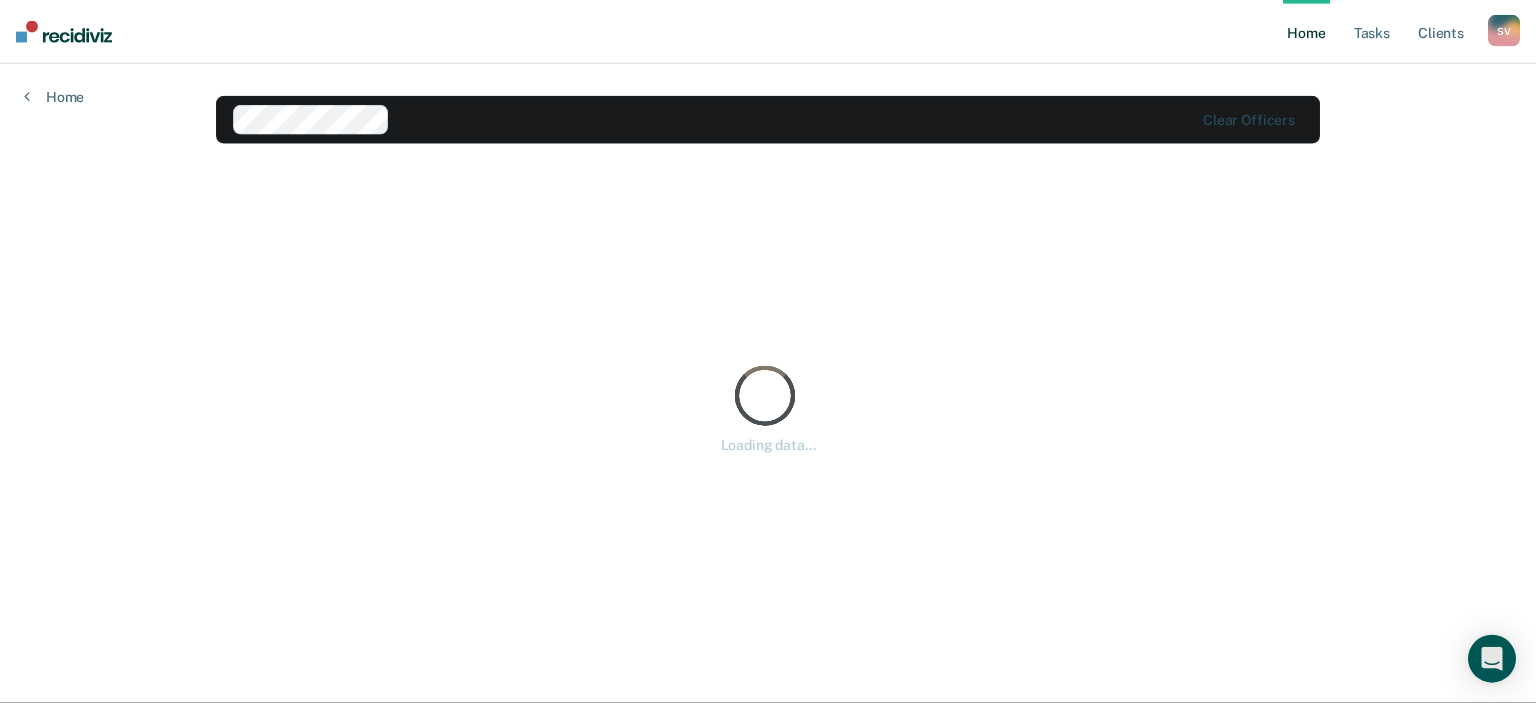 scroll, scrollTop: 0, scrollLeft: 0, axis: both 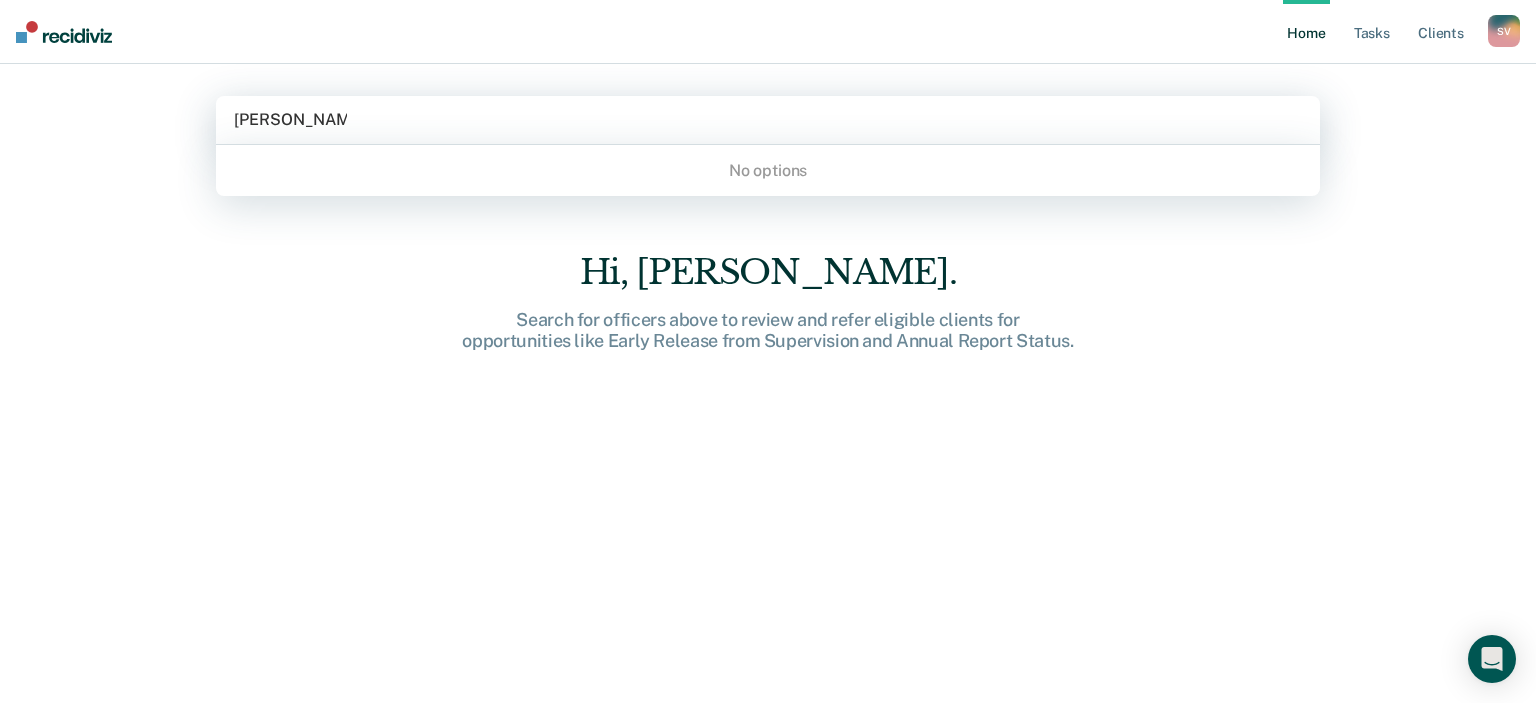 click on "Fenetria Green" at bounding box center [290, 119] 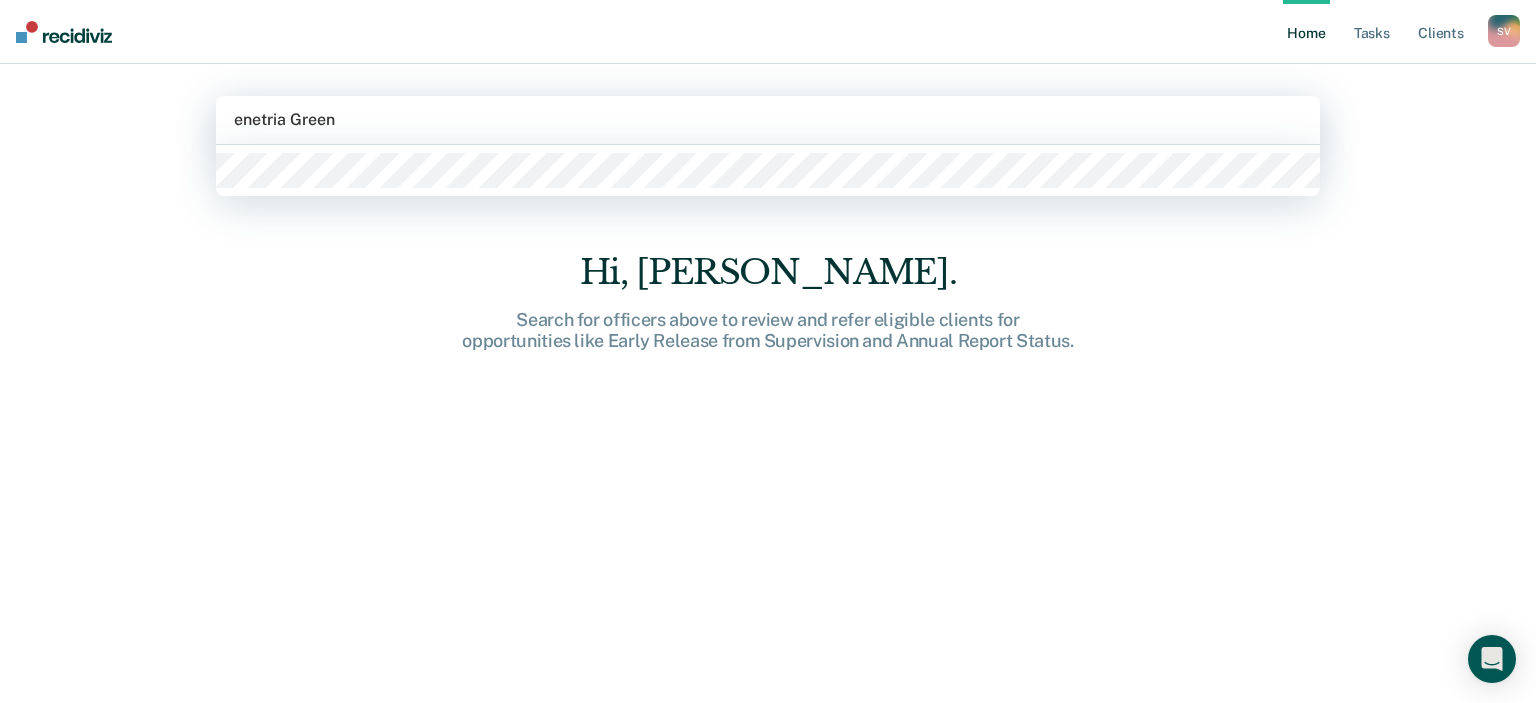 type on "Denetria Green" 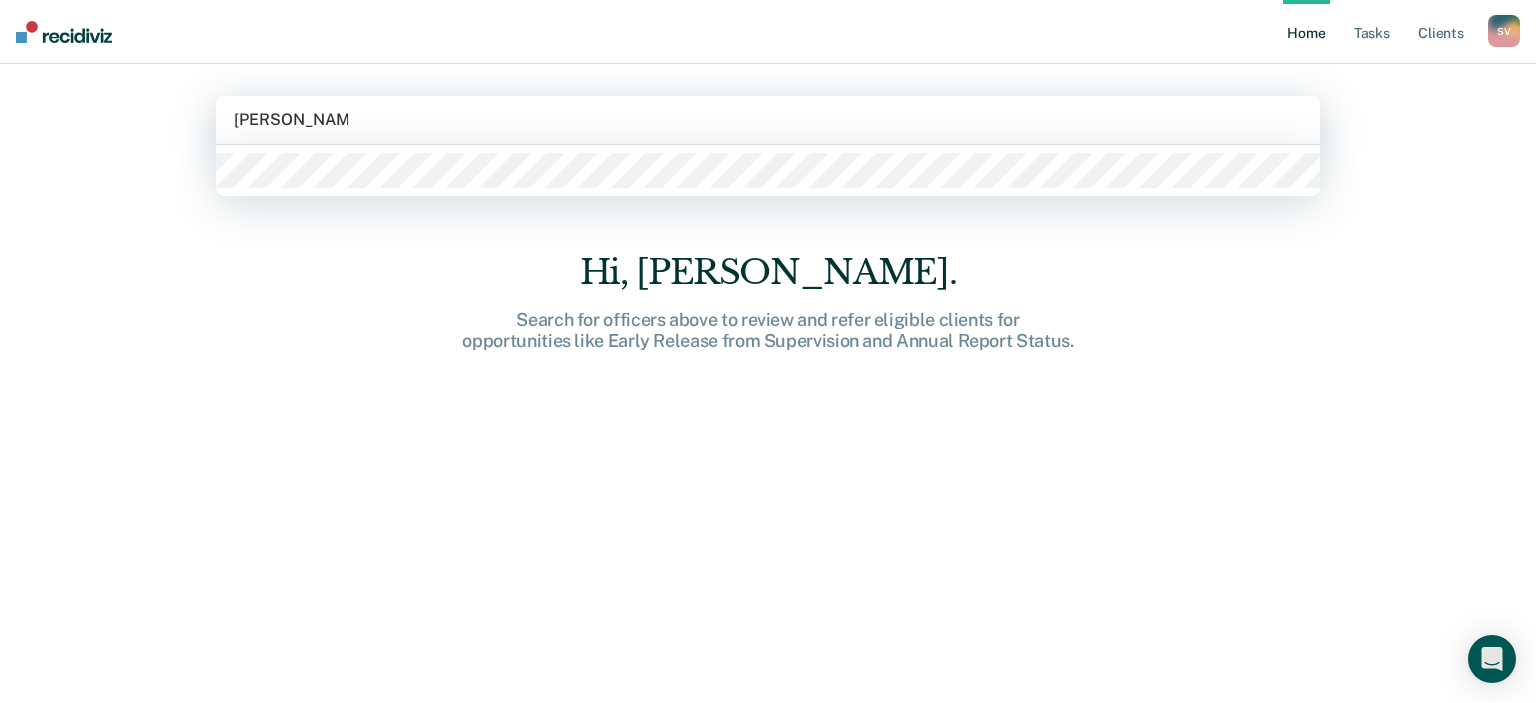 type 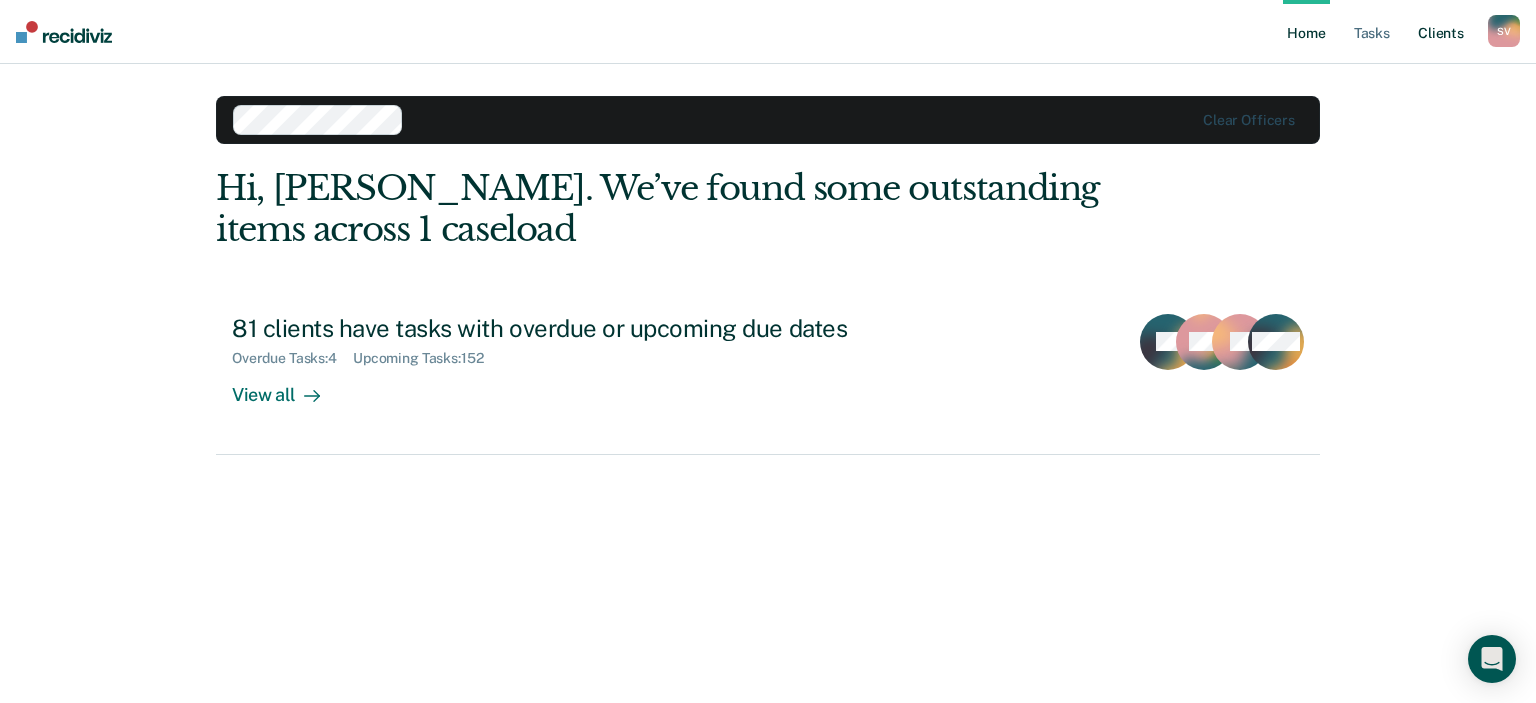 click on "Client s" at bounding box center [1441, 32] 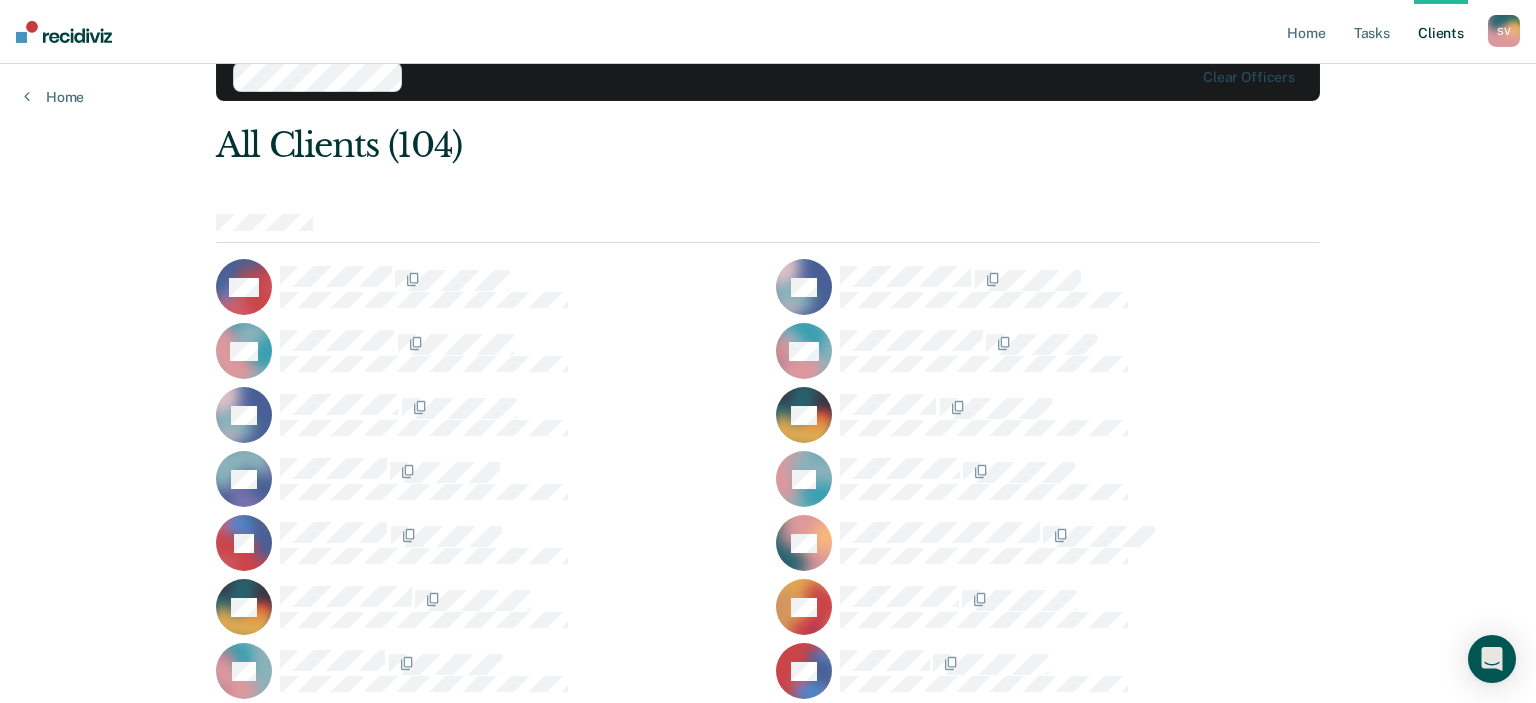 scroll, scrollTop: 46, scrollLeft: 0, axis: vertical 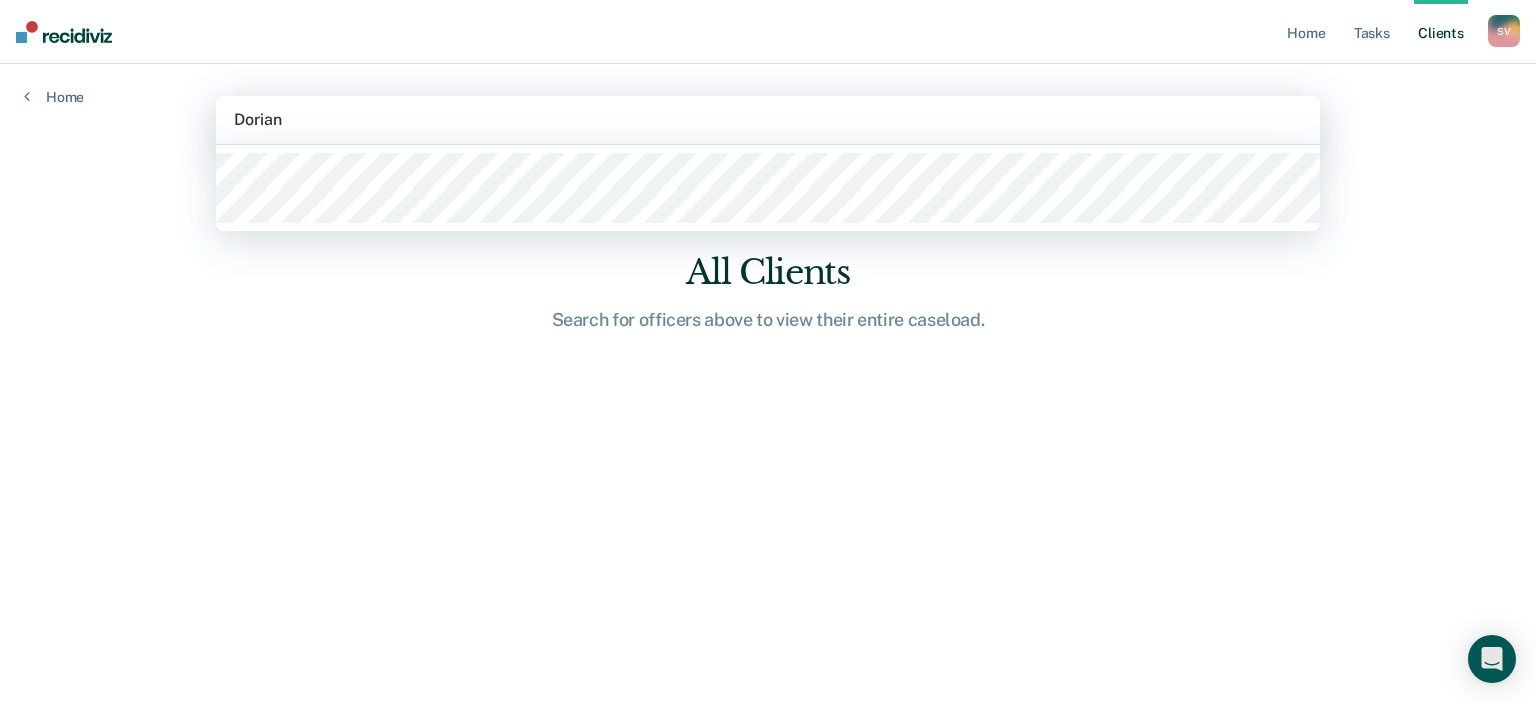 type on "Dorian" 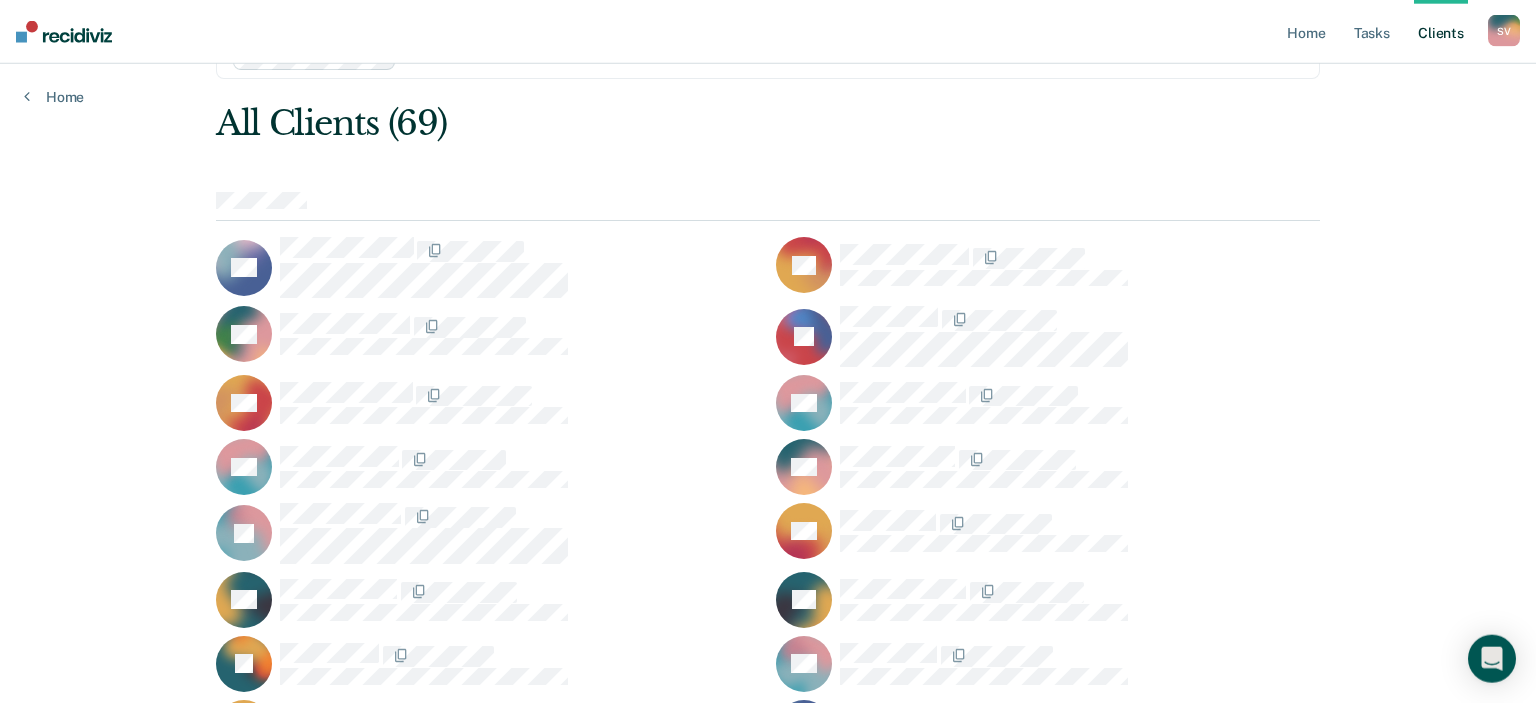 scroll, scrollTop: 0, scrollLeft: 0, axis: both 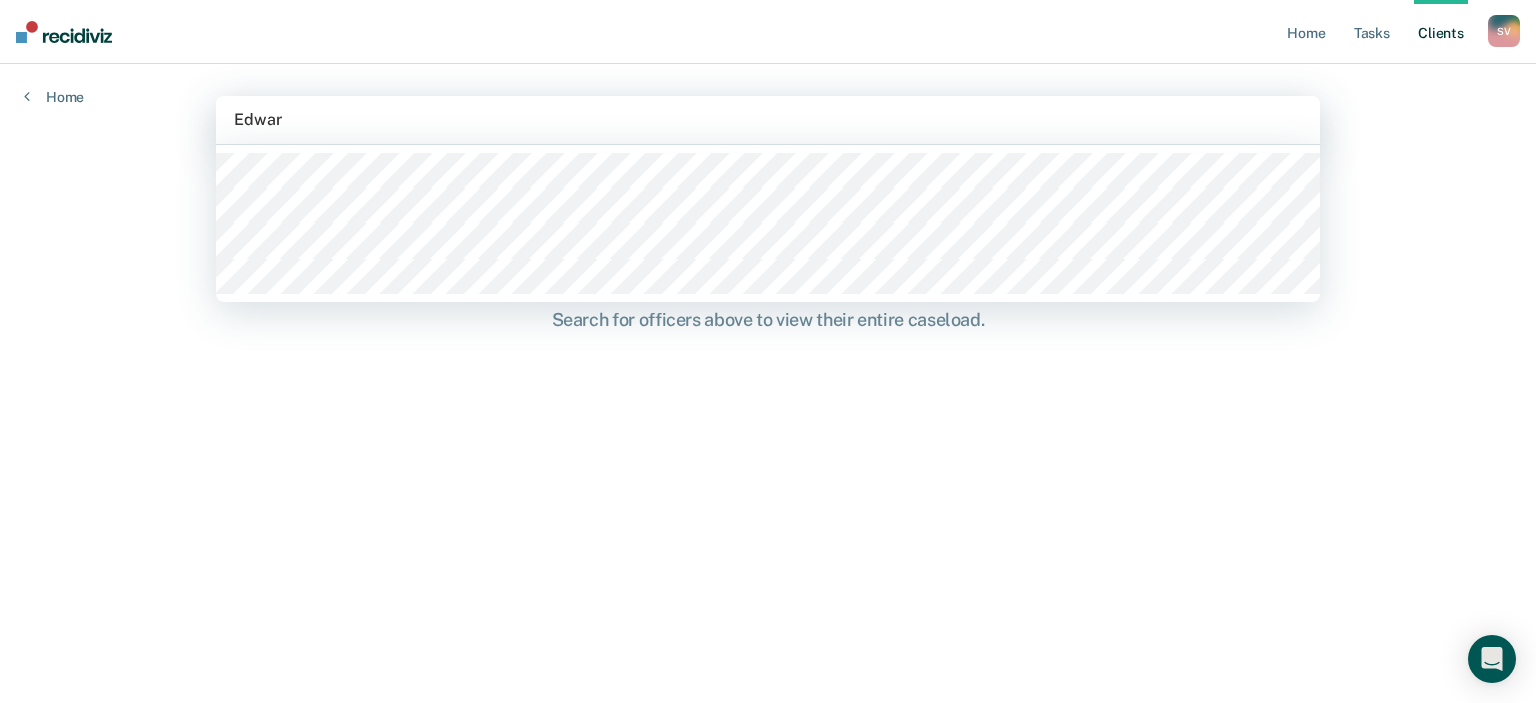 type on "Edward" 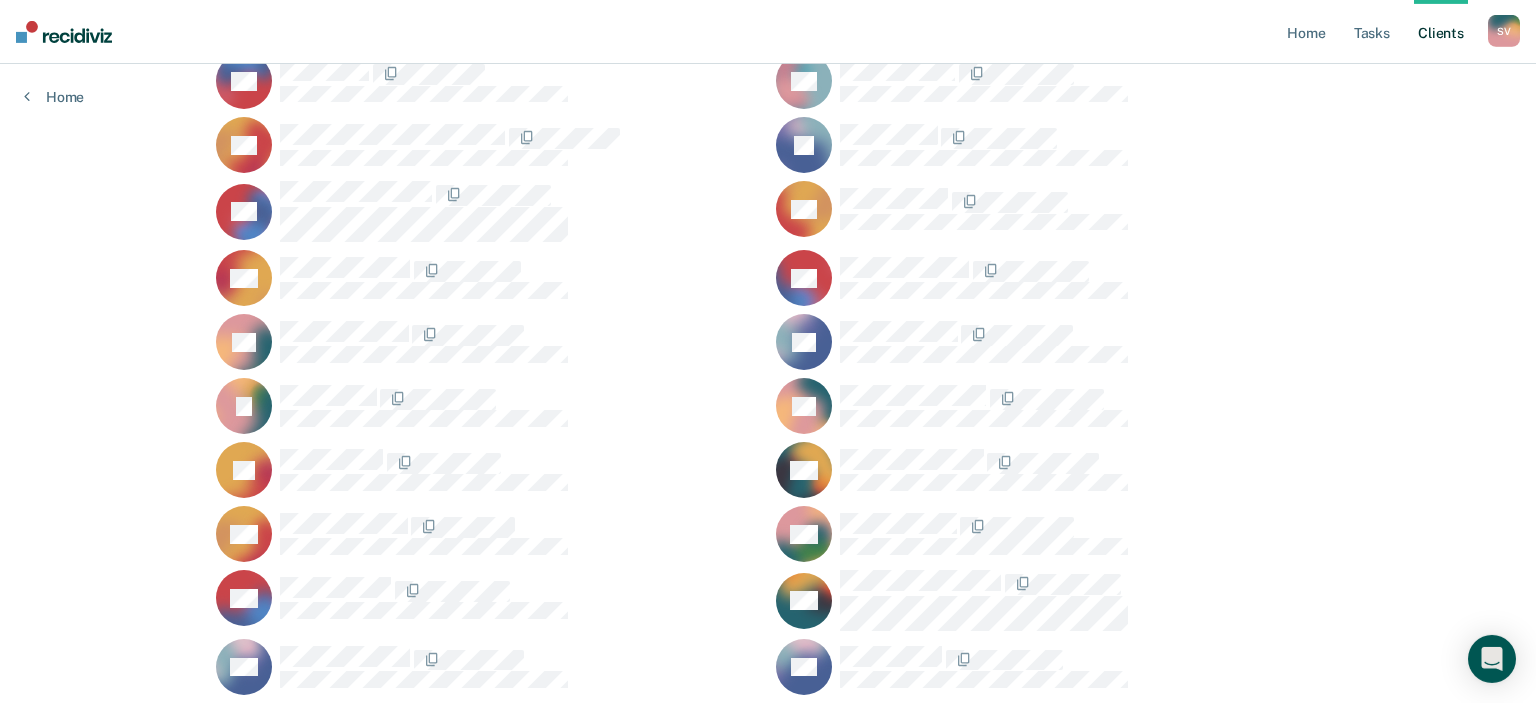 scroll, scrollTop: 48, scrollLeft: 0, axis: vertical 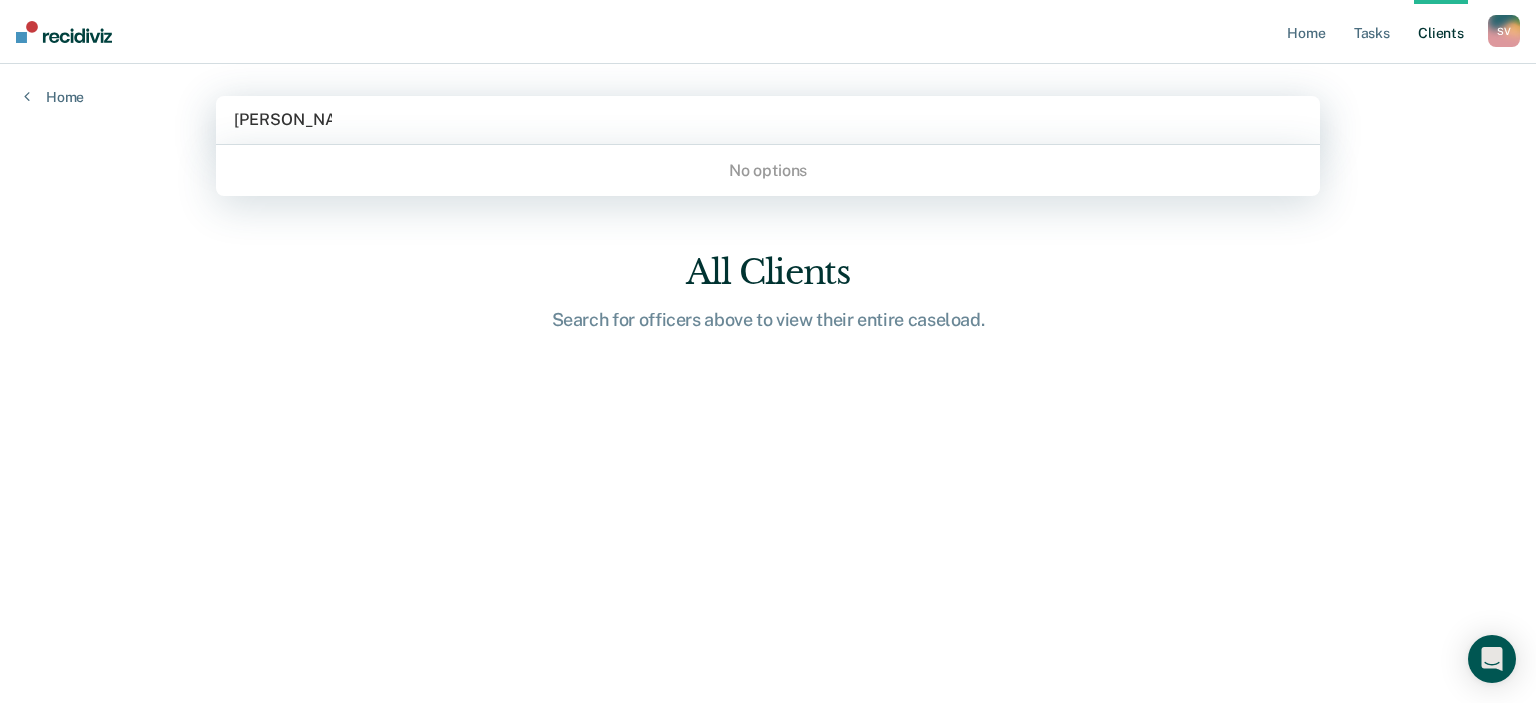 type on "Emerson Lee" 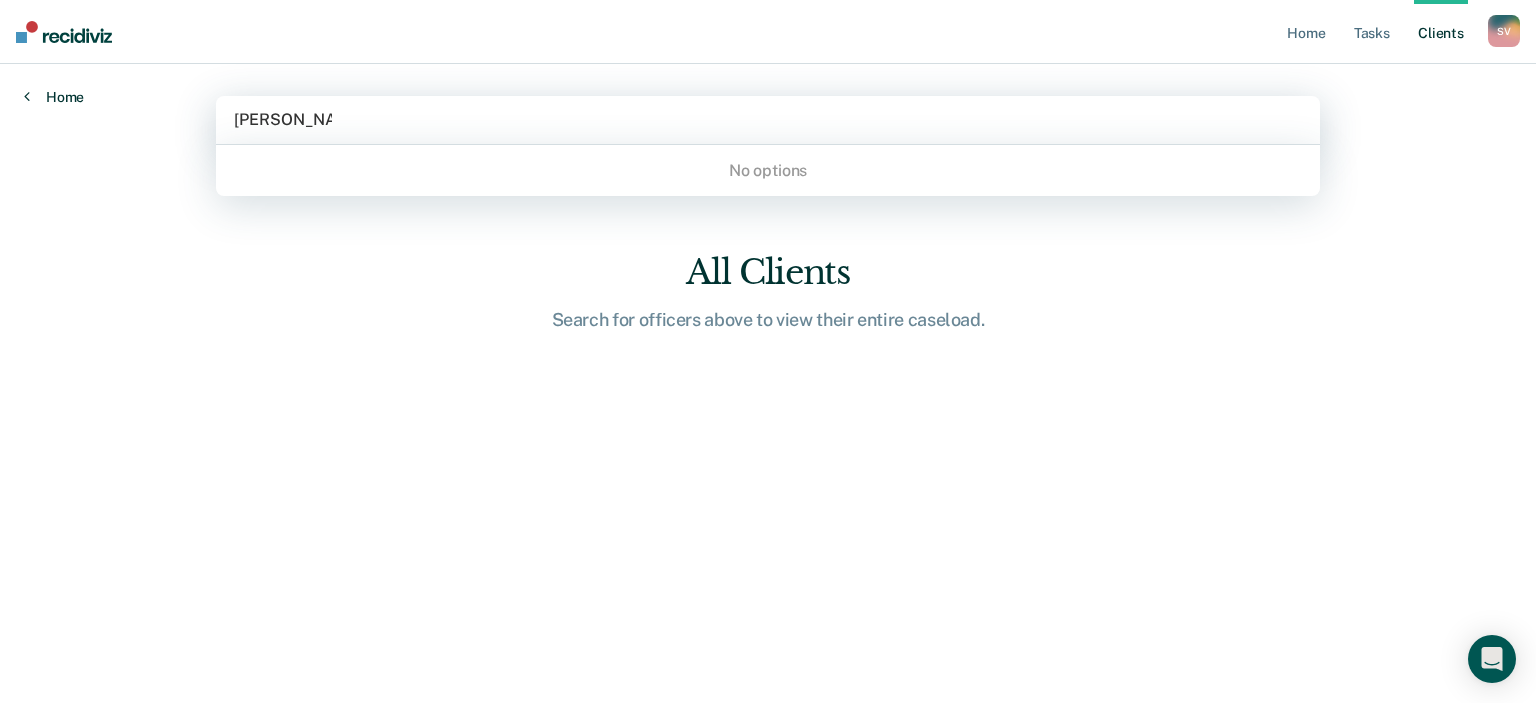 type 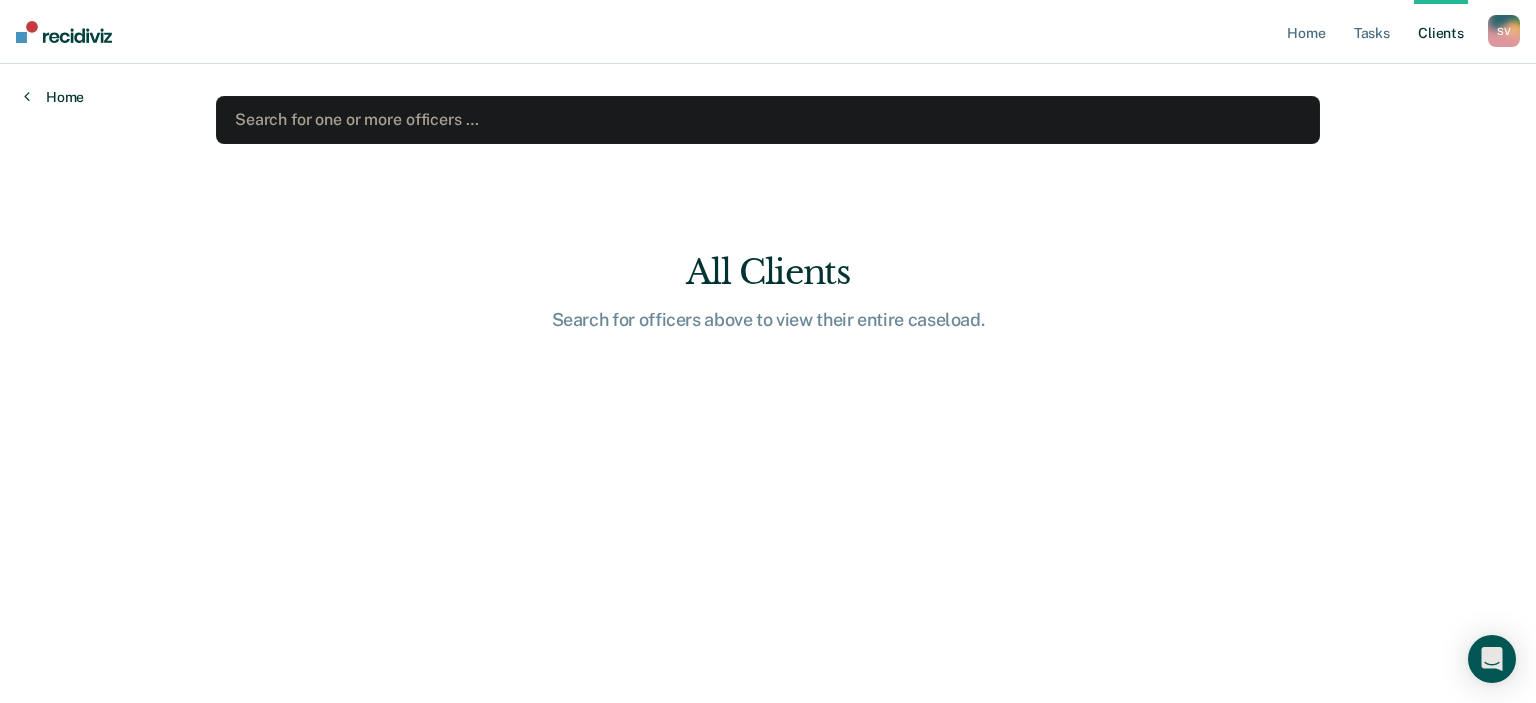 click on "Home" at bounding box center (54, 97) 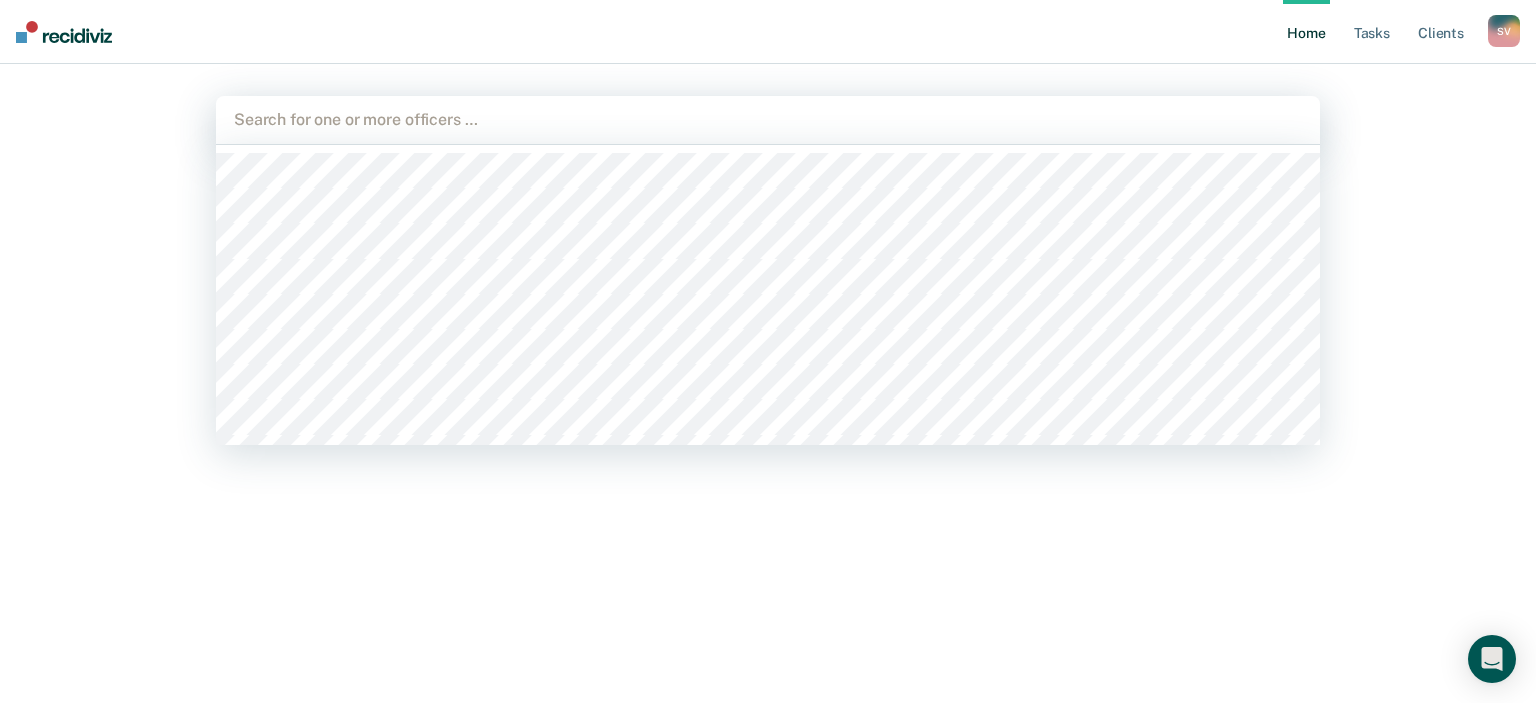 click at bounding box center (768, 119) 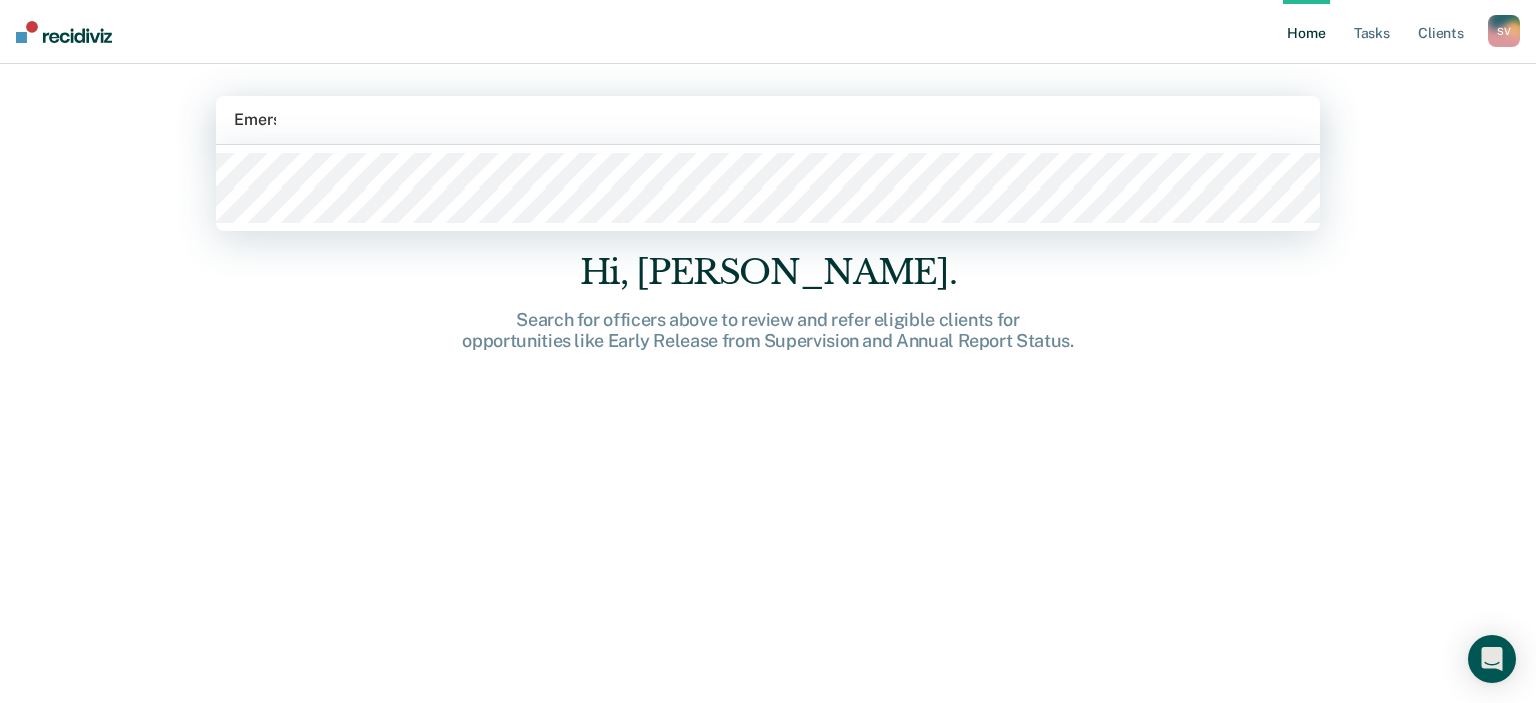 type on "Emerso" 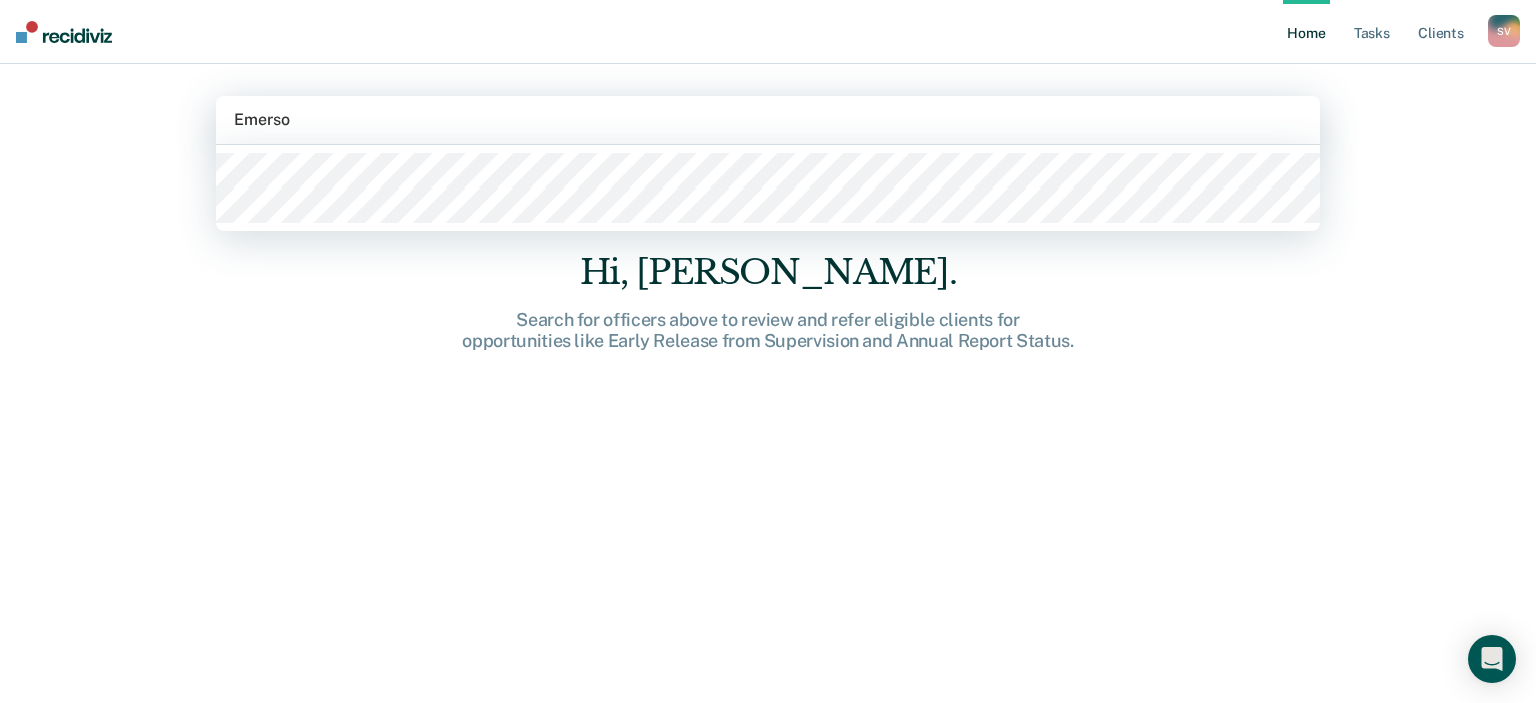 type 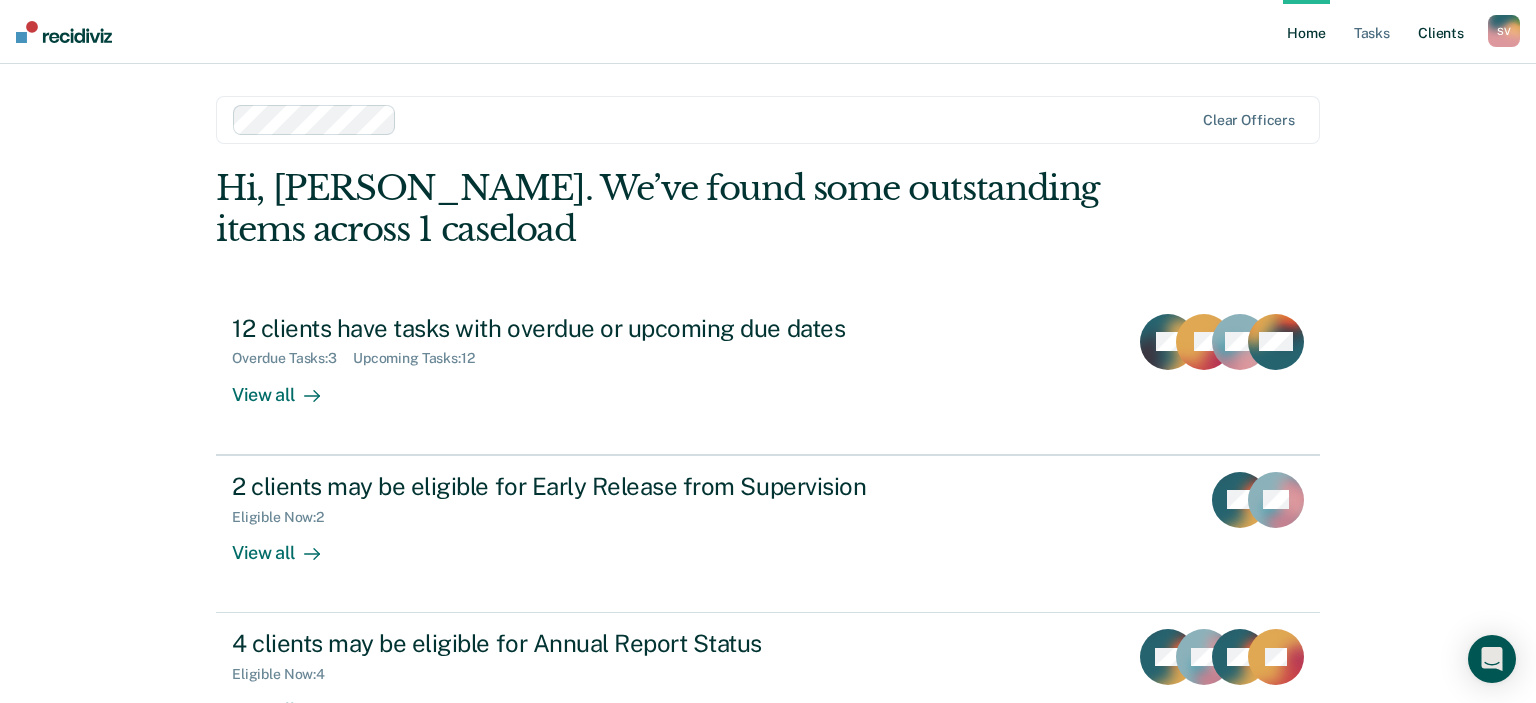 click on "Client s" at bounding box center [1441, 32] 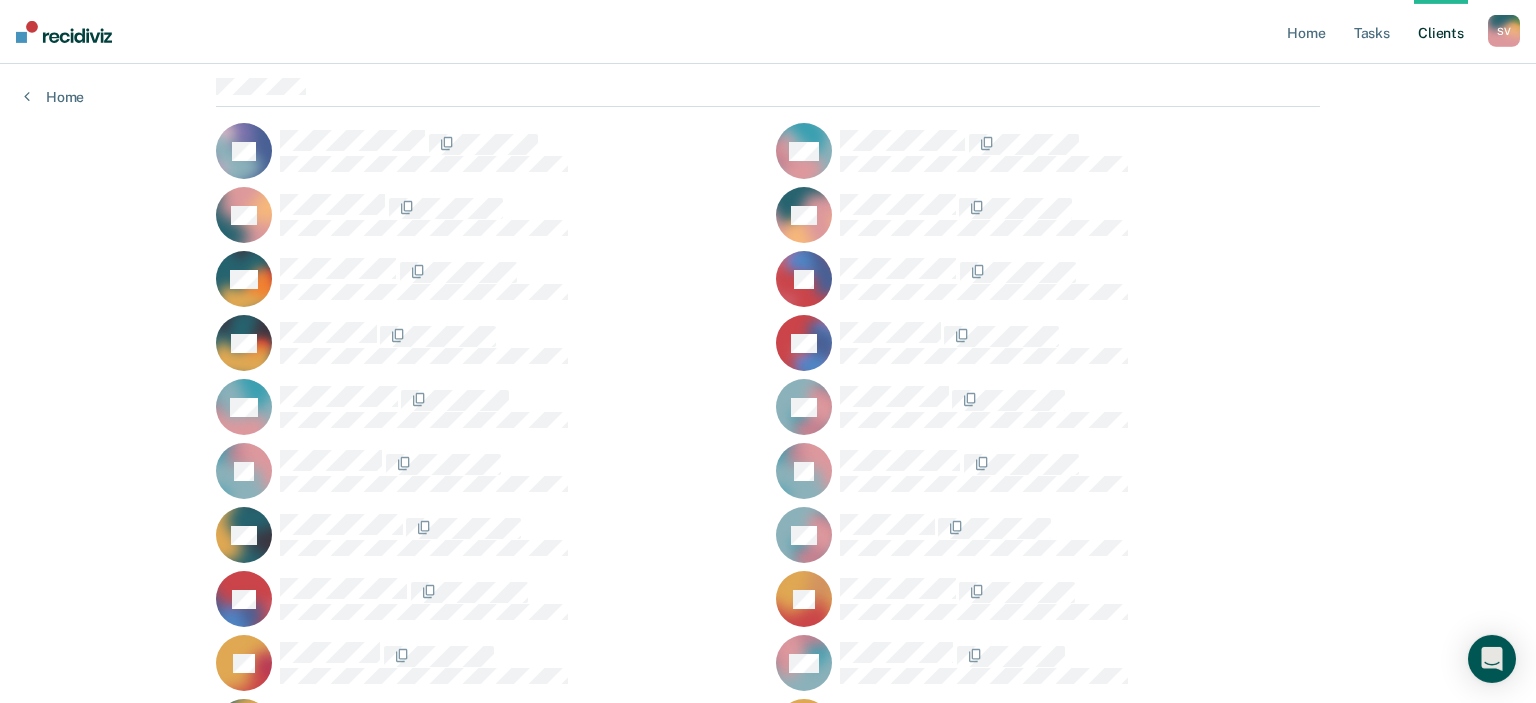 scroll, scrollTop: 0, scrollLeft: 0, axis: both 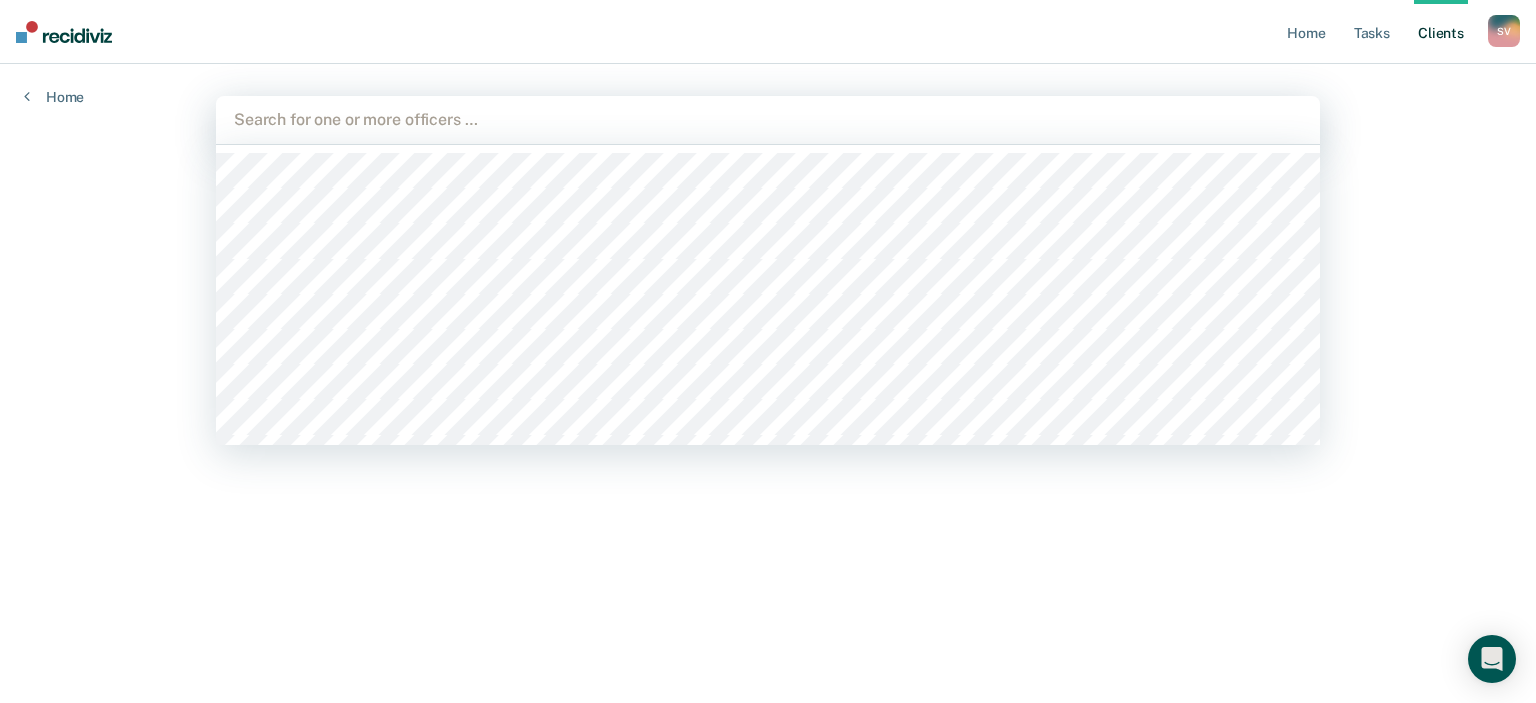 click at bounding box center [768, 119] 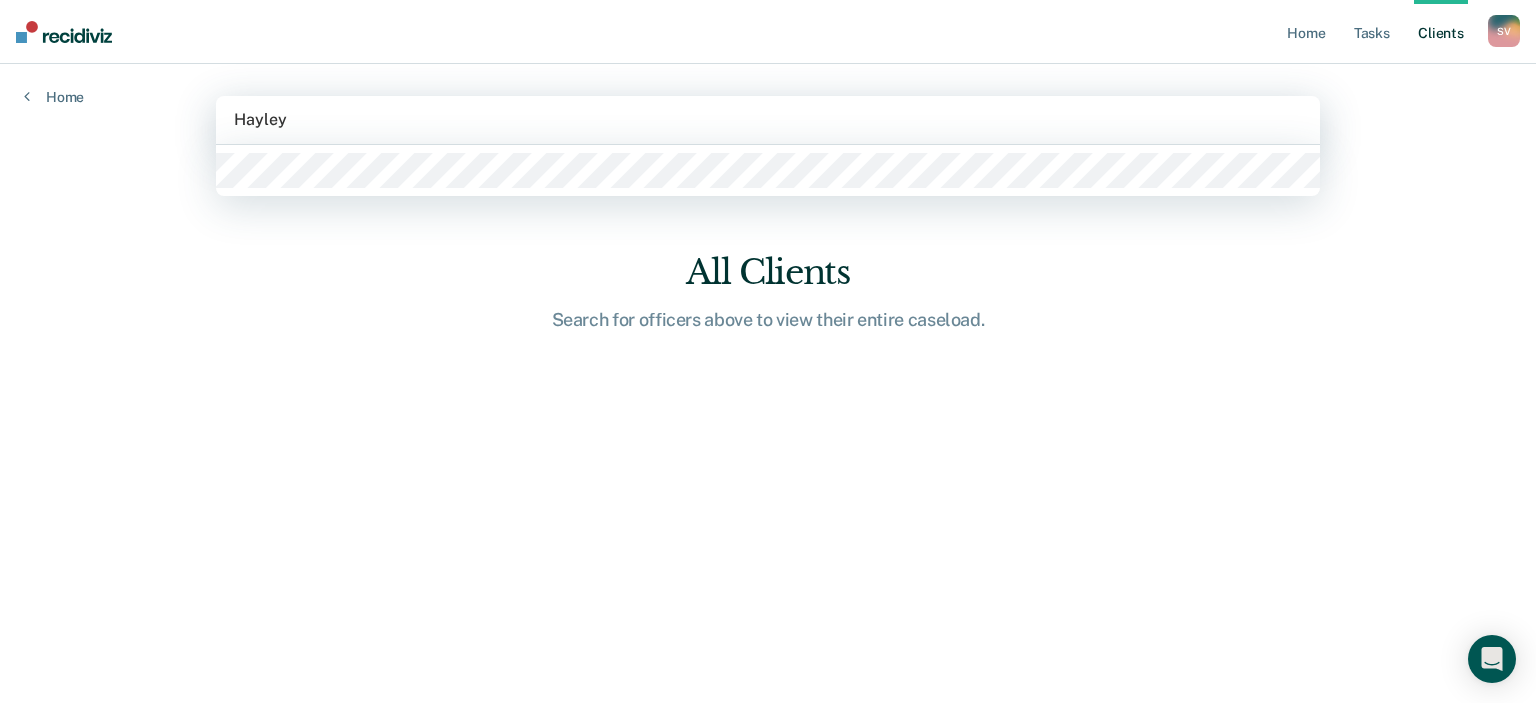 type on "Hayley" 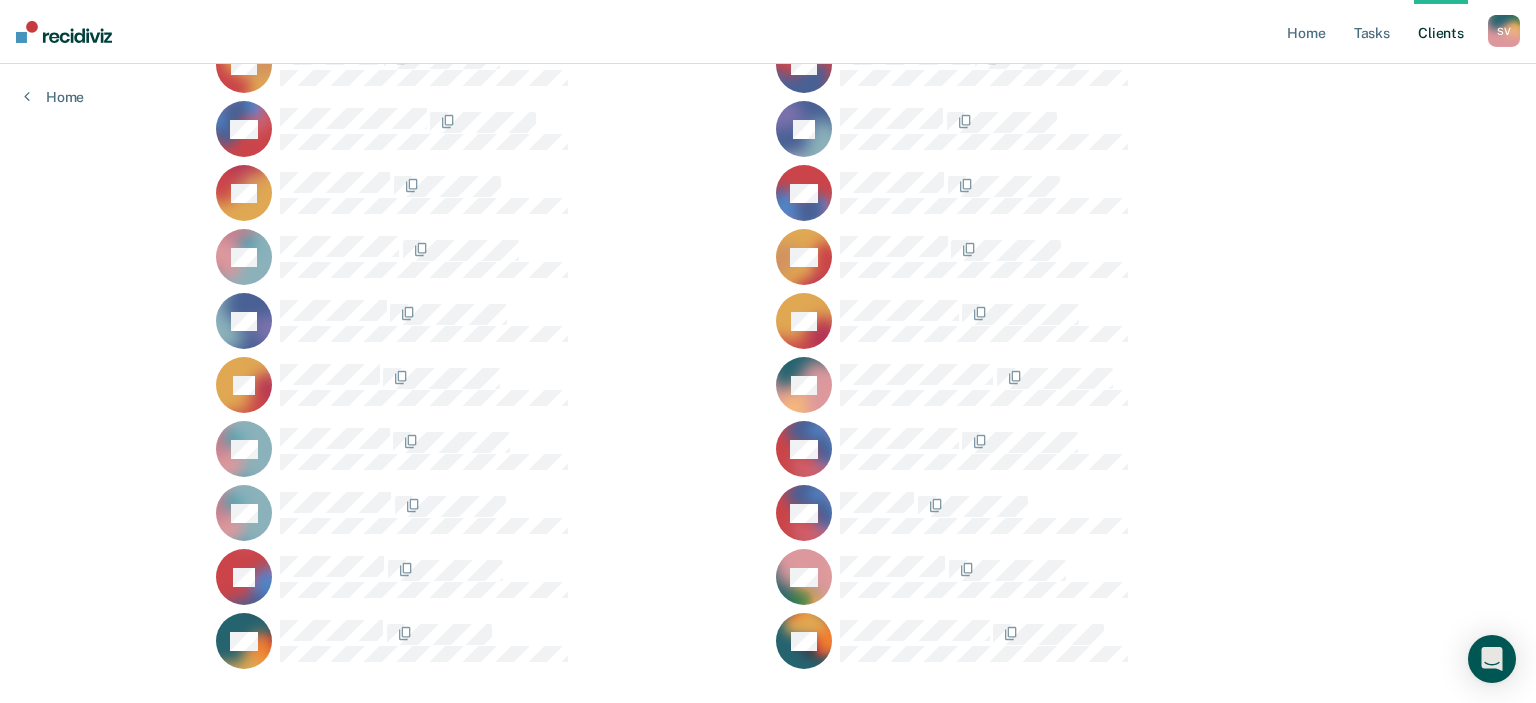 scroll, scrollTop: 1075, scrollLeft: 0, axis: vertical 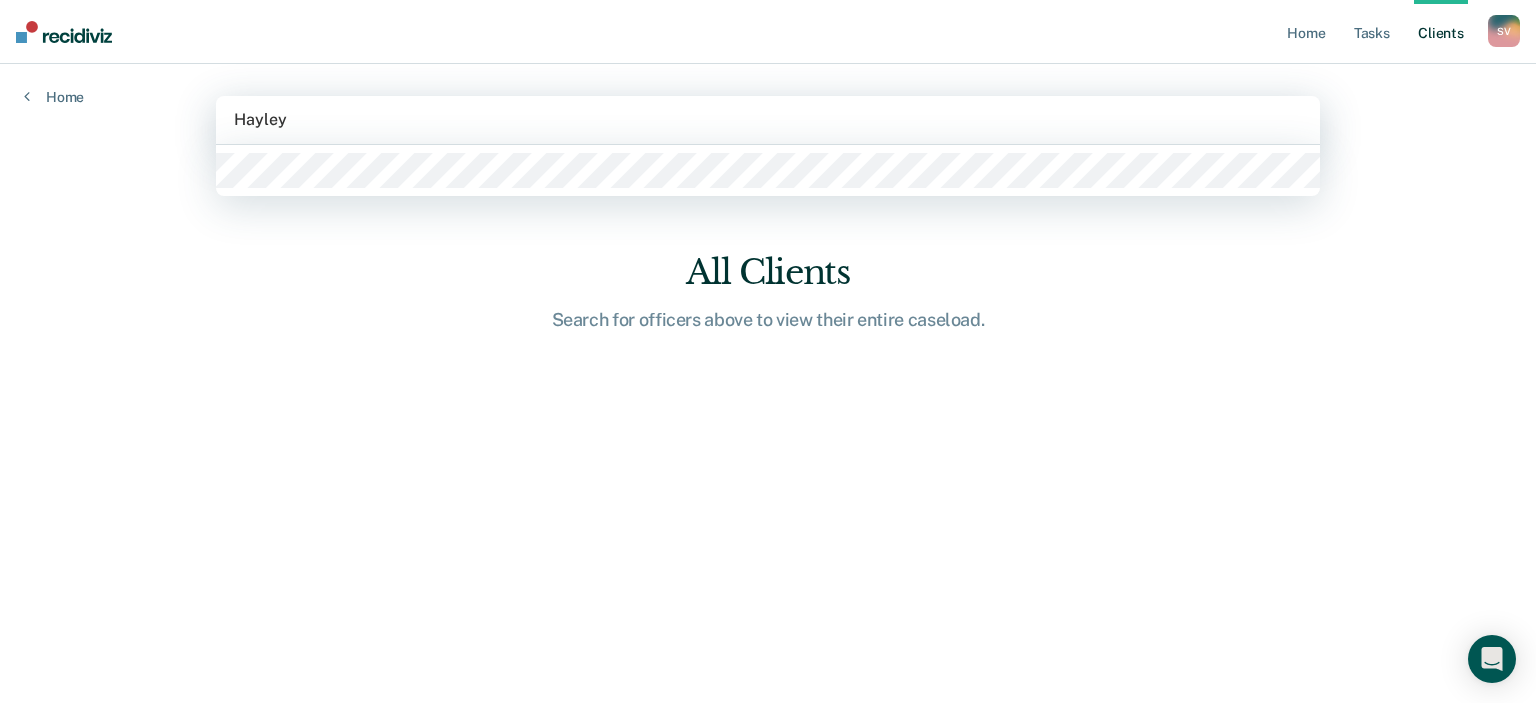 type on "Hayley" 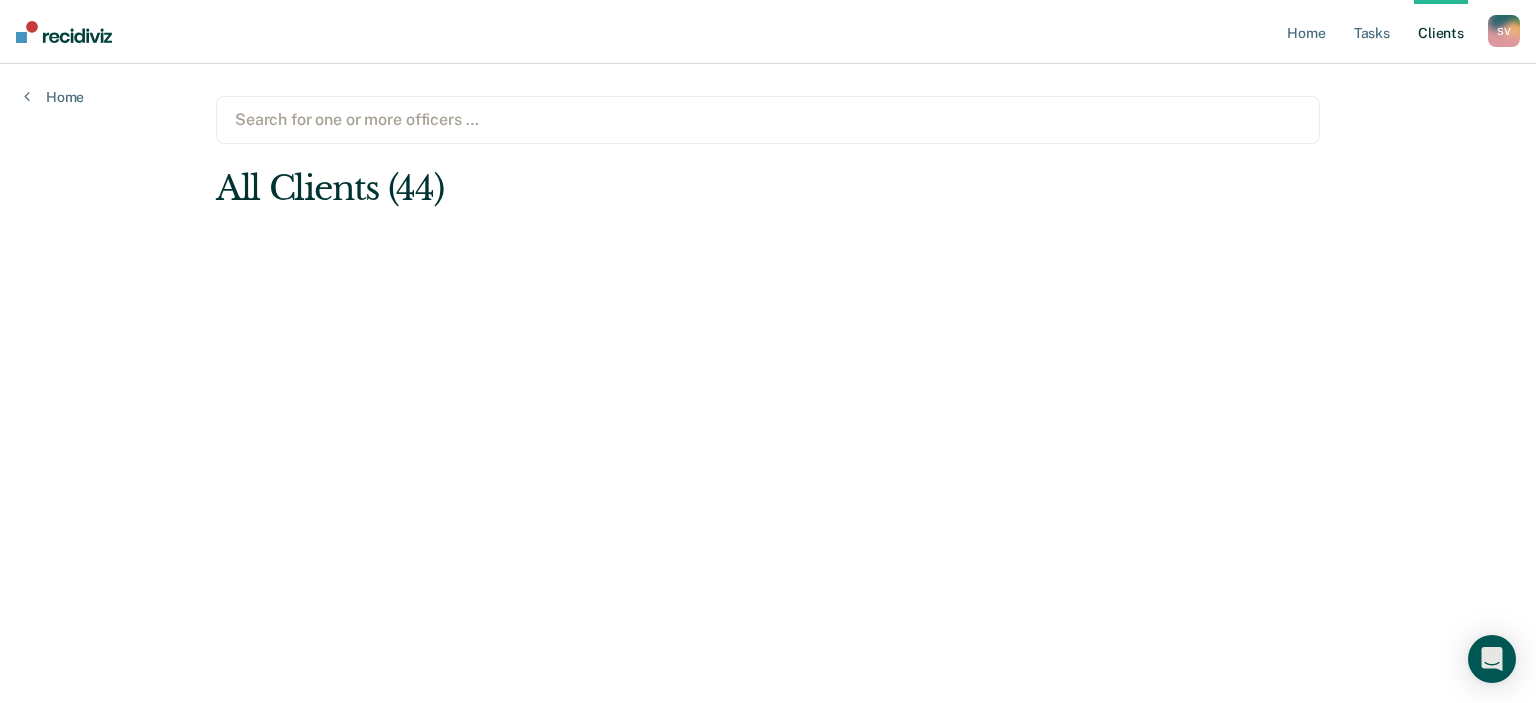 click on "Search for one or more officers …" at bounding box center [768, 119] 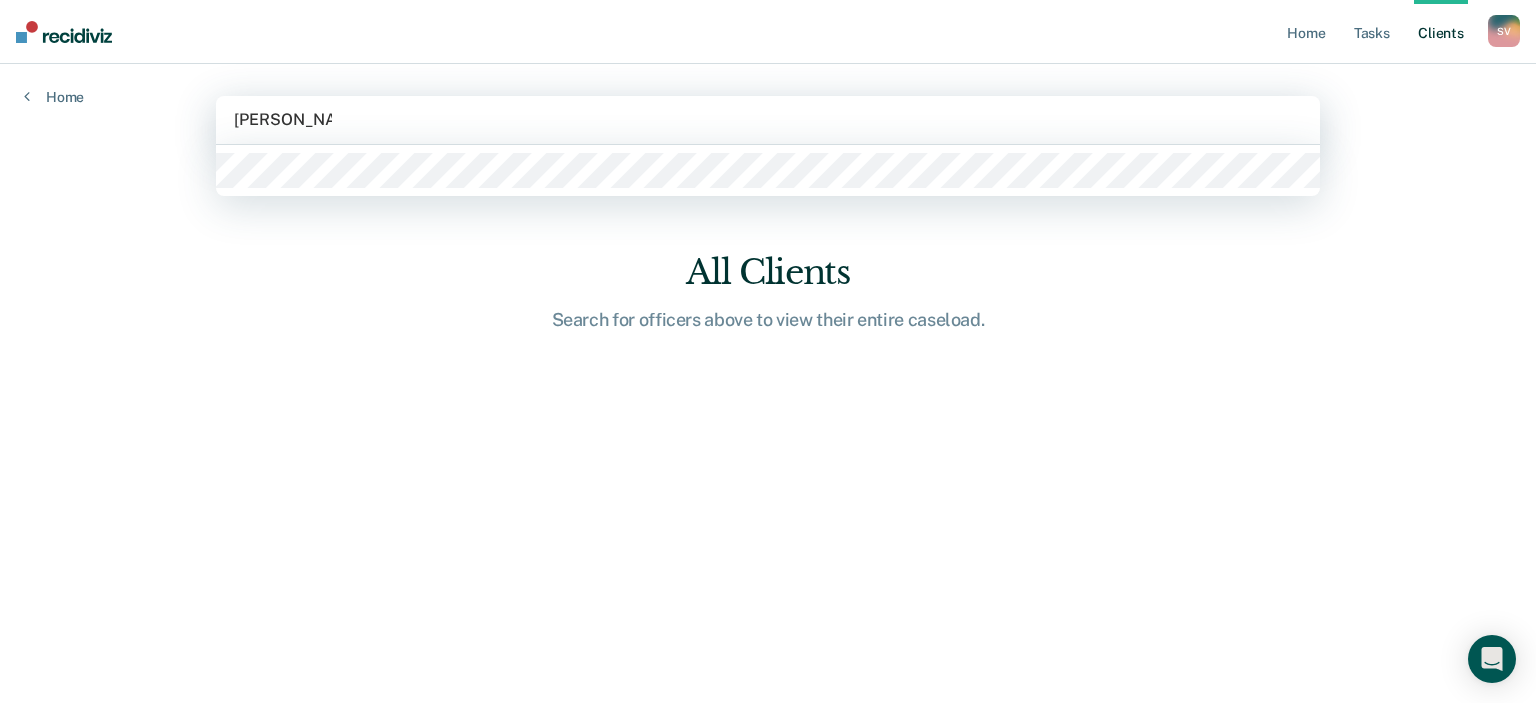 type on "Jamesha Mills" 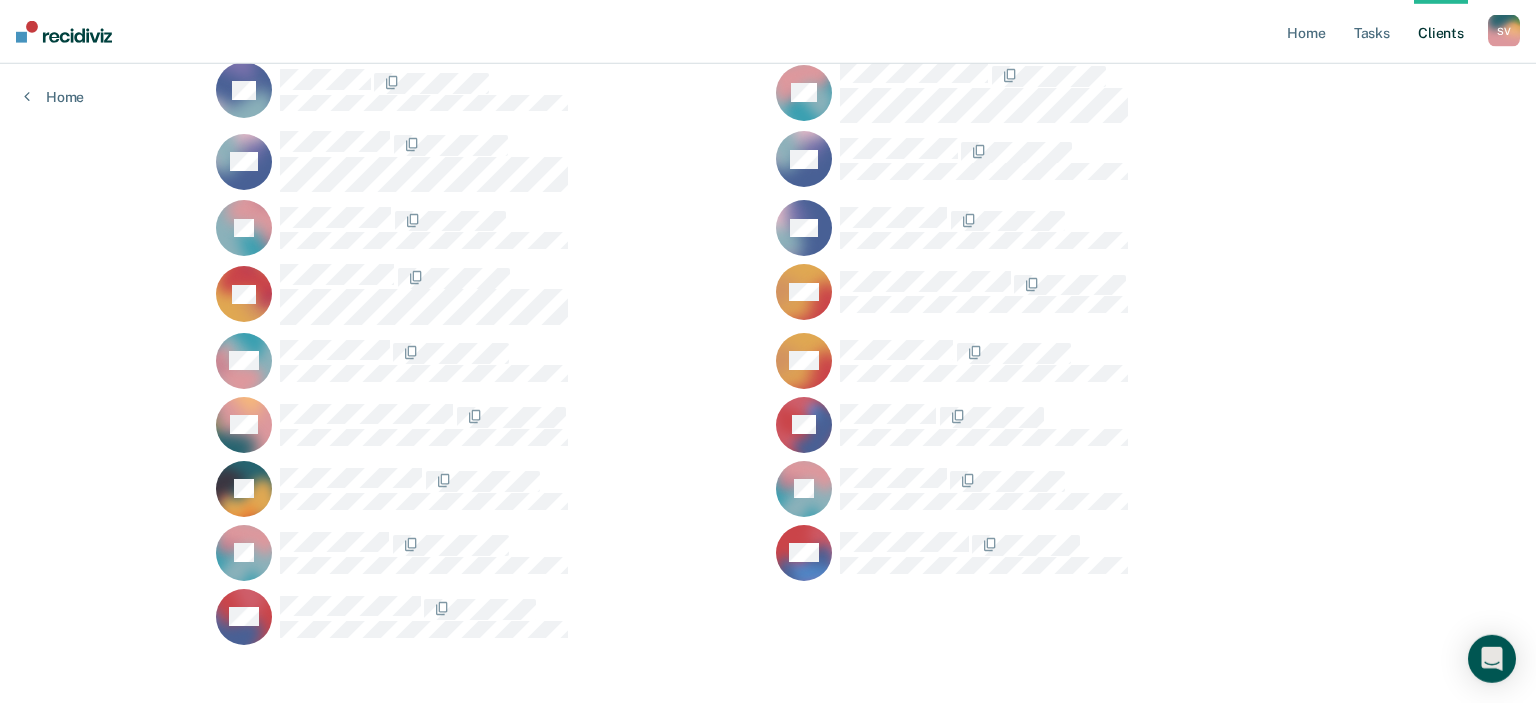 scroll, scrollTop: 0, scrollLeft: 0, axis: both 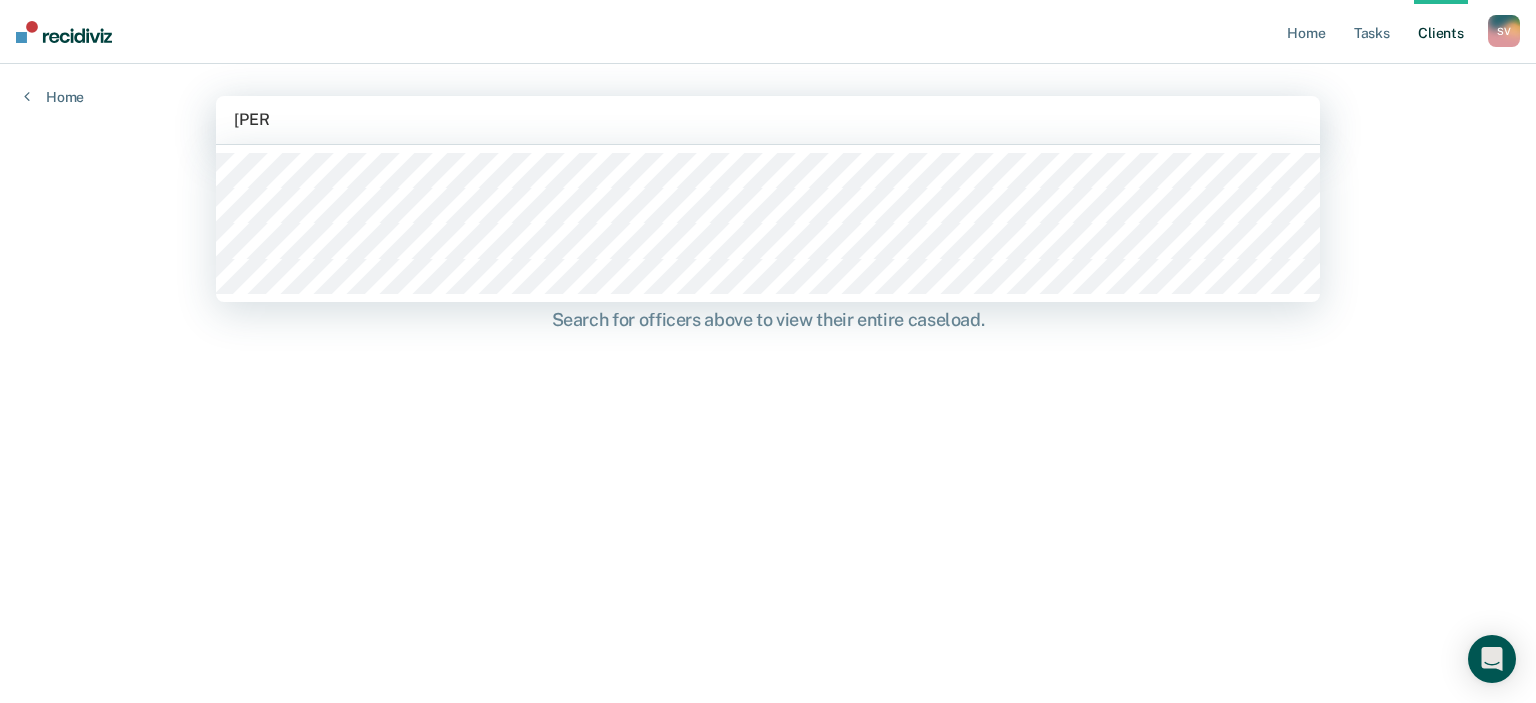 type on "Jason" 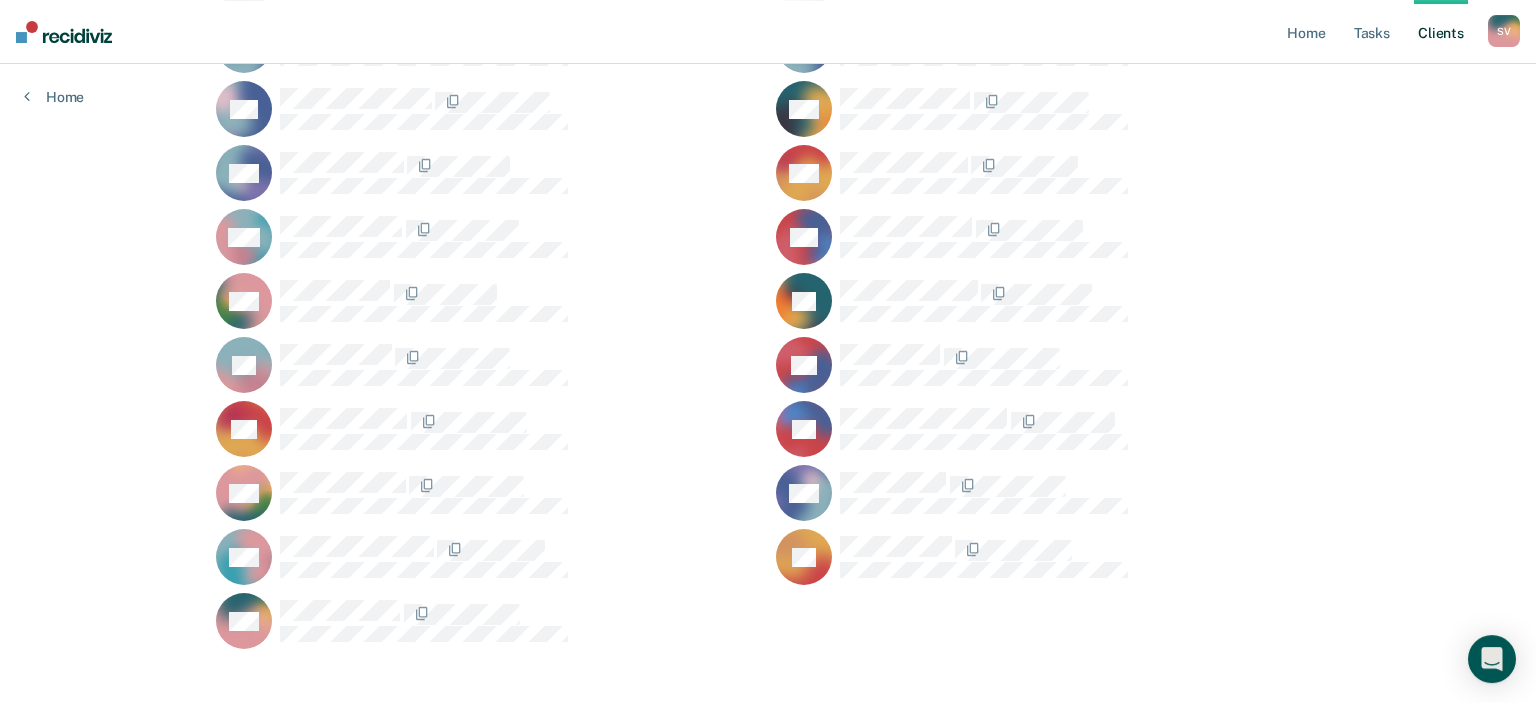 scroll, scrollTop: 1139, scrollLeft: 0, axis: vertical 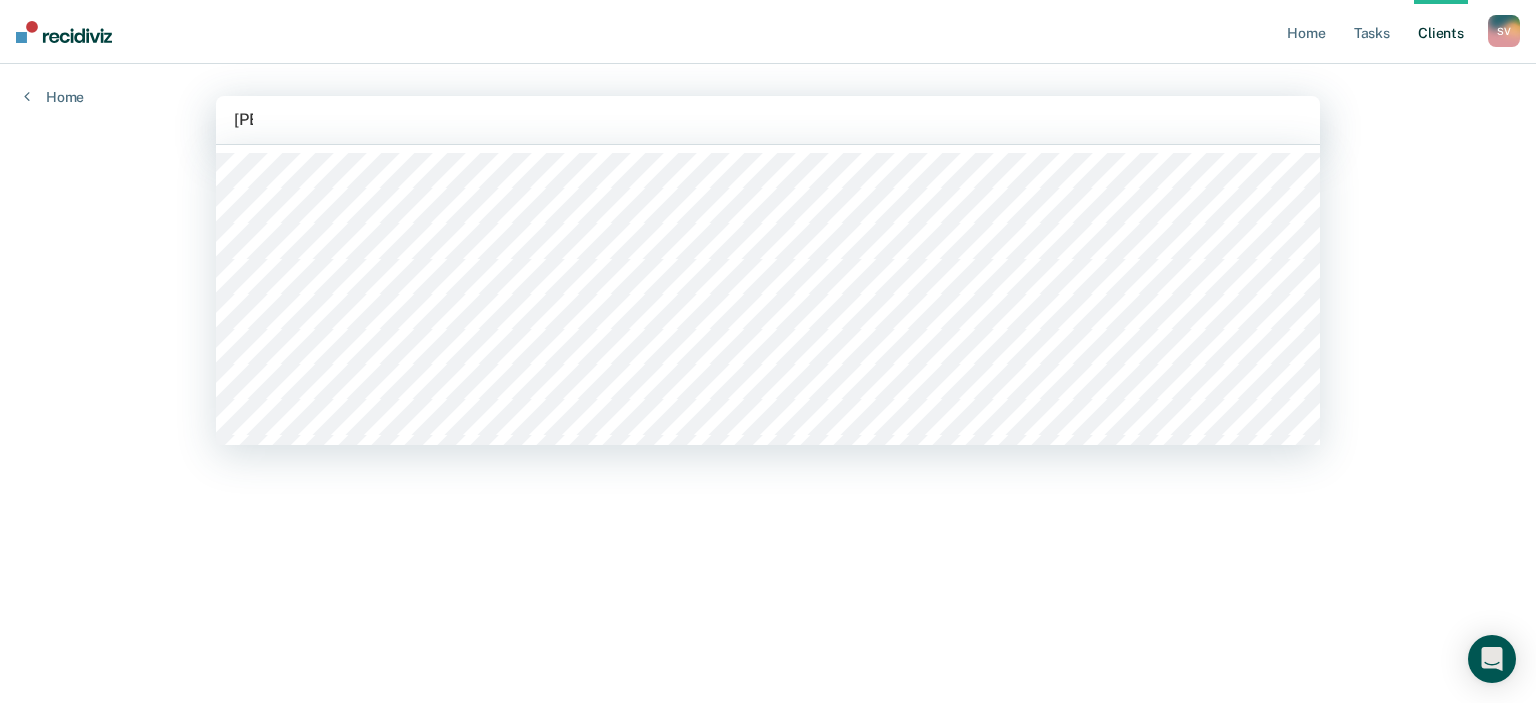 type on "J" 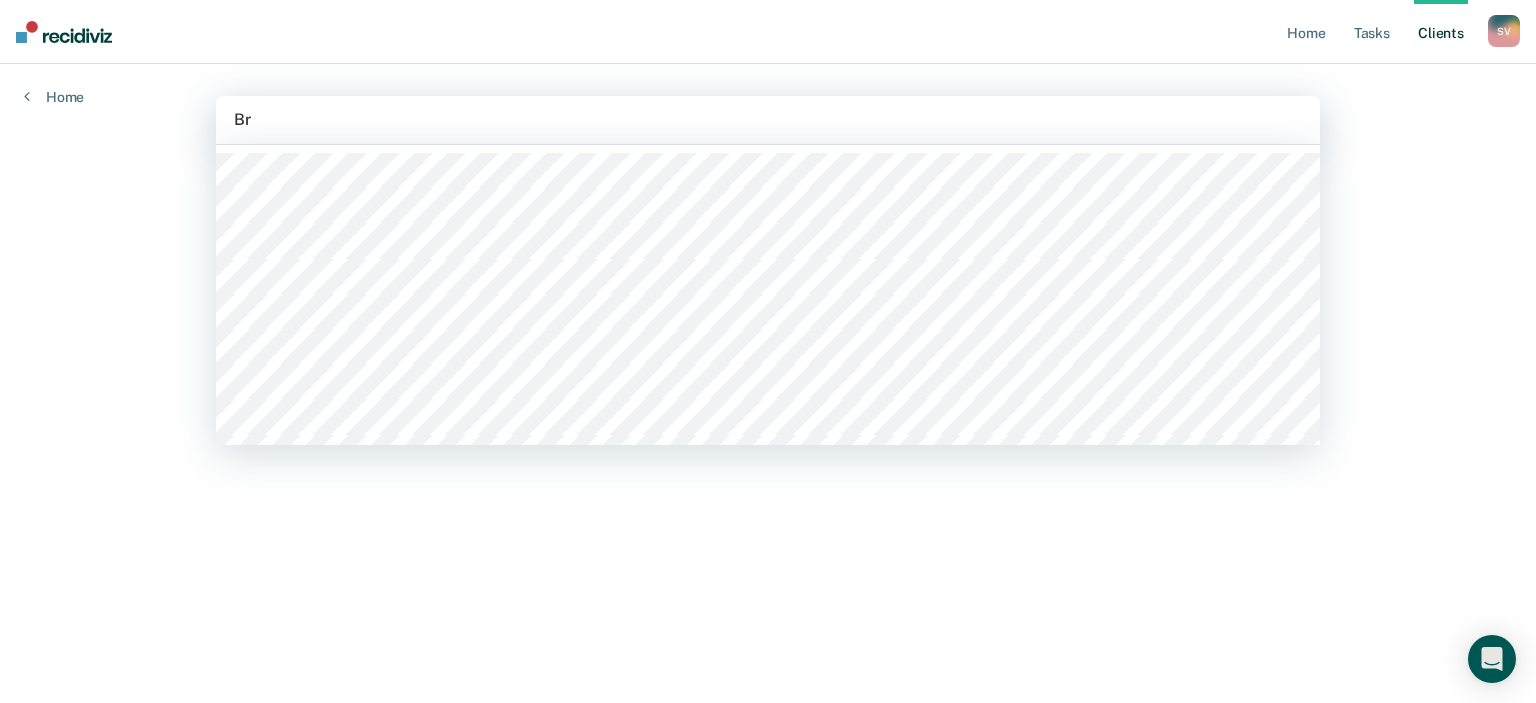 type on "B" 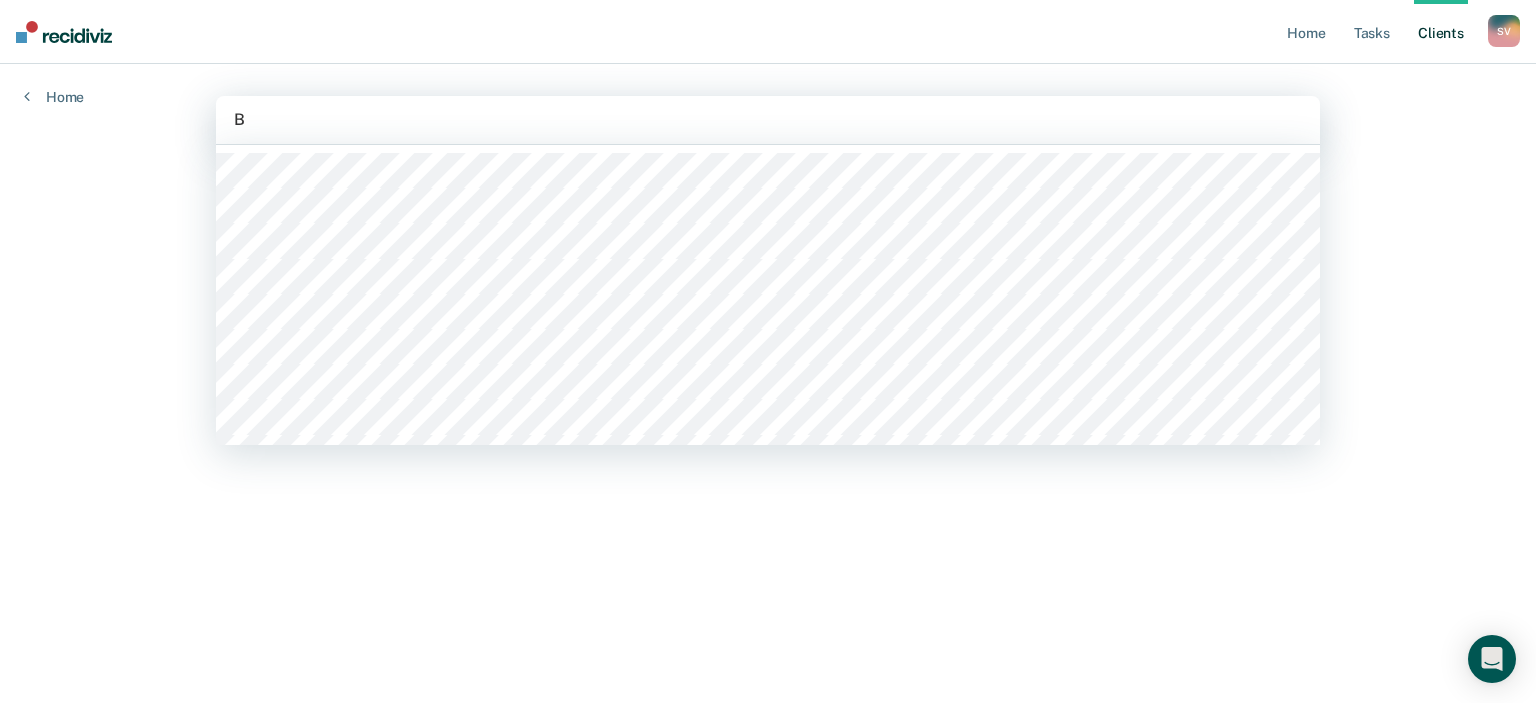 type 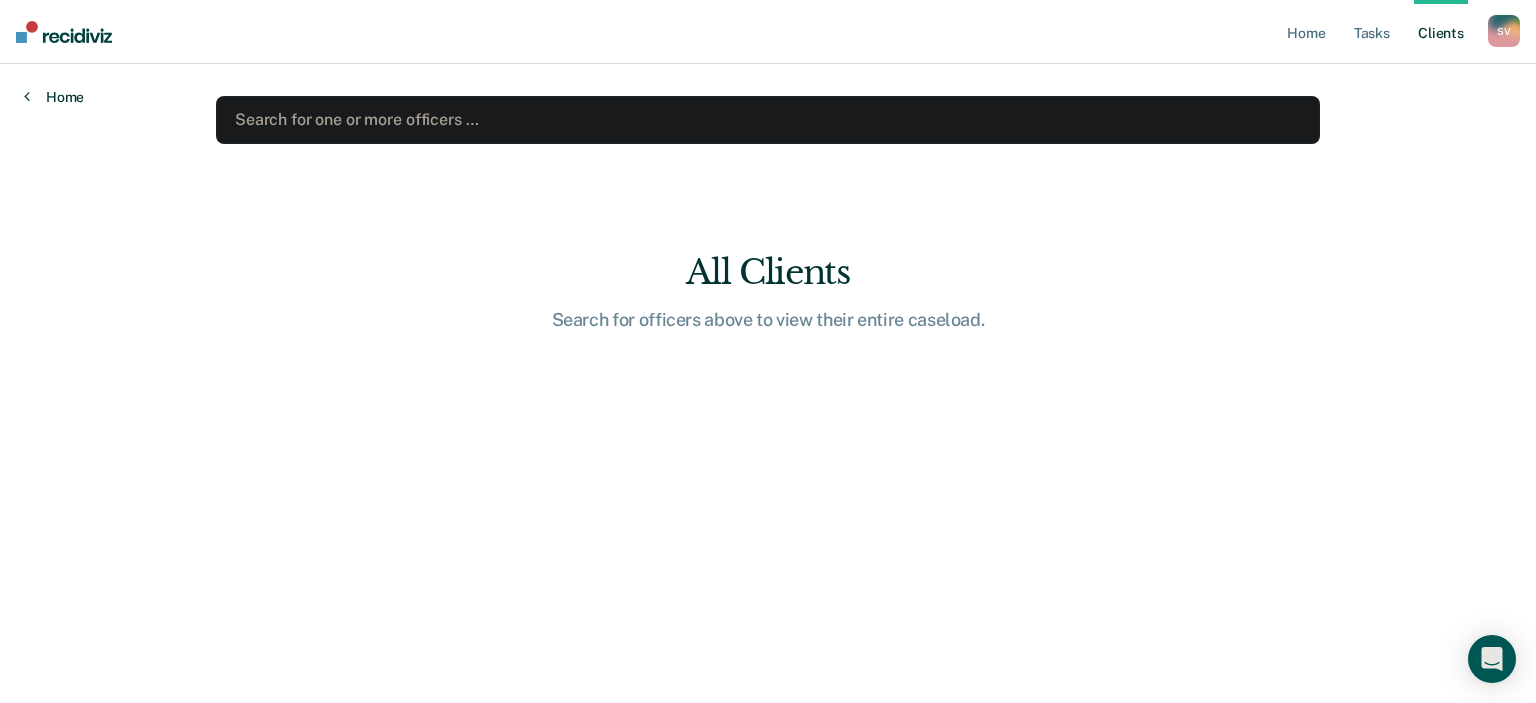 click on "Home" at bounding box center (54, 97) 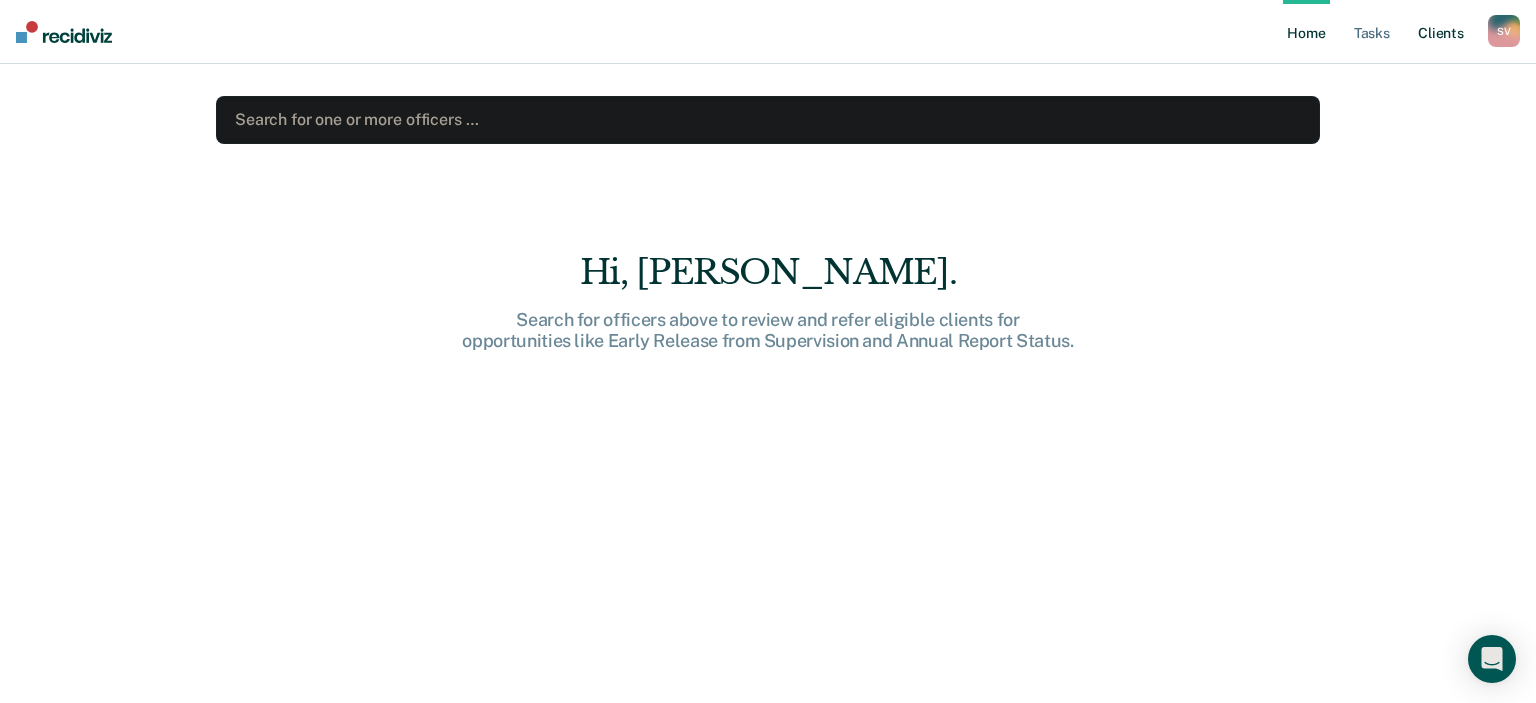 click on "Client s" at bounding box center (1441, 32) 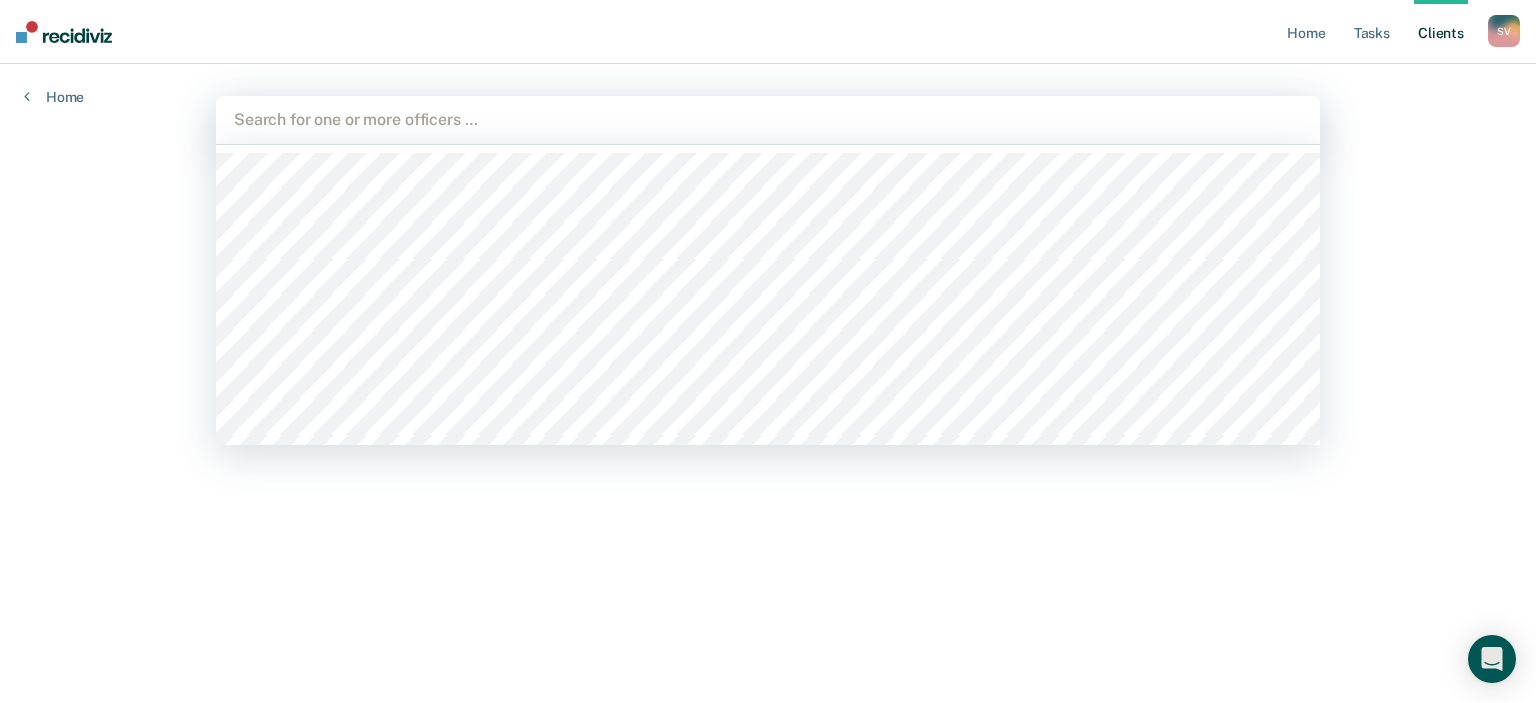 click at bounding box center (768, 119) 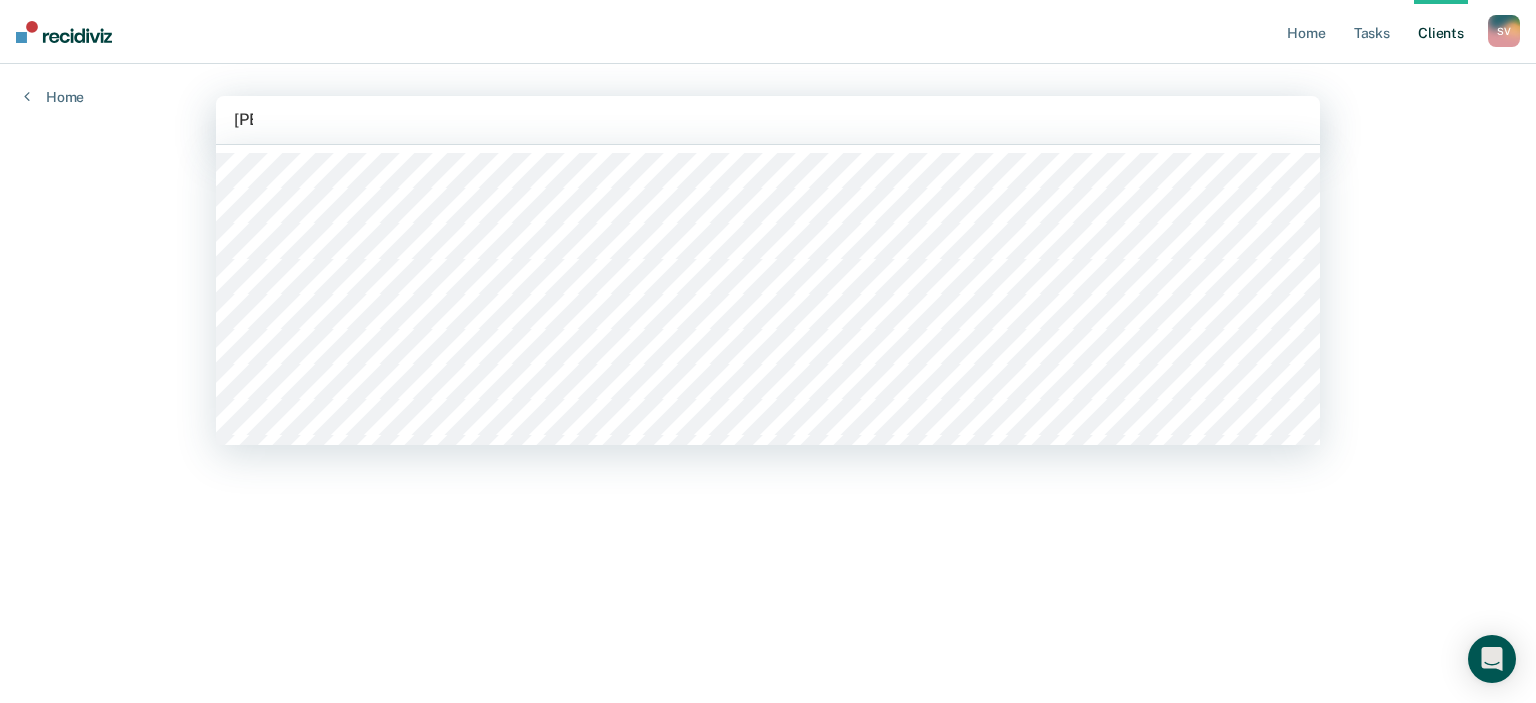 type on "Jaz" 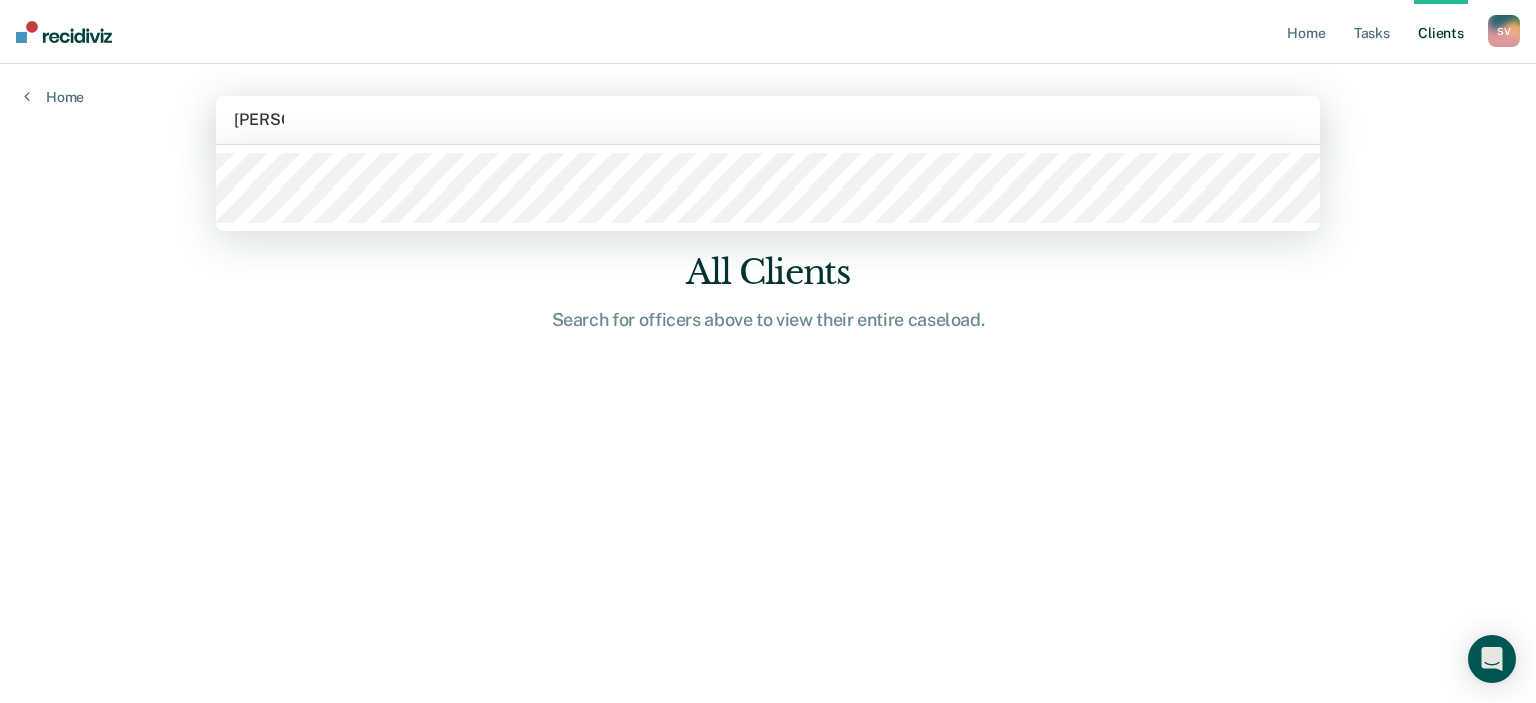 type on "John Tr" 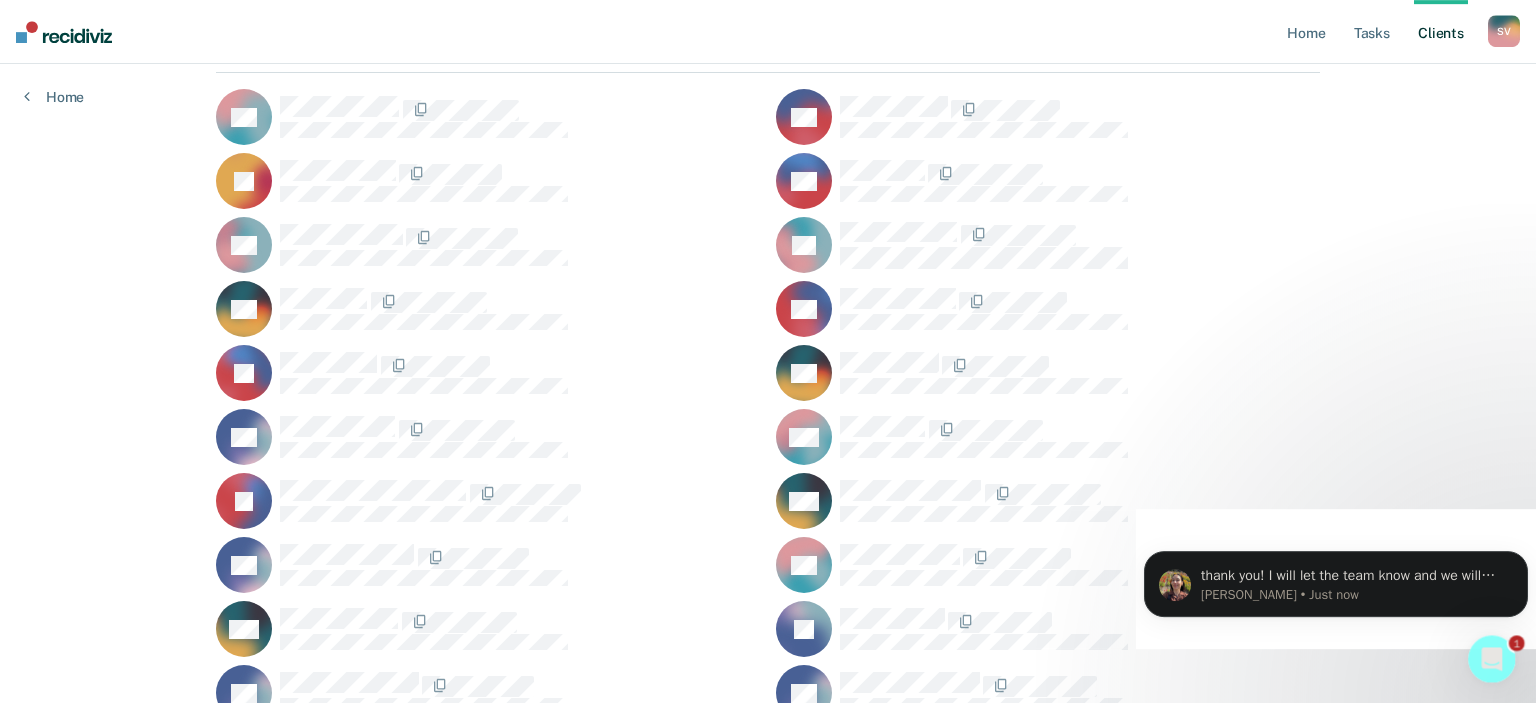 scroll, scrollTop: 0, scrollLeft: 0, axis: both 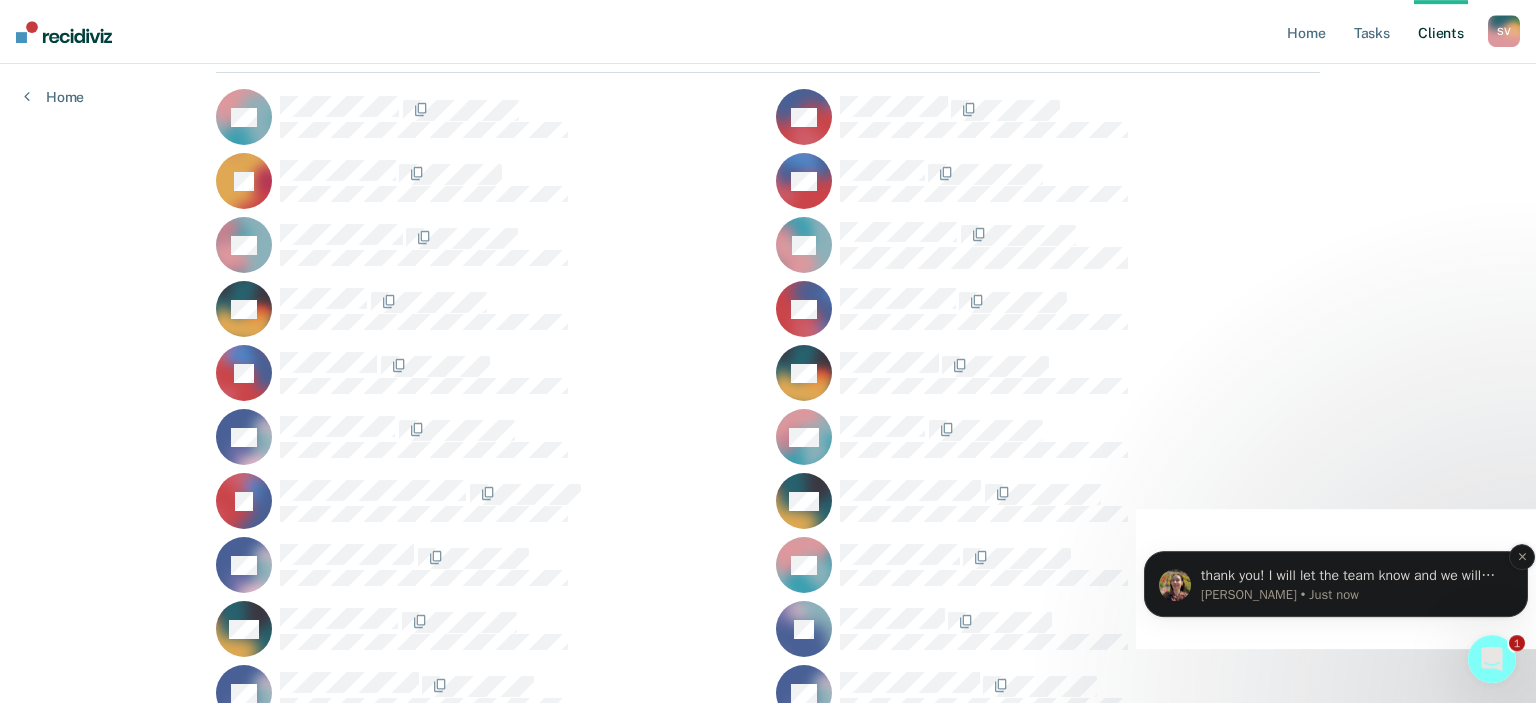click on "Rajan • Just now" at bounding box center [1352, 595] 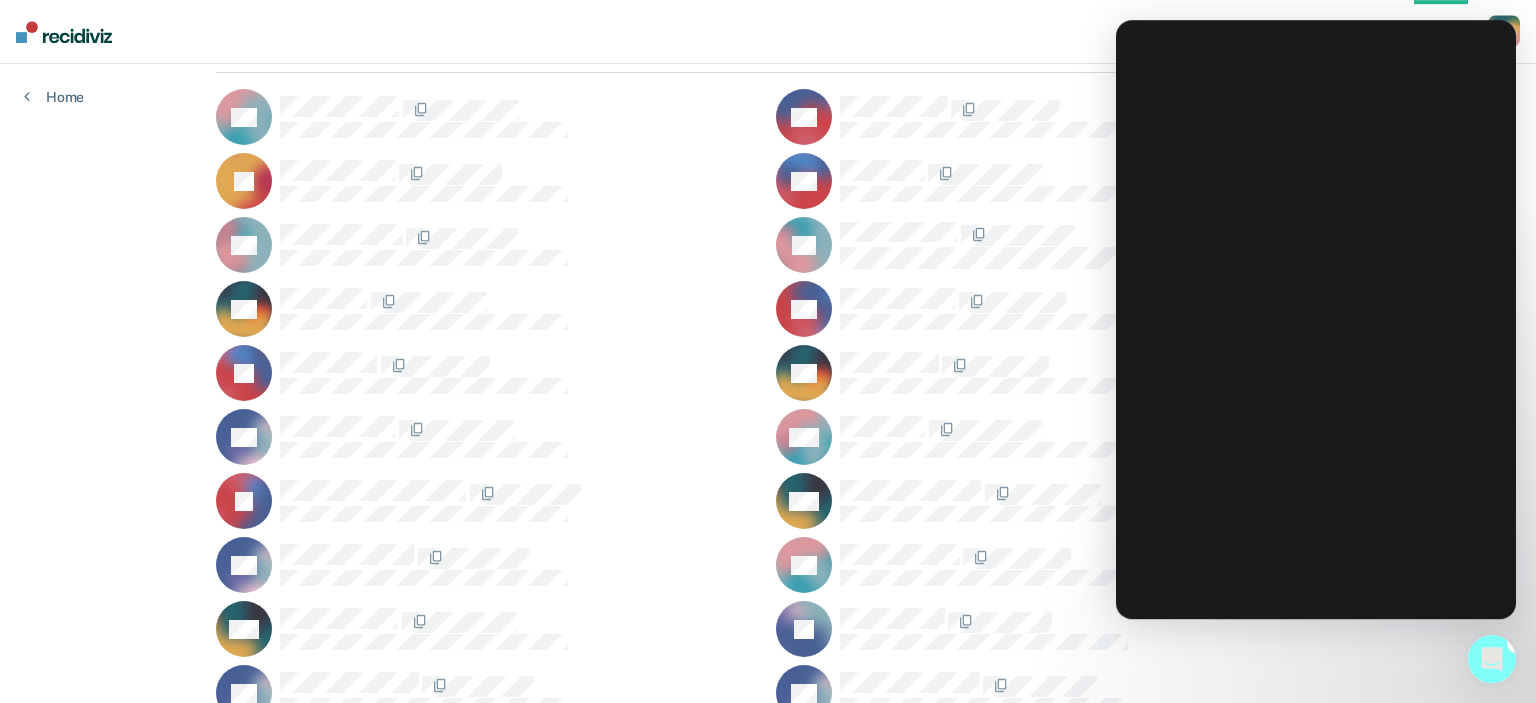scroll, scrollTop: 0, scrollLeft: 0, axis: both 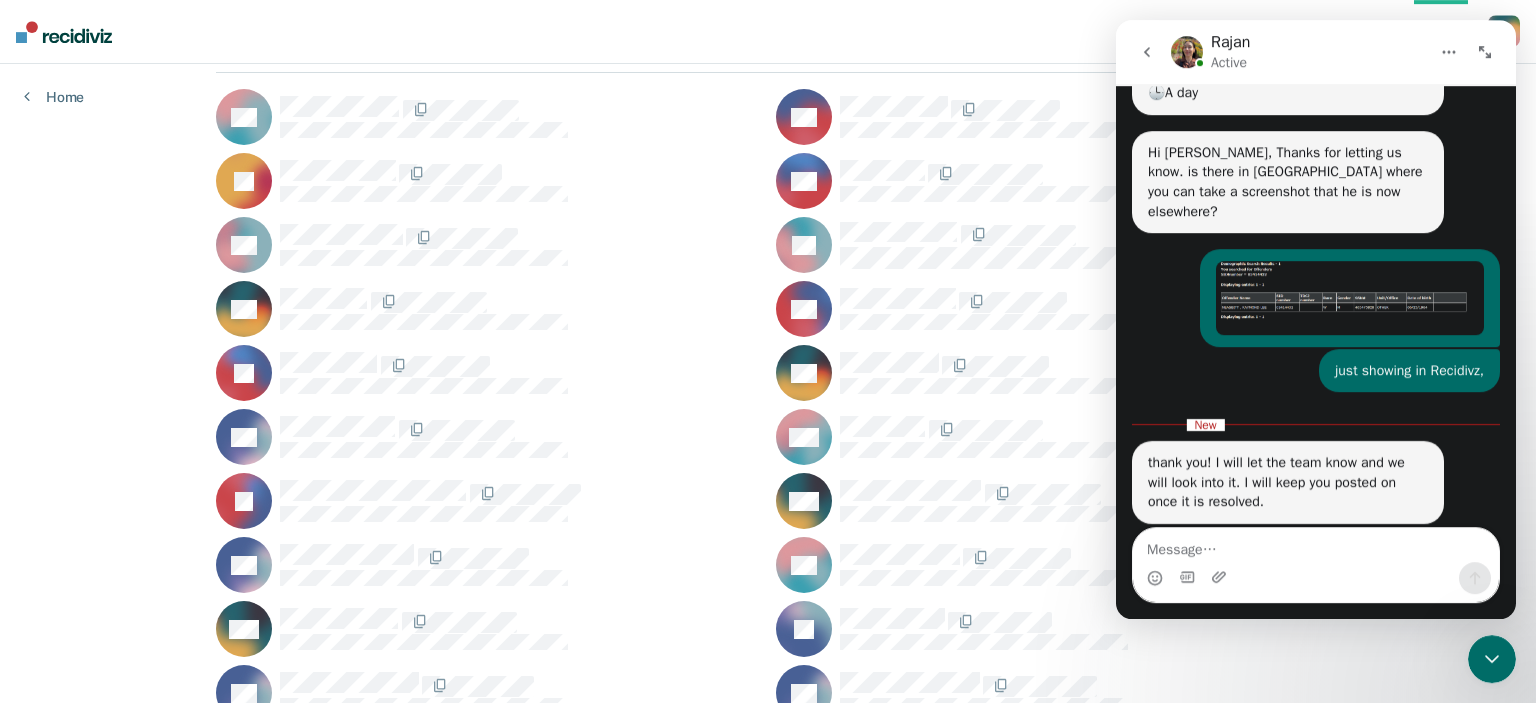 click on "thank you! I will let the team know and we will look into it. I will keep you posted on once it is resolved." at bounding box center (1288, 482) 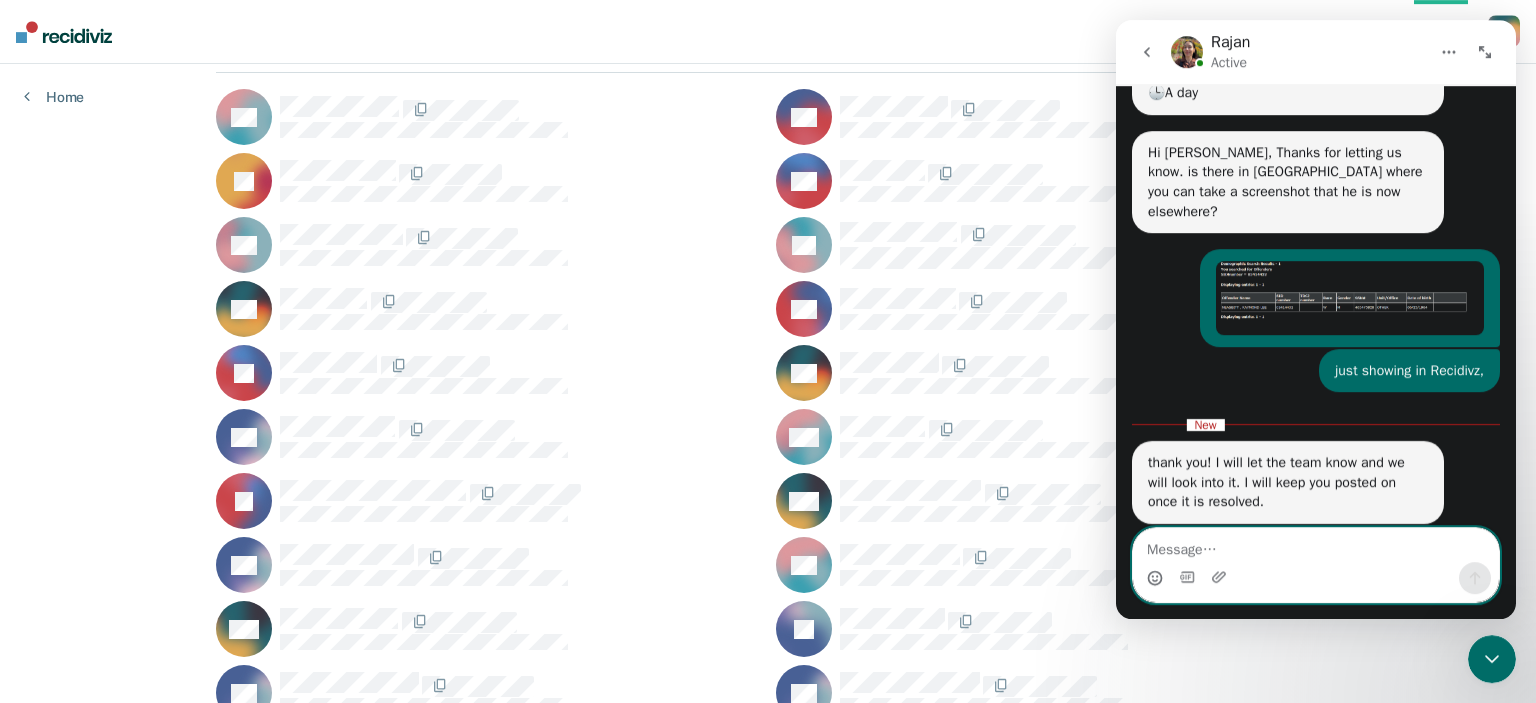 click 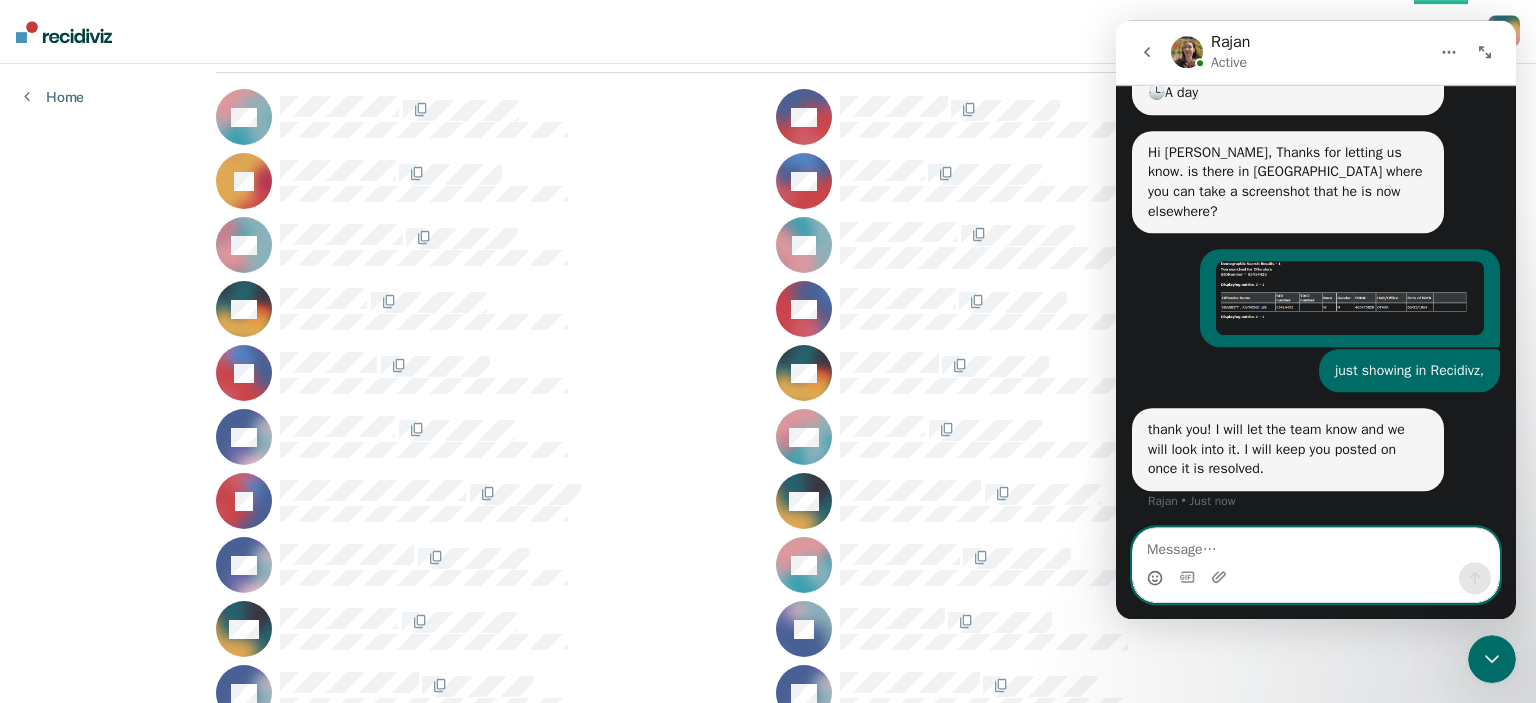scroll, scrollTop: 0, scrollLeft: 0, axis: both 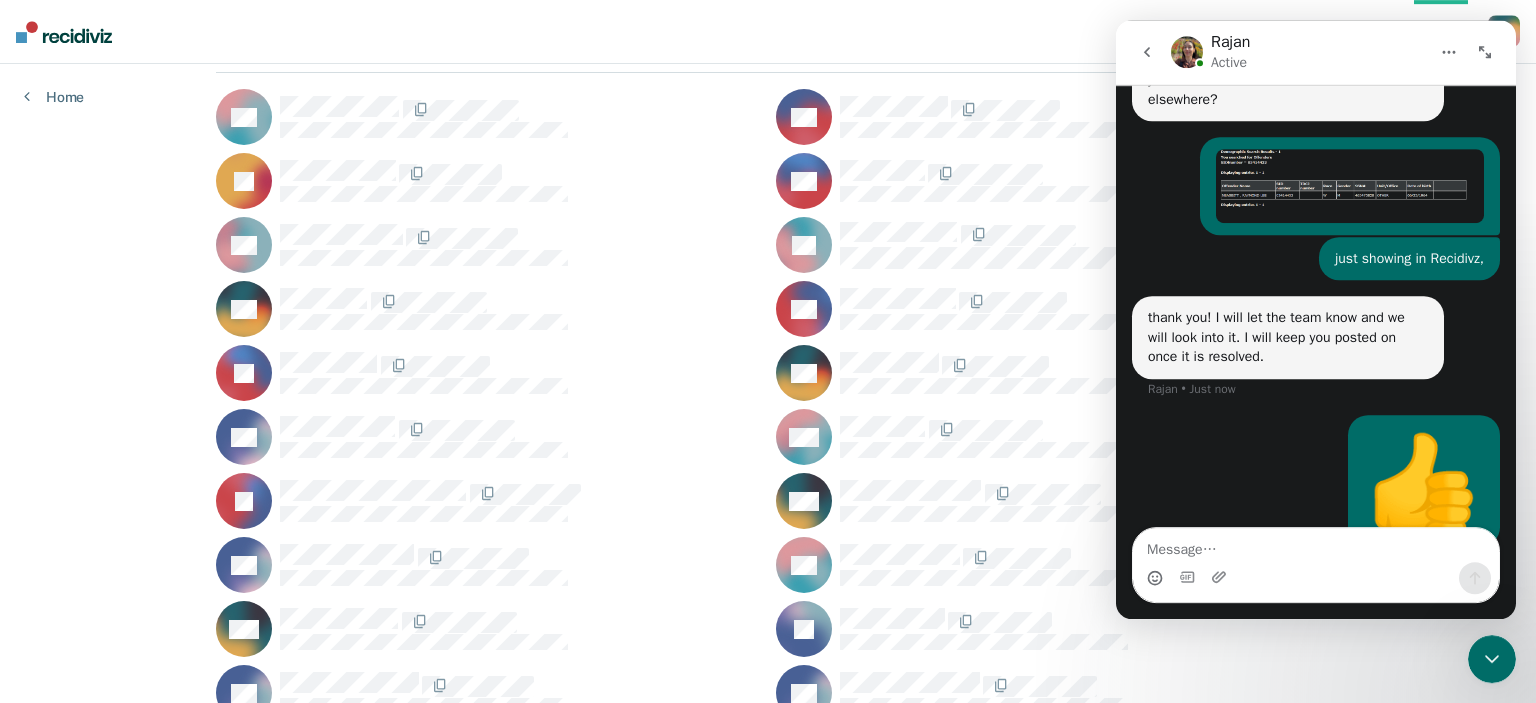 click on "Home Tasks Client s Samkutty Varghese S V Profile How it works Log Out Home Clear   officers All Clients (164) SA   KA   JA   EA   RB   FB   BB   DB   JB   BB   DC   WC   IC   MC   DC   KC   MC   JC   DC   DC   BC   KD   ND   ND   VD   VD   JD   LD   JE   CE   TF   NG   FG   CG   TG   CG   JG   AG   CG   JG   RH   JH   BH   TH   CH   JH   AH   LH   LH   CH   BH   AH   DH   LI   BI   AJ   GJ   BJ   CJ   RJ   RJ   WJ   BJ   DJ   JJ   KJ   MJ   JK   MK   DK   WK   JK   AK   DL   WL   IL   KL   EL   AL   BL   JM   OM   LM   ZM   WM   BM   KM   RM   BM   MM   MM   AN   AO   JP   CP   RP   TP   LP   AP   MR   JR   SR   JR   TR   MR   RR   AR   LR   BR   TR   ER   SR   CR   AR   JR   XS   DS   NS   LS   AS   BS   DS   AS   CS   ES   LS   NS   WS   JS   TS   AS   JS   RS   BS   CS   MT   LT   BT   JT   DT   JT   CT   MT   MT   AT   FT   MU   VV   SV   WW   JW   AW   GW   WW   EW   DW   MW   RW   DW   JW   JW   MW   TY   TZ" at bounding box center (768, 2599) 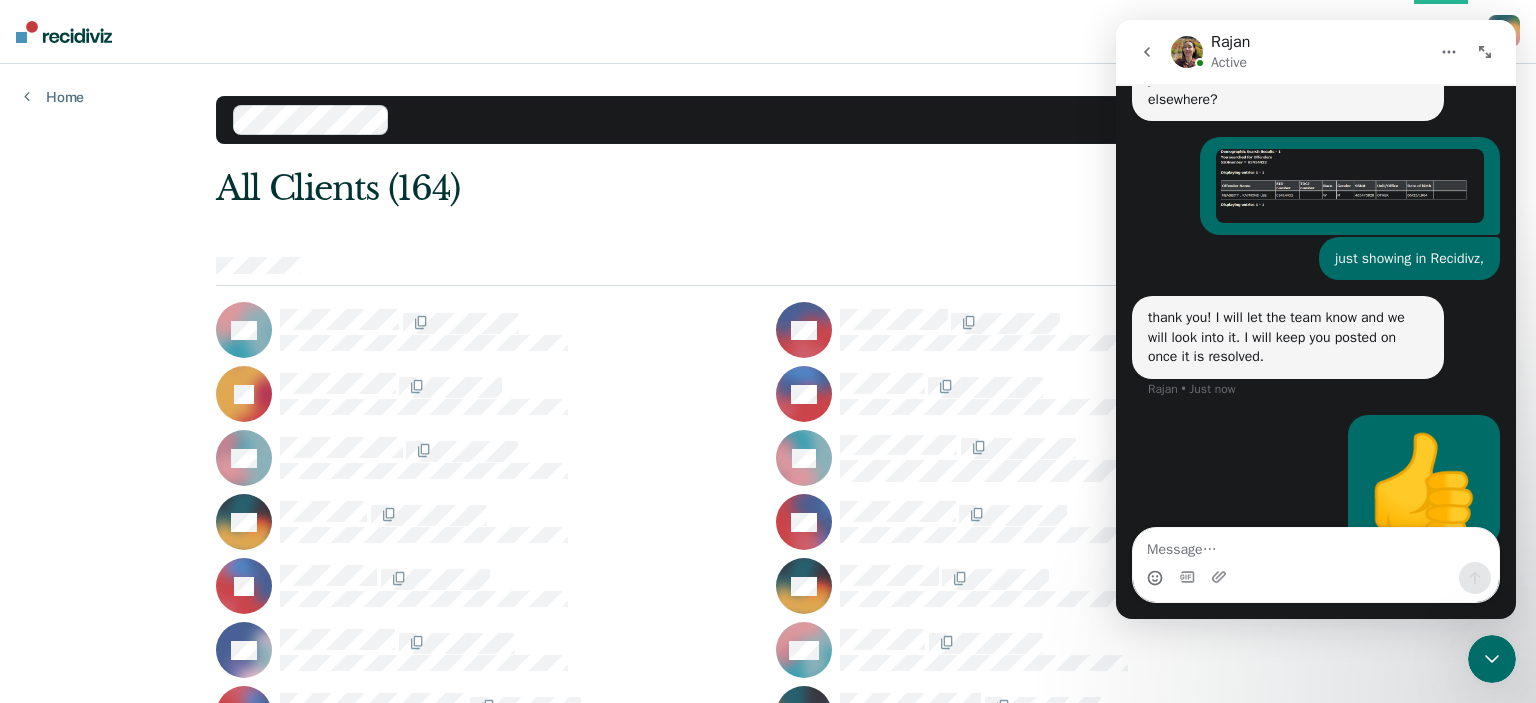 click 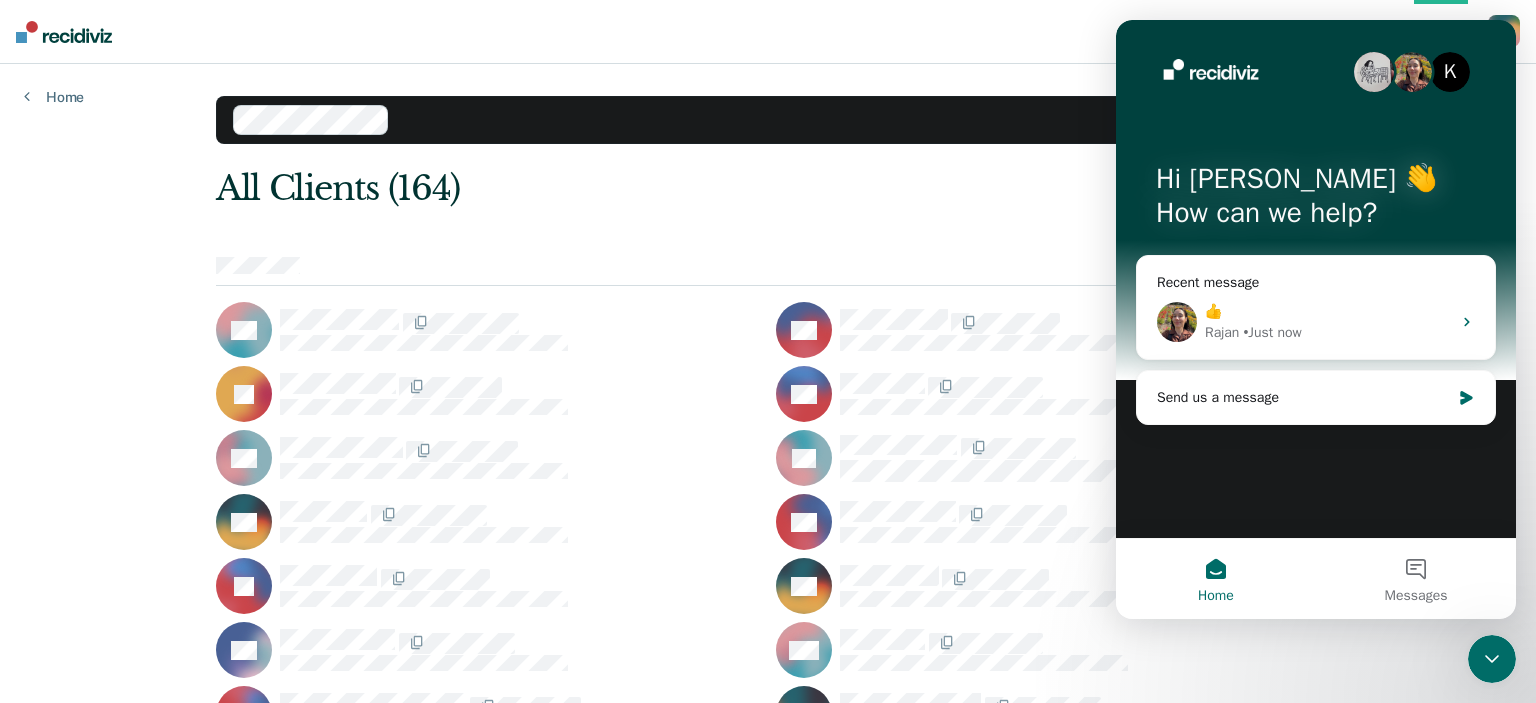 scroll, scrollTop: 0, scrollLeft: 0, axis: both 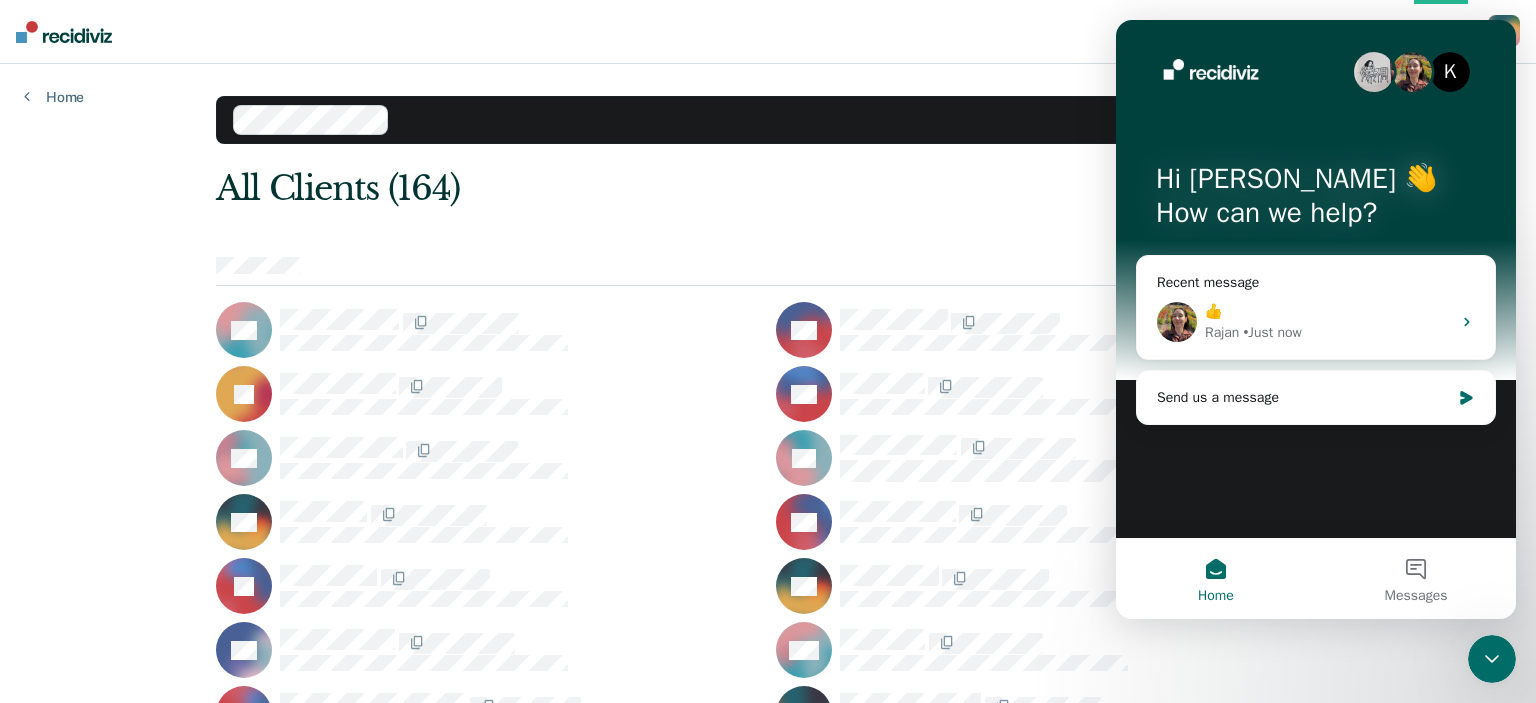 click on "K Hi Samkutty 👋 How can we help?" at bounding box center [1316, 200] 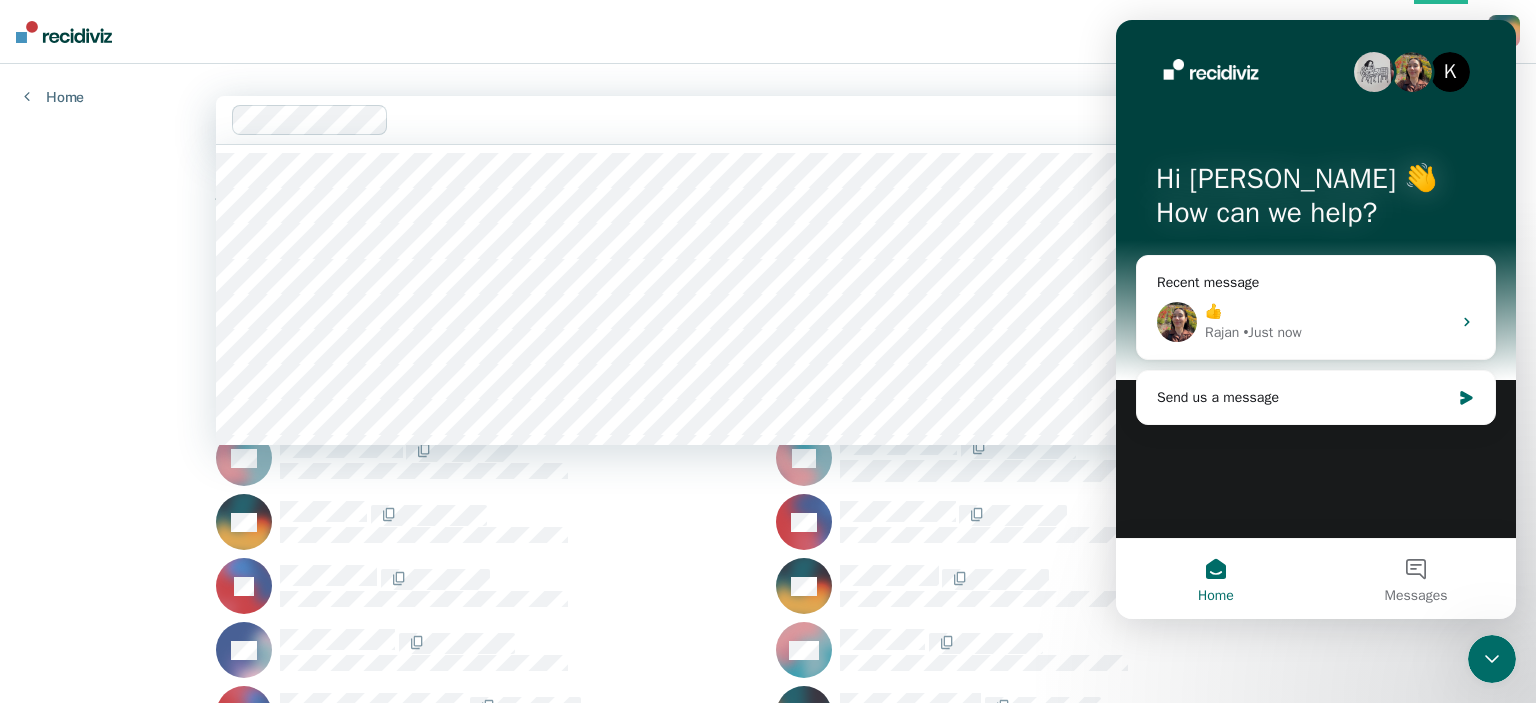 click at bounding box center (795, 119) 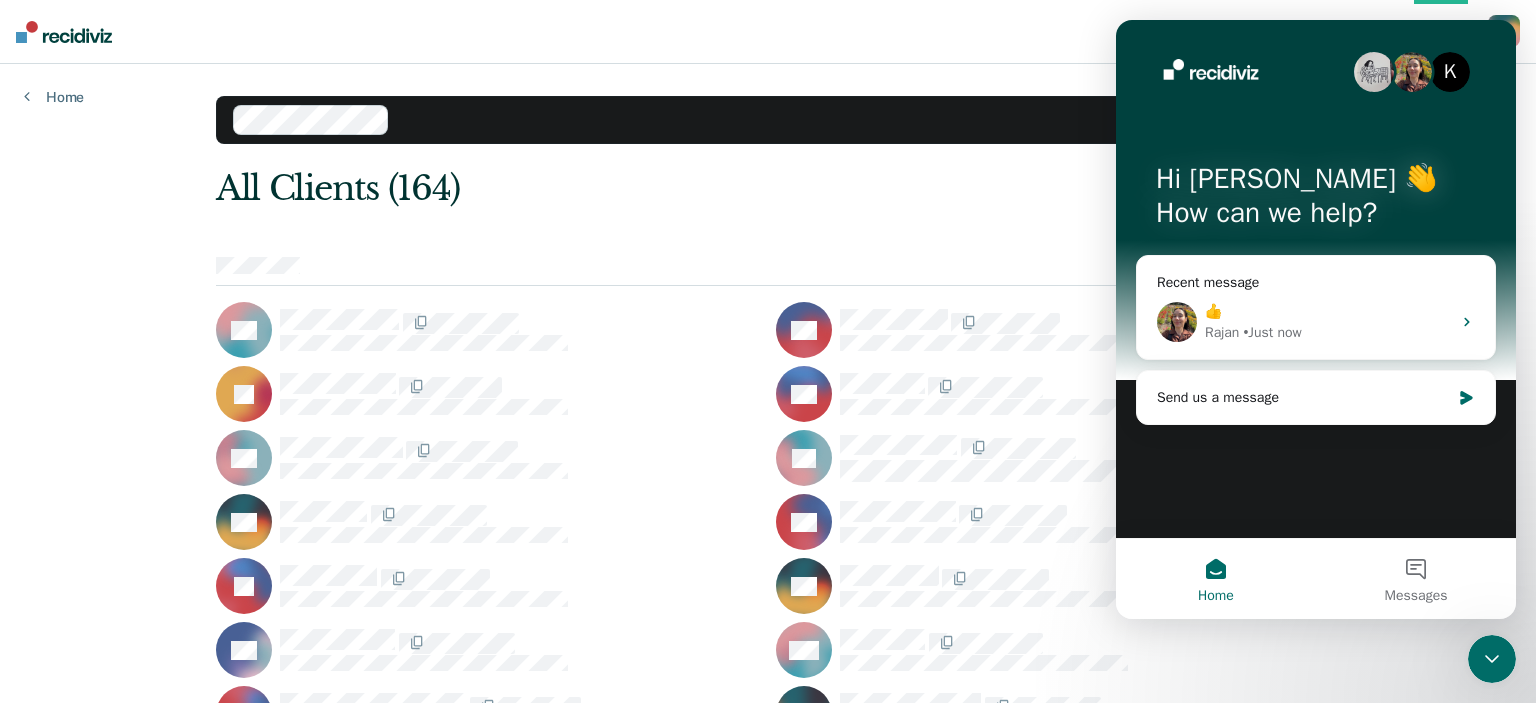 click on "Home Tasks Client s Samkutty Varghese S V Profile How it works Log Out Home Clear   officers All Clients (164) SA   KA   JA   EA   RB   FB   BB   DB   JB   BB   DC   WC   IC   MC   DC   KC   MC   JC   DC   DC   BC   KD   ND   ND   VD   VD   JD   LD   JE   CE   TF   NG   FG   CG   TG   CG   JG   AG   CG   JG   RH   JH   BH   TH   CH   JH   AH   LH   LH   CH   BH   AH   DH   LI   BI   AJ   GJ   BJ   CJ   RJ   RJ   WJ   BJ   DJ   JJ   KJ   MJ   JK   MK   DK   WK   JK   AK   DL   WL   IL   KL   EL   AL   BL   JM   OM   LM   ZM   WM   BM   KM   RM   BM   MM   MM   AN   AO   JP   CP   RP   TP   LP   AP   MR   JR   SR   JR   TR   MR   RR   AR   LR   BR   TR   ER   SR   CR   AR   JR   XS   DS   NS   LS   AS   BS   DS   AS   CS   ES   LS   NS   WS   JS   TS   AS   JS   RS   BS   CS   MT   LT   BT   JT   DT   JT   CT   MT   MT   AT   FT   MU   VV   SV   WW   JW   AW   GW   WW   EW   DW   MW   RW   DW   JW   JW   MW   TY   TZ" at bounding box center [768, 2812] 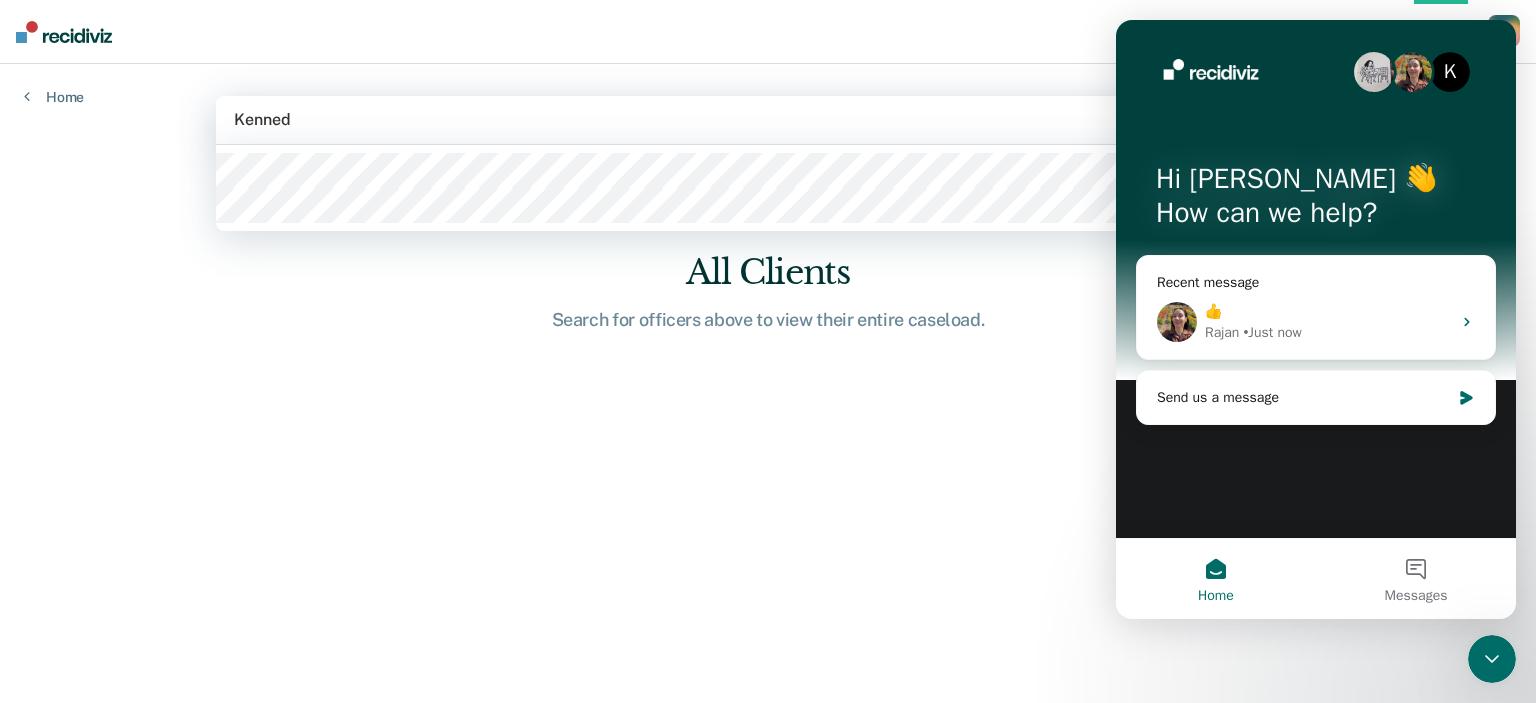 type on "Kennedy" 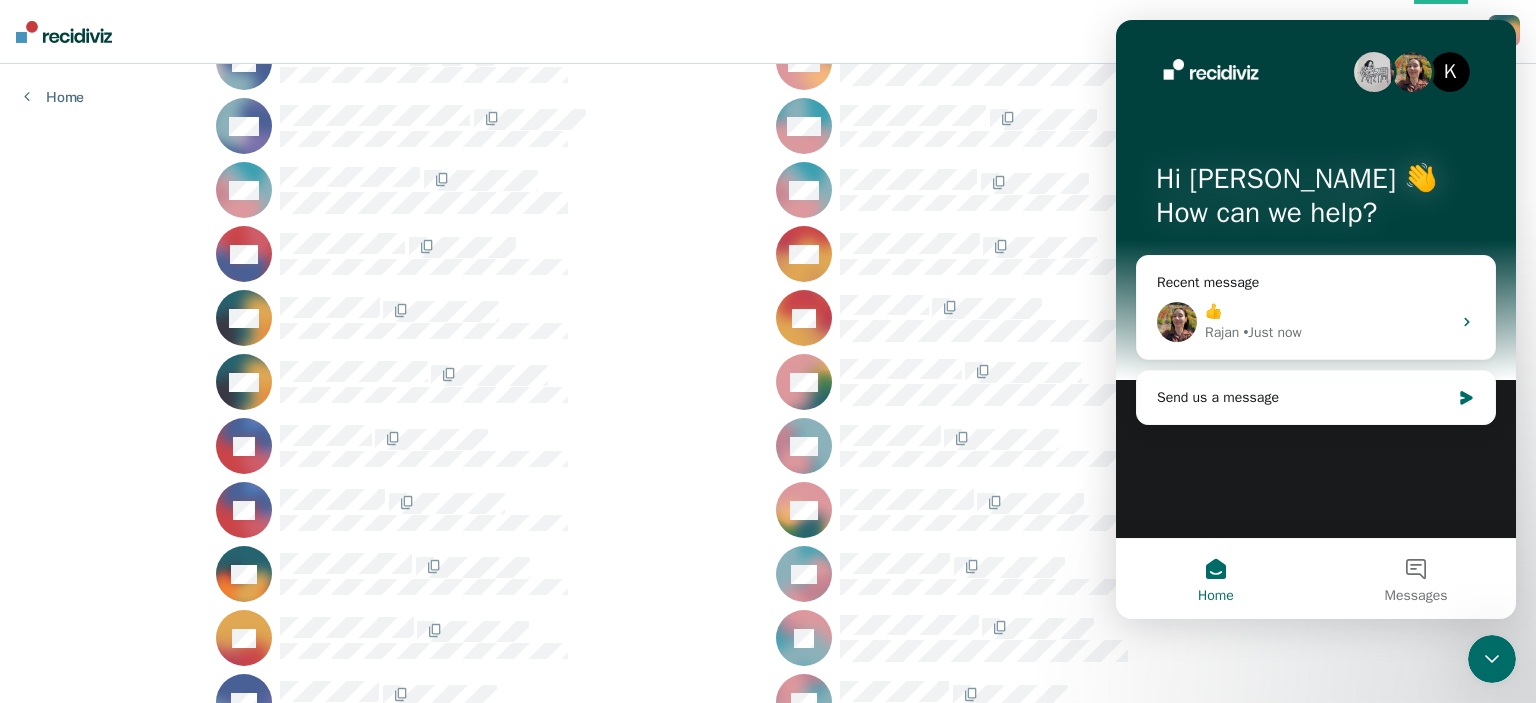 scroll, scrollTop: 1756, scrollLeft: 0, axis: vertical 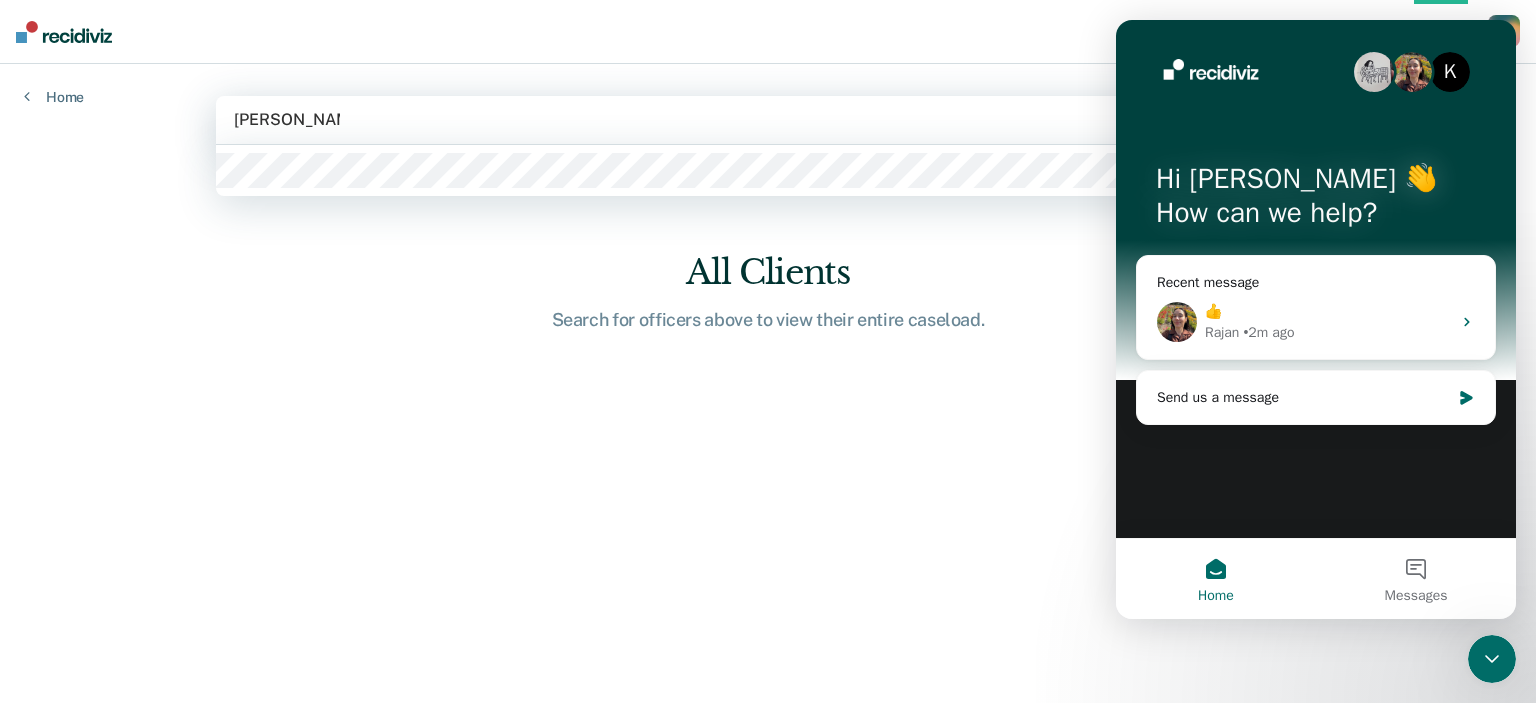 type on "Ladeisha Dixon" 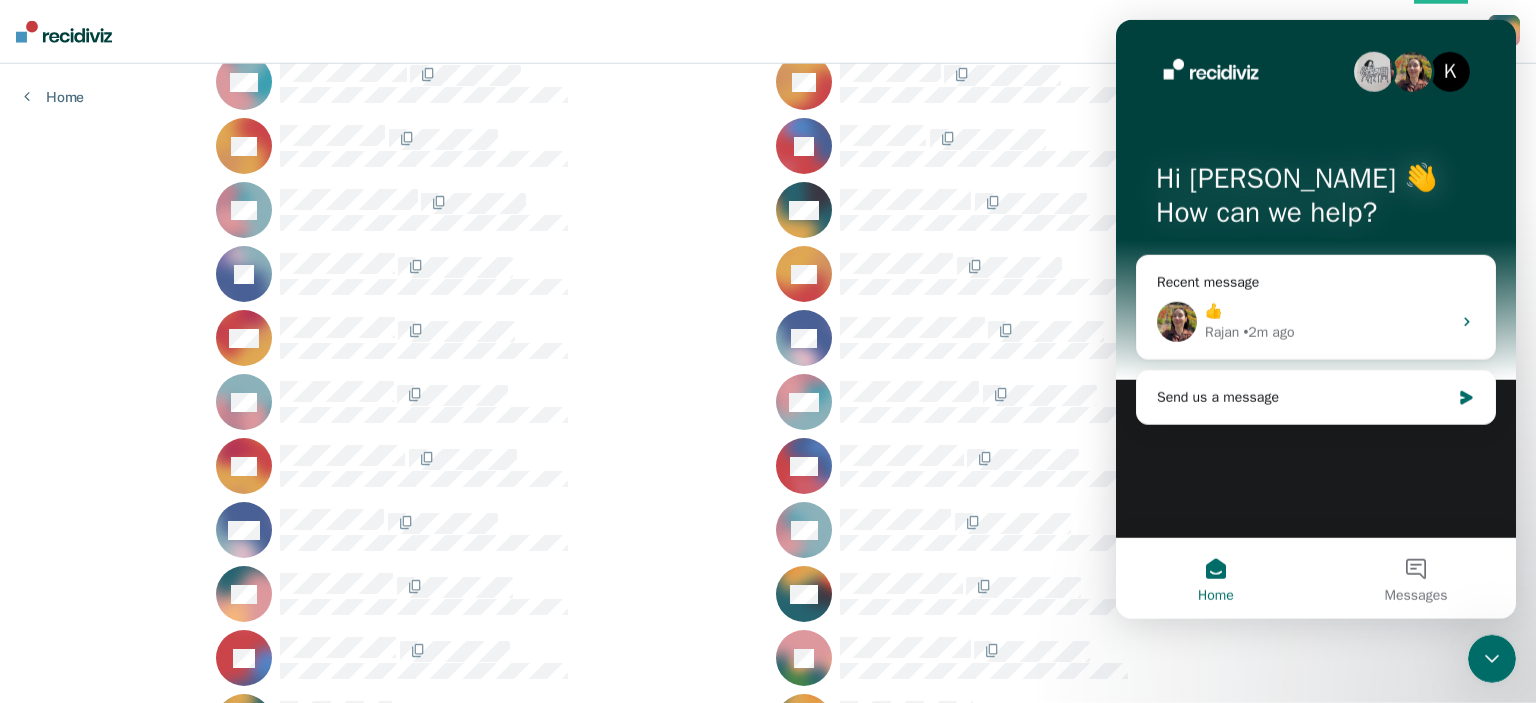 scroll, scrollTop: 0, scrollLeft: 0, axis: both 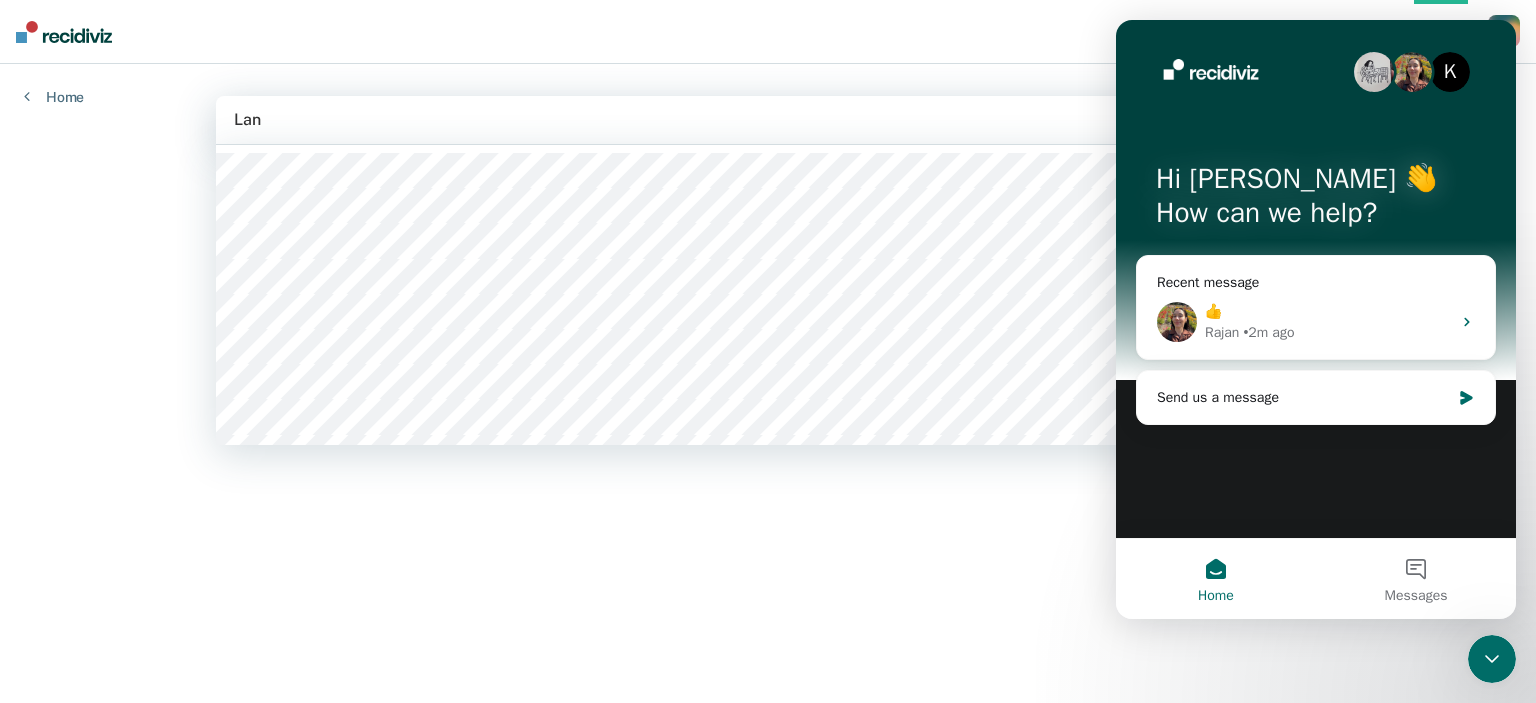 type on "Lane" 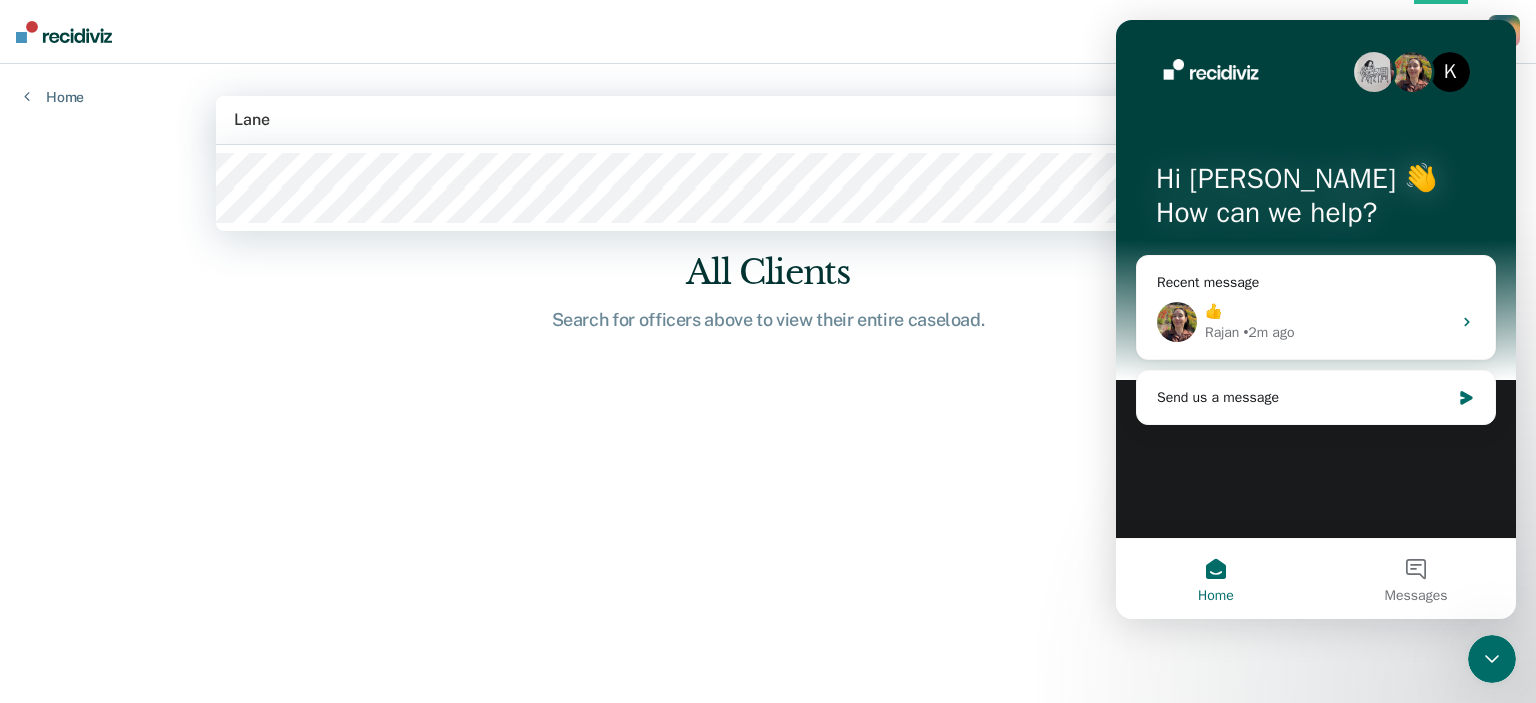 type 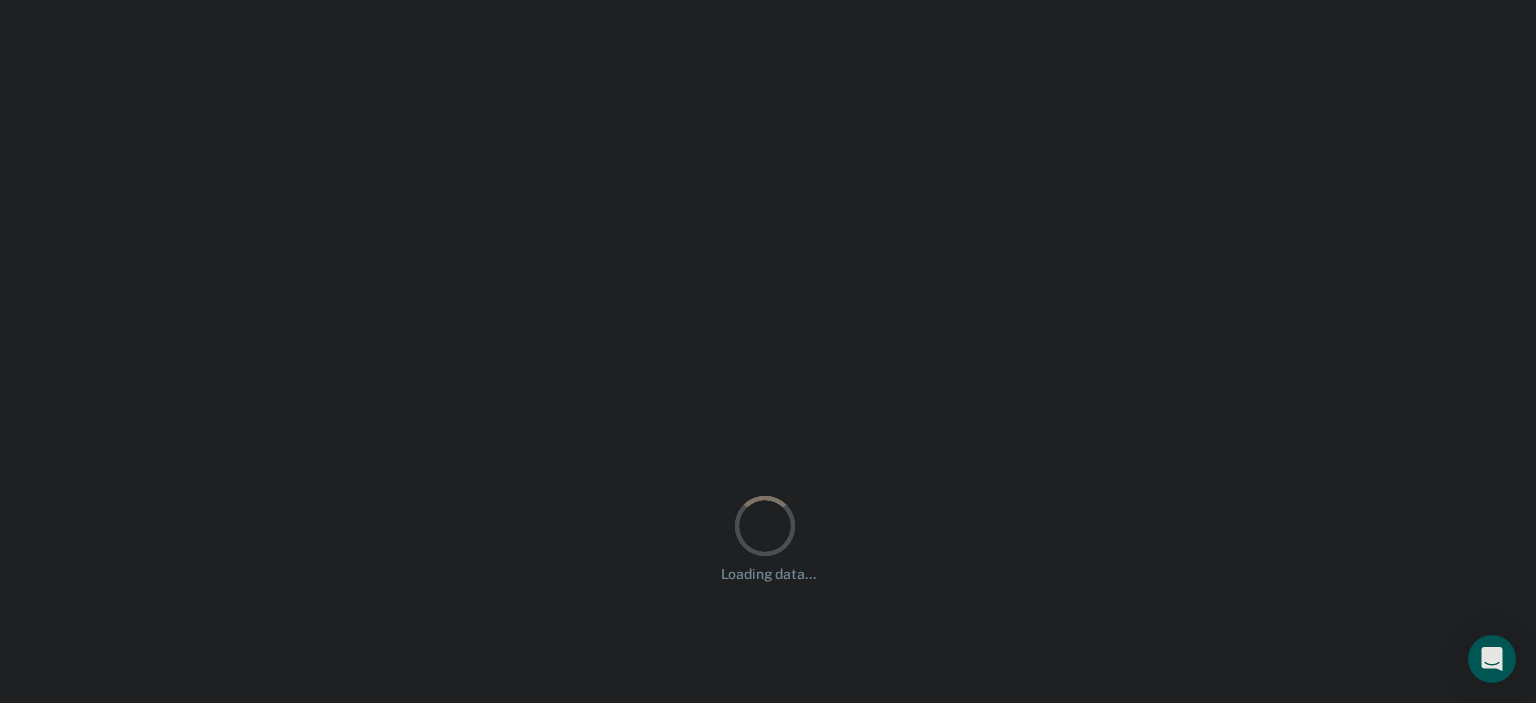 scroll, scrollTop: 0, scrollLeft: 0, axis: both 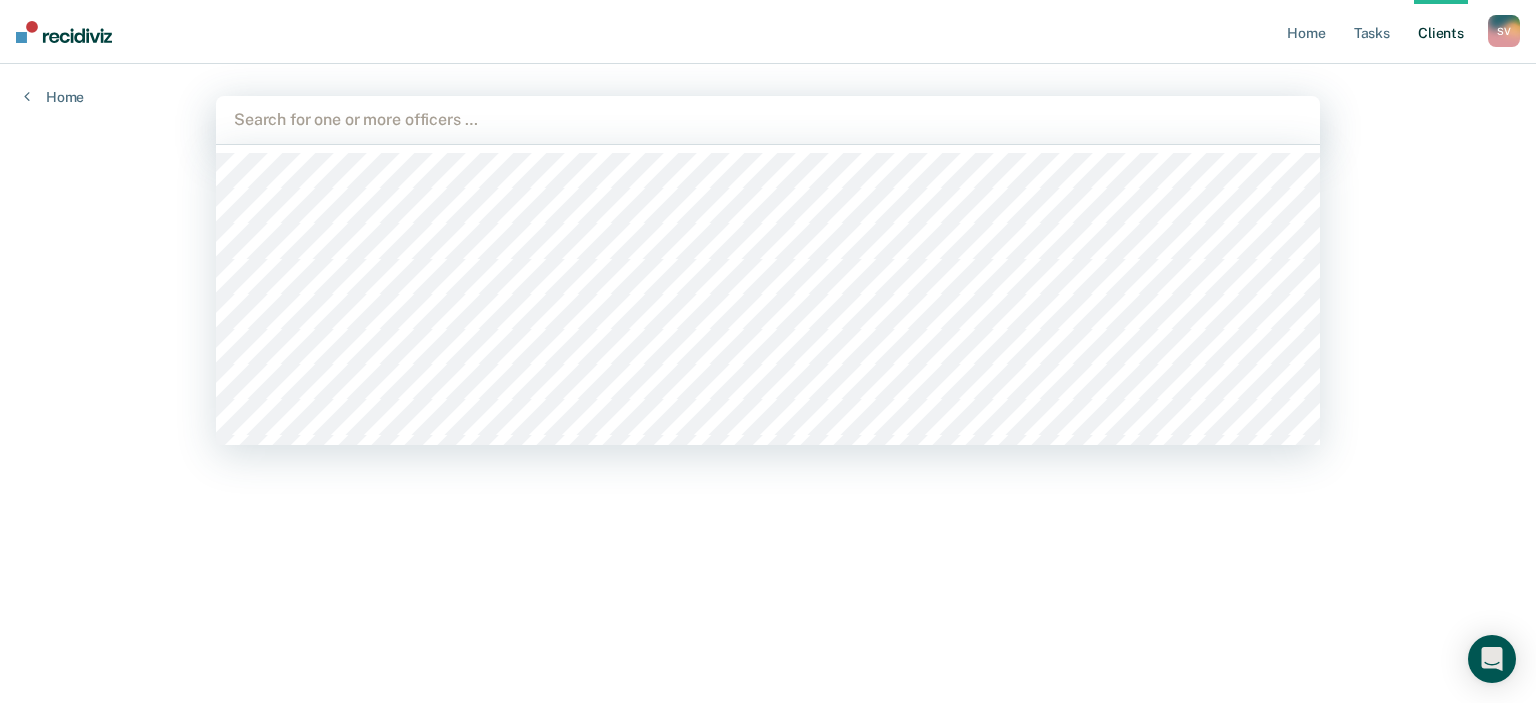 click at bounding box center (768, 119) 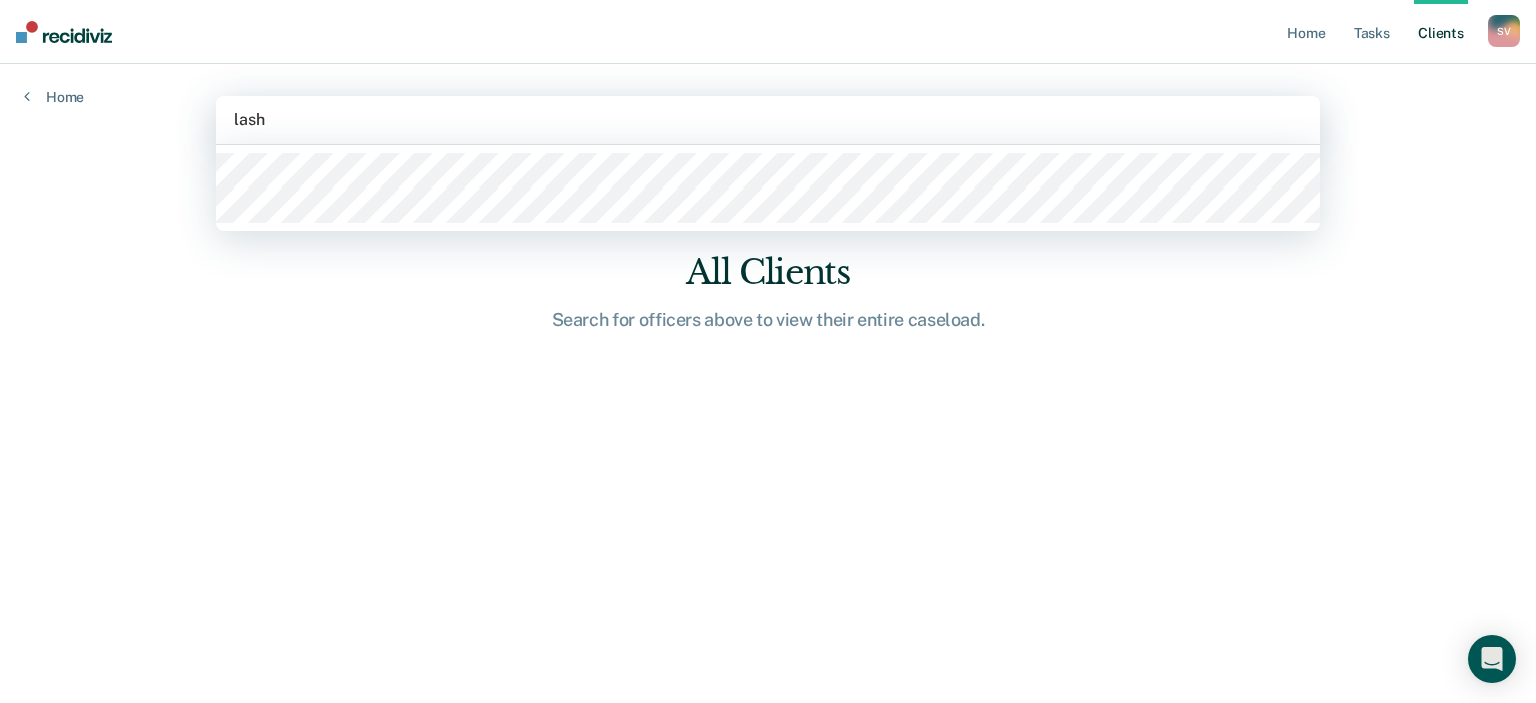 type on "[PERSON_NAME]" 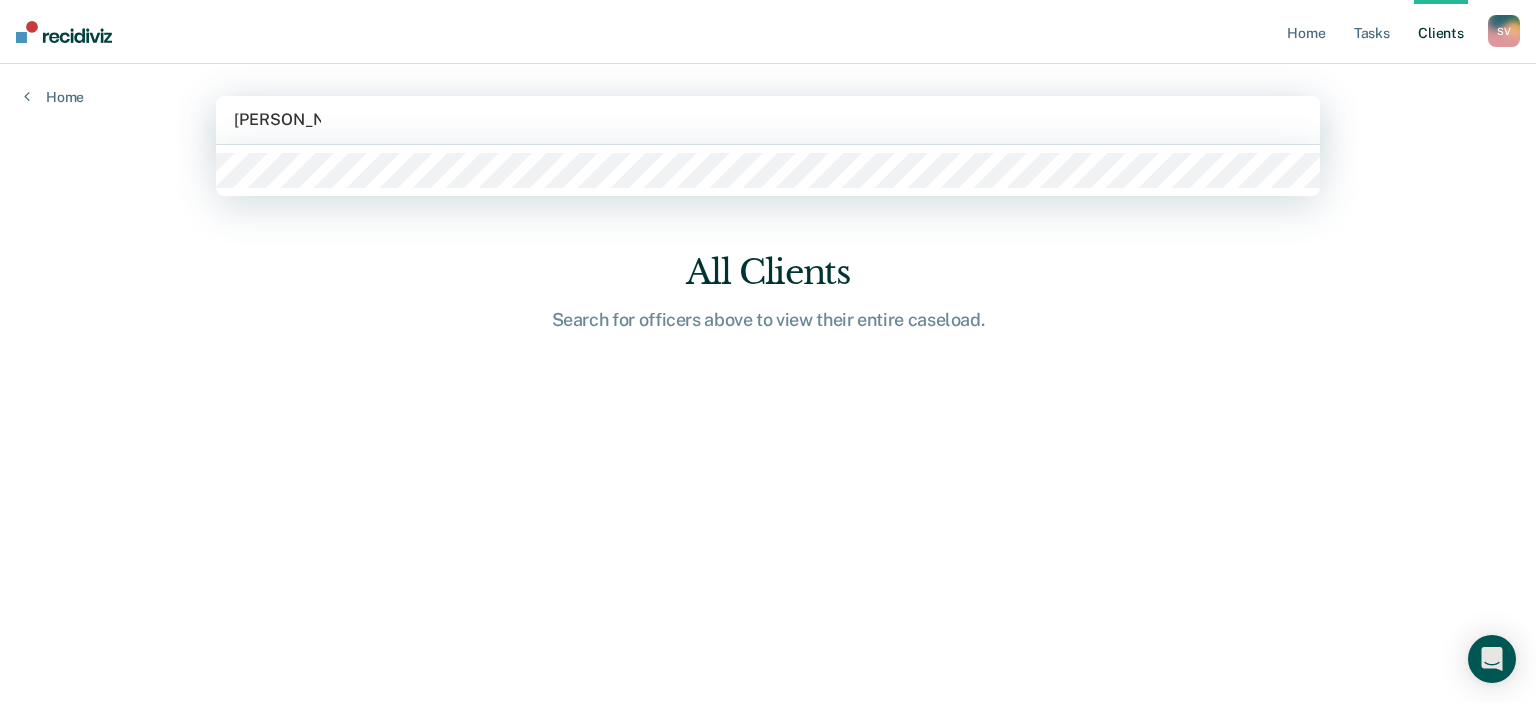 type on "Marlena Rom" 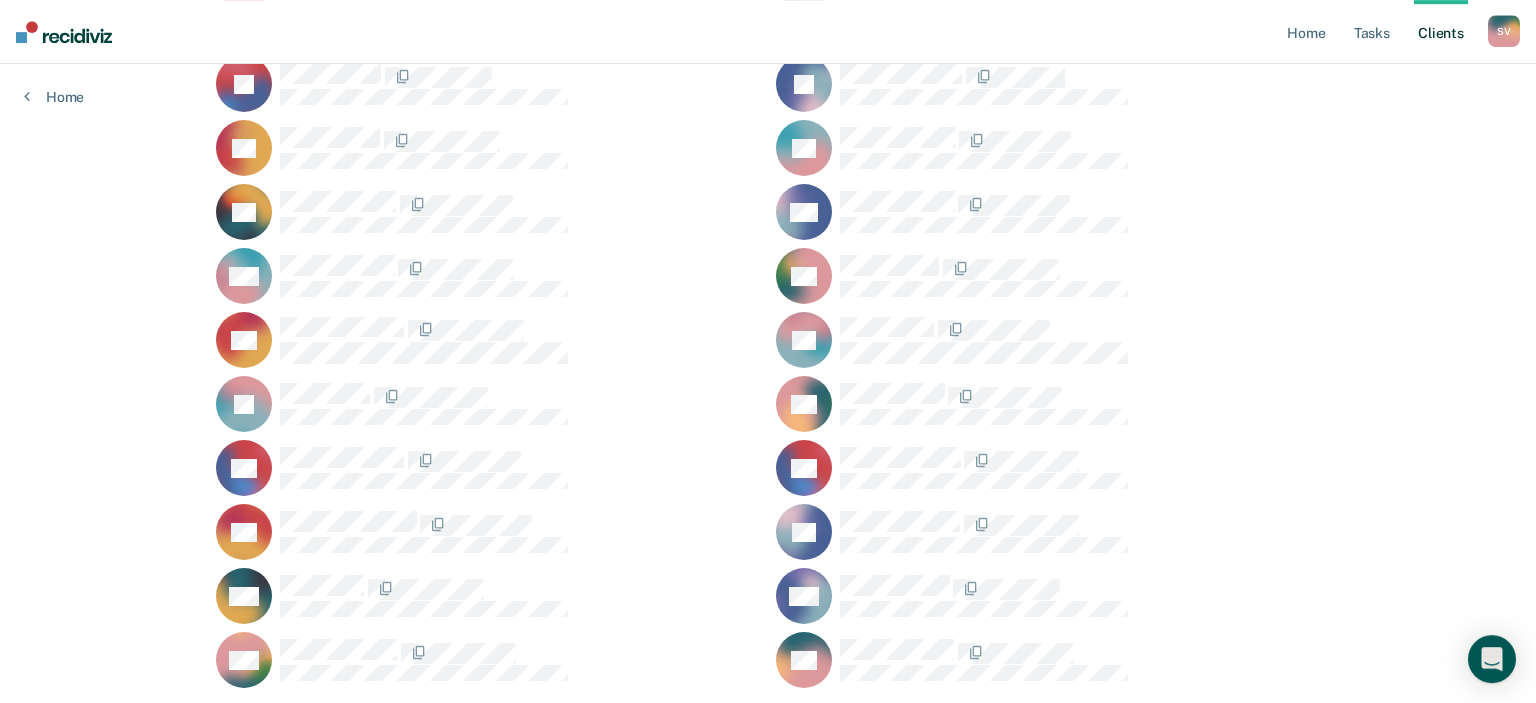 scroll, scrollTop: 823, scrollLeft: 0, axis: vertical 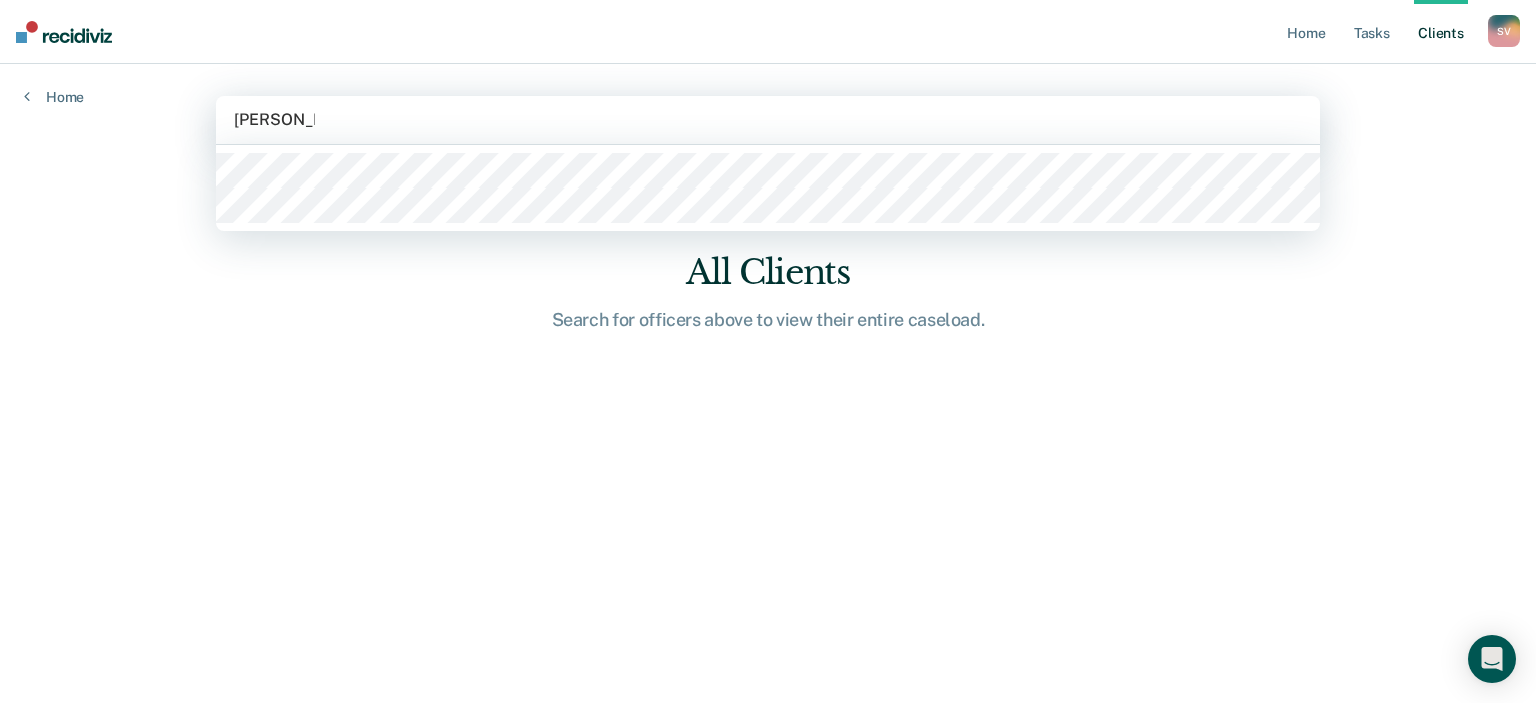 type on "Michelle An" 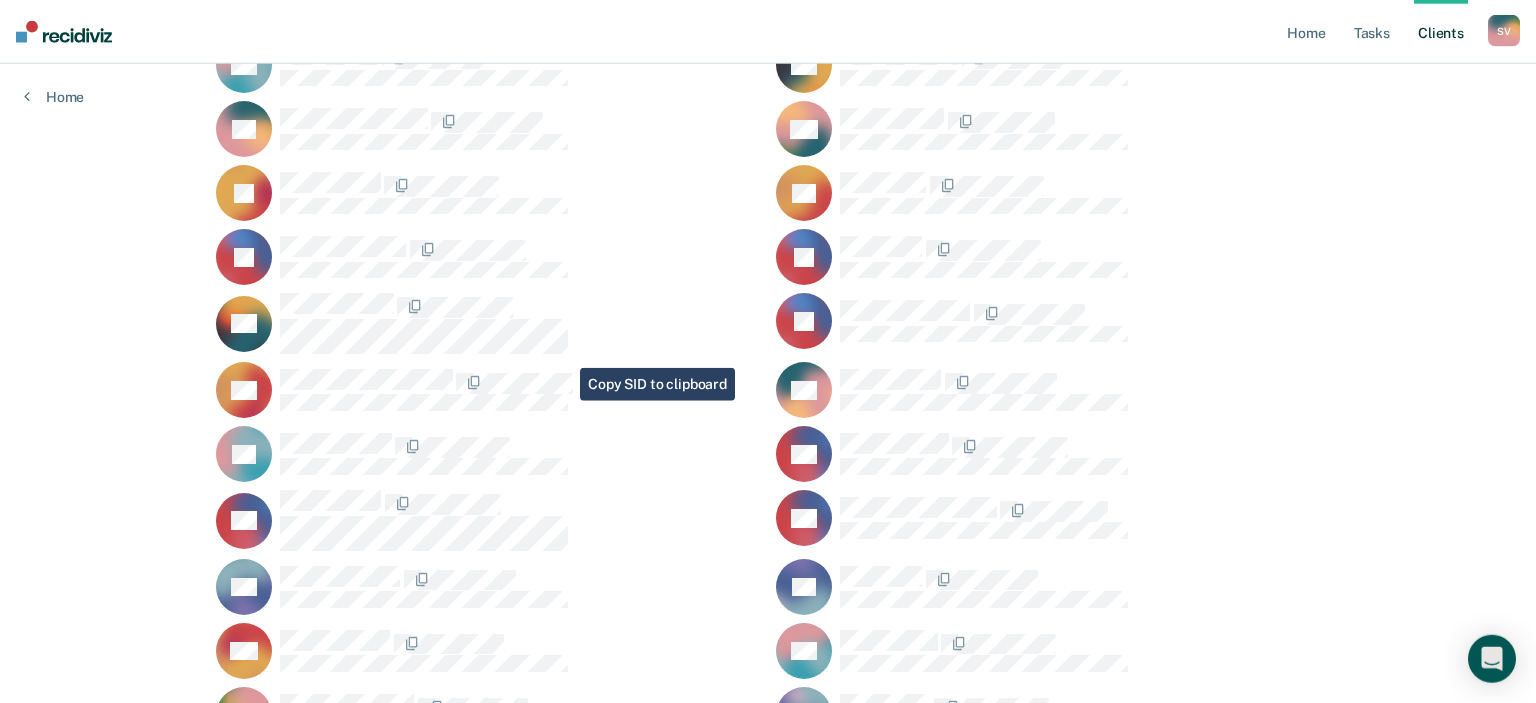 scroll, scrollTop: 0, scrollLeft: 0, axis: both 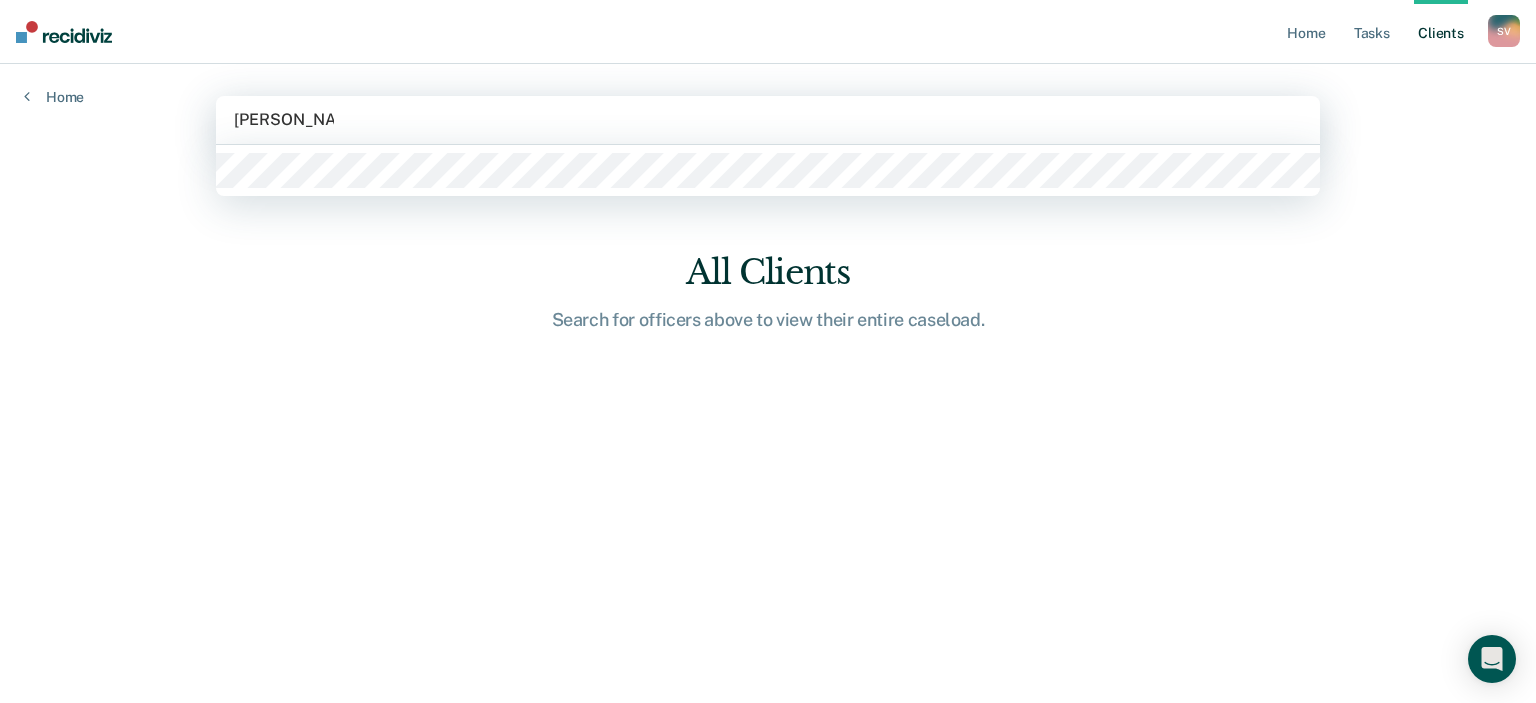 type on "Mikayla Beatey" 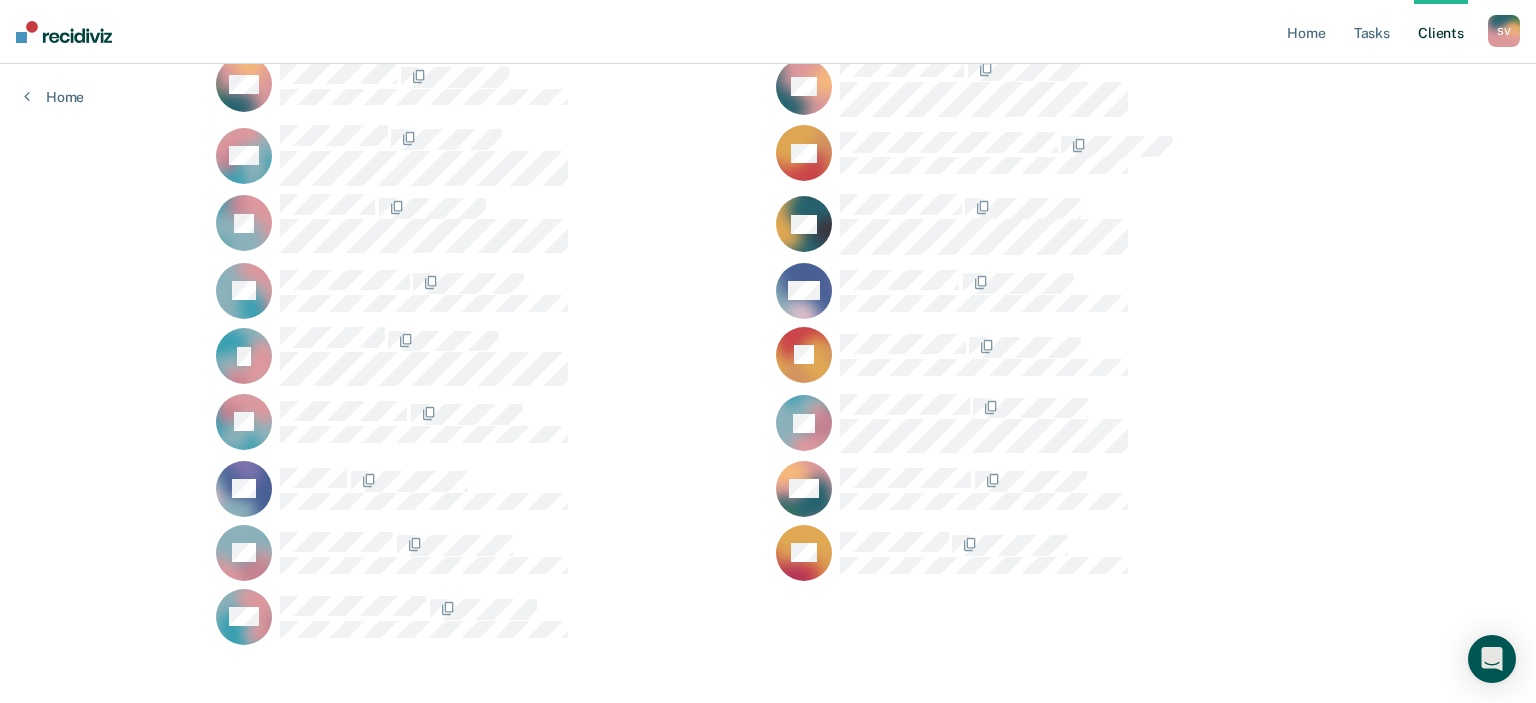 scroll, scrollTop: 0, scrollLeft: 0, axis: both 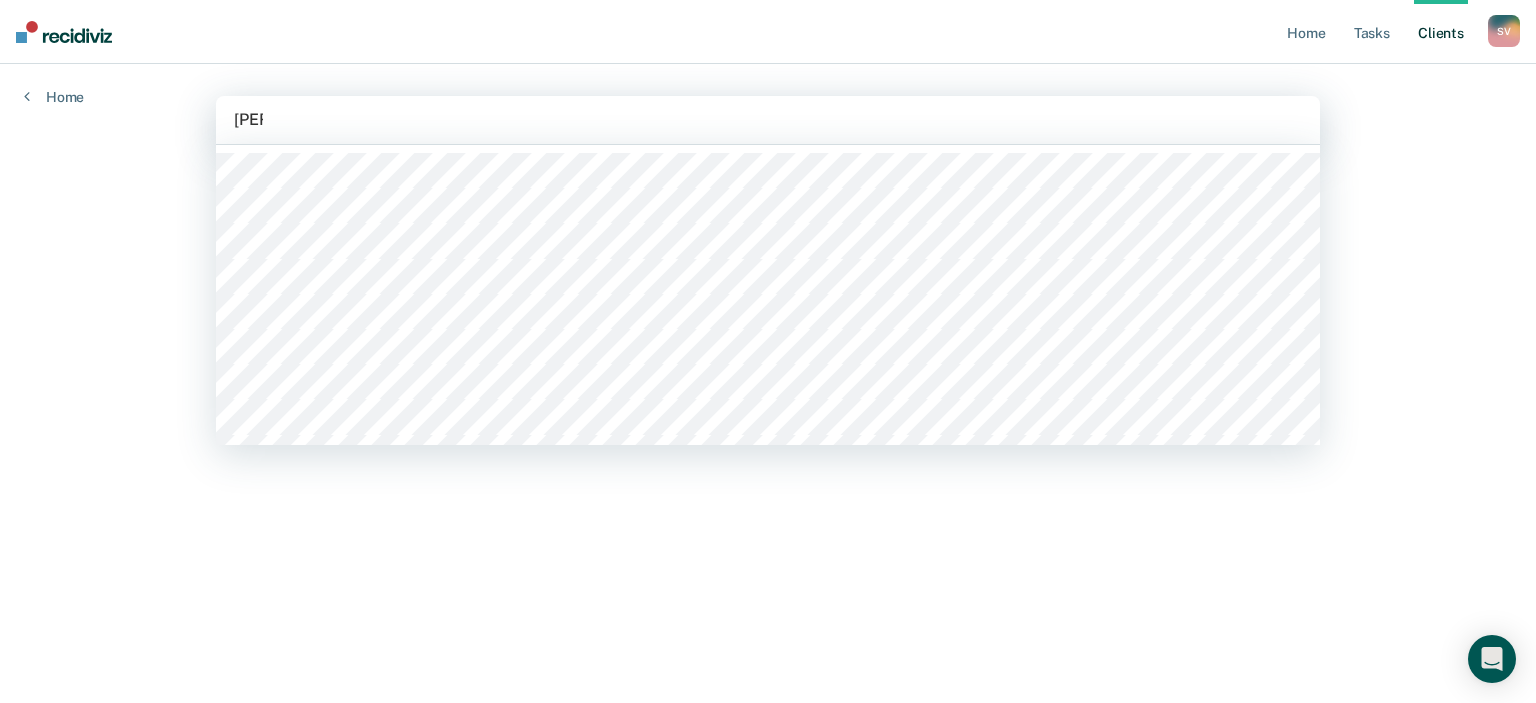 type on "Olan" 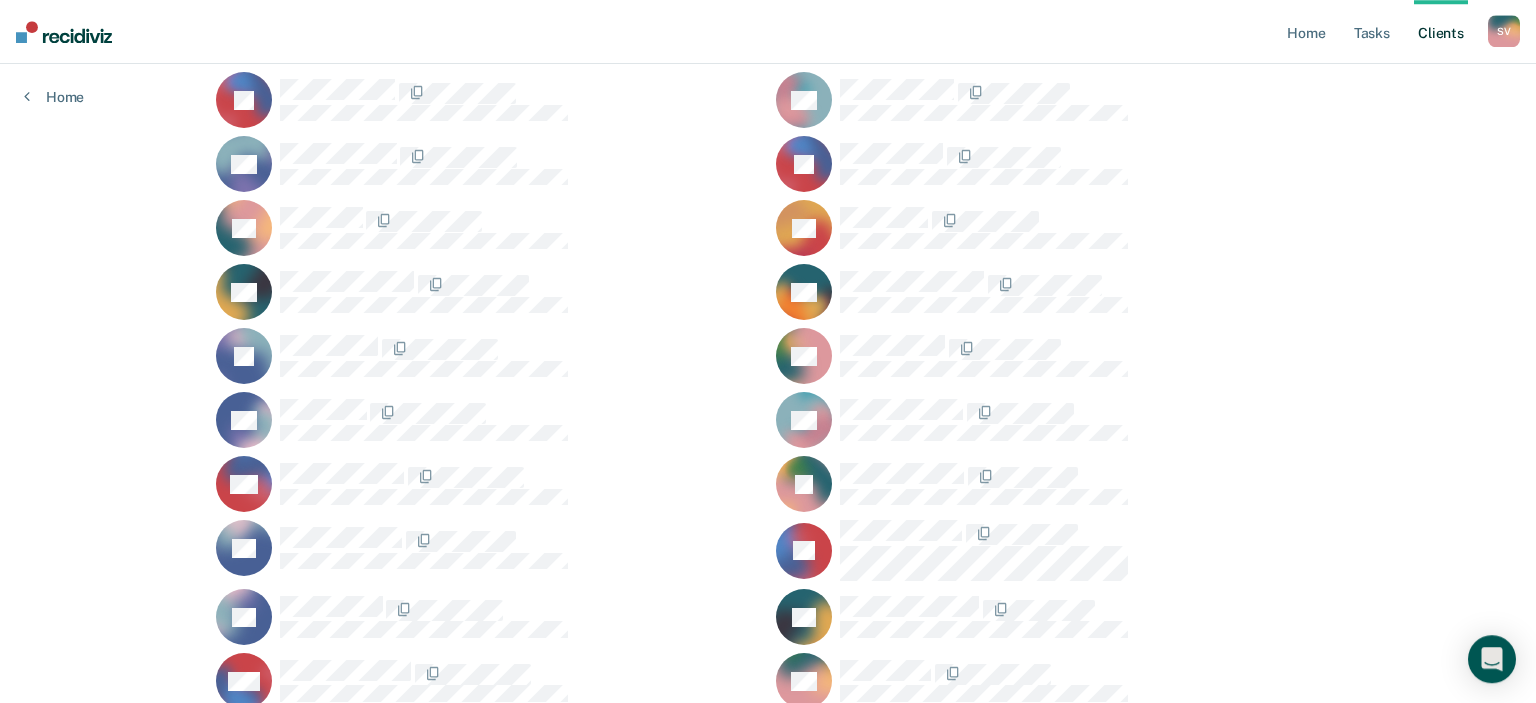 scroll, scrollTop: 0, scrollLeft: 0, axis: both 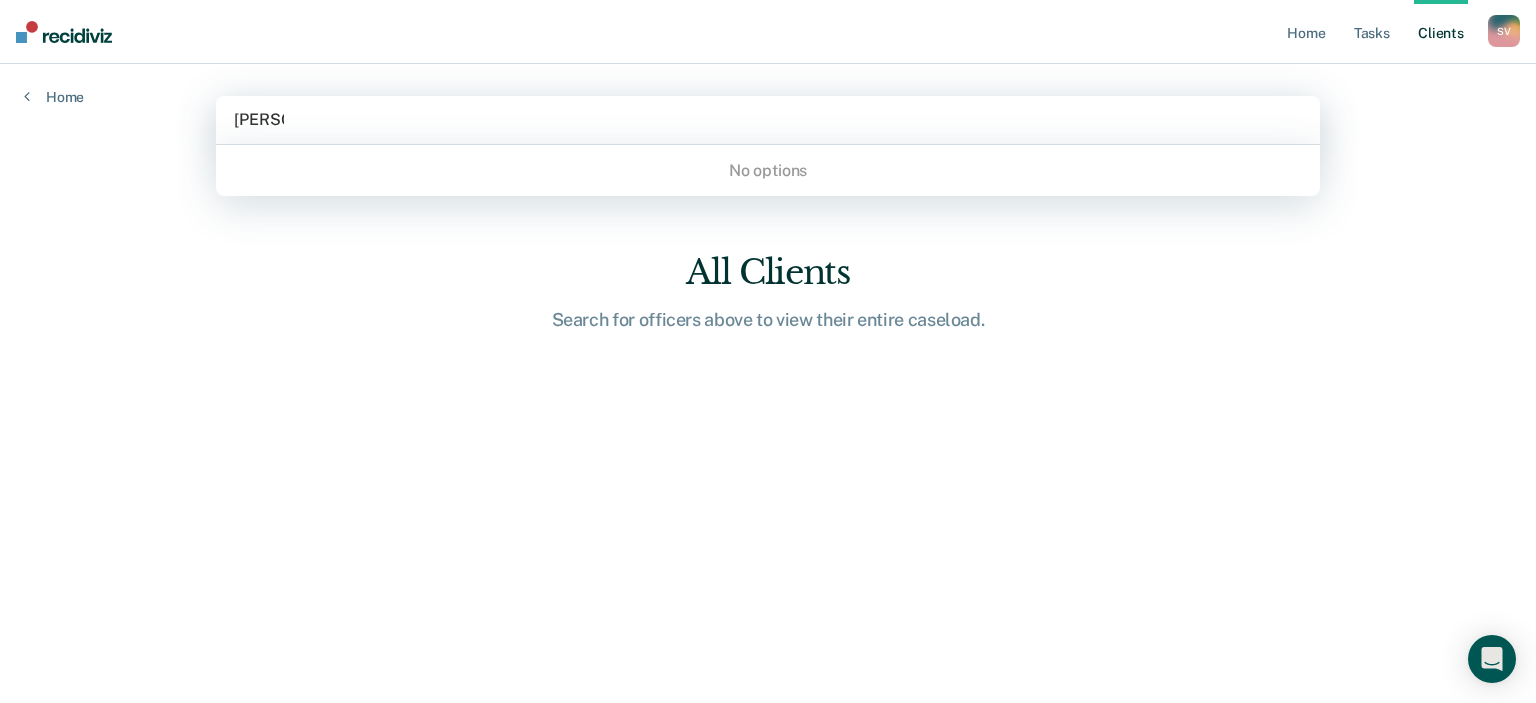 type on "Rhon" 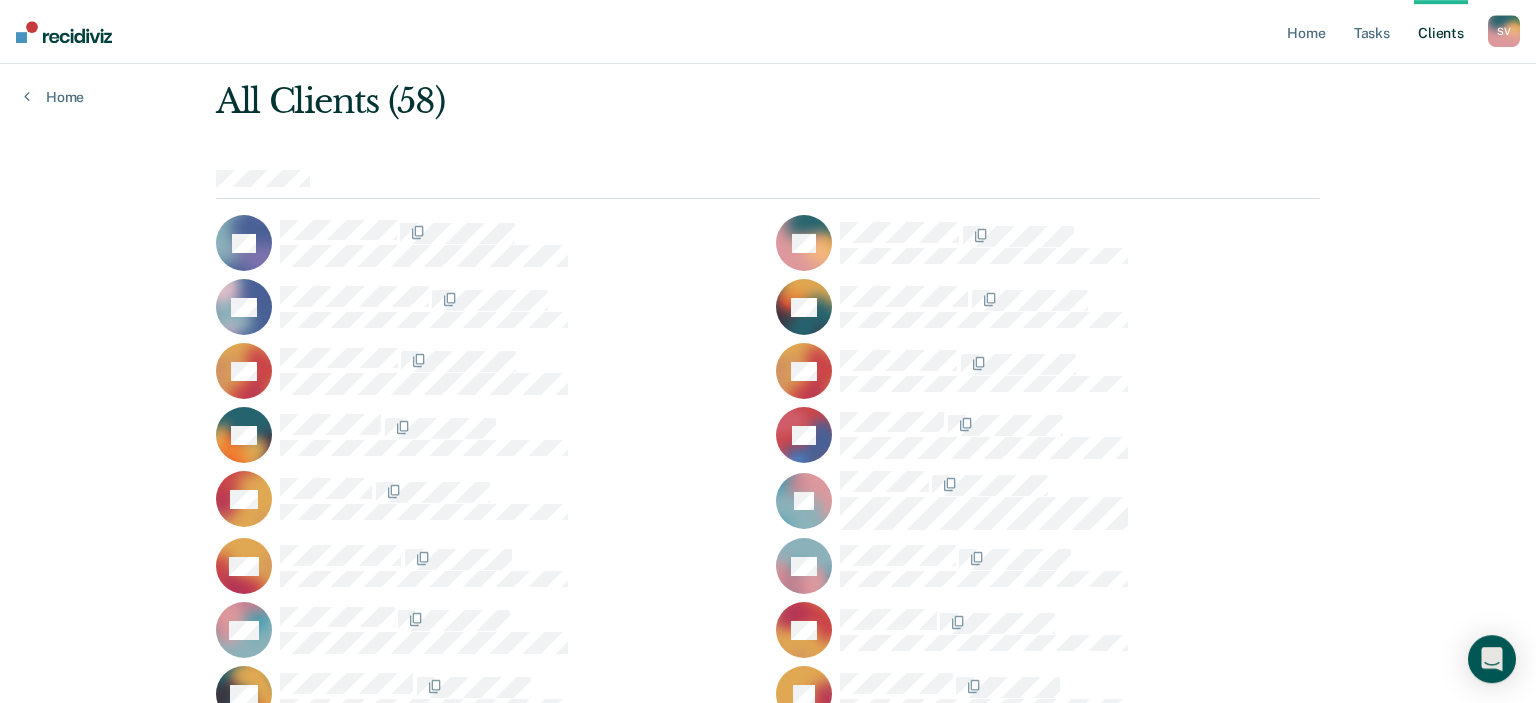 scroll, scrollTop: 0, scrollLeft: 0, axis: both 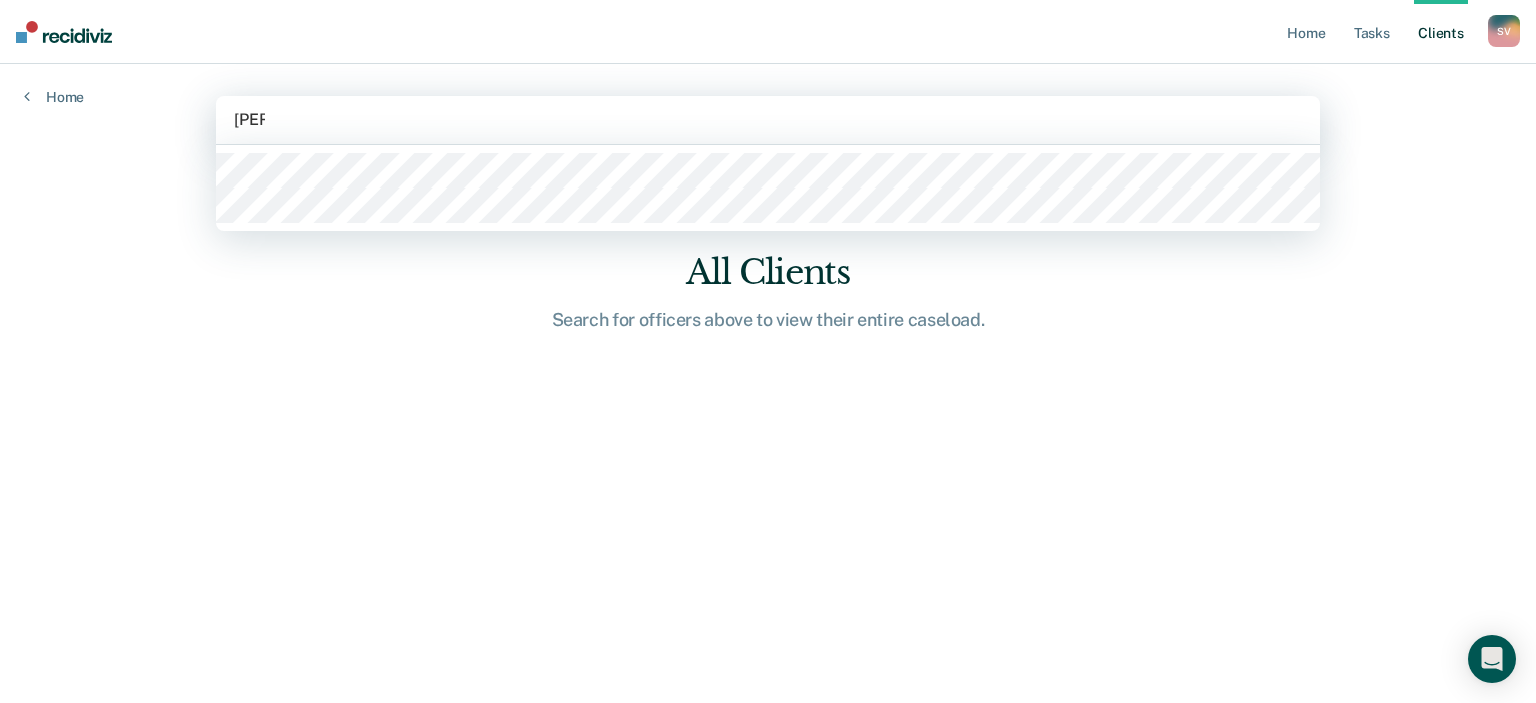 type on "teja" 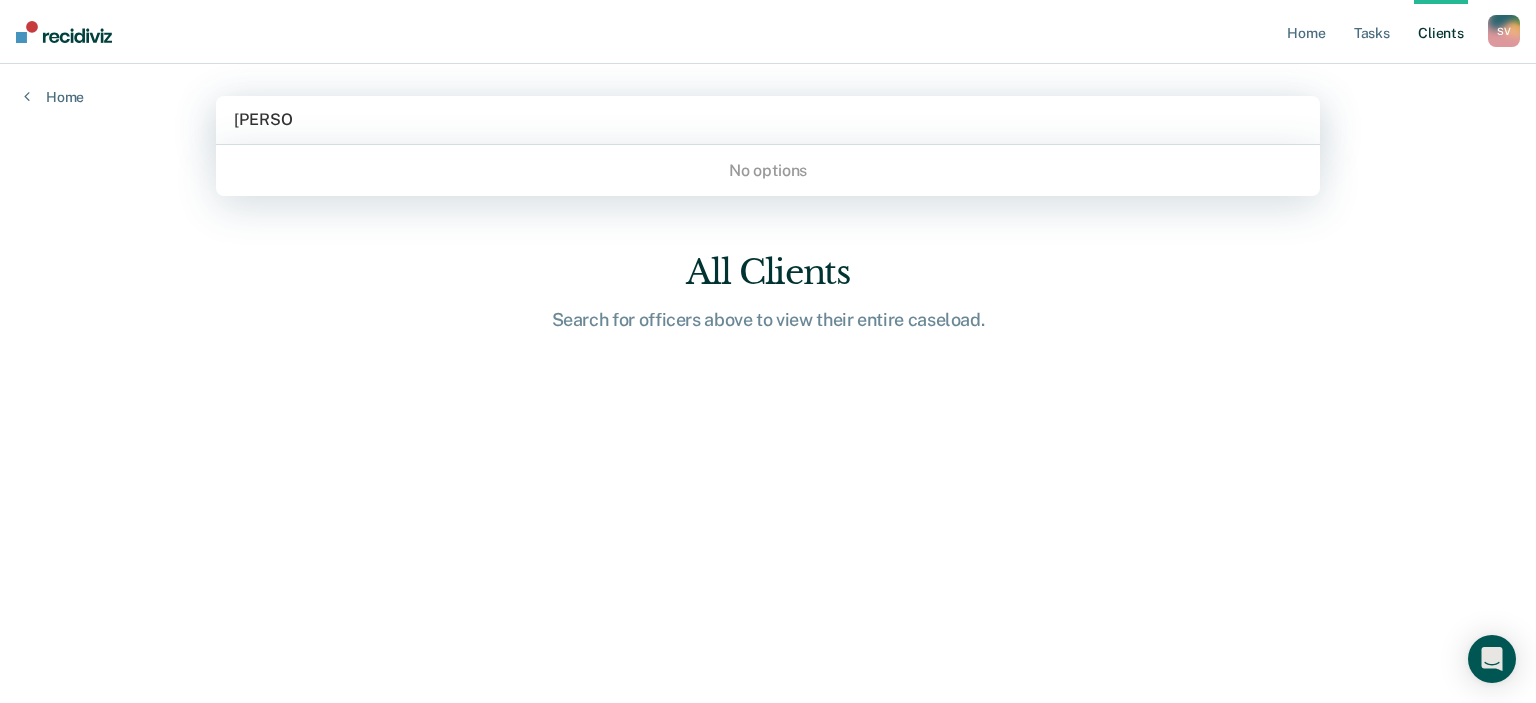 type on "Toni L" 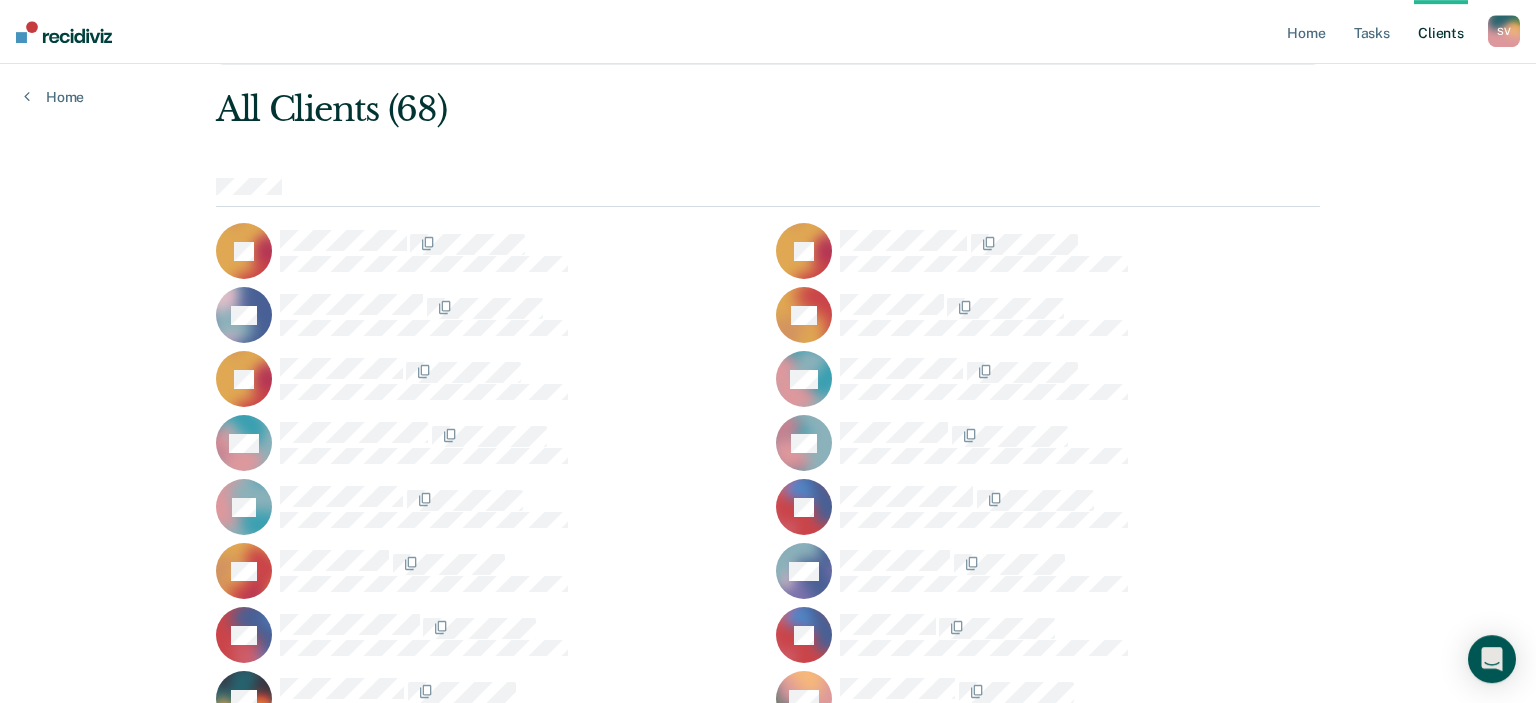 scroll, scrollTop: 0, scrollLeft: 0, axis: both 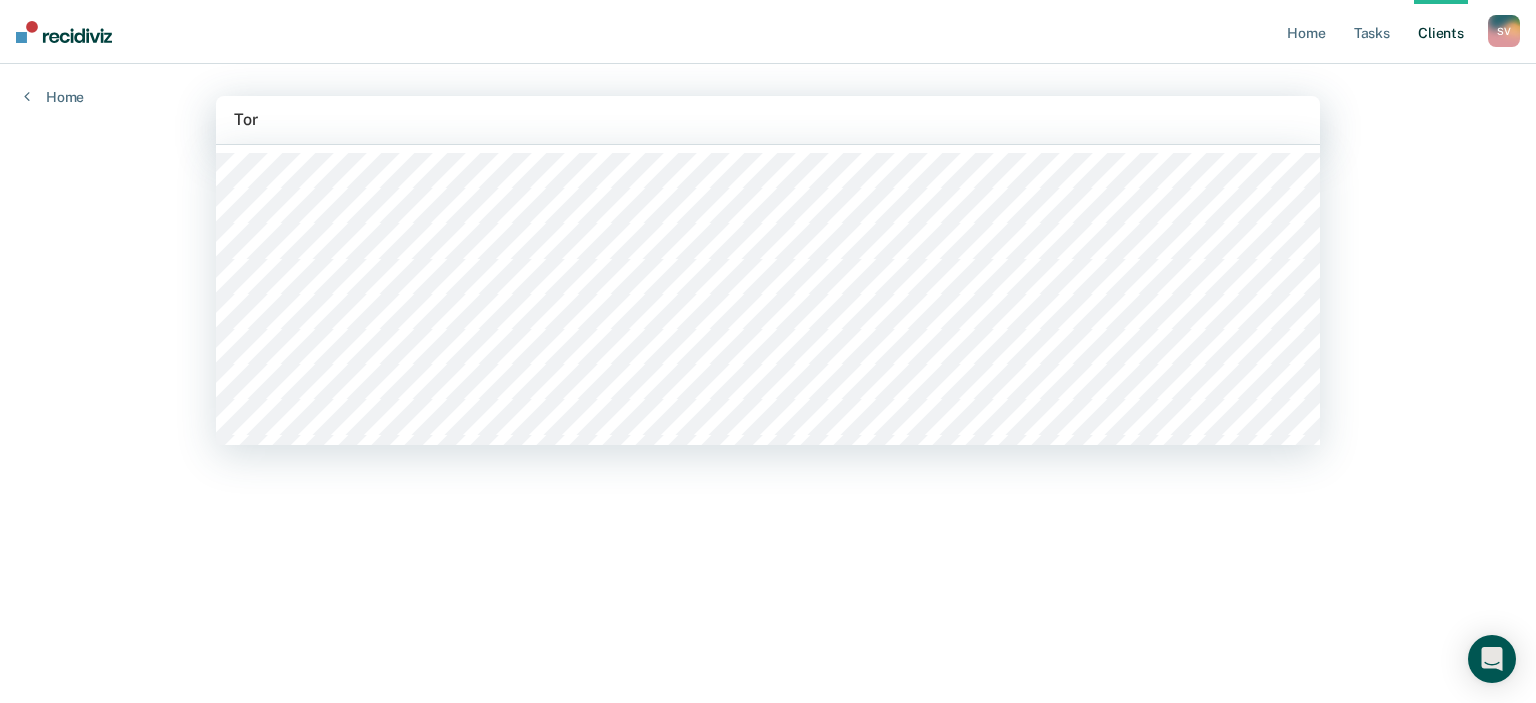 type on "Tori" 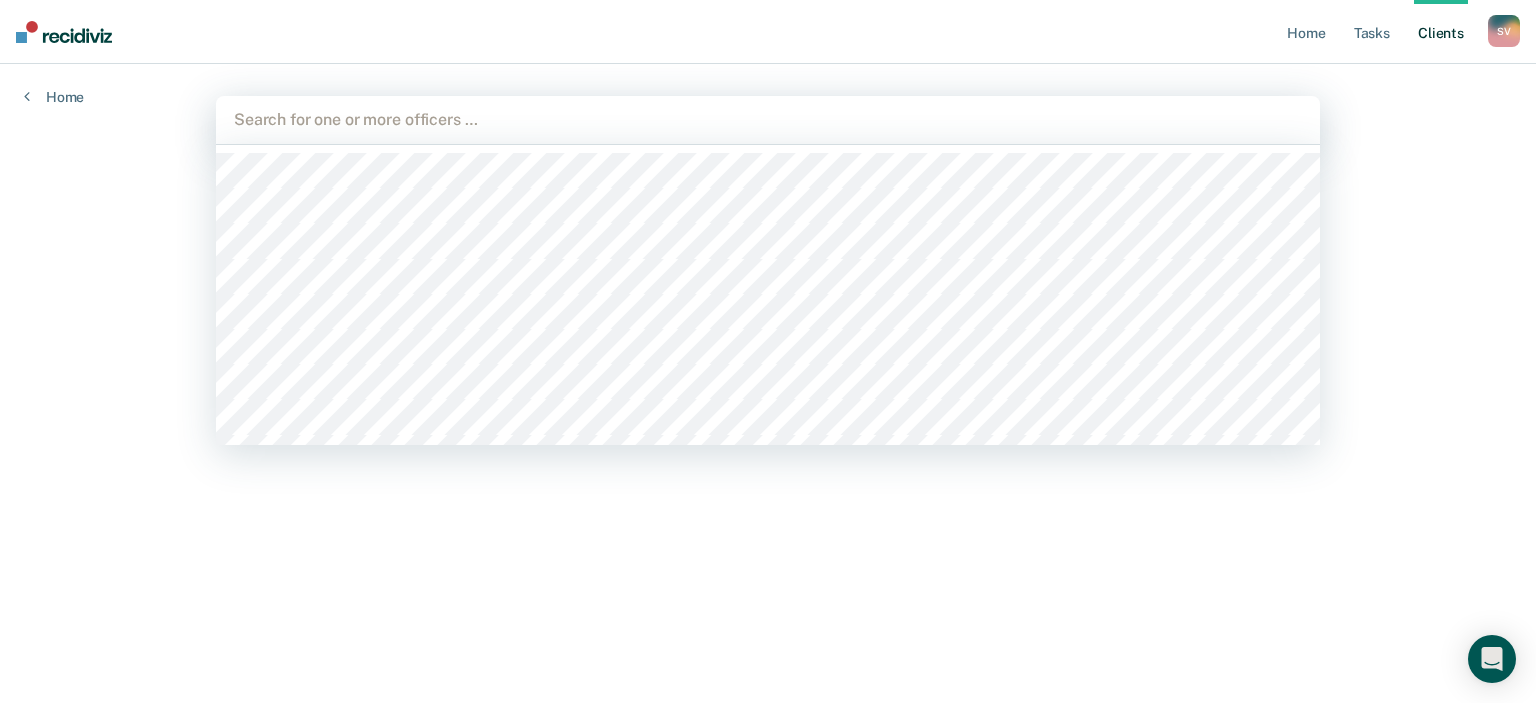 type on "T" 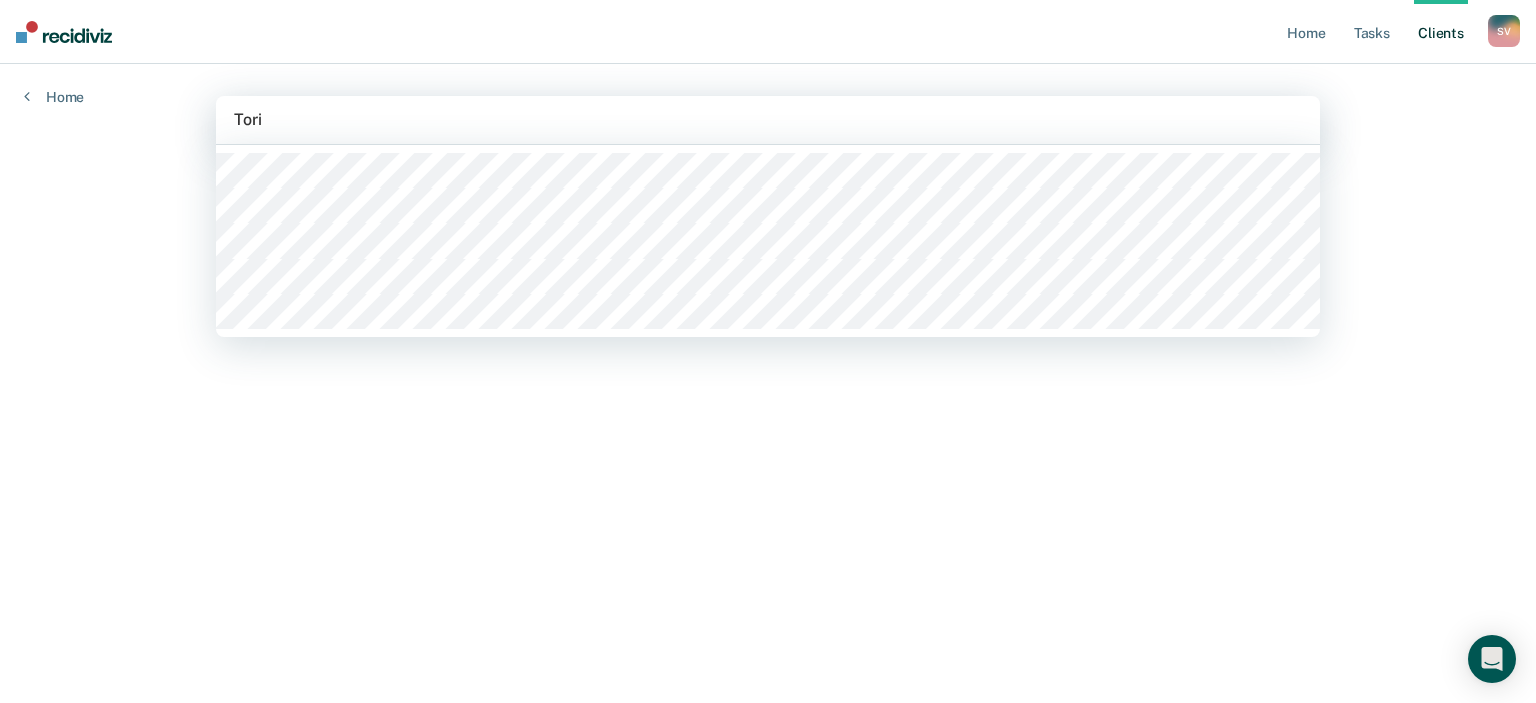 type on "Tori" 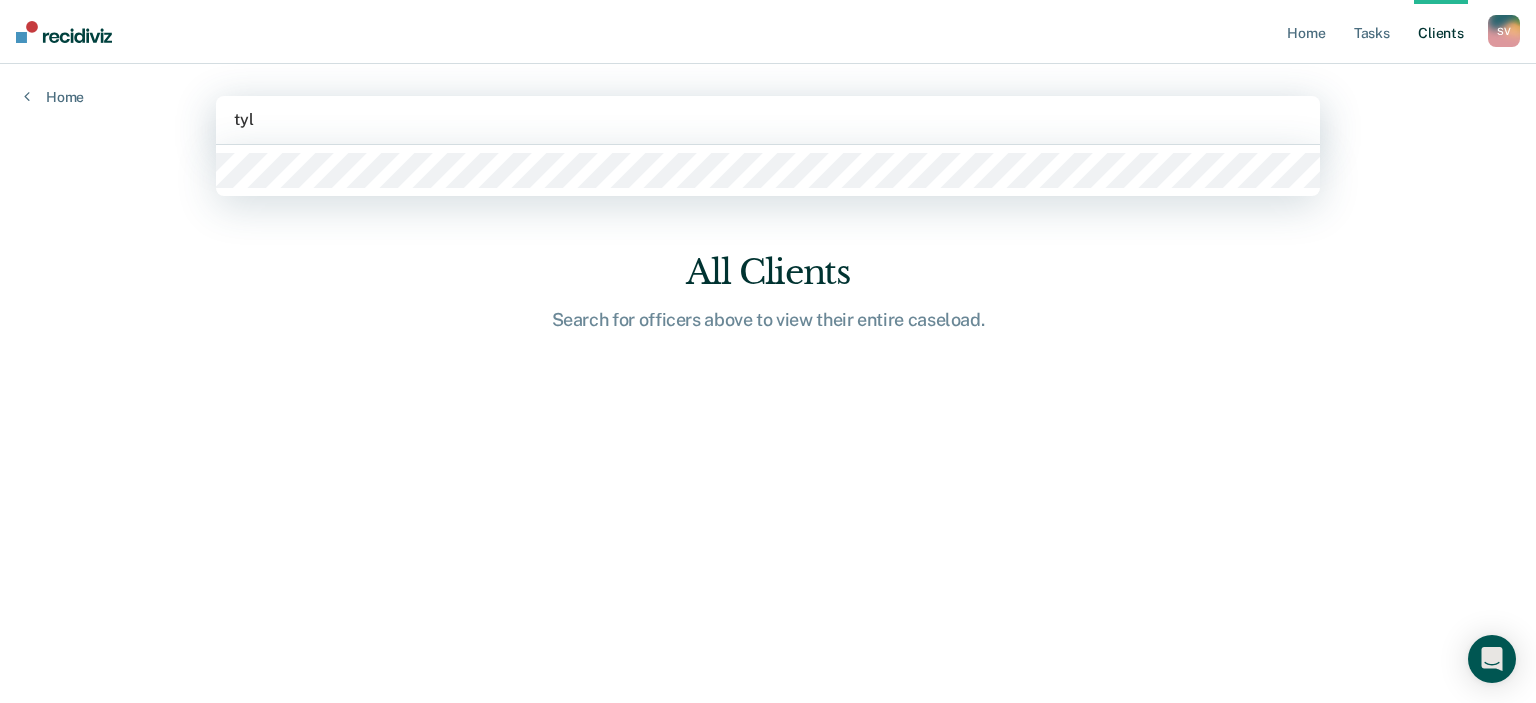 type on "tyle" 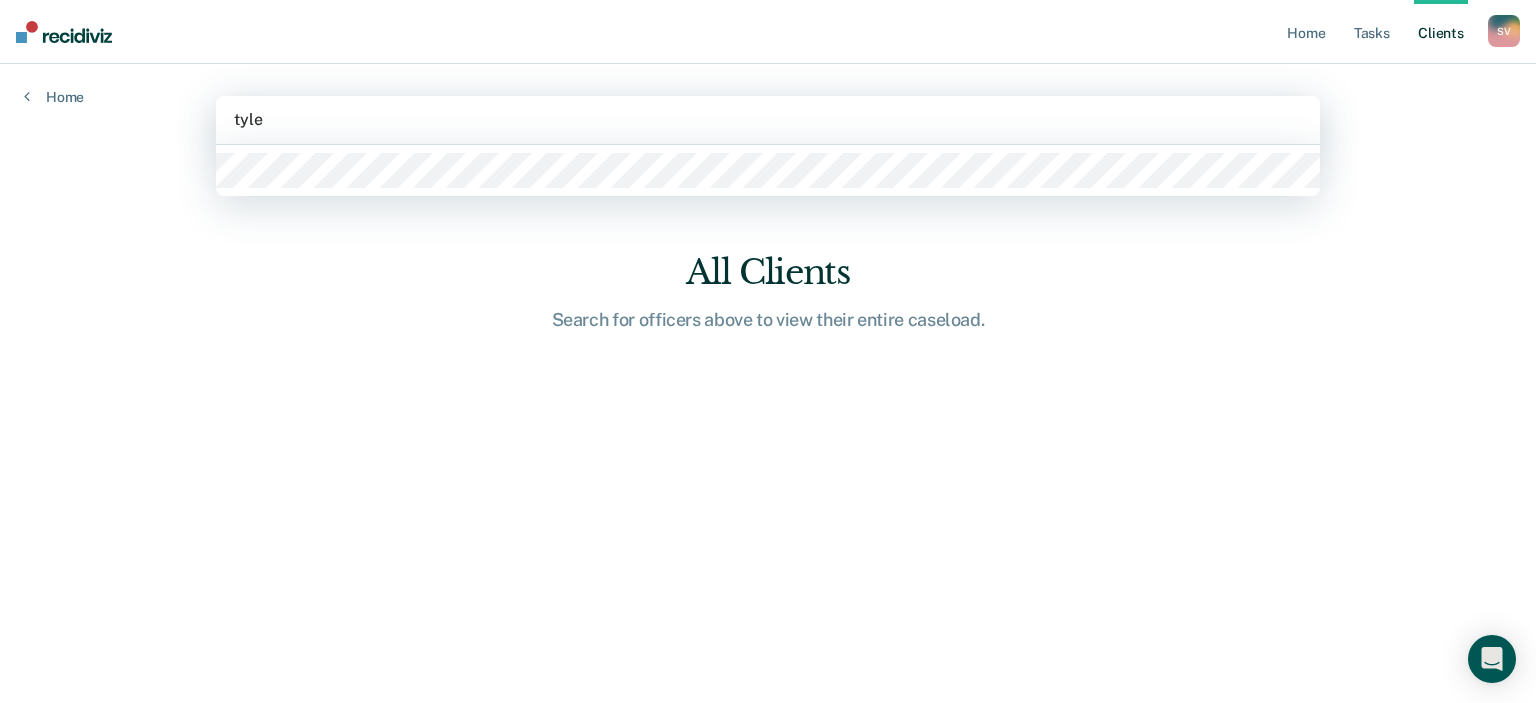 type 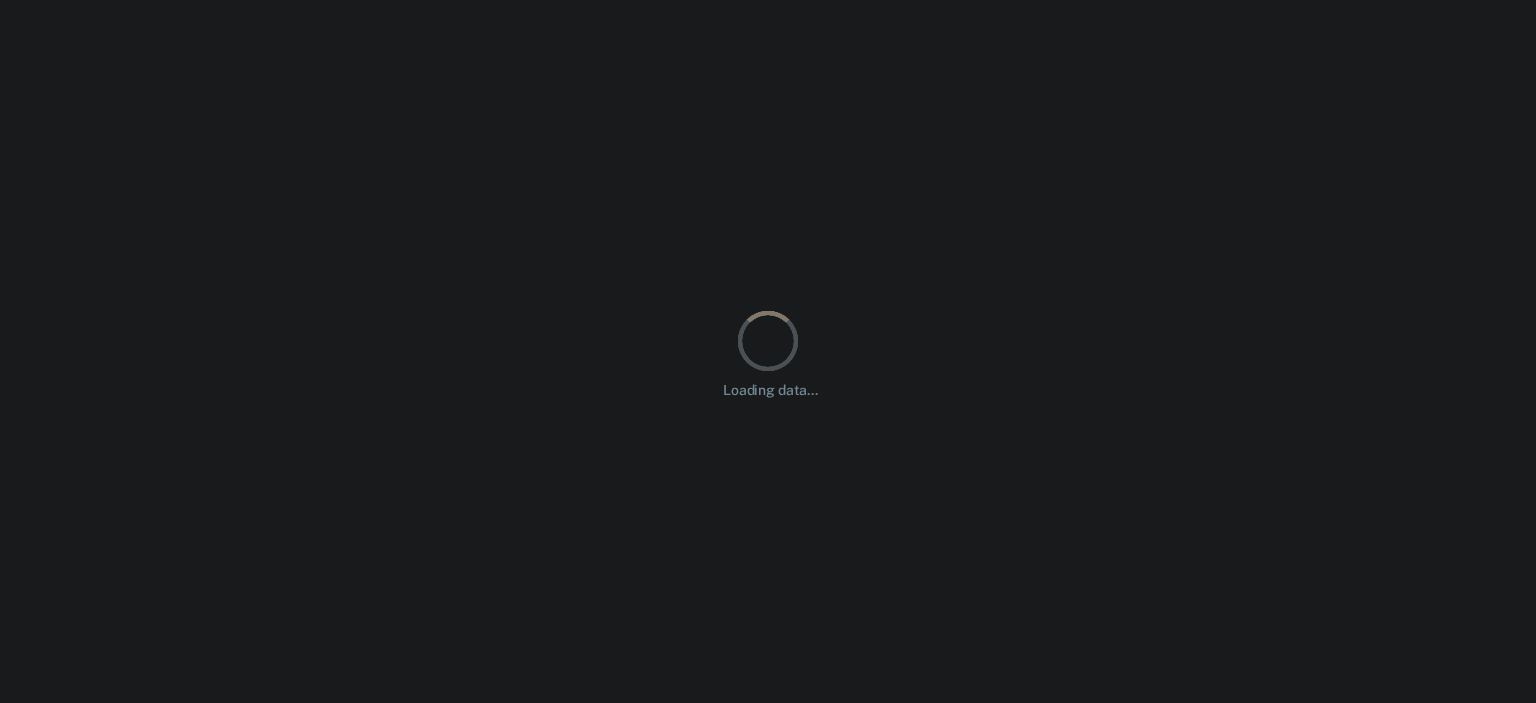 scroll, scrollTop: 0, scrollLeft: 0, axis: both 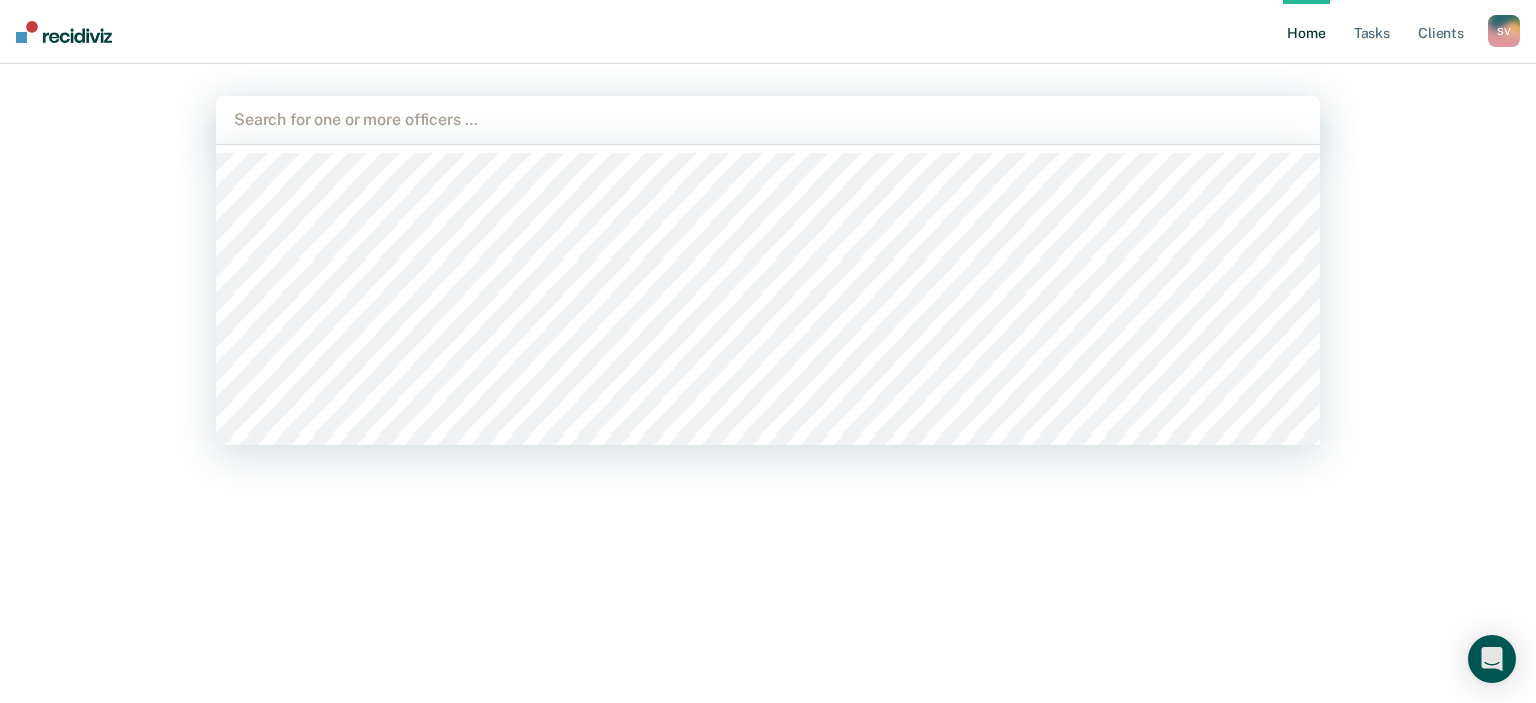click at bounding box center [768, 119] 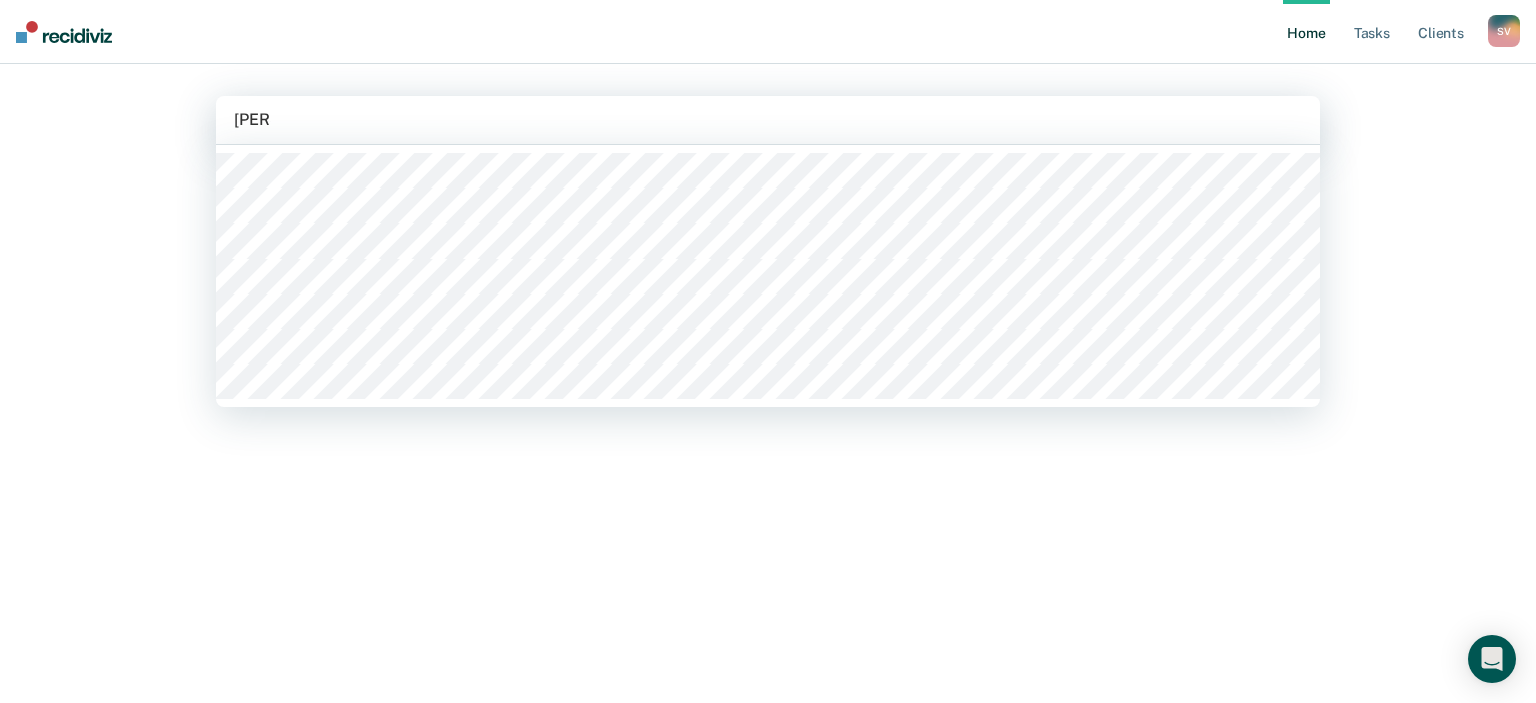 type on "Samk" 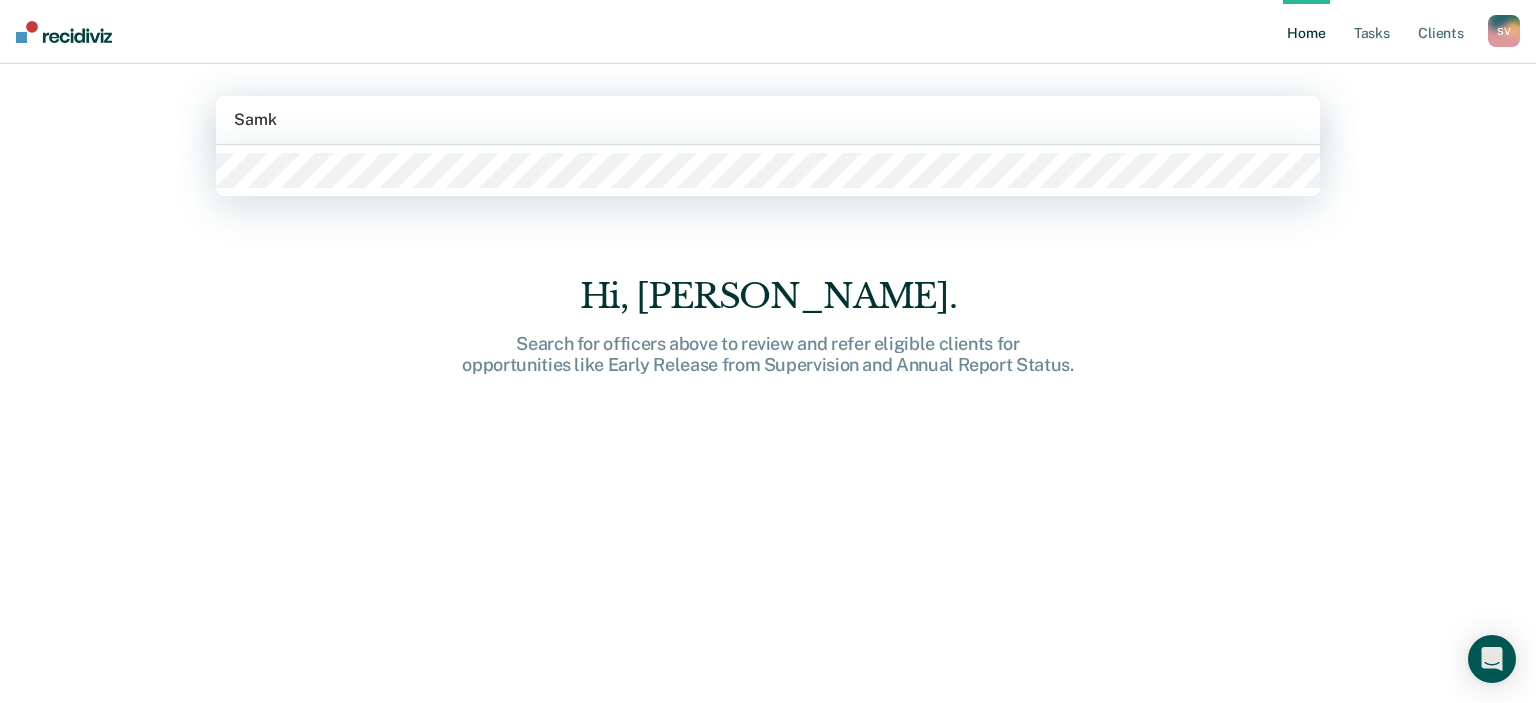 type 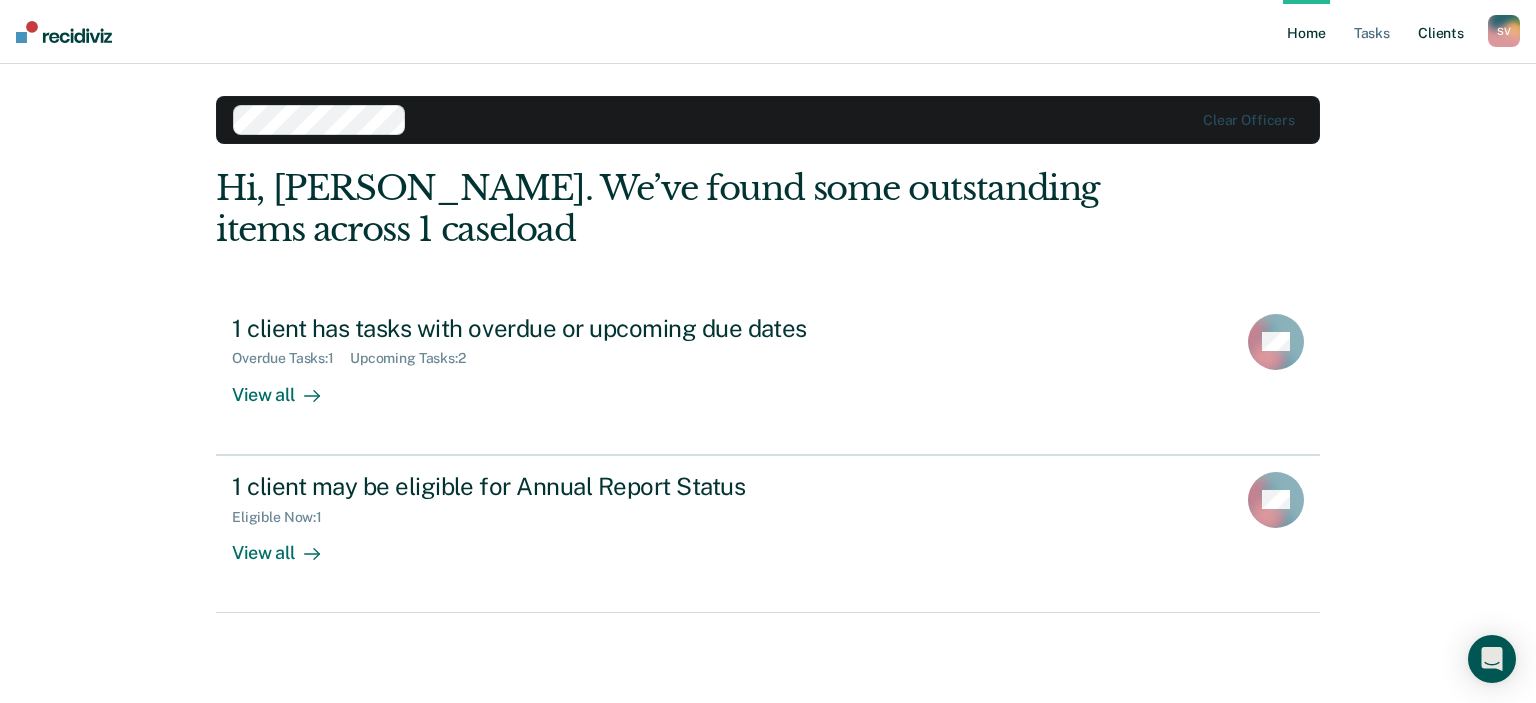 click on "Client s" at bounding box center (1441, 32) 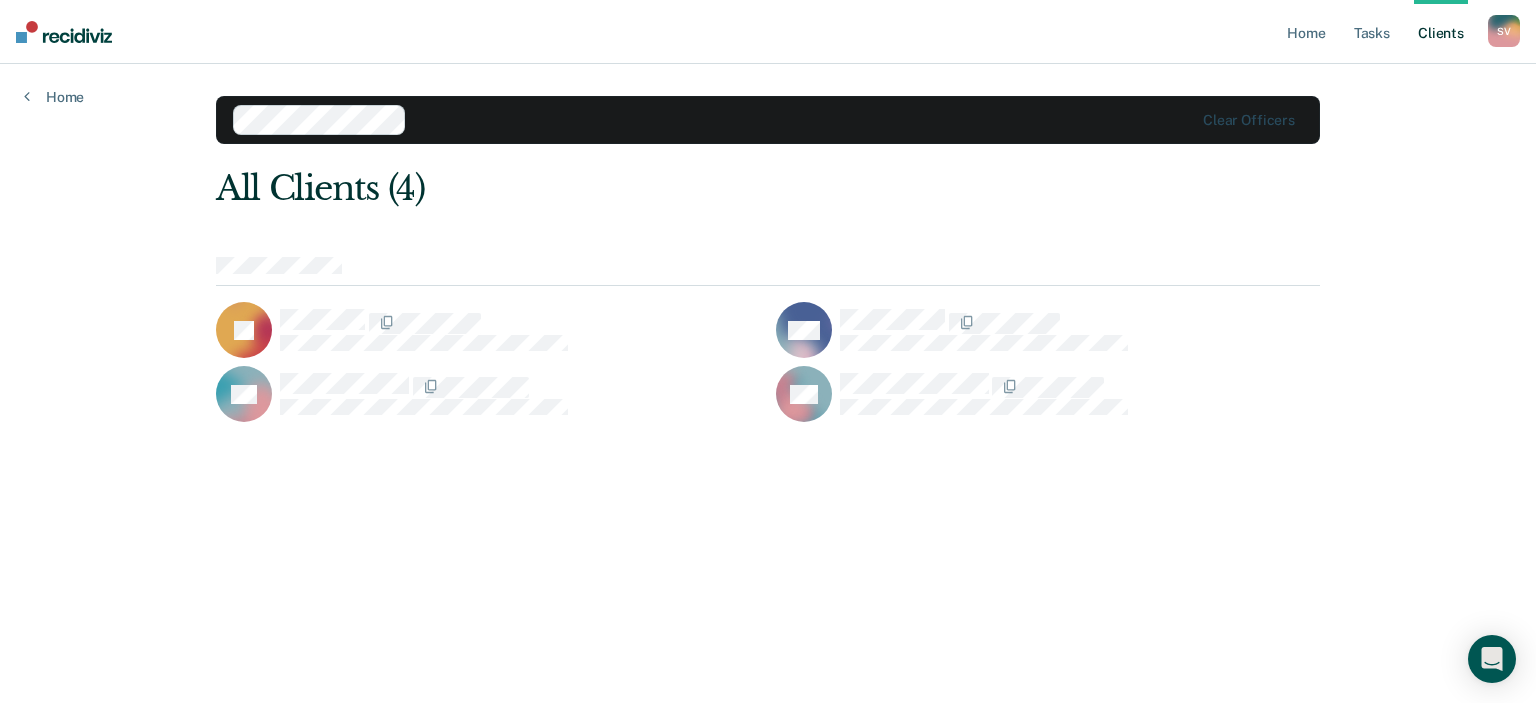 click on "Clear   officers All Clients (4) JA   WH   NL   RN" at bounding box center (768, 359) 